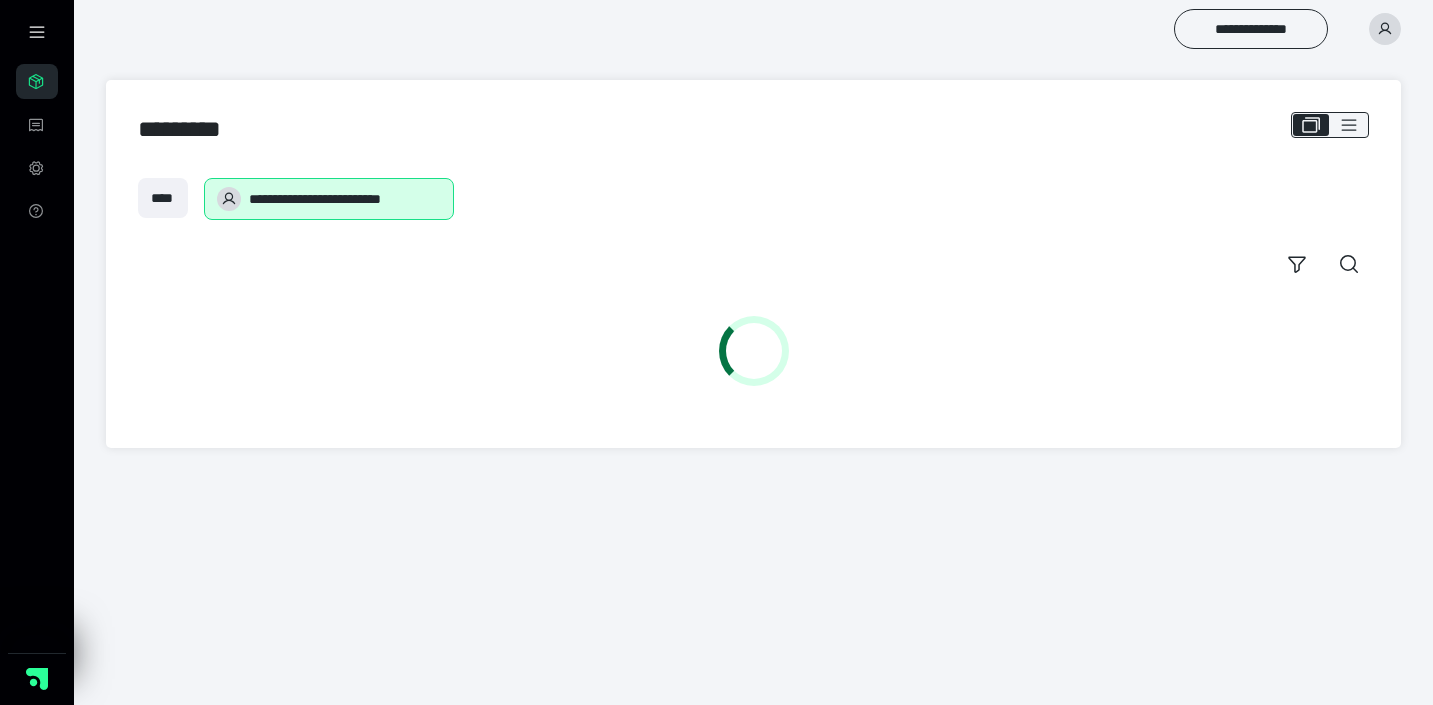scroll, scrollTop: 0, scrollLeft: 0, axis: both 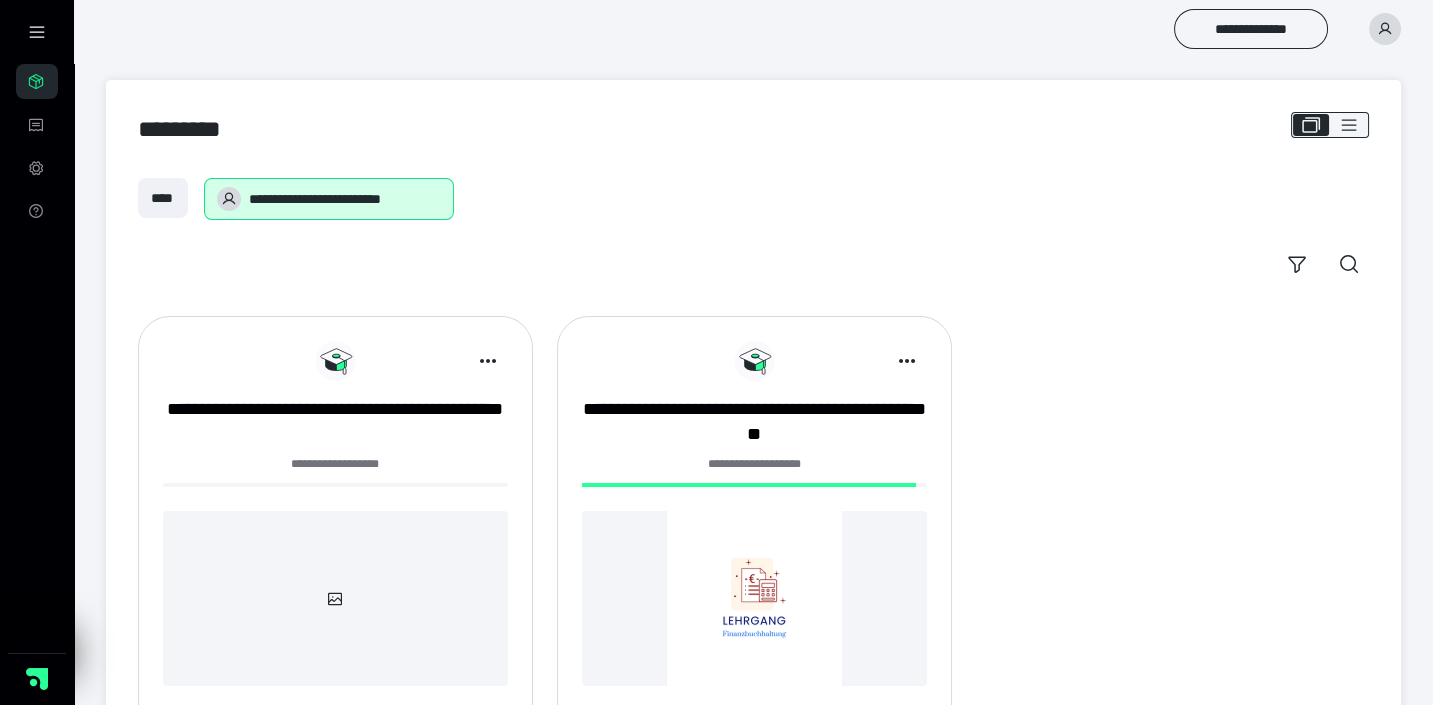 click on "**********" at bounding box center (335, 541) 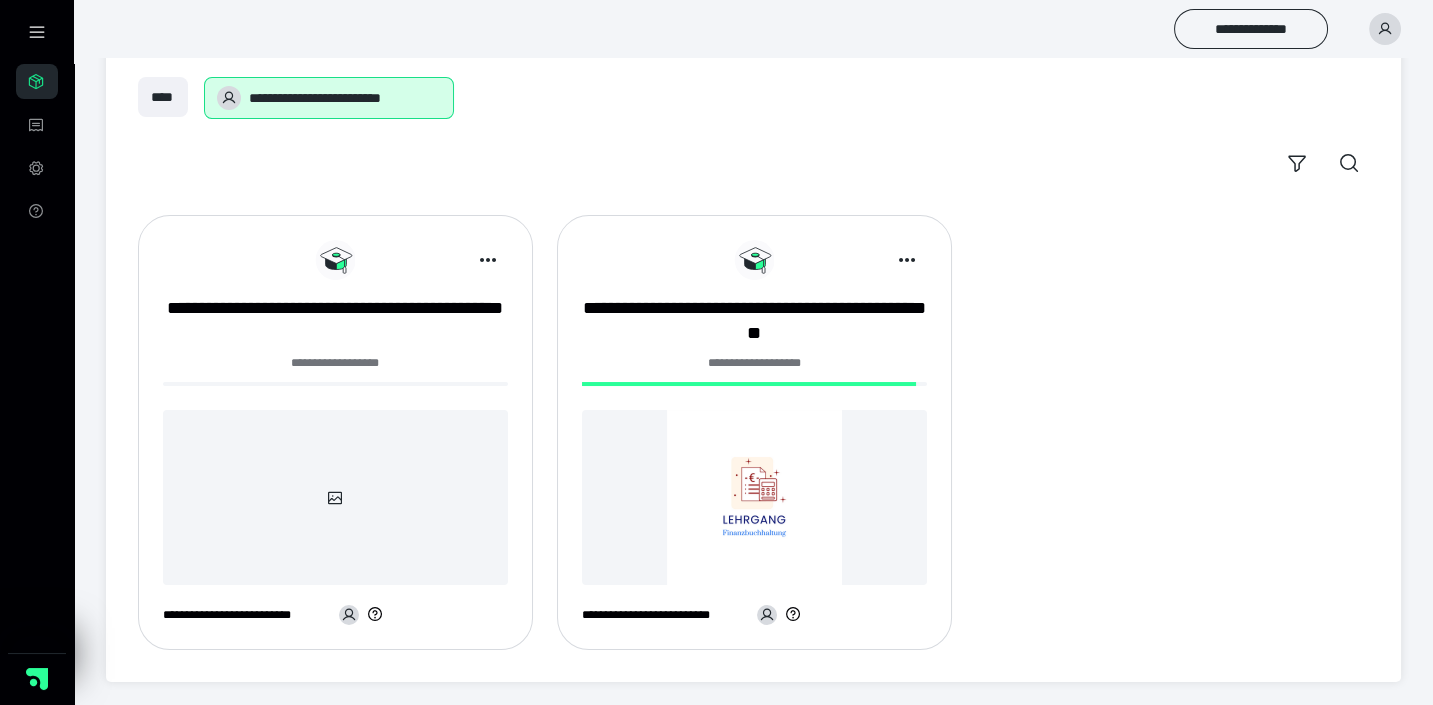 scroll, scrollTop: 0, scrollLeft: 0, axis: both 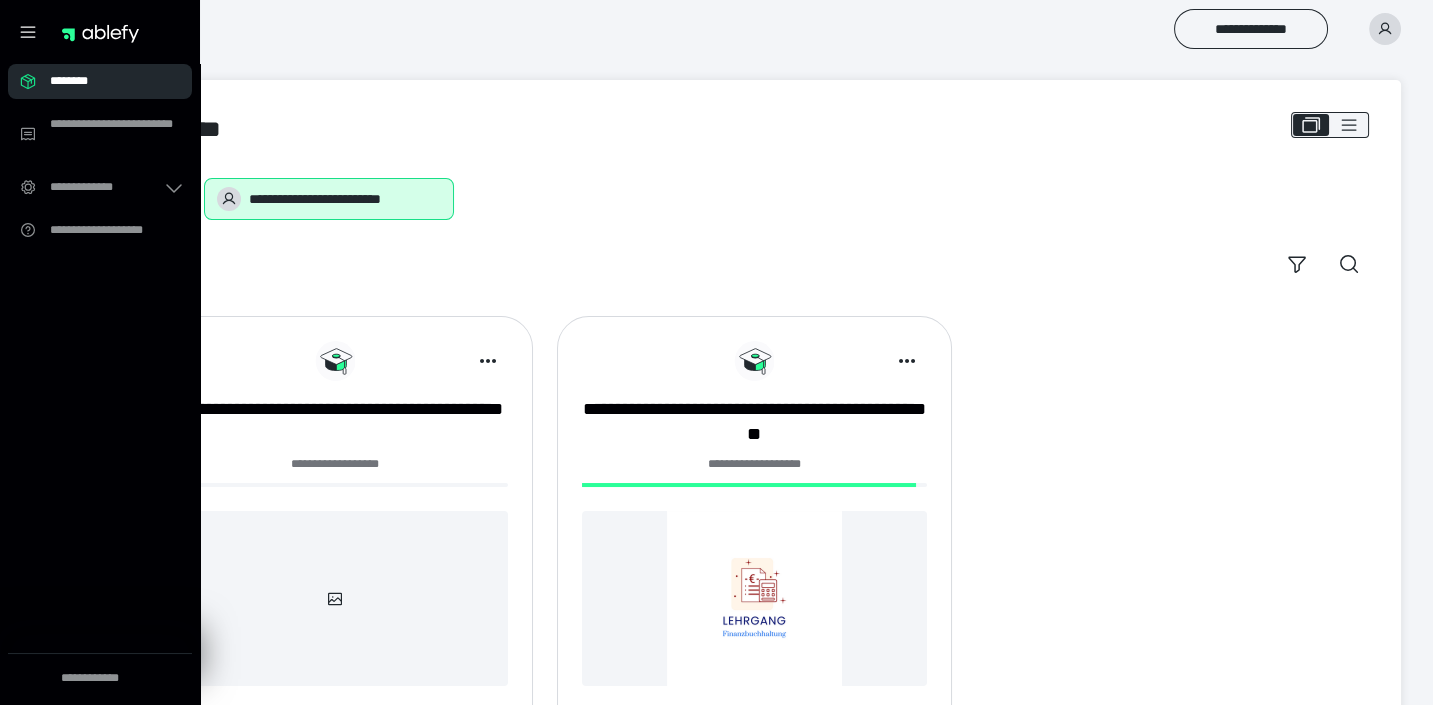 click on "**********" at bounding box center [753, 199] 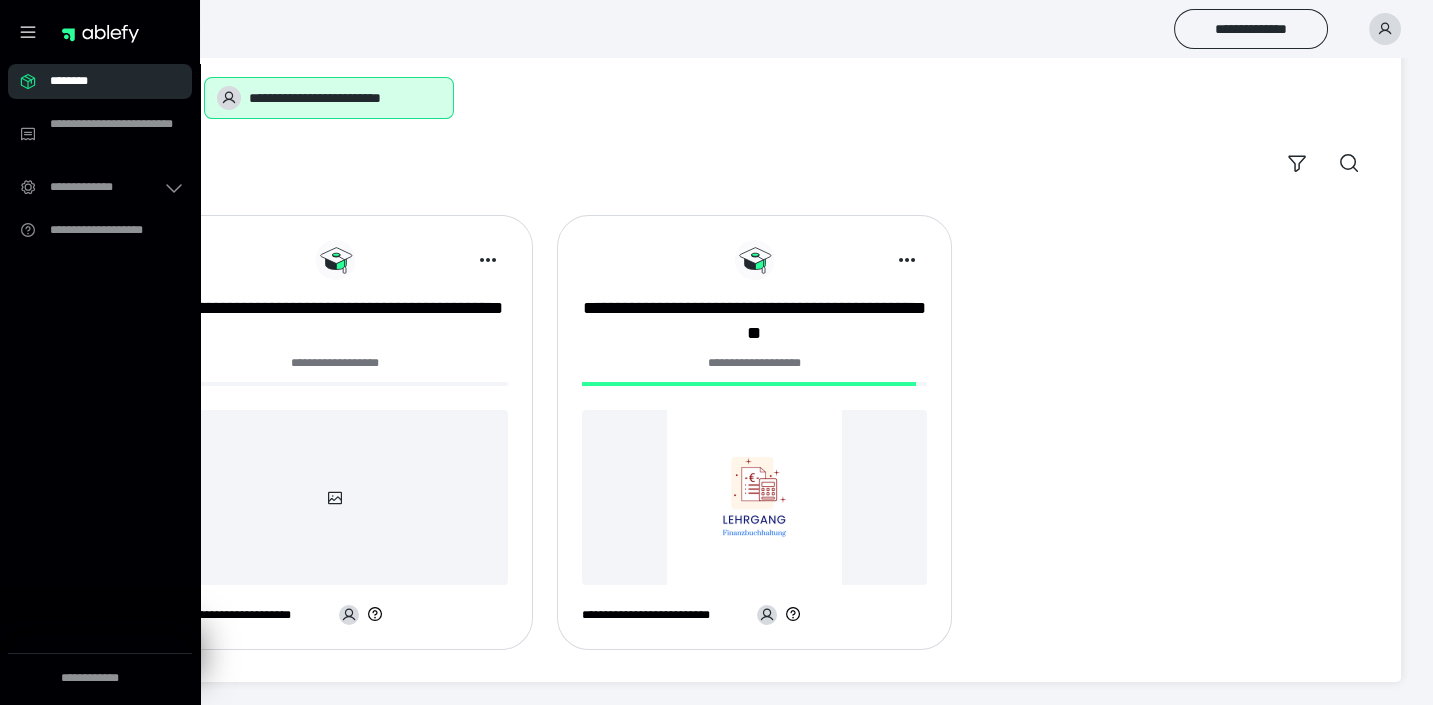 scroll, scrollTop: 0, scrollLeft: 0, axis: both 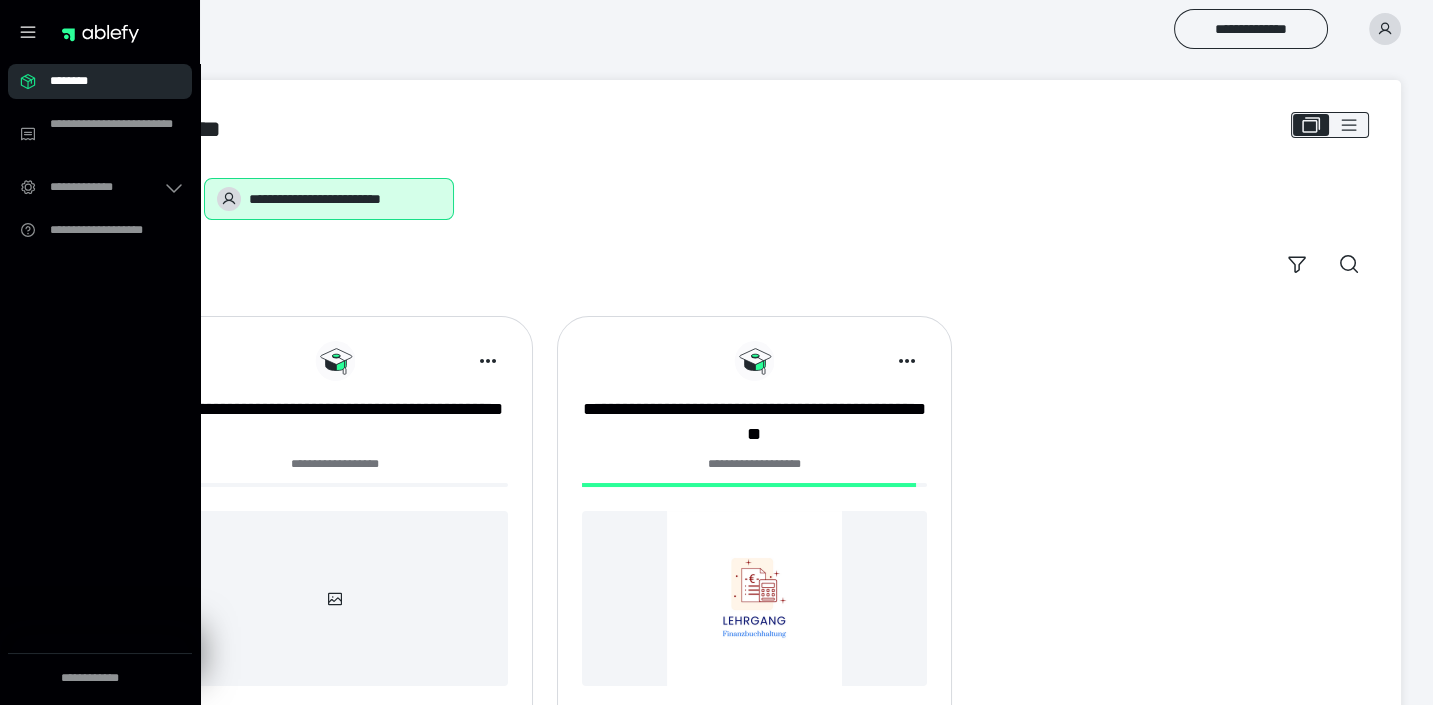 click on "**********" at bounding box center (754, 464) 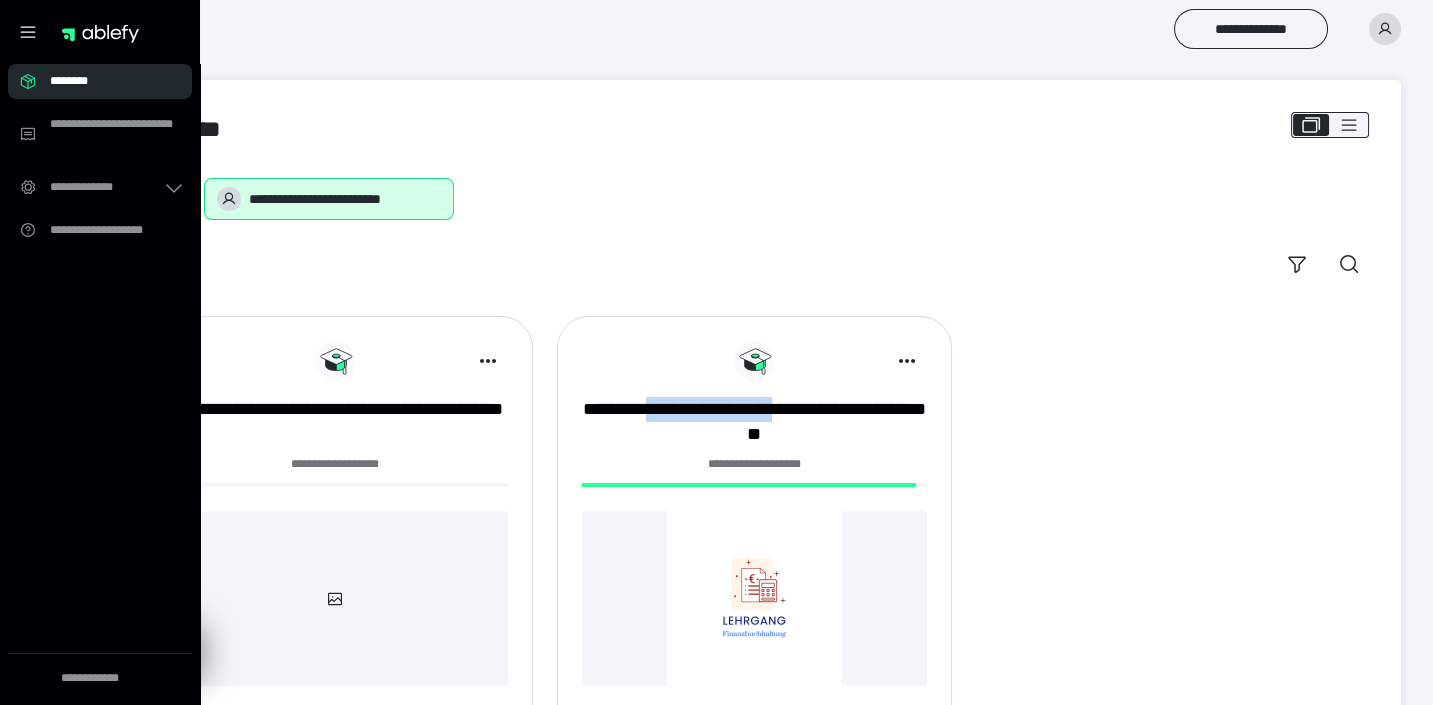 click on "**********" at bounding box center [754, 533] 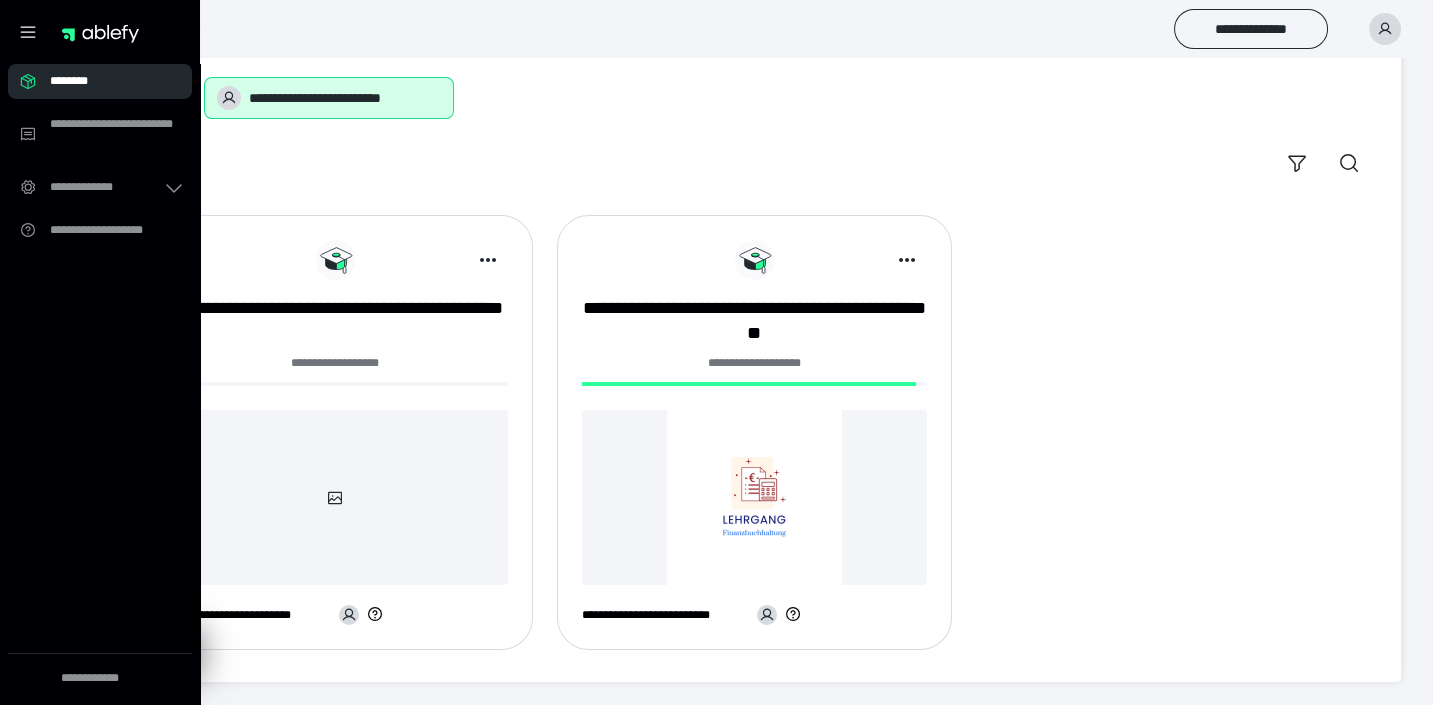 click on "**********" at bounding box center (754, 440) 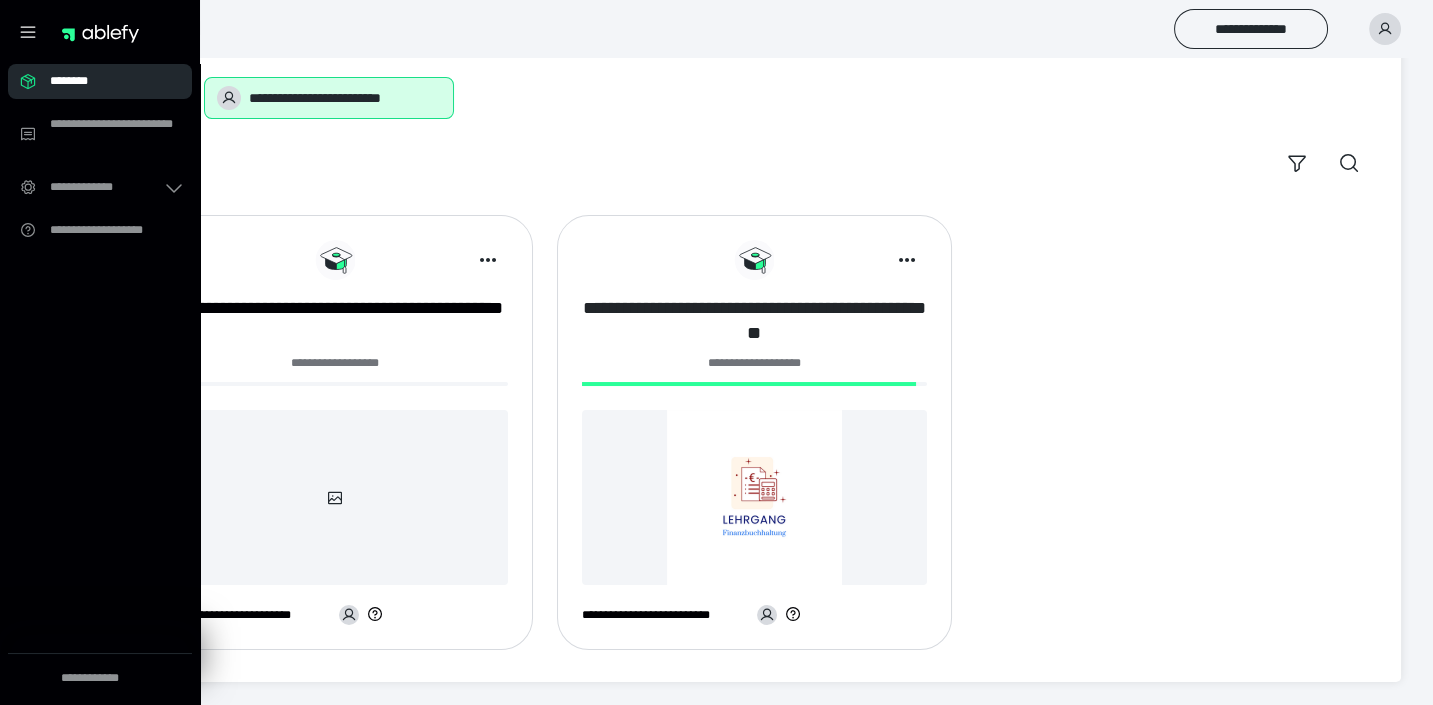 click on "**********" at bounding box center [754, 321] 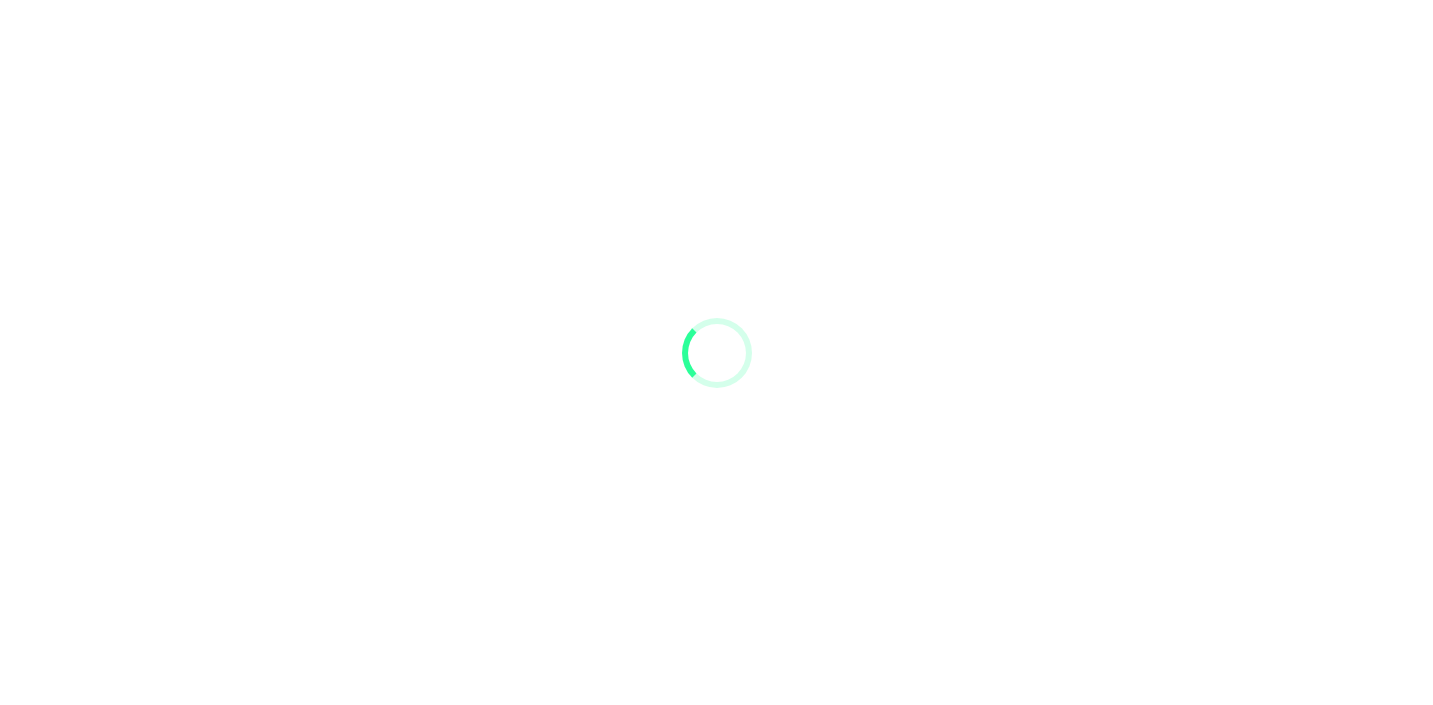 scroll, scrollTop: 0, scrollLeft: 0, axis: both 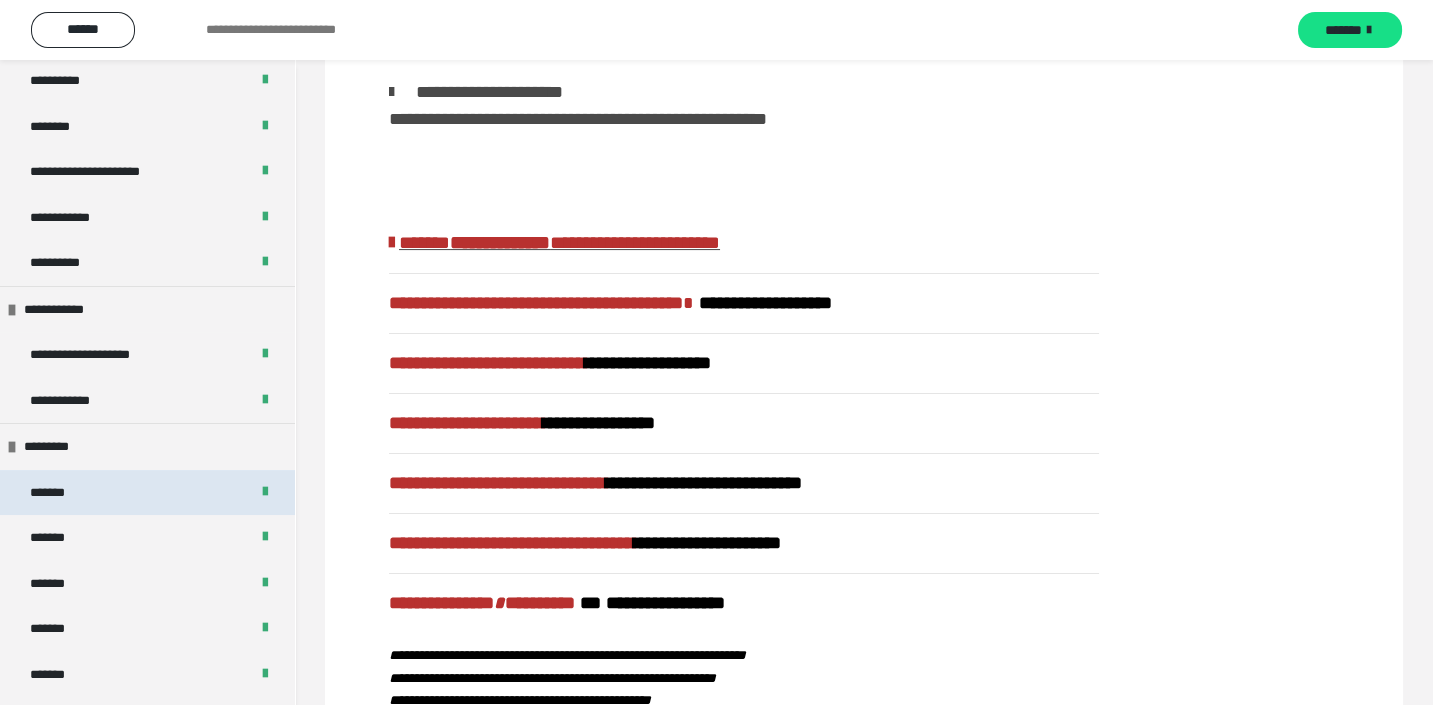 click on "*******" at bounding box center (57, 493) 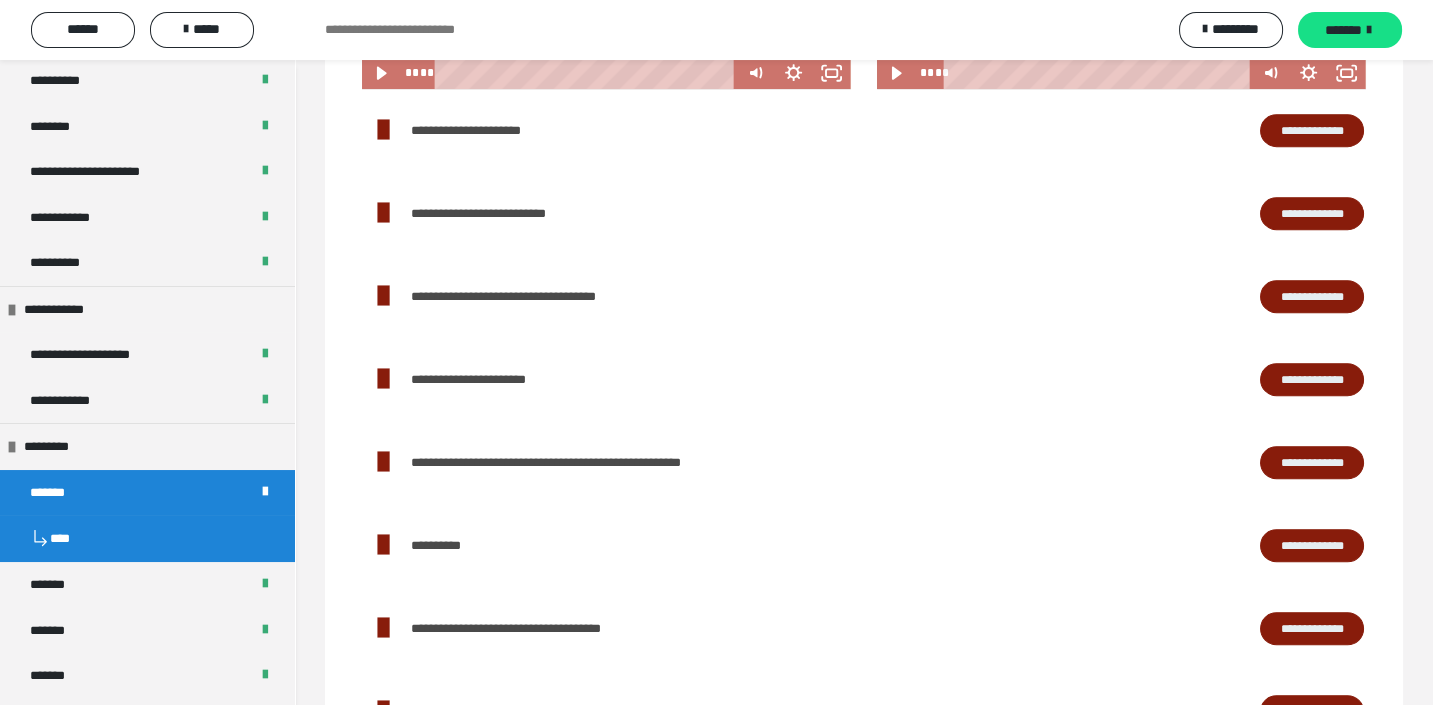 scroll, scrollTop: 2532, scrollLeft: 0, axis: vertical 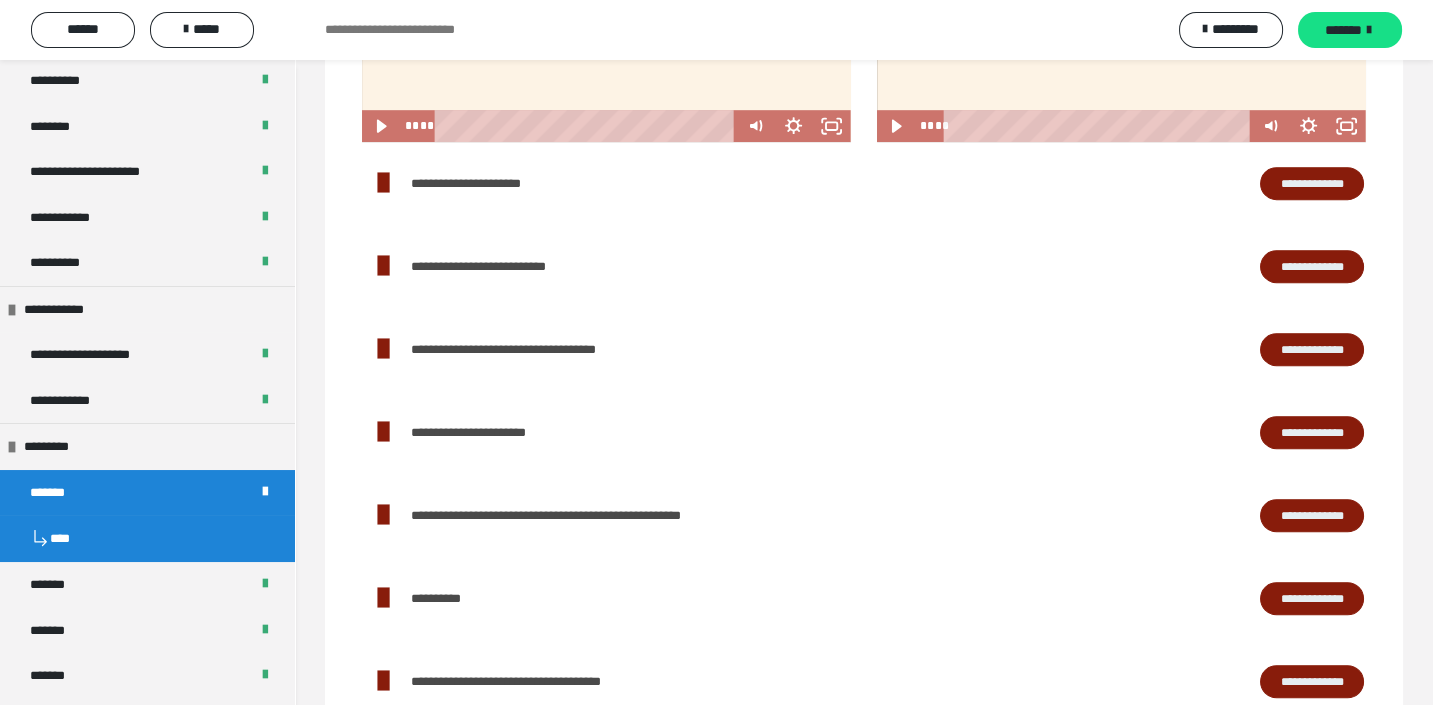 click on "**********" at bounding box center (1312, 184) 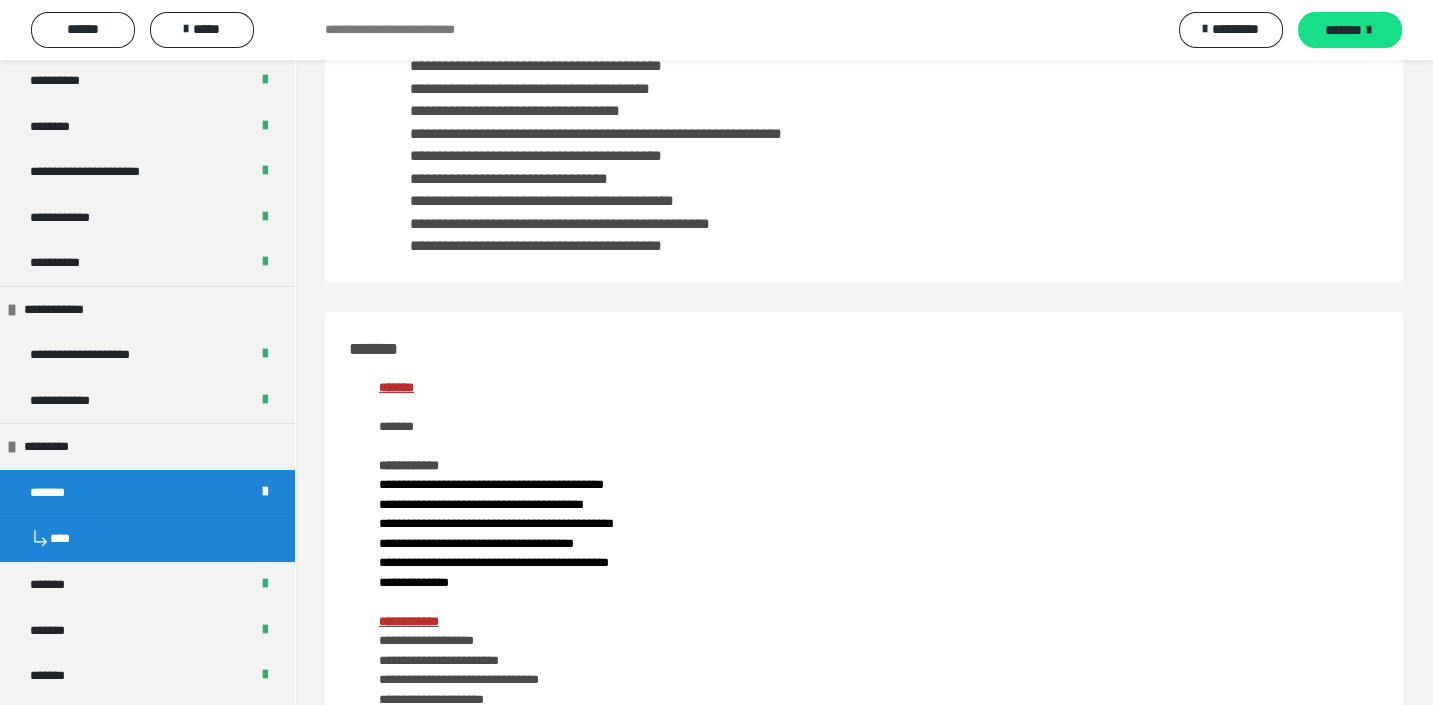 scroll, scrollTop: 0, scrollLeft: 0, axis: both 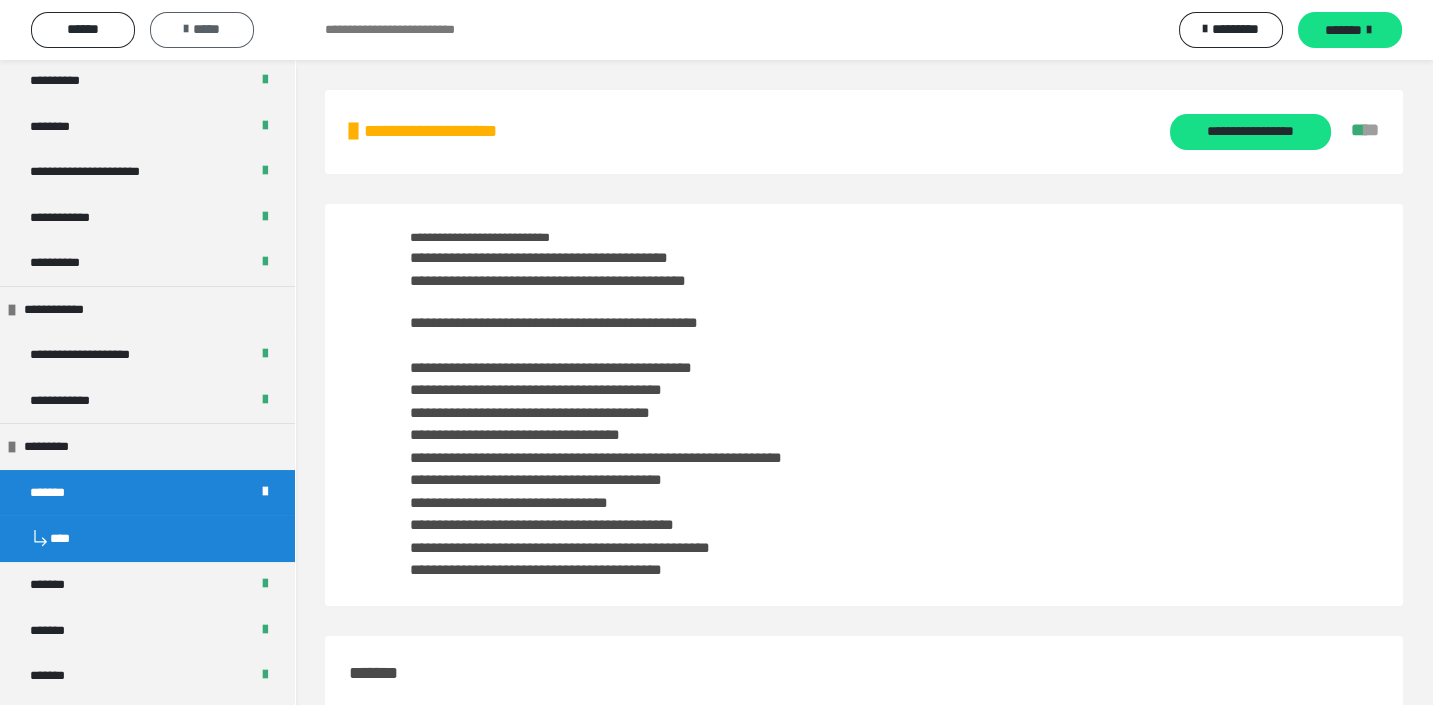 click on "*****" at bounding box center [202, 29] 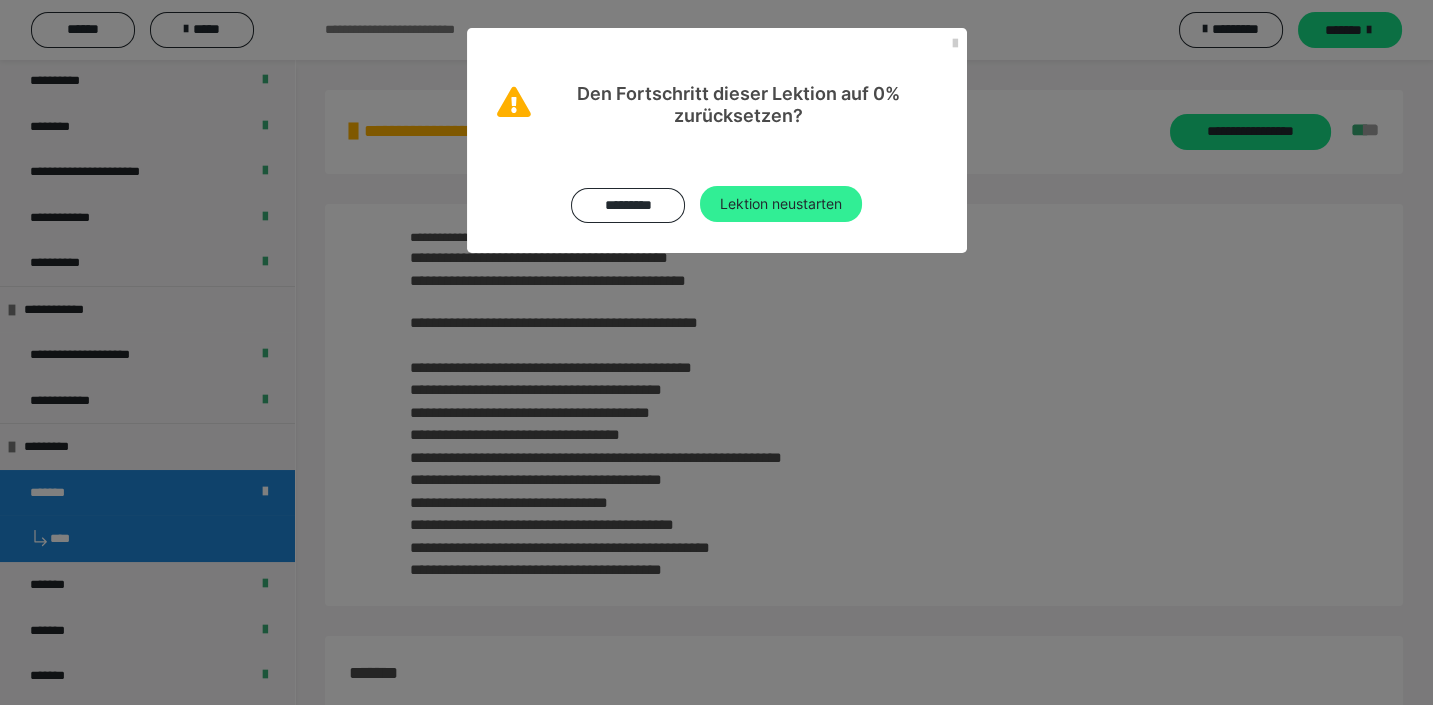 click on "Lektion neustarten" at bounding box center (781, 204) 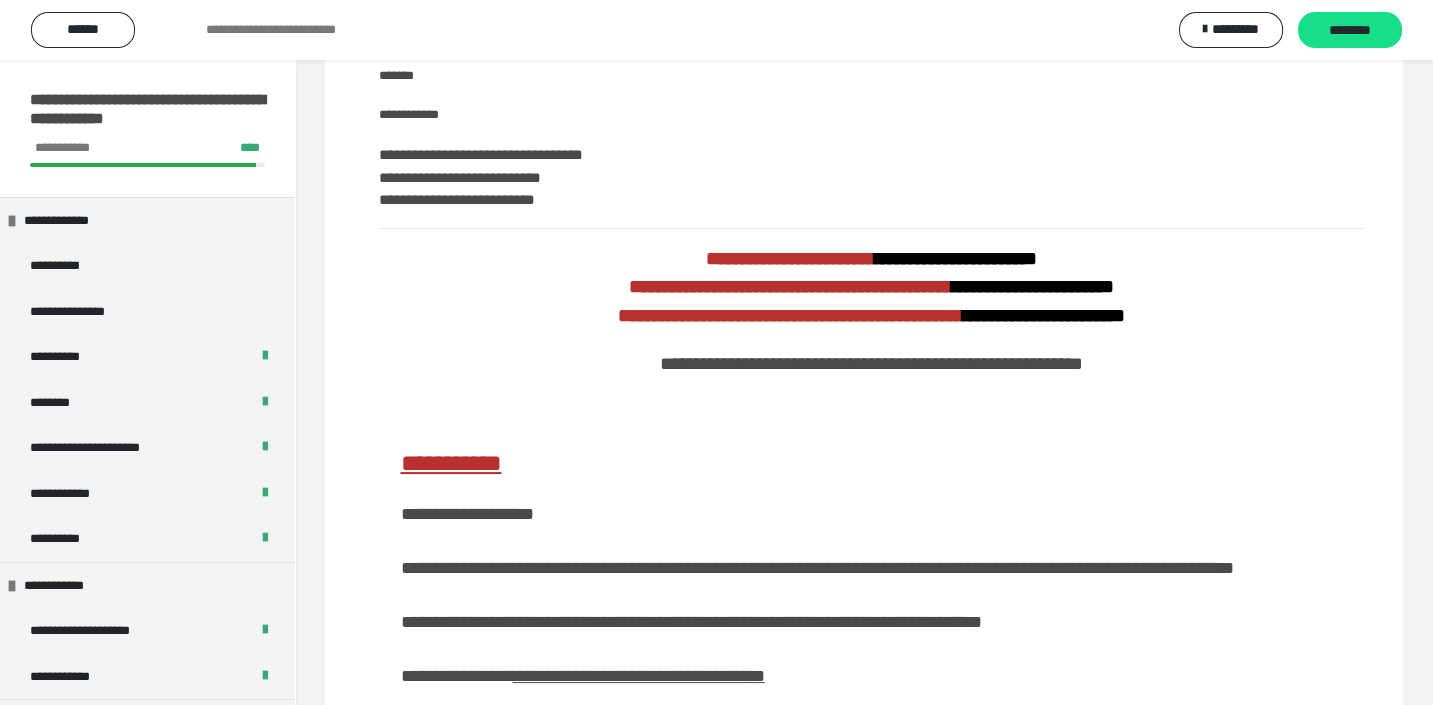 scroll, scrollTop: 0, scrollLeft: 0, axis: both 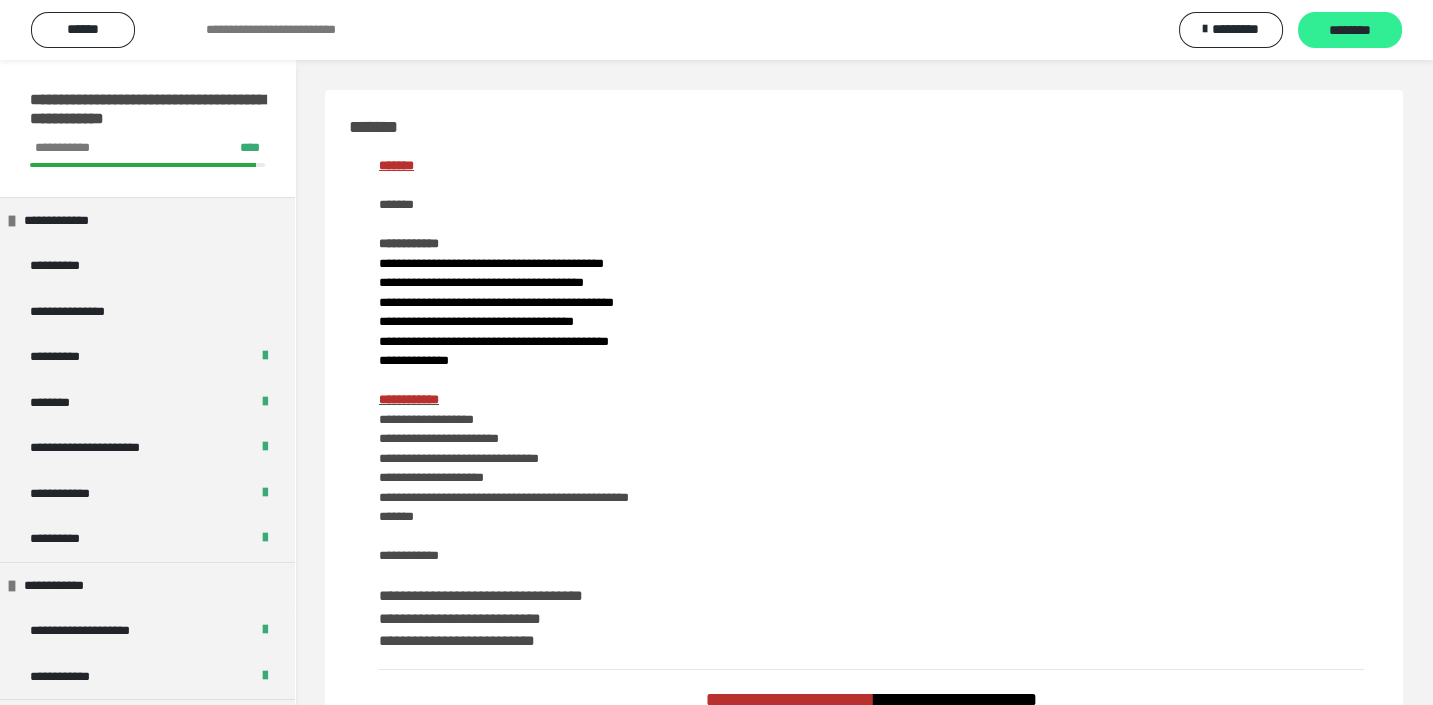 click on "********" at bounding box center (1350, 31) 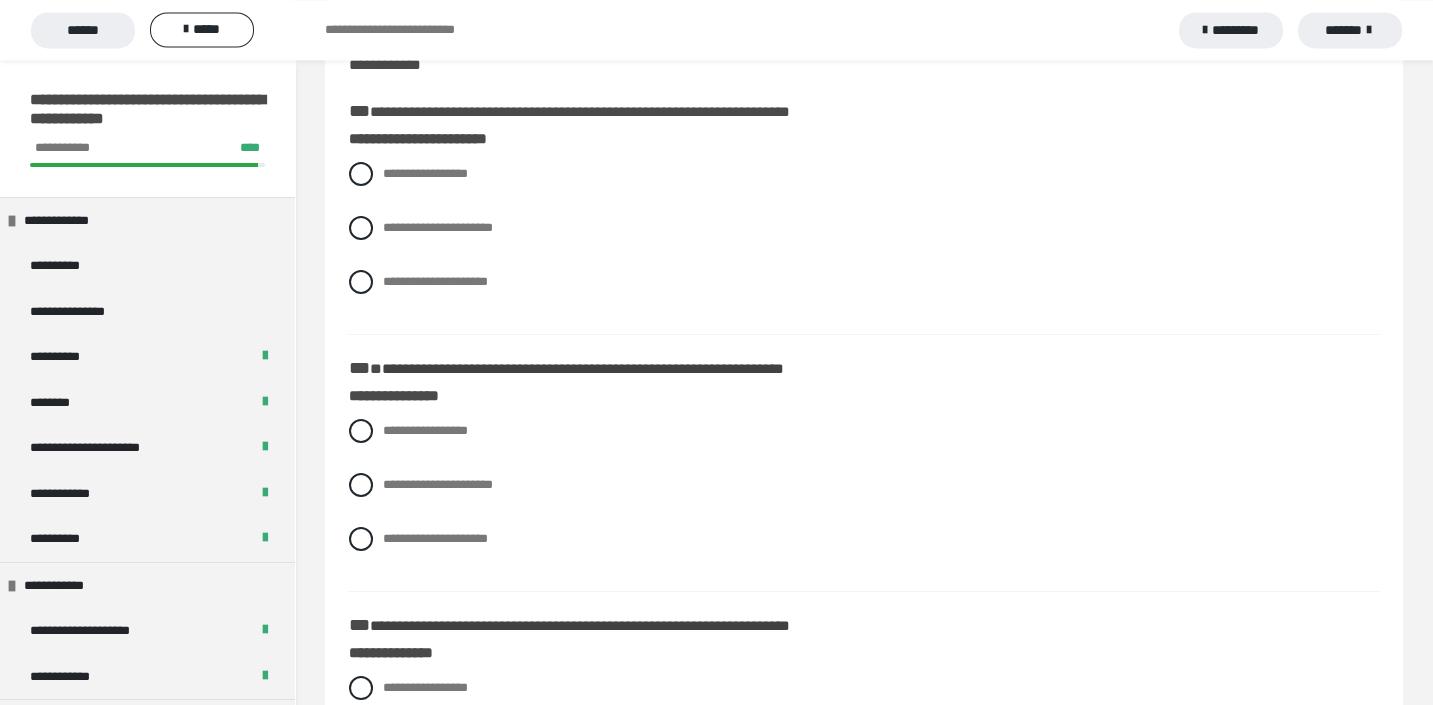 scroll, scrollTop: 220, scrollLeft: 0, axis: vertical 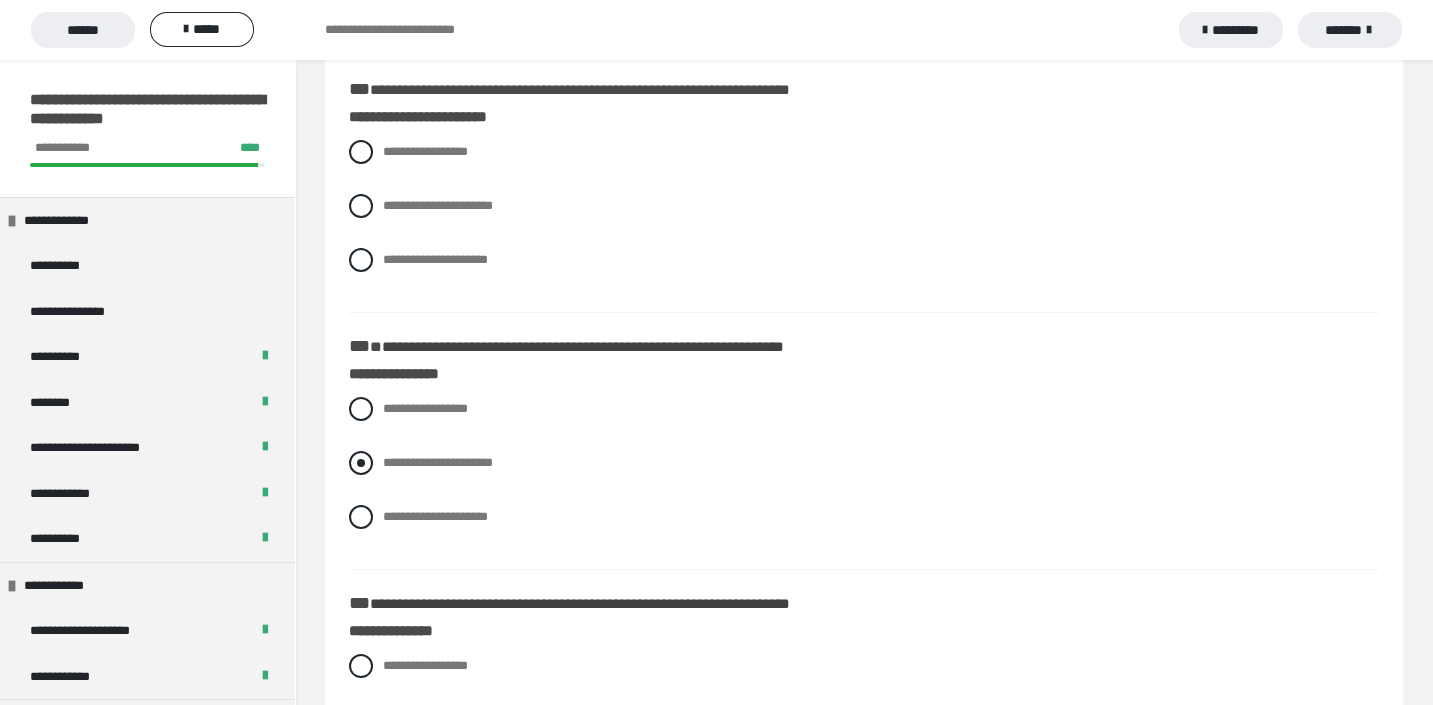 click at bounding box center [361, 463] 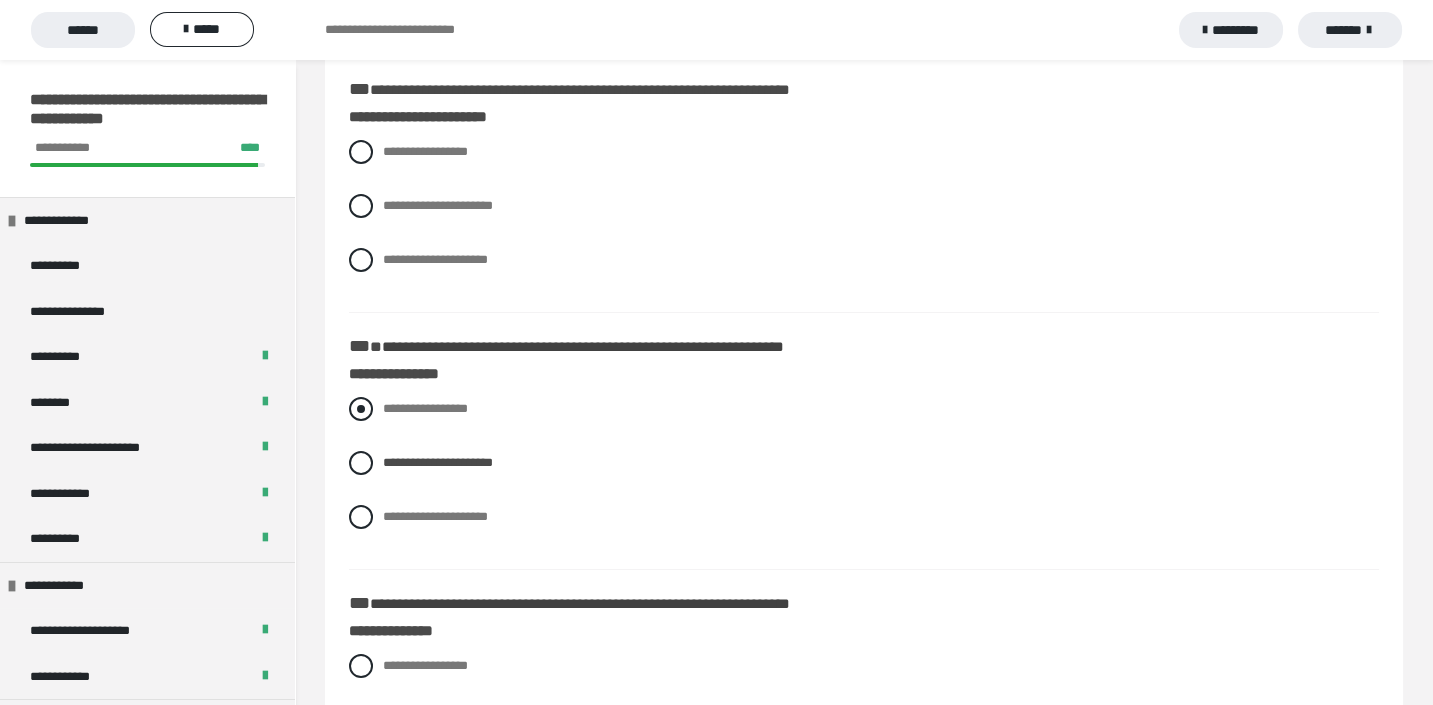 scroll, scrollTop: 331, scrollLeft: 0, axis: vertical 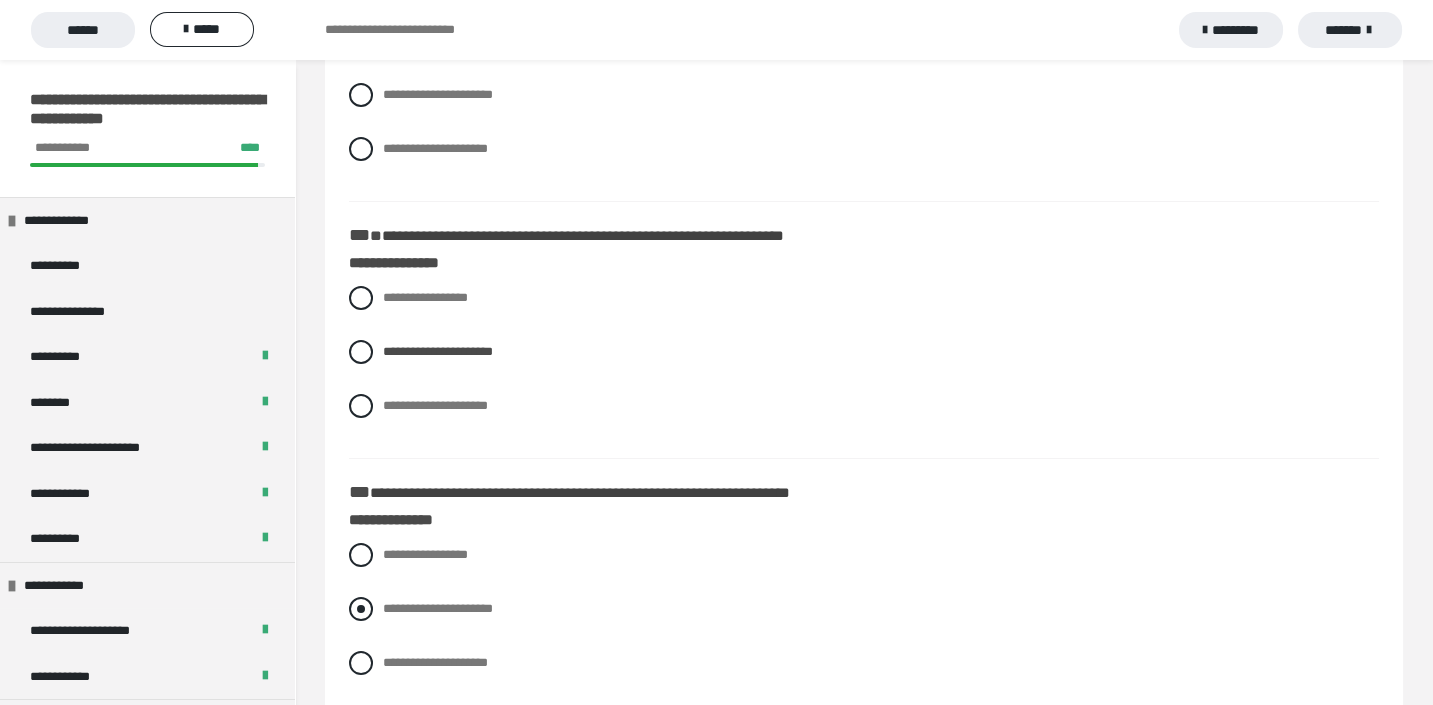 click at bounding box center (361, 609) 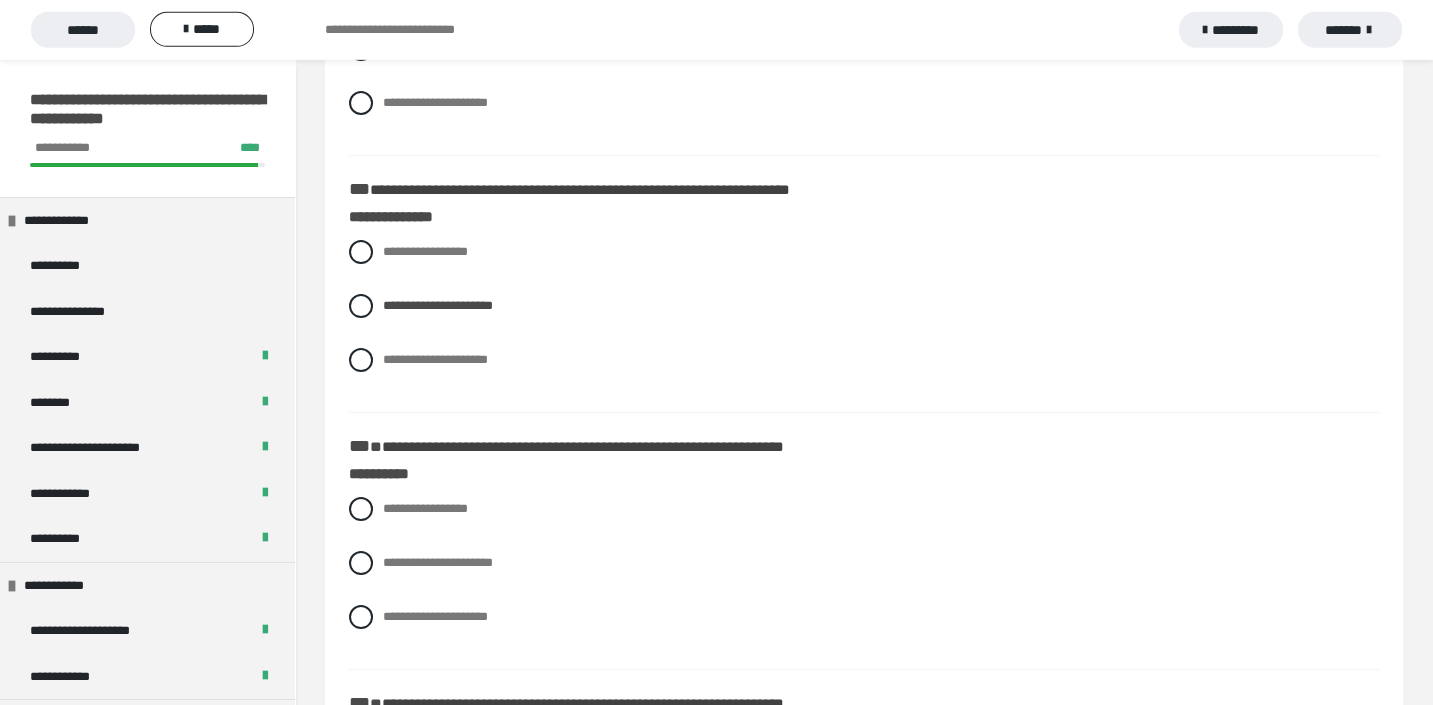 scroll, scrollTop: 662, scrollLeft: 0, axis: vertical 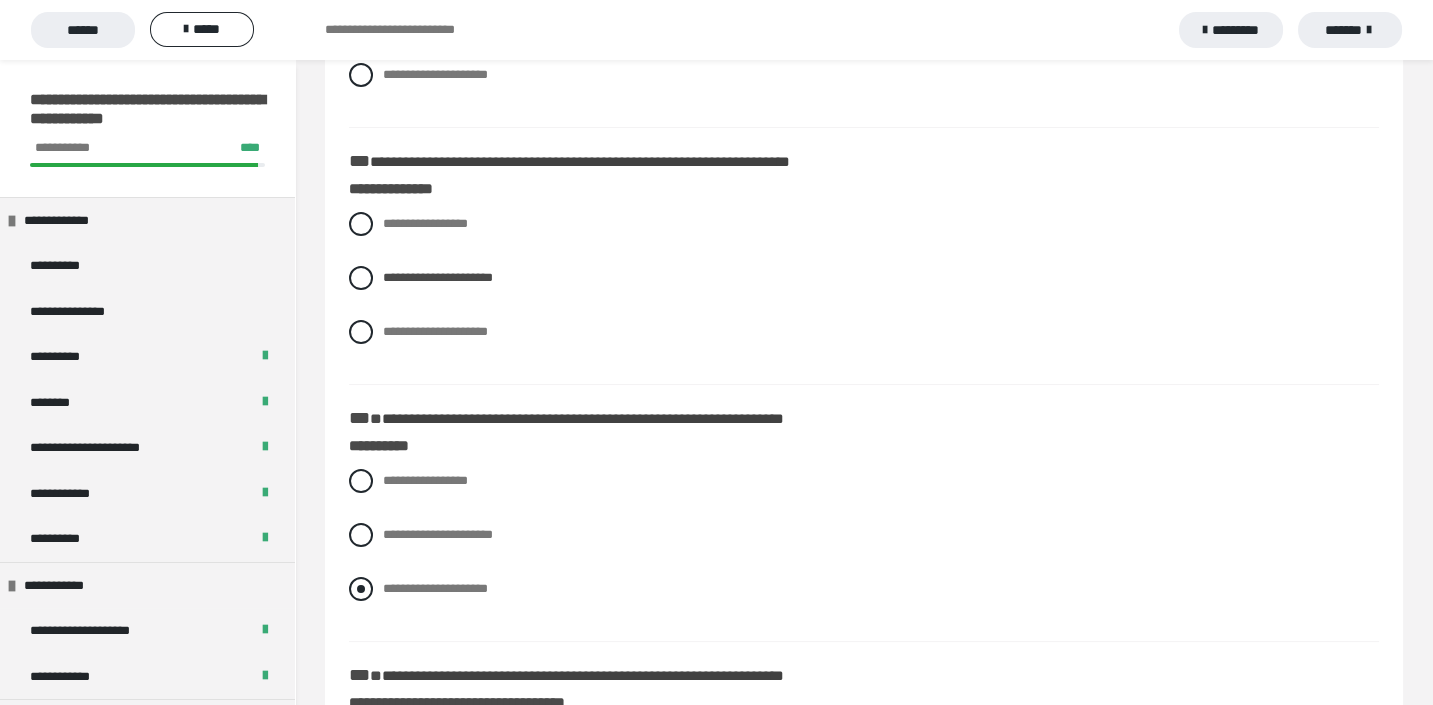 click at bounding box center [361, 589] 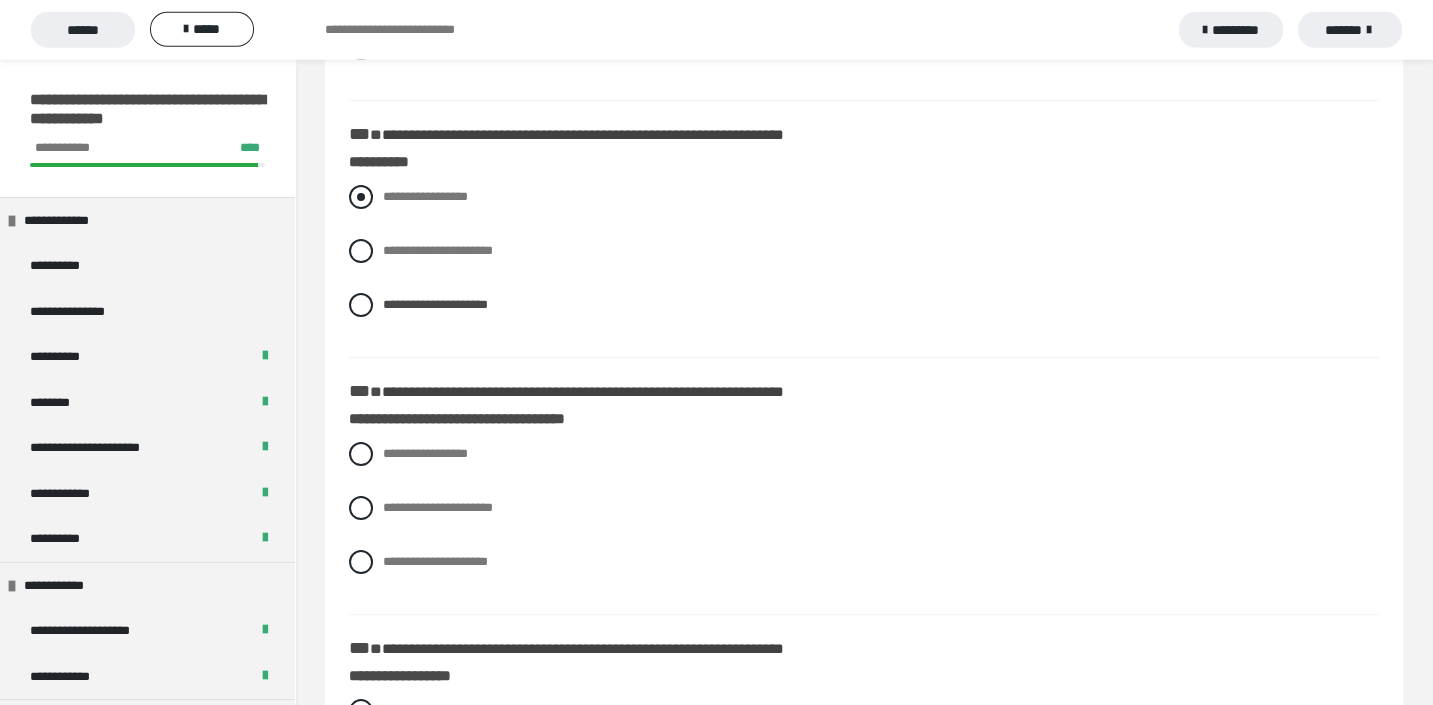 scroll, scrollTop: 1104, scrollLeft: 0, axis: vertical 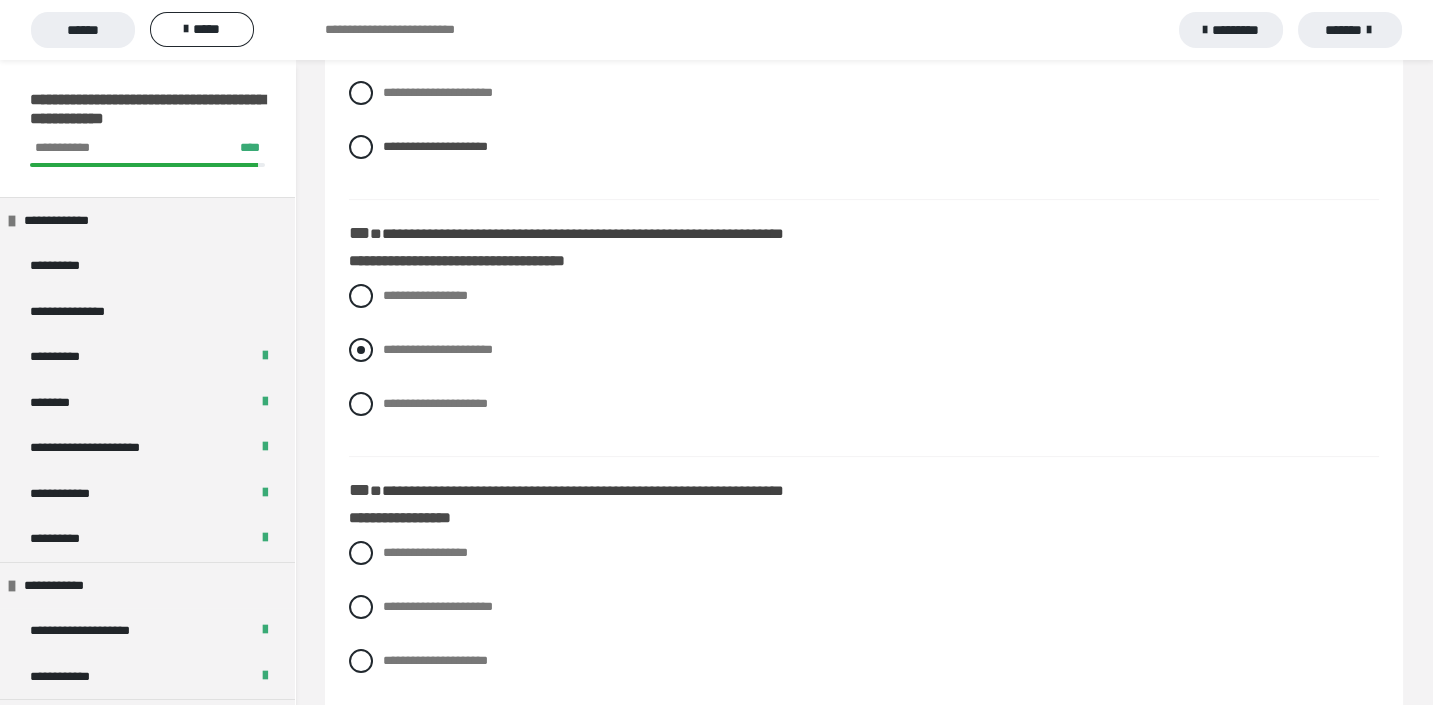 click at bounding box center (361, 350) 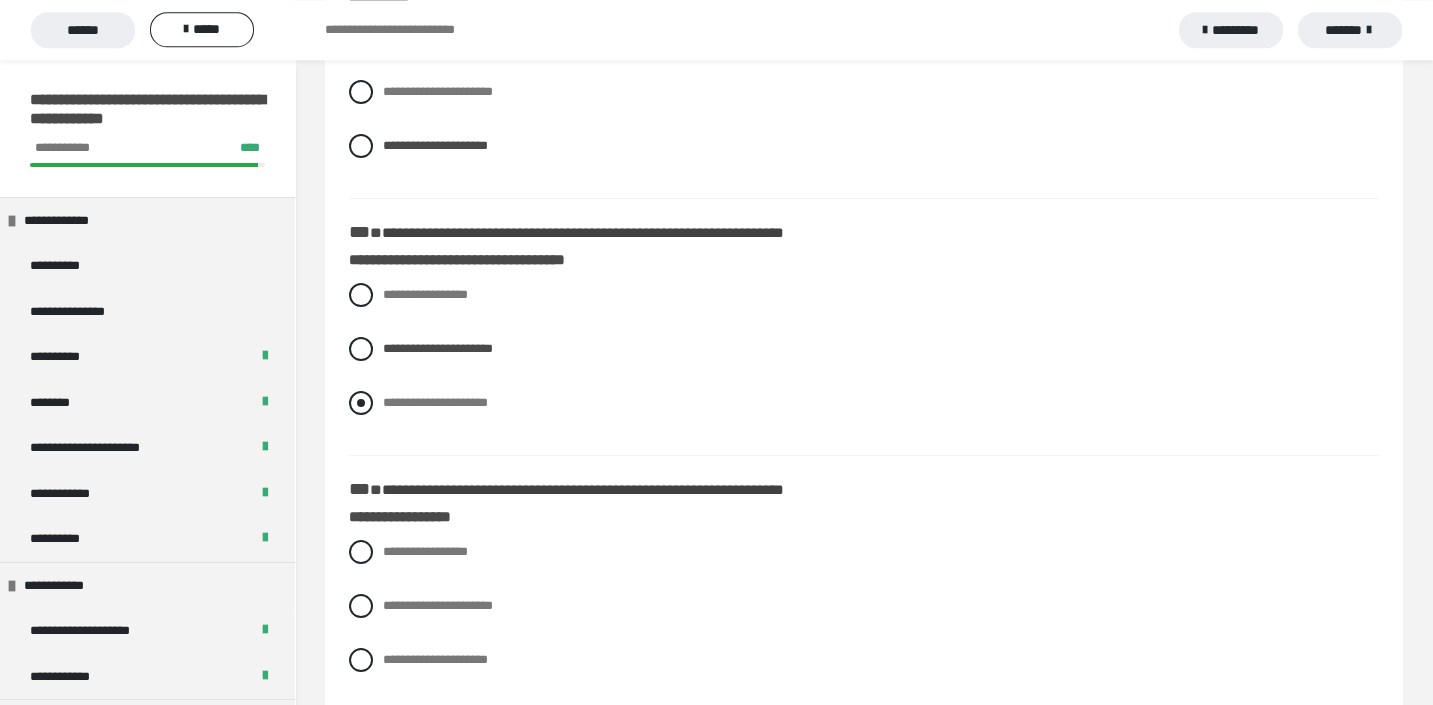 scroll, scrollTop: 1214, scrollLeft: 0, axis: vertical 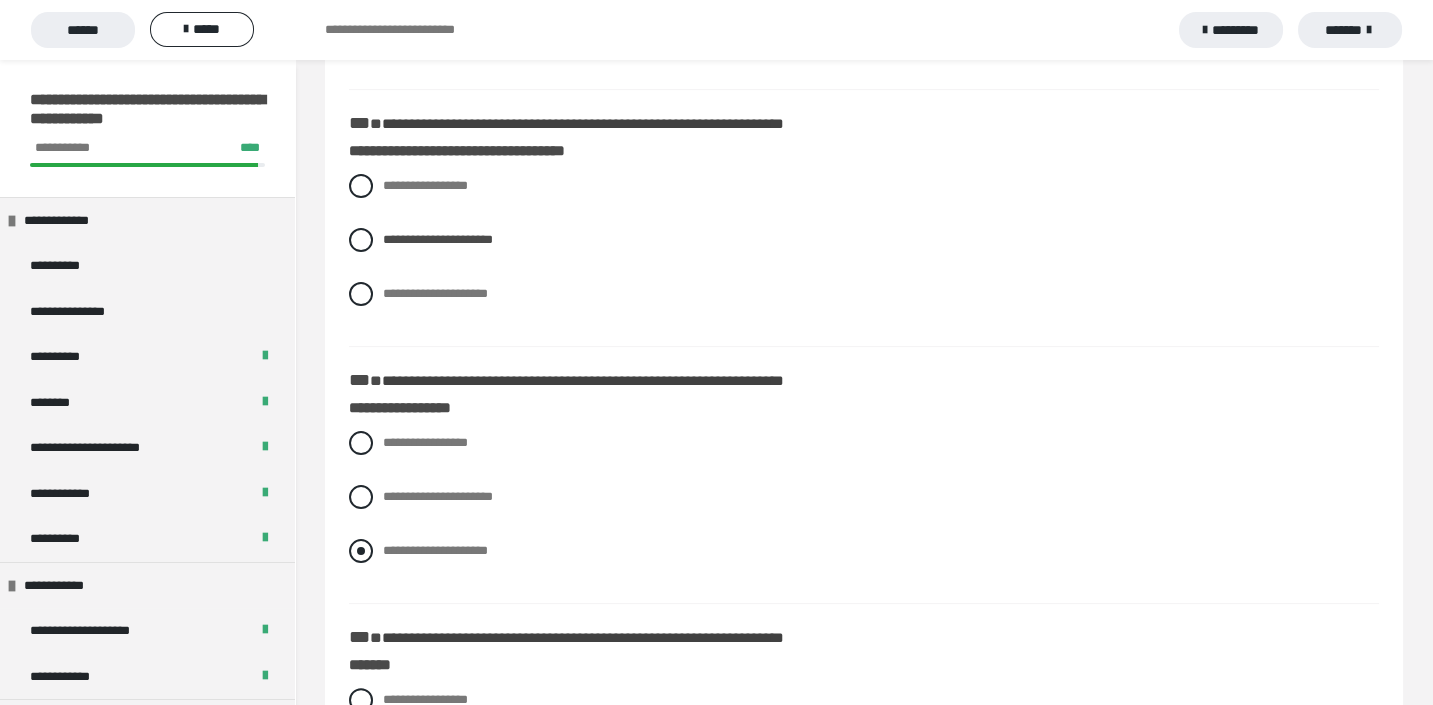 click at bounding box center (361, 551) 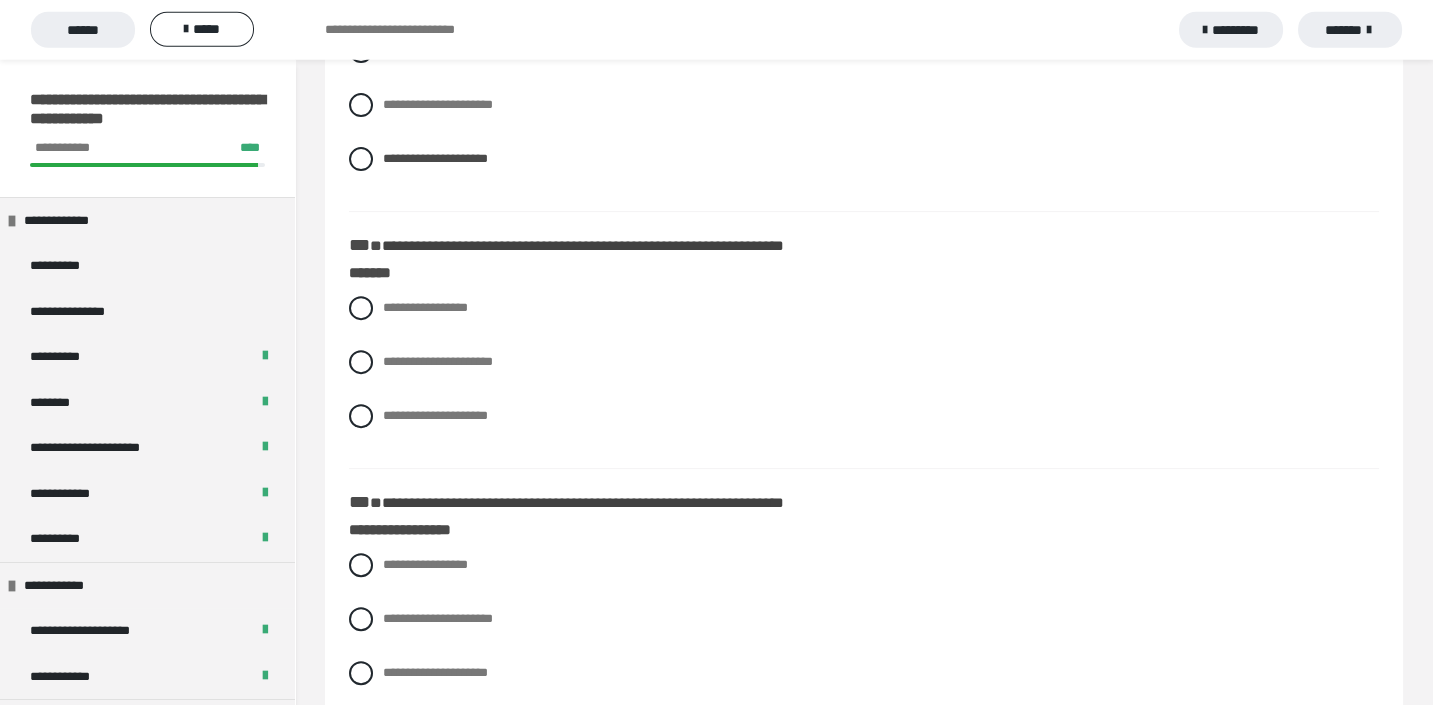 scroll, scrollTop: 1656, scrollLeft: 0, axis: vertical 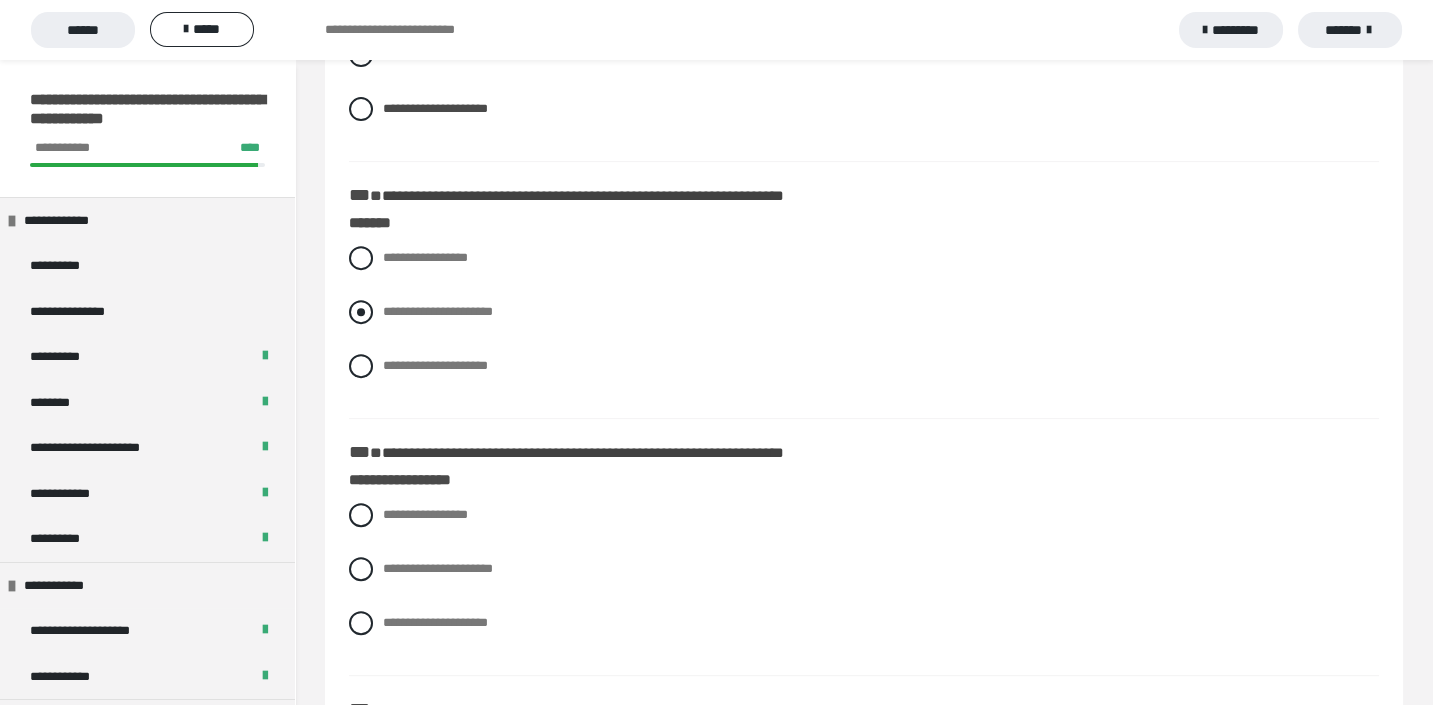 click at bounding box center (361, 312) 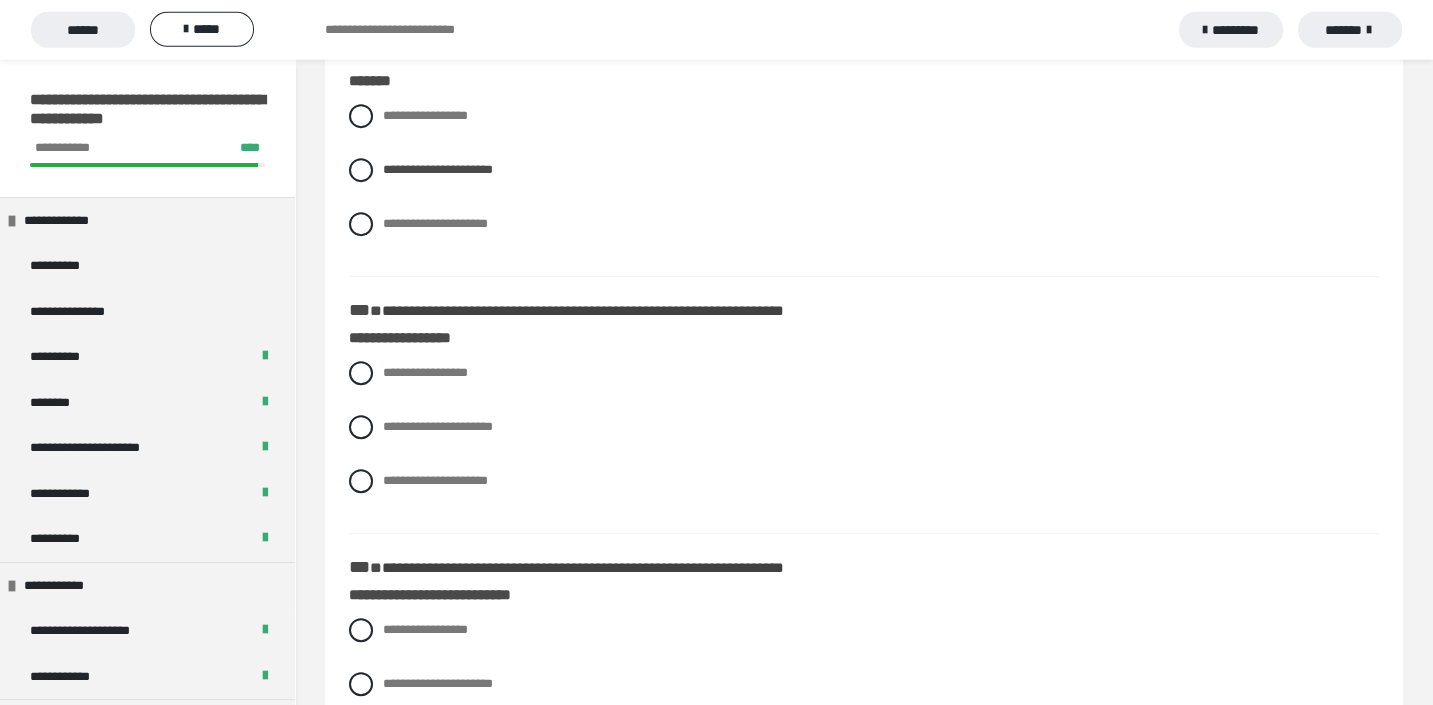 scroll, scrollTop: 1876, scrollLeft: 0, axis: vertical 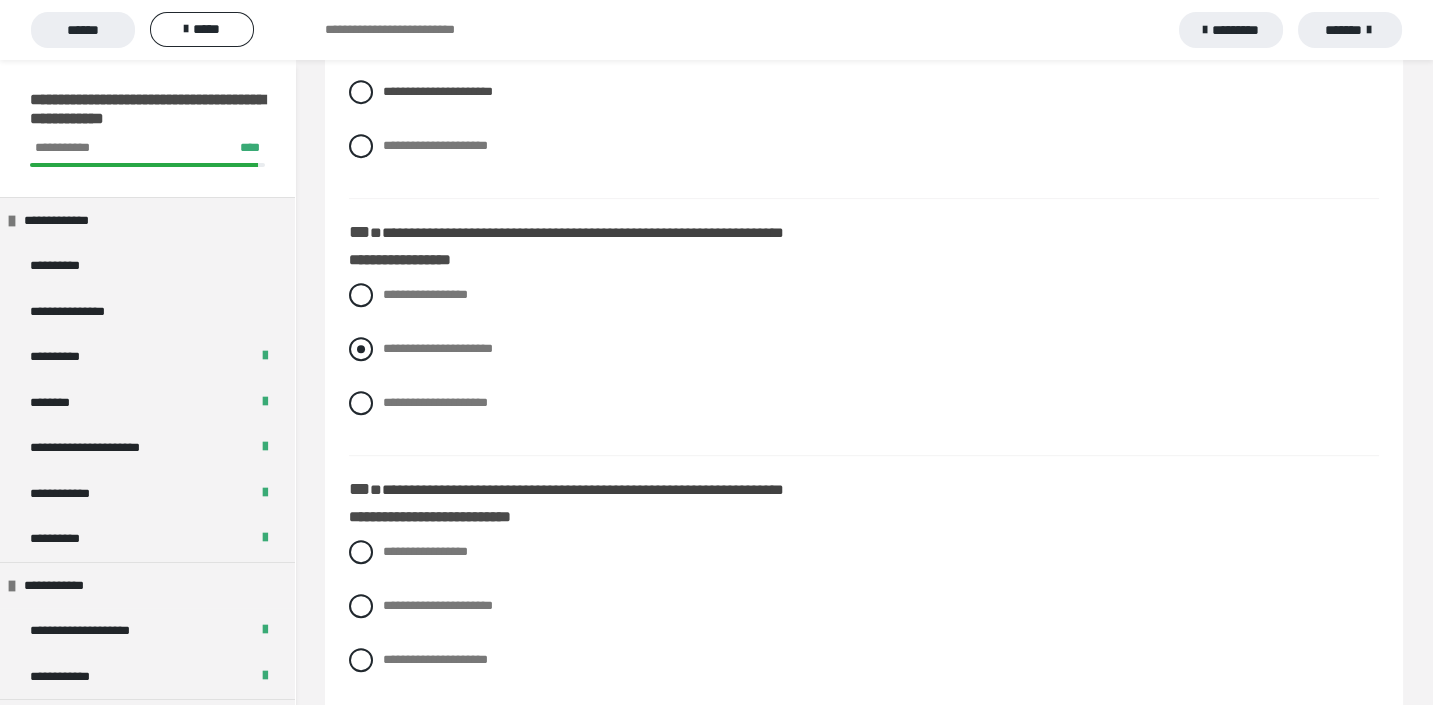 click at bounding box center [361, 349] 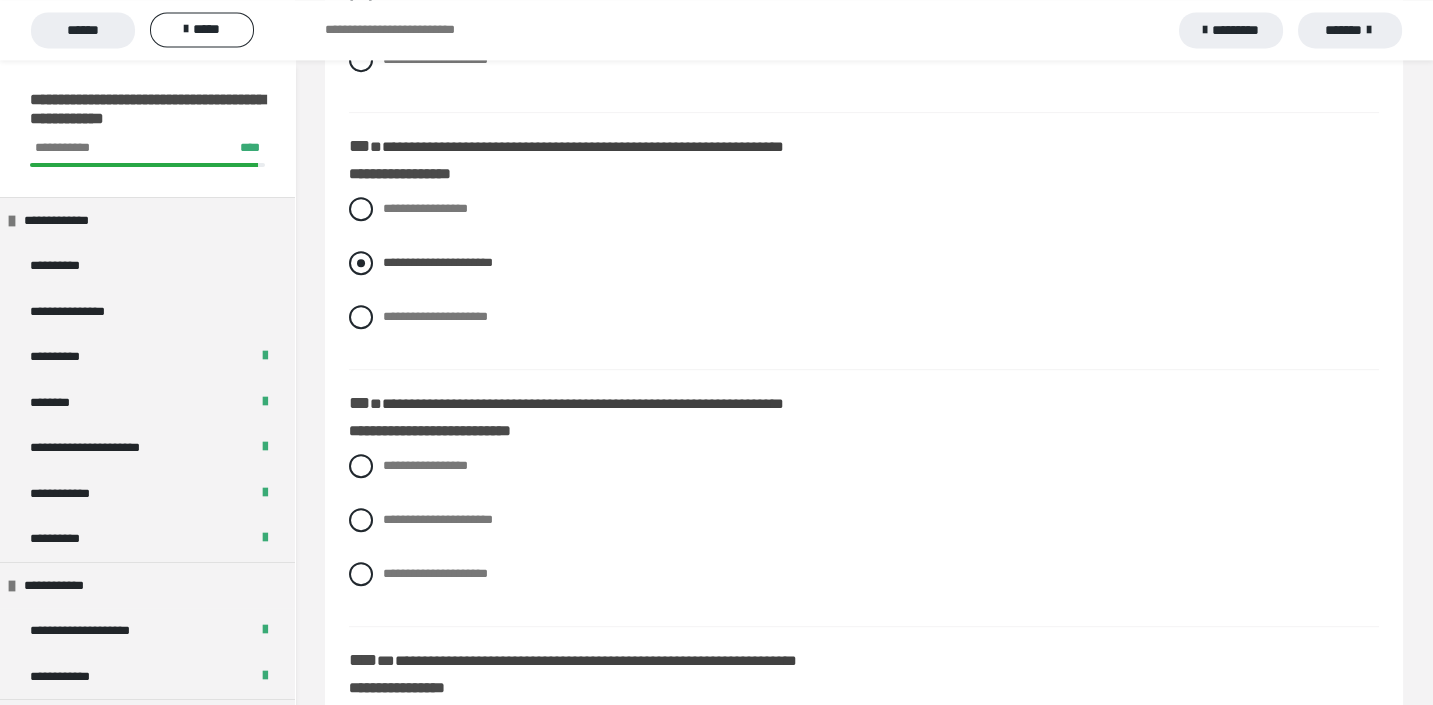 scroll, scrollTop: 1987, scrollLeft: 0, axis: vertical 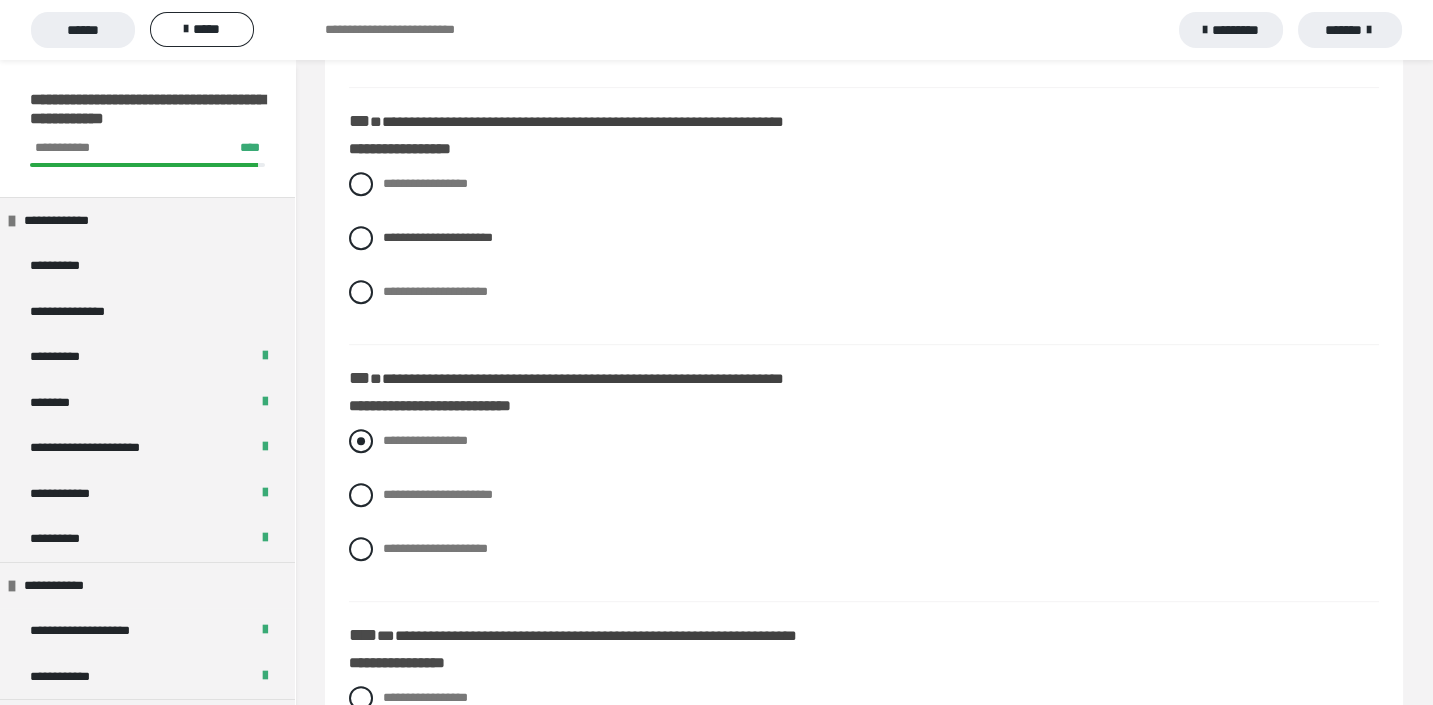 click at bounding box center [361, 441] 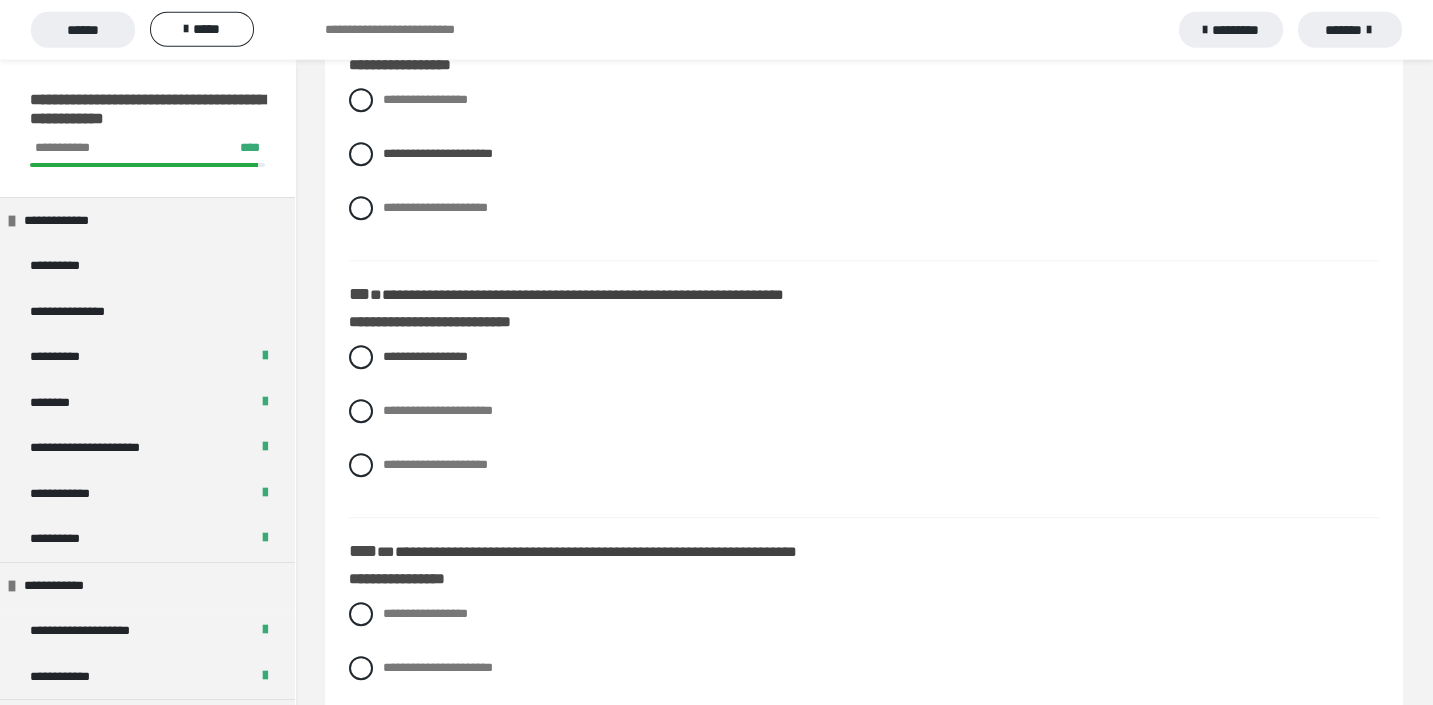 scroll, scrollTop: 2255, scrollLeft: 0, axis: vertical 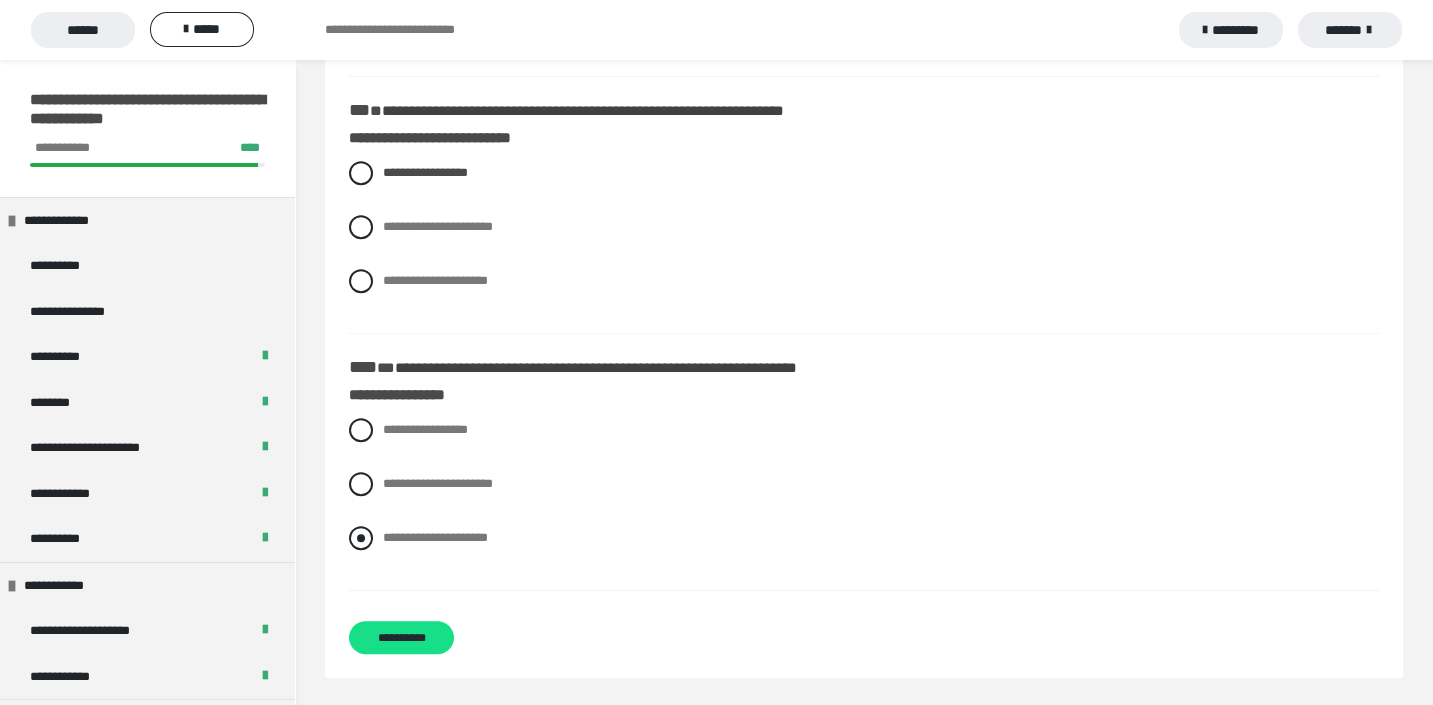click at bounding box center [361, 538] 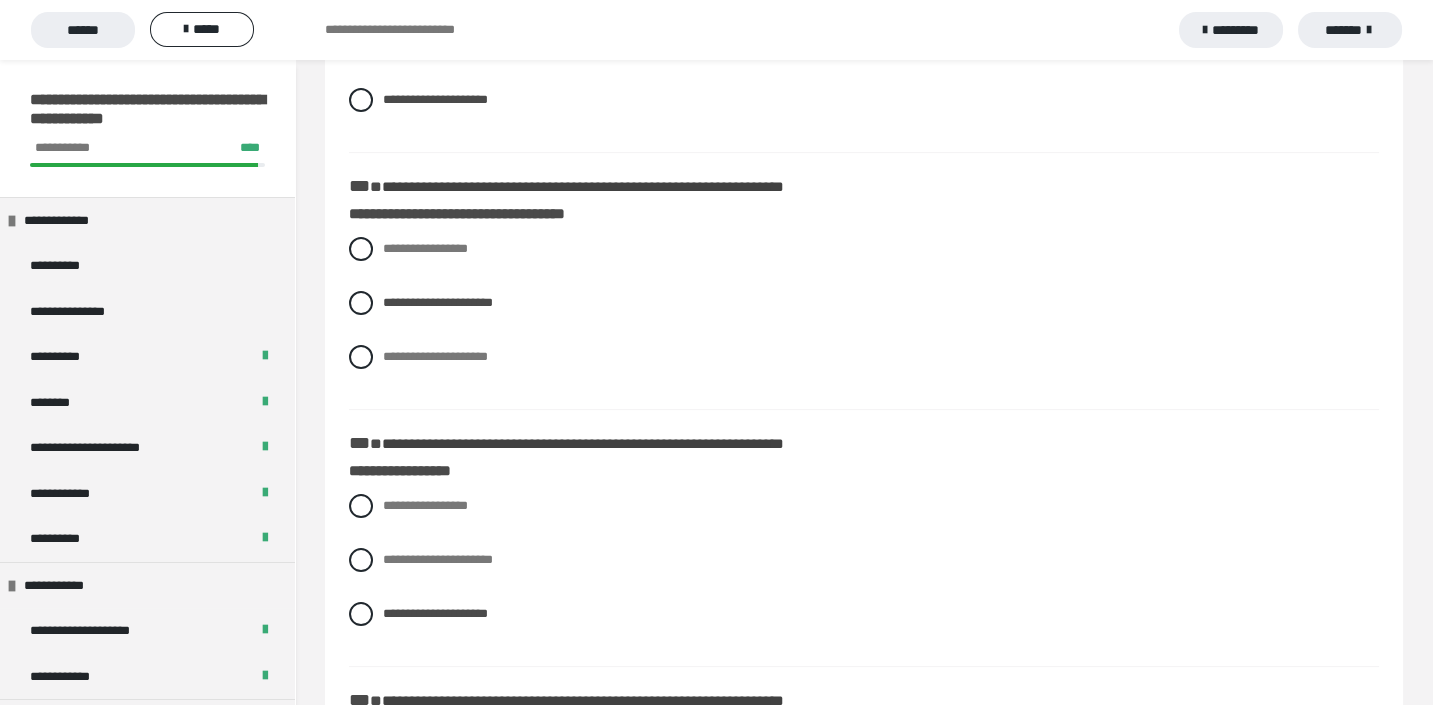 scroll, scrollTop: 489, scrollLeft: 0, axis: vertical 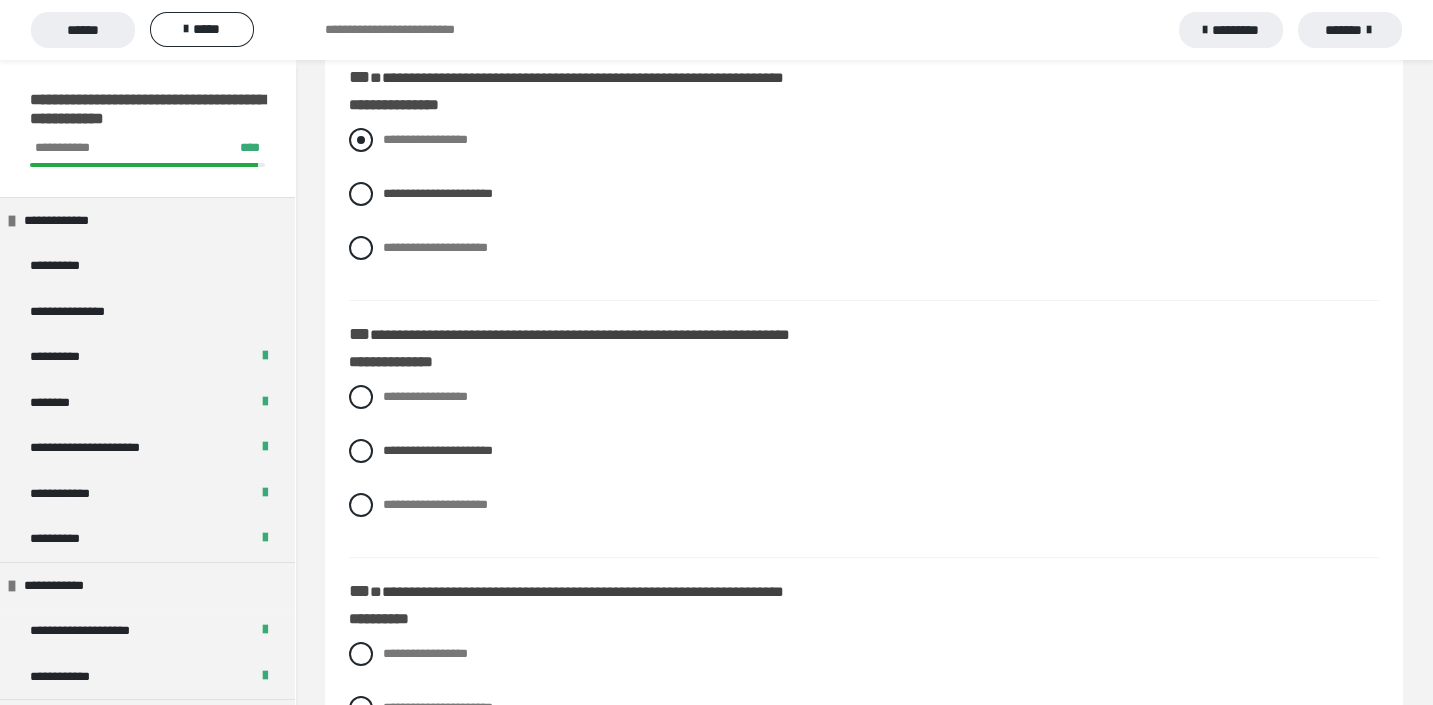 click at bounding box center [361, 140] 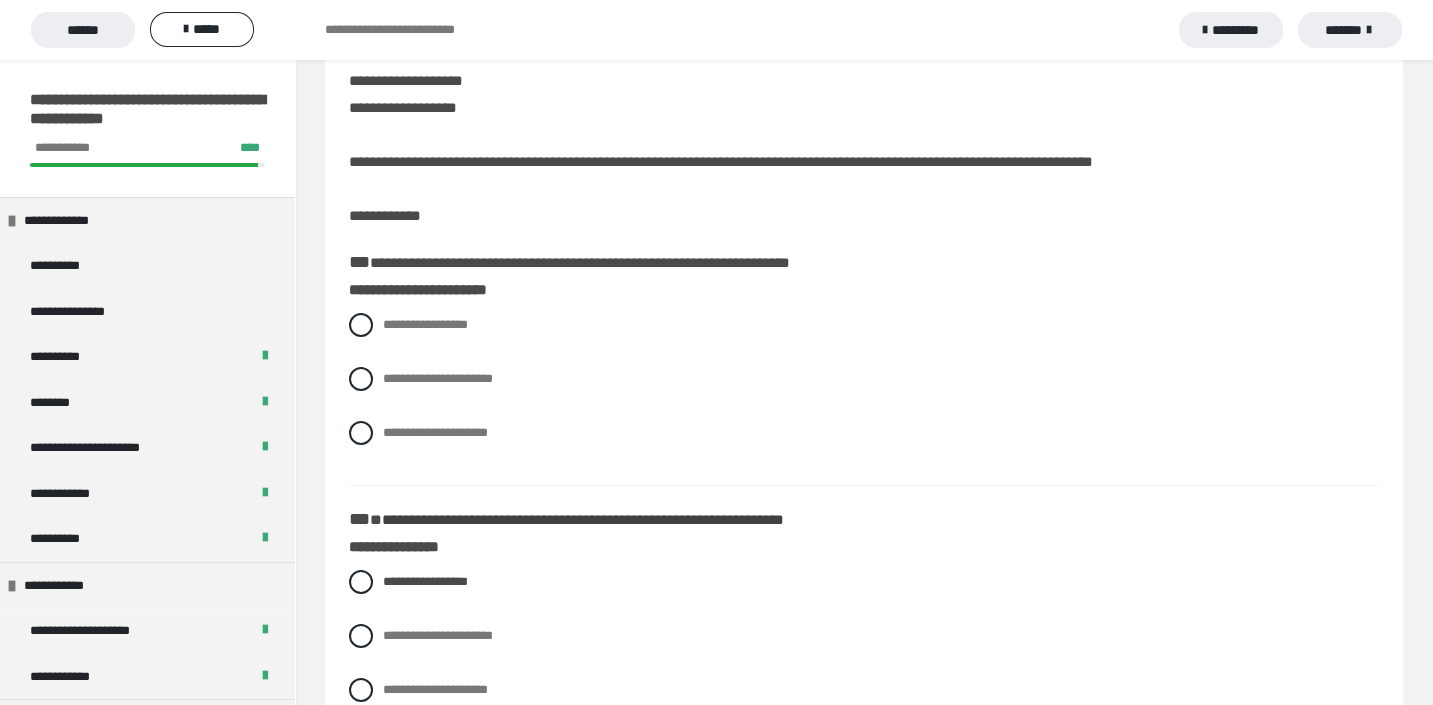 scroll, scrollTop: 0, scrollLeft: 0, axis: both 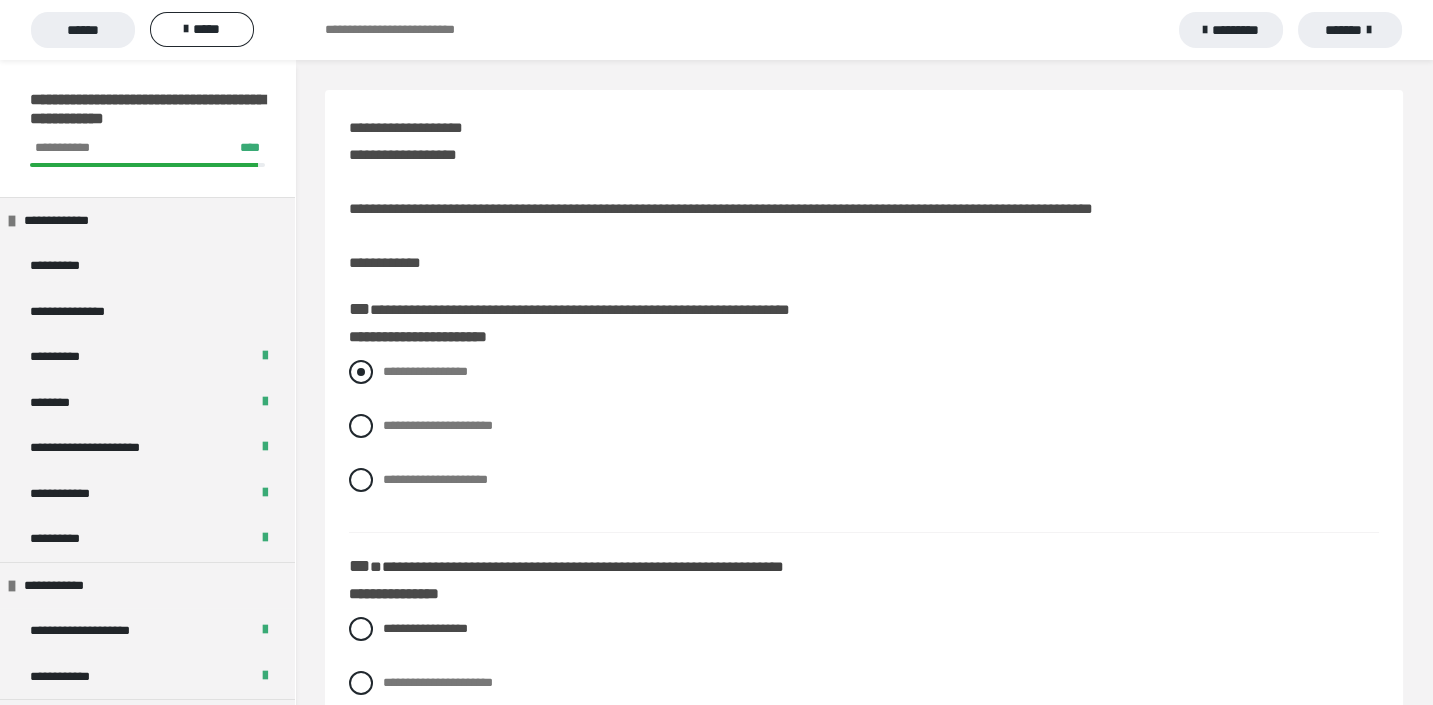 click at bounding box center [361, 372] 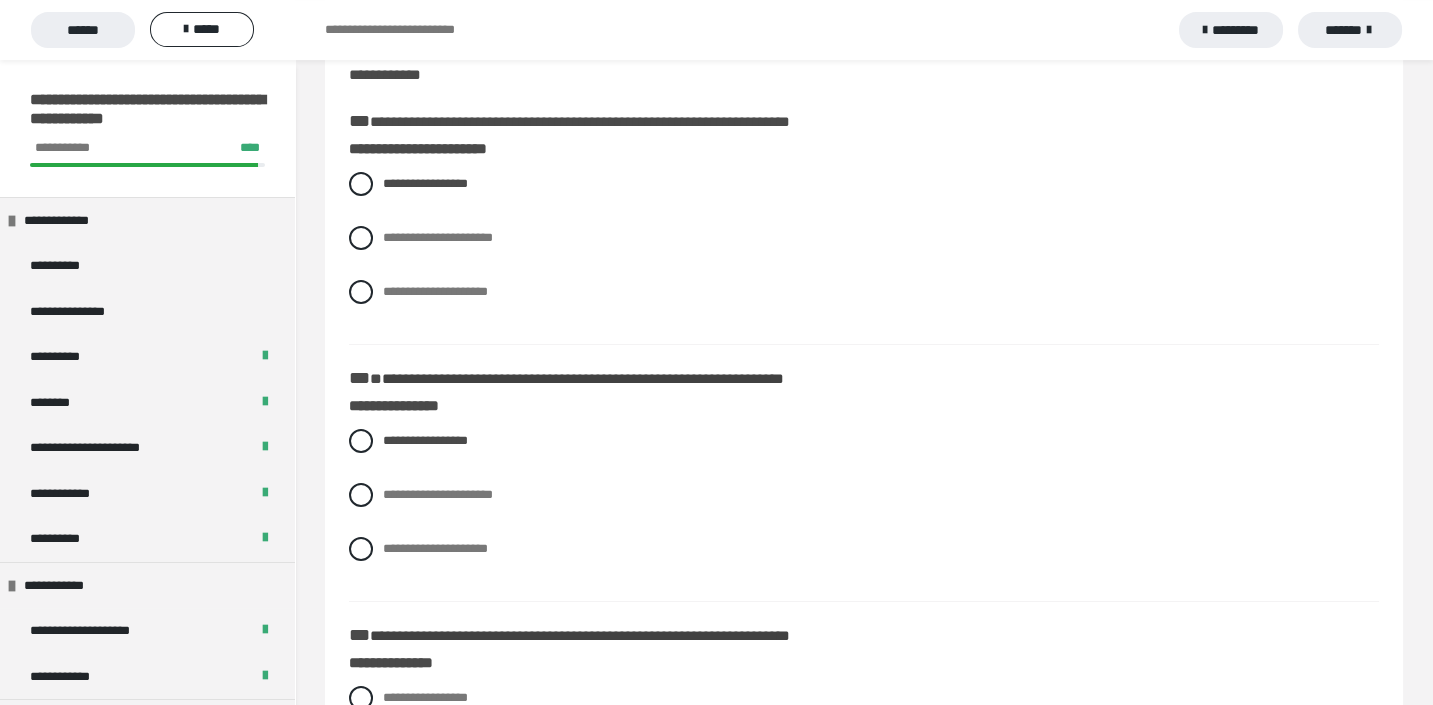 scroll, scrollTop: 220, scrollLeft: 0, axis: vertical 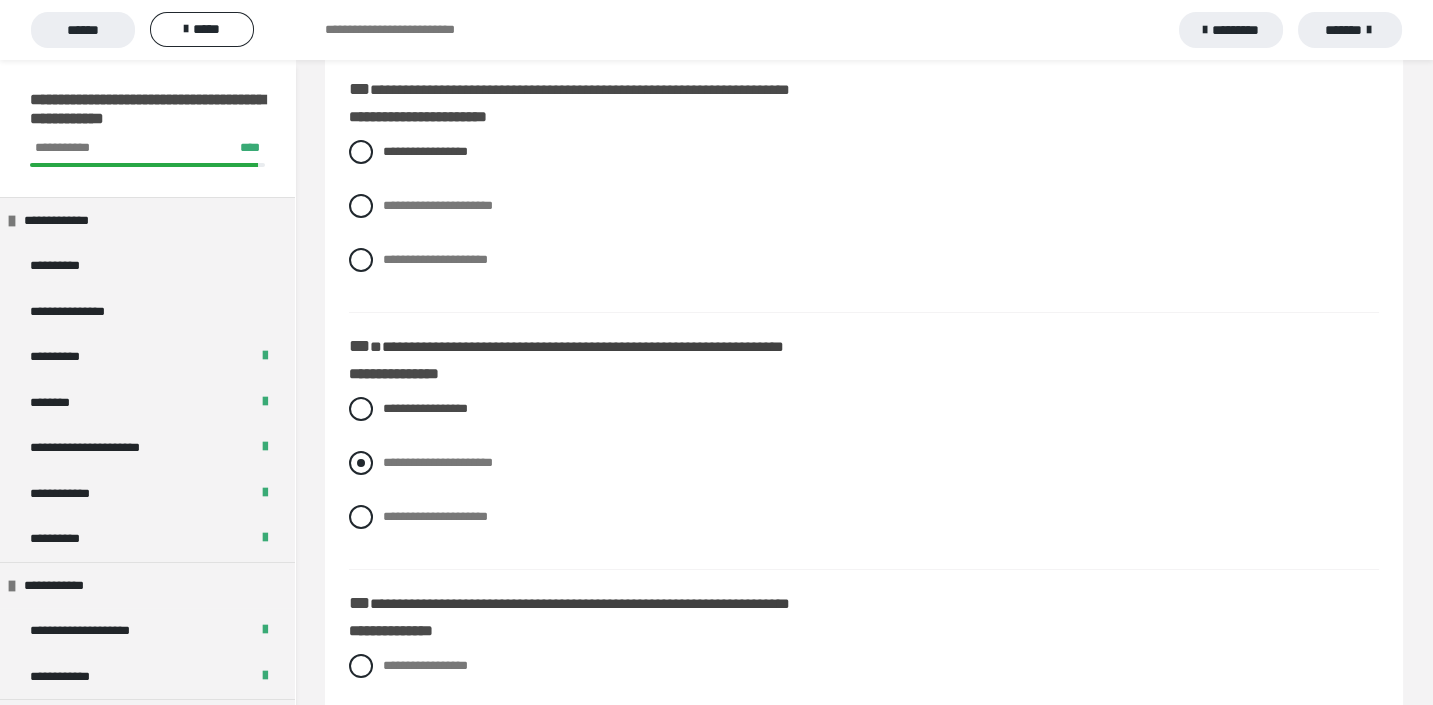 click at bounding box center [361, 463] 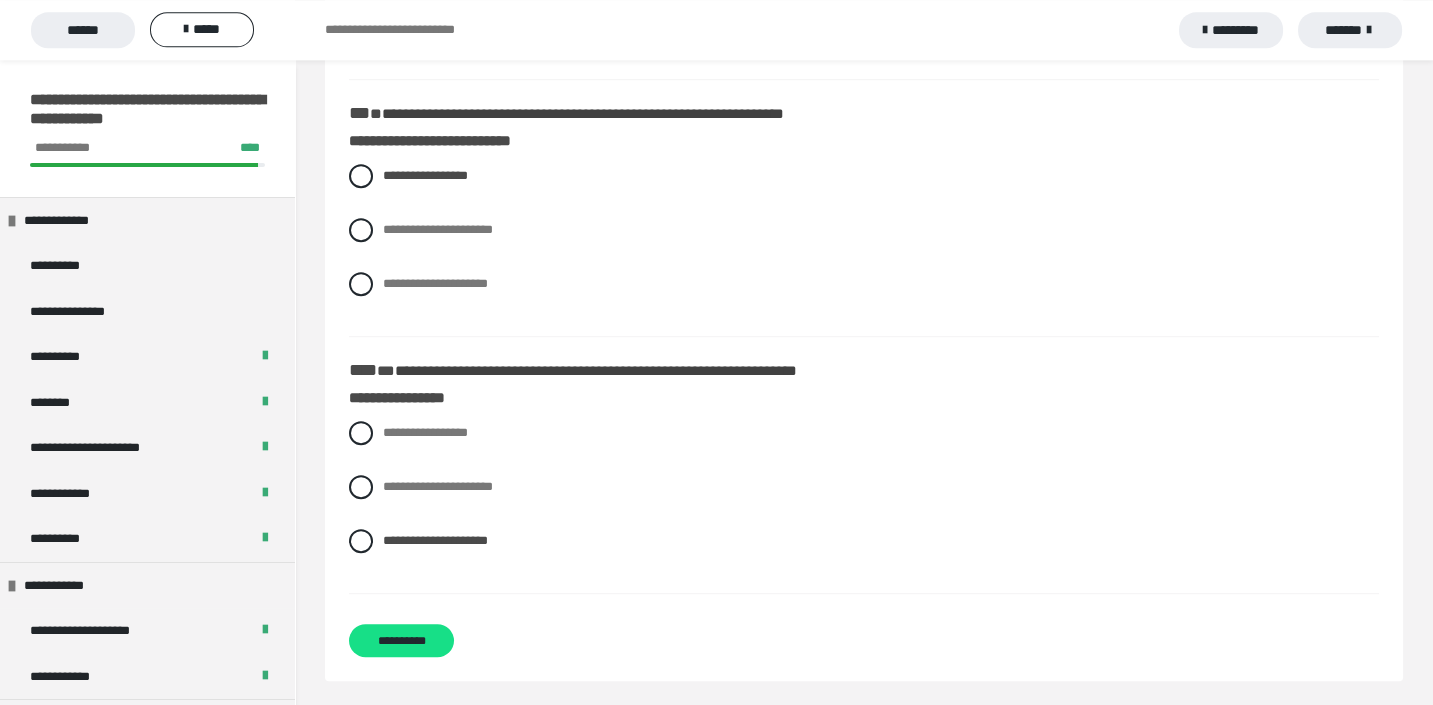 scroll, scrollTop: 2255, scrollLeft: 0, axis: vertical 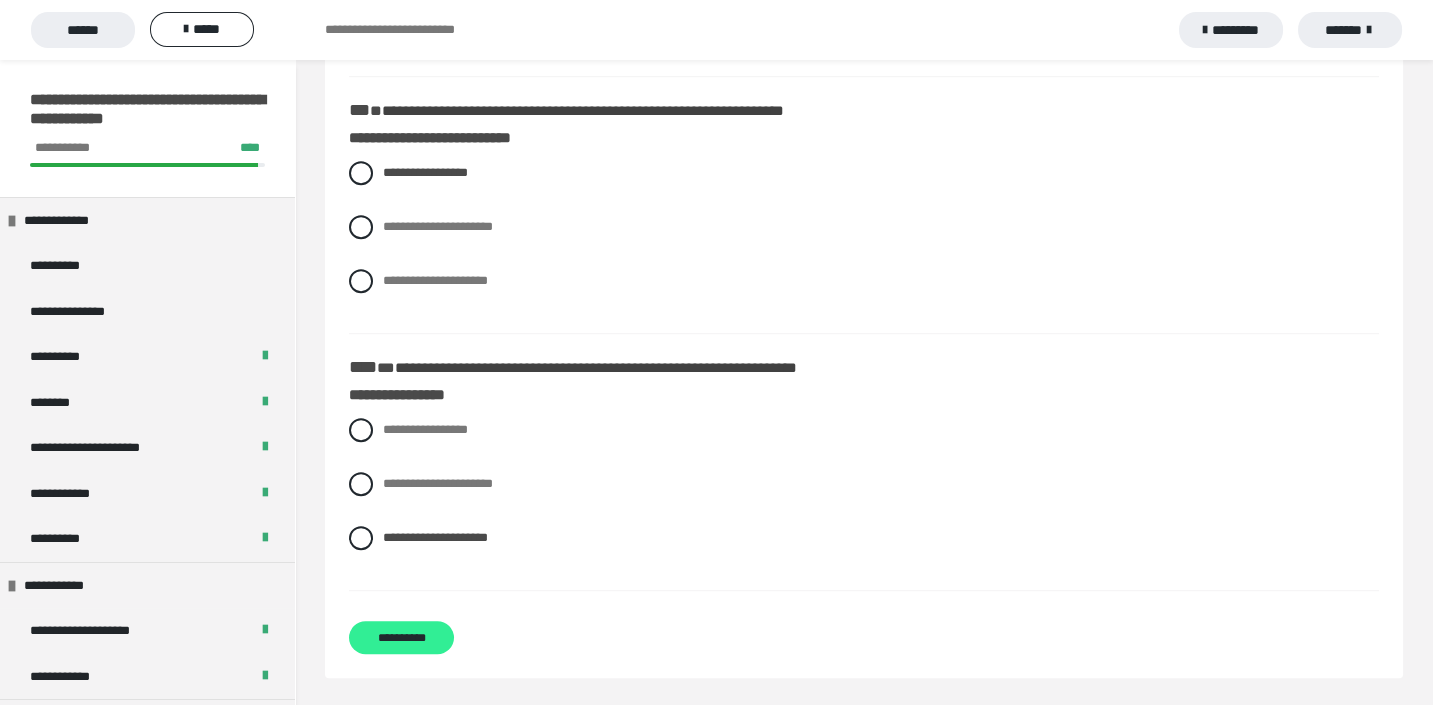 click on "**********" at bounding box center [401, 637] 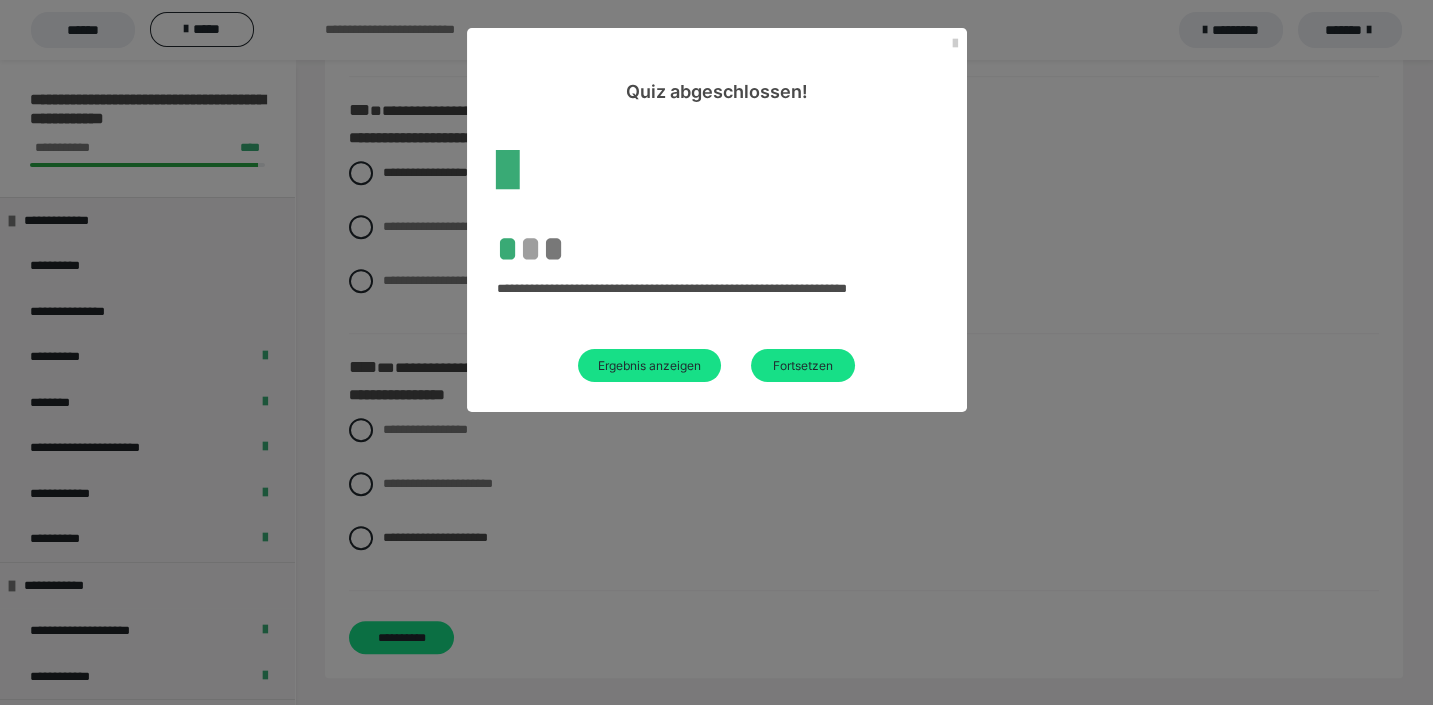 scroll, scrollTop: 59, scrollLeft: 0, axis: vertical 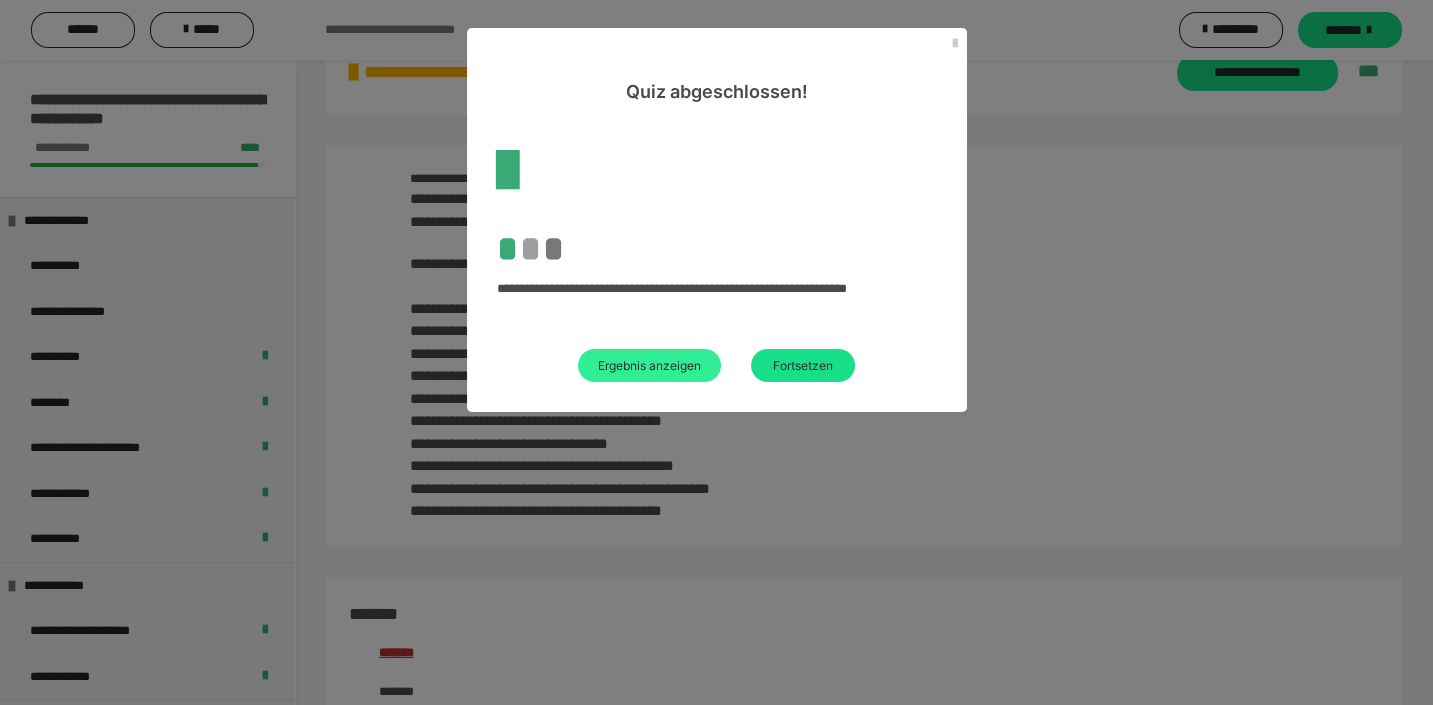 click on "Ergebnis anzeigen" at bounding box center (649, 365) 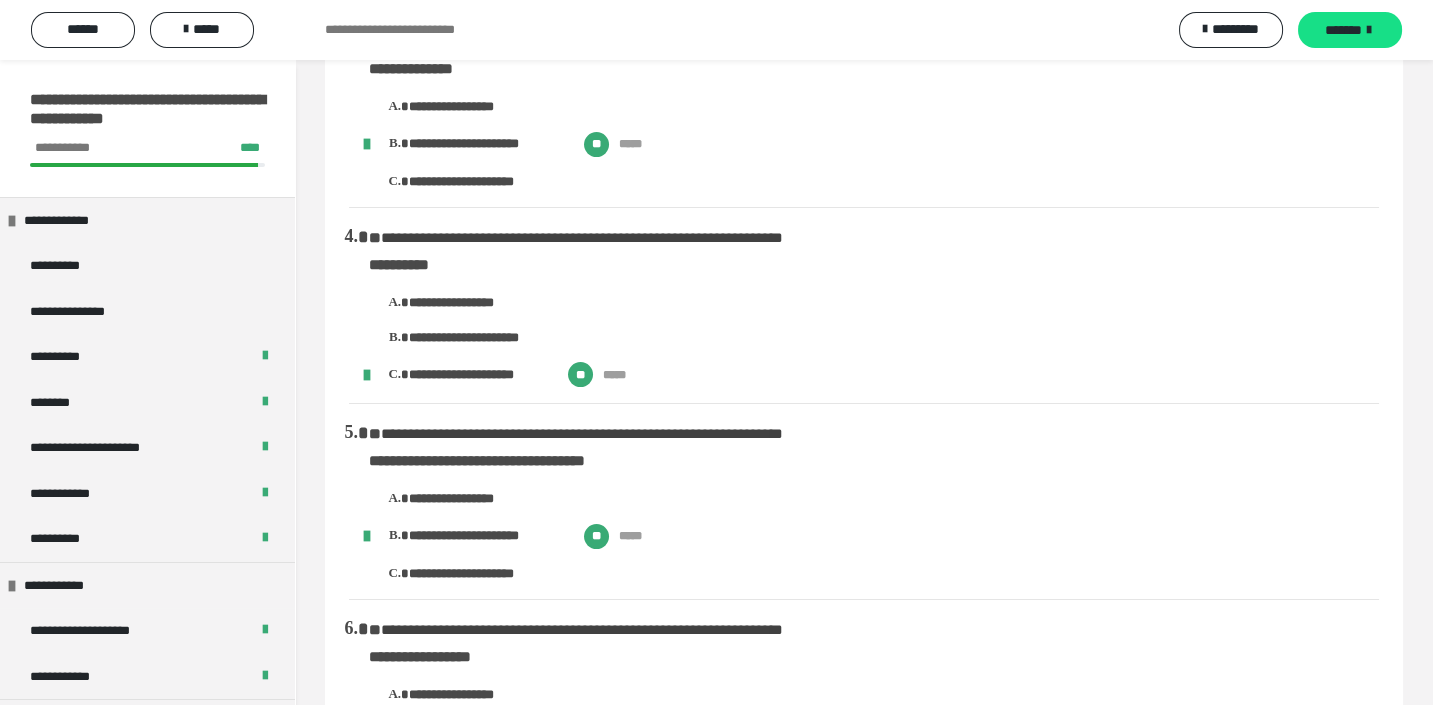 scroll, scrollTop: 0, scrollLeft: 0, axis: both 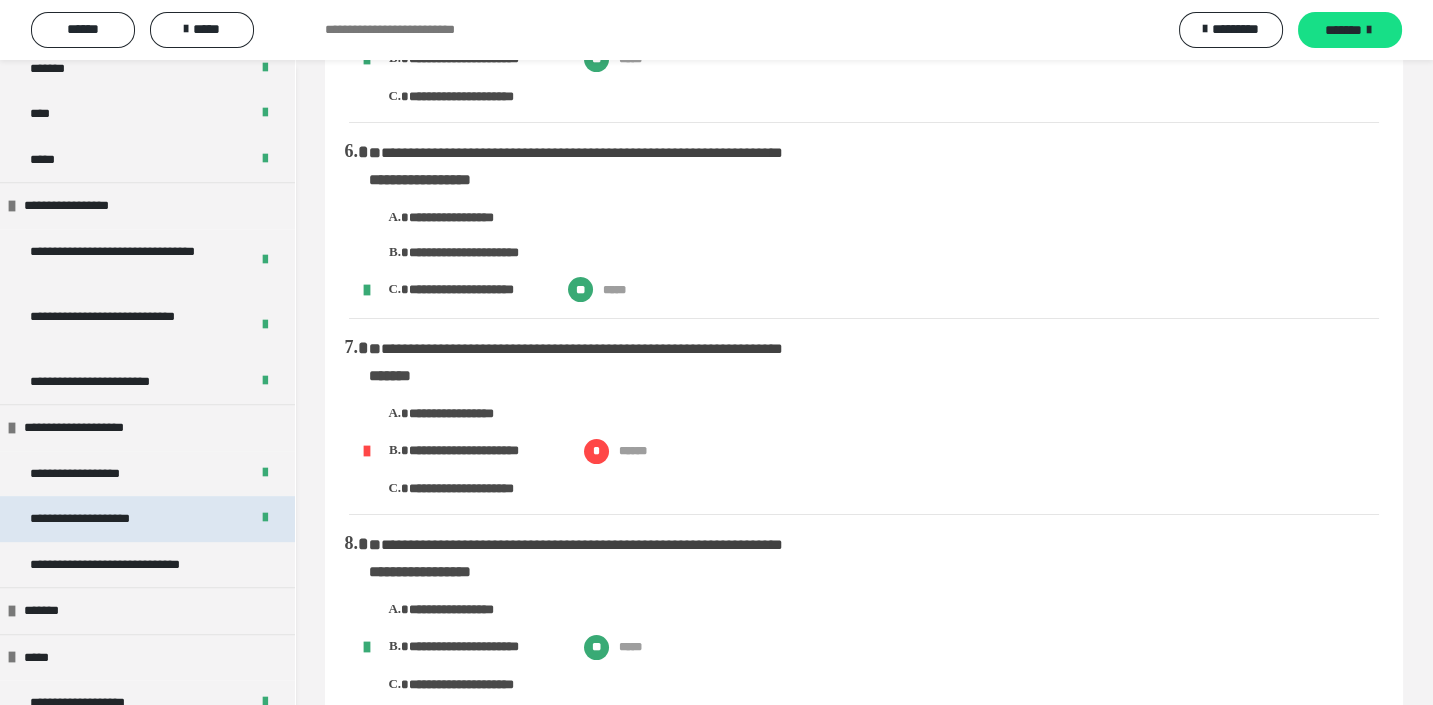 click on "**********" at bounding box center [102, 519] 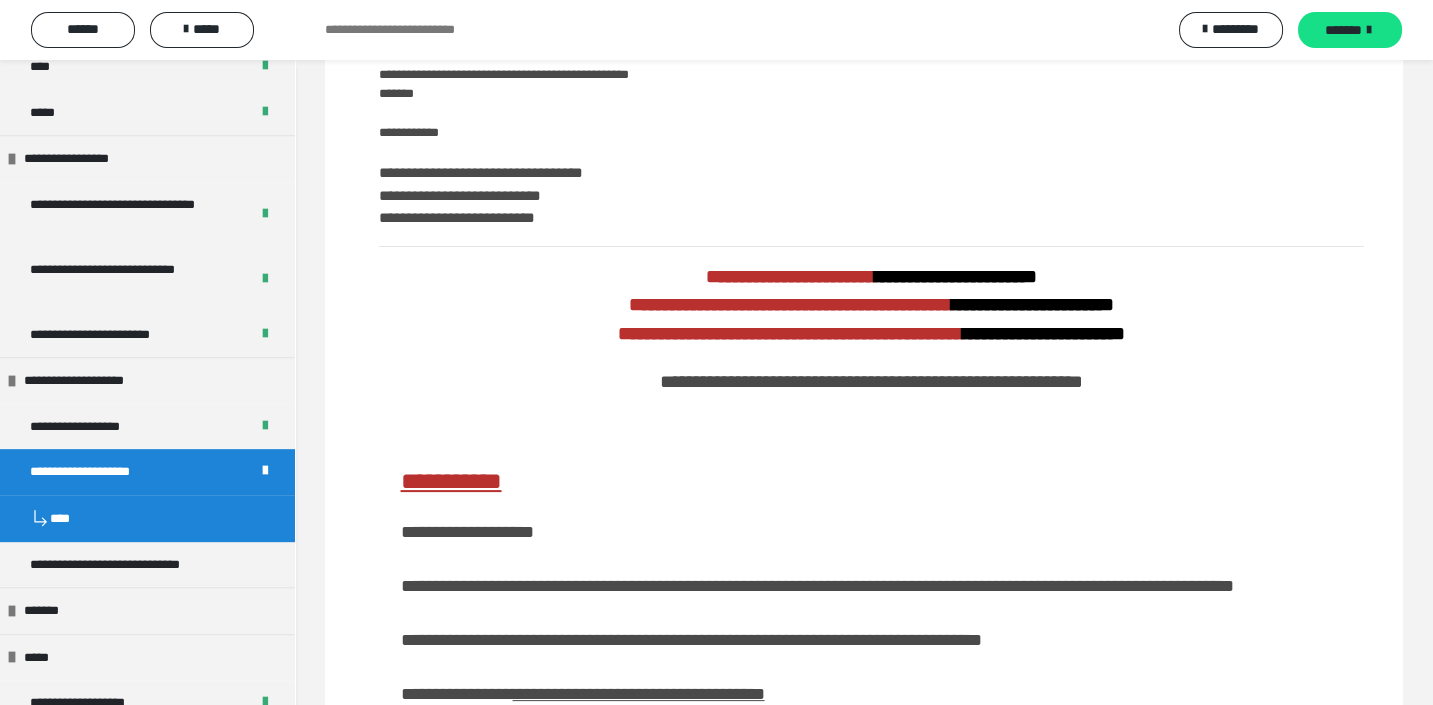 scroll, scrollTop: 1885, scrollLeft: 0, axis: vertical 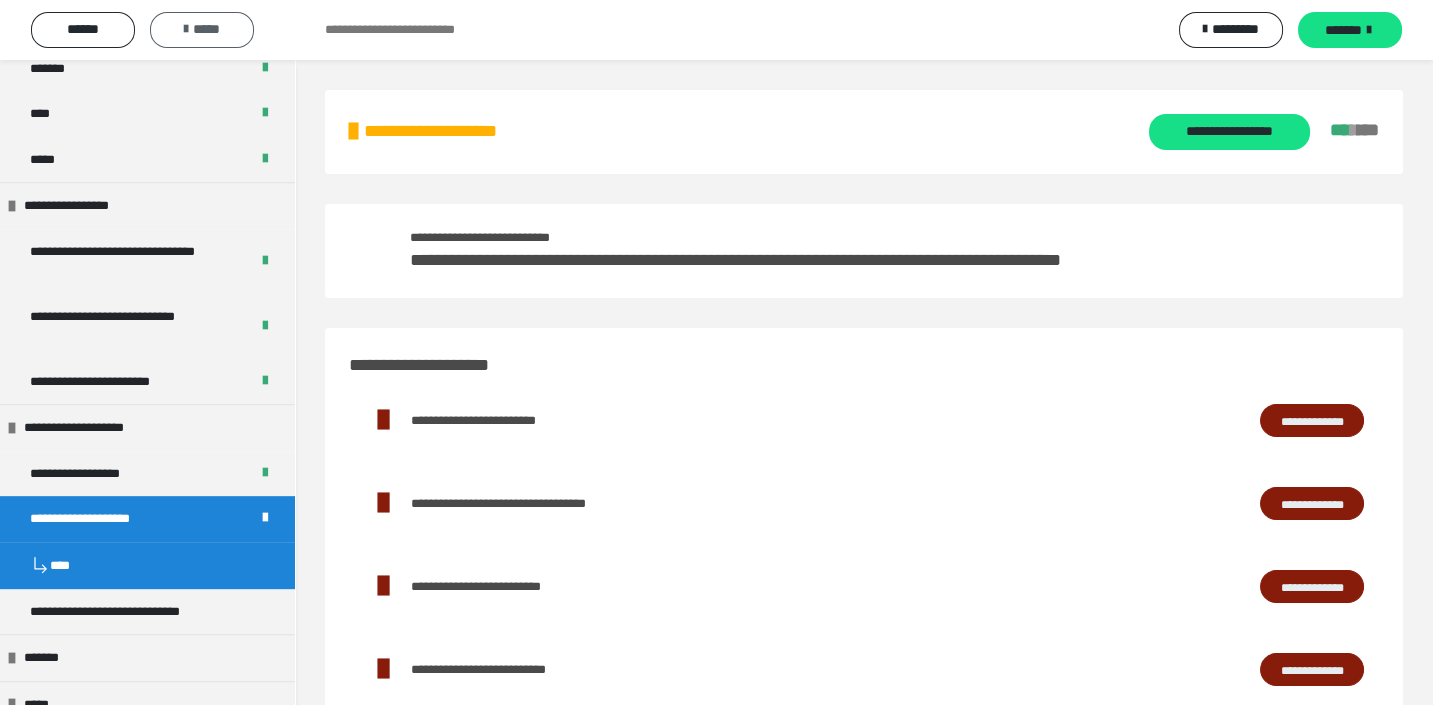 click on "*****" at bounding box center [202, 29] 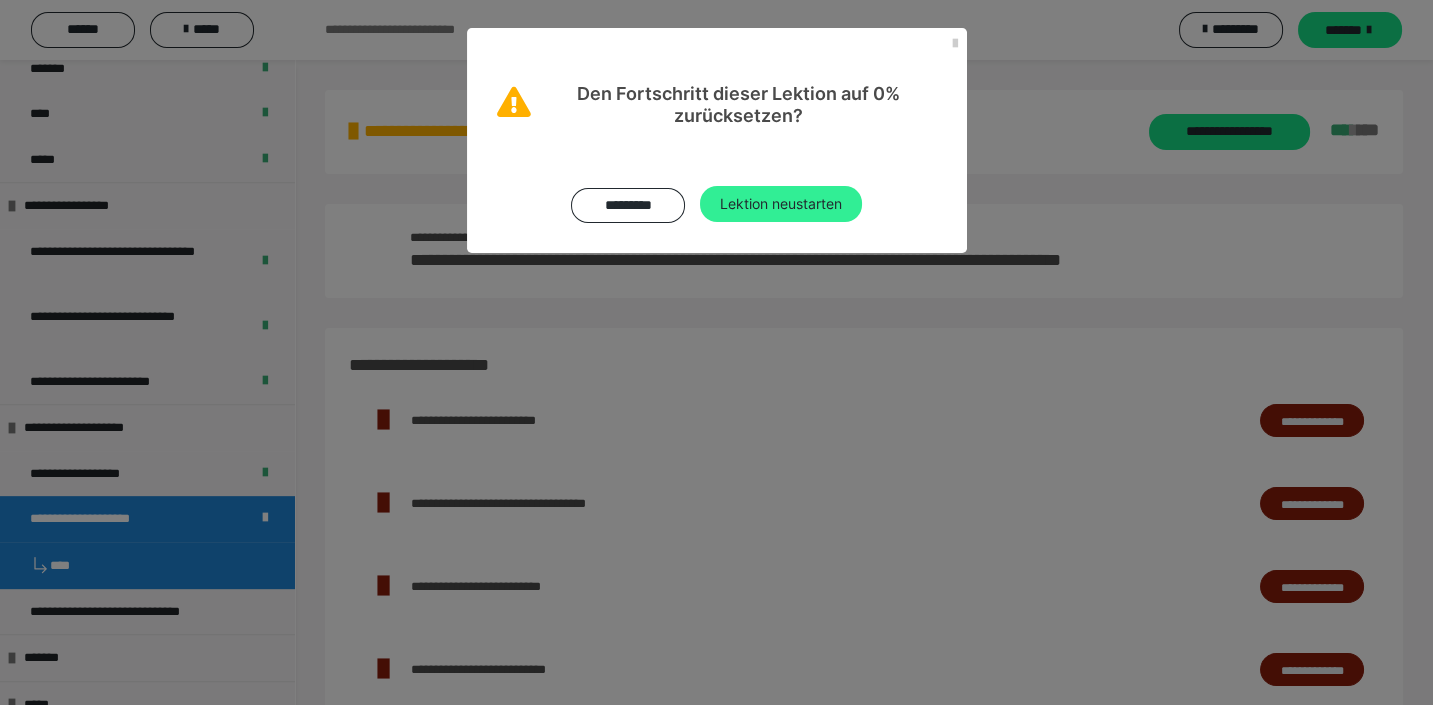 click on "Lektion neustarten" at bounding box center [781, 204] 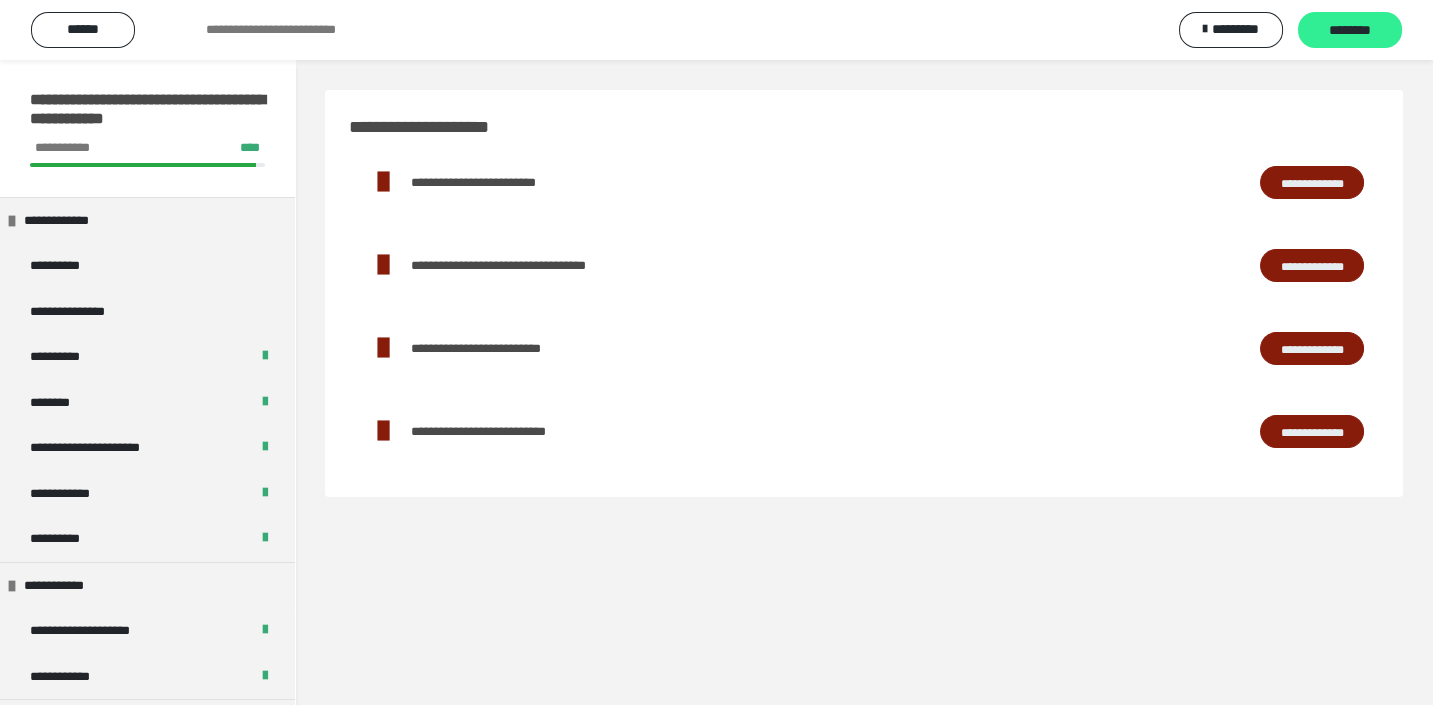 click on "********" at bounding box center (1350, 31) 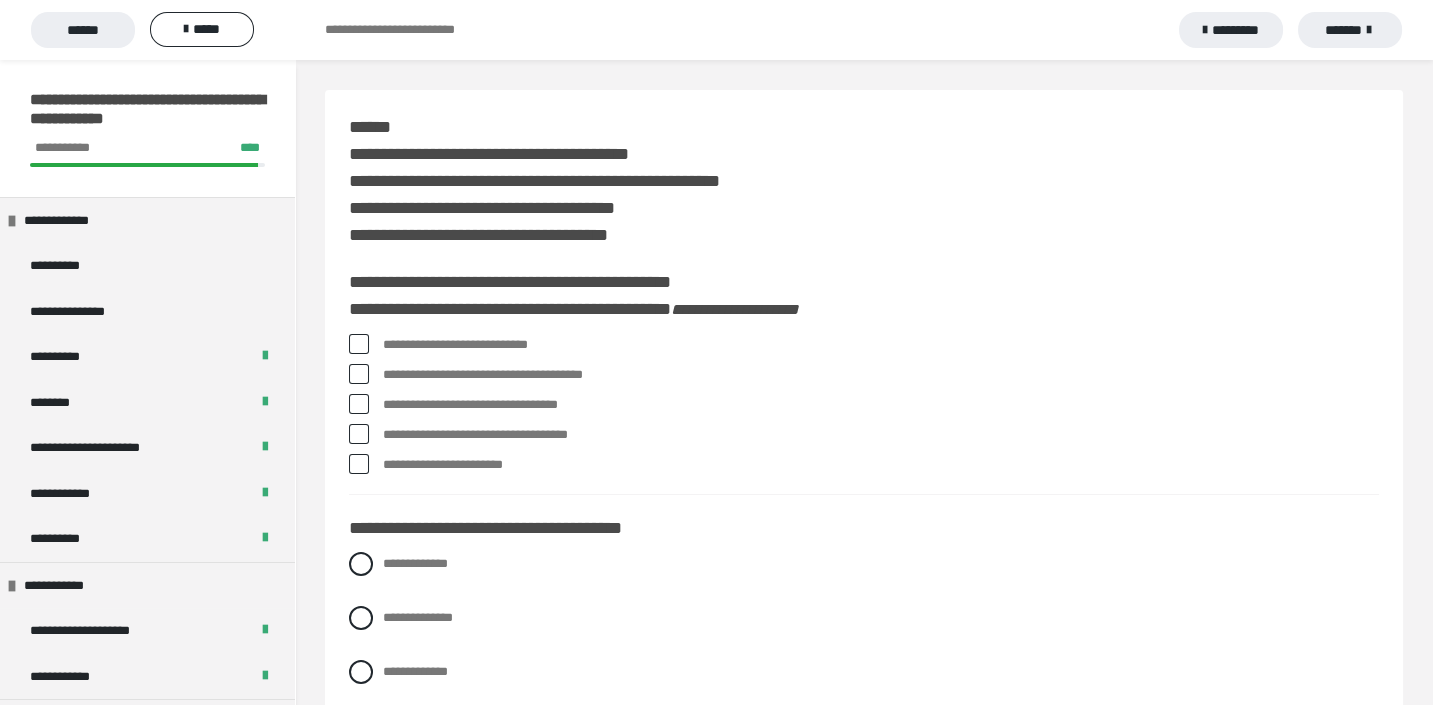 click at bounding box center (359, 434) 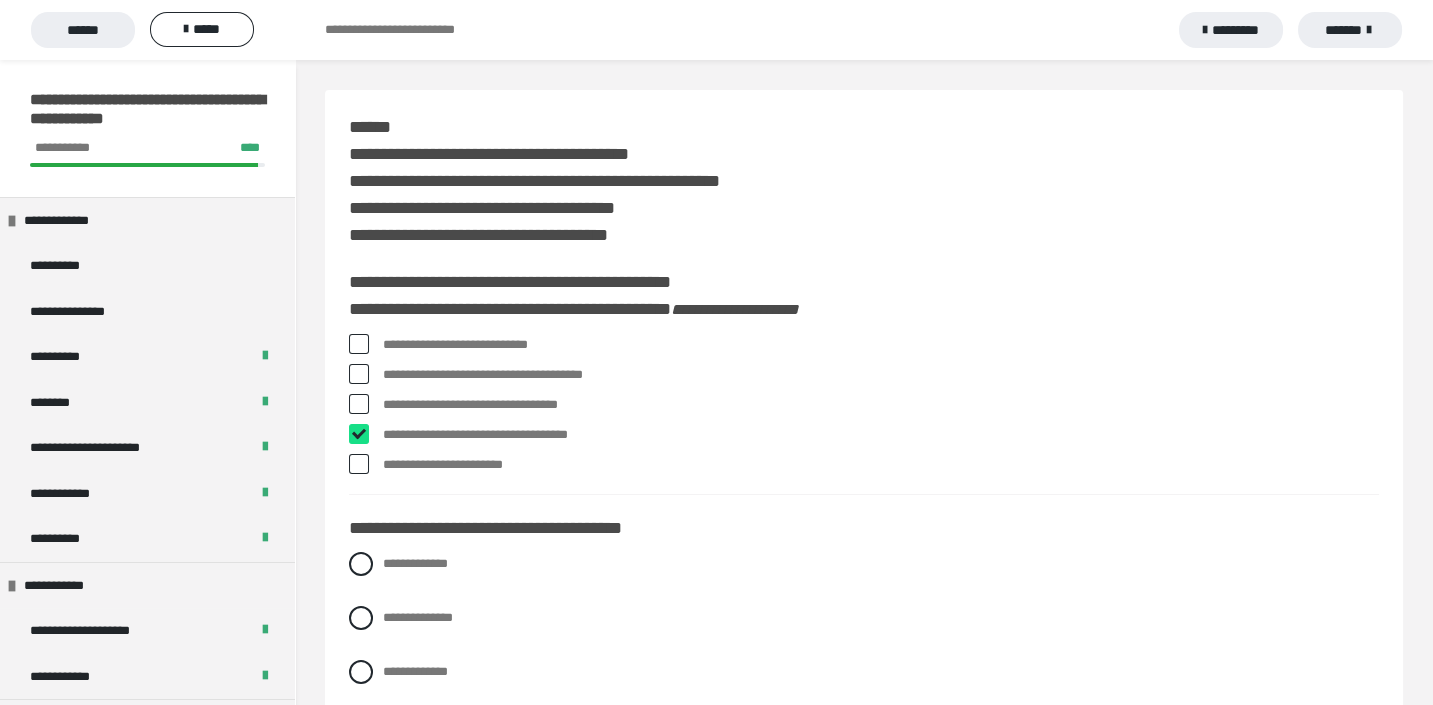 checkbox on "****" 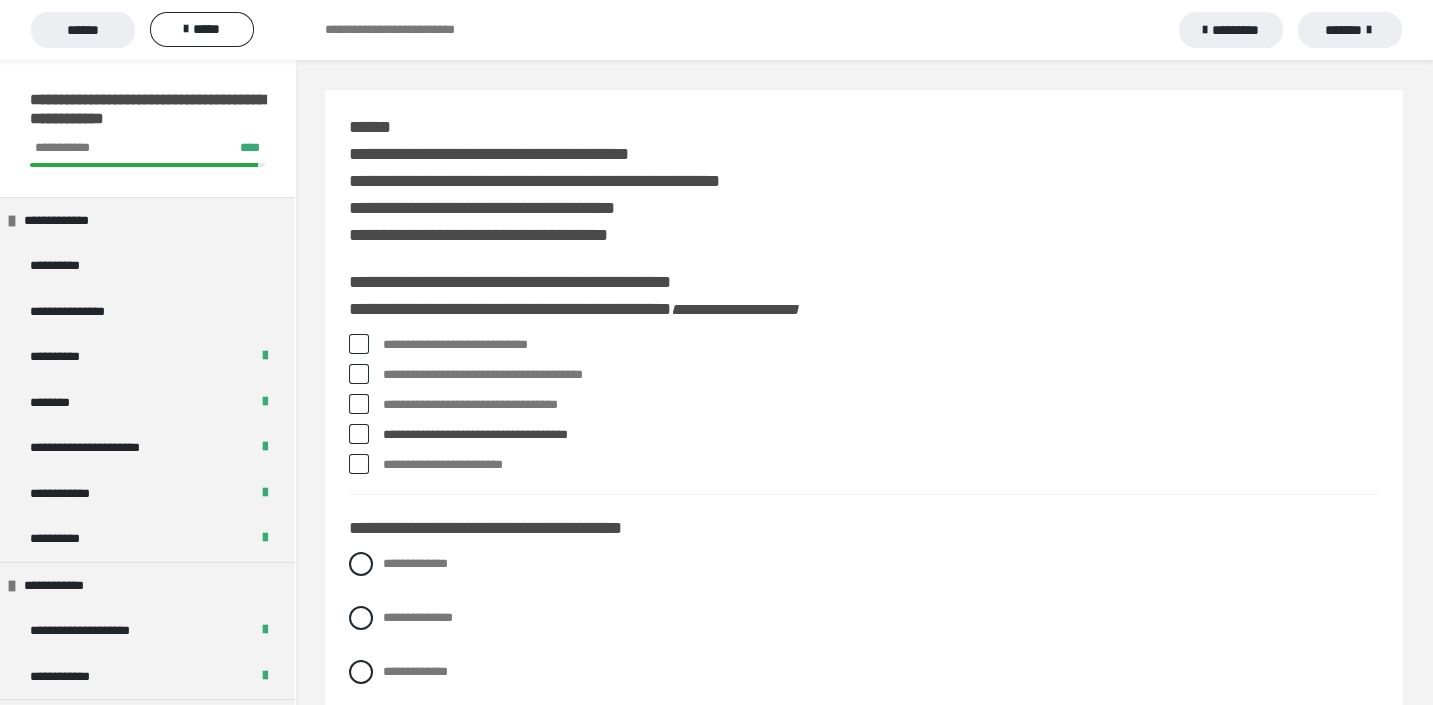click at bounding box center (359, 344) 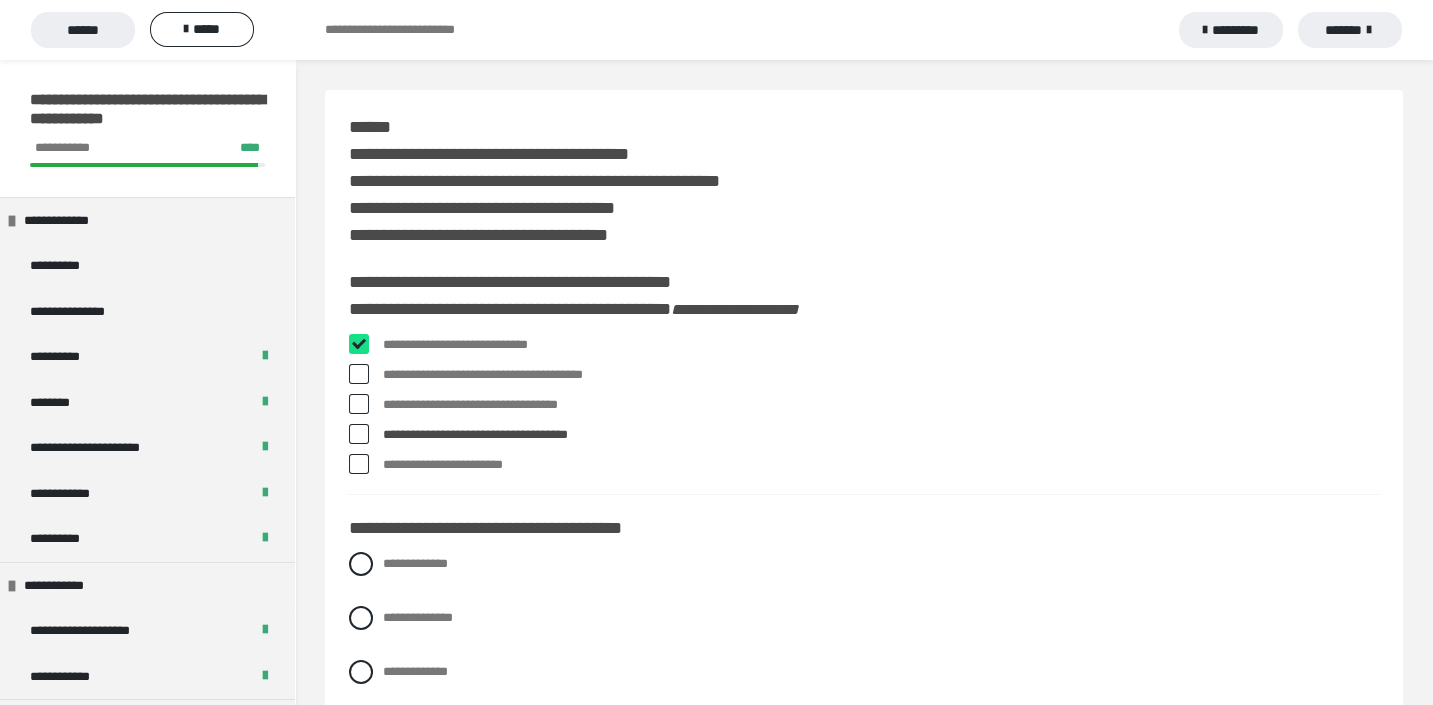checkbox on "****" 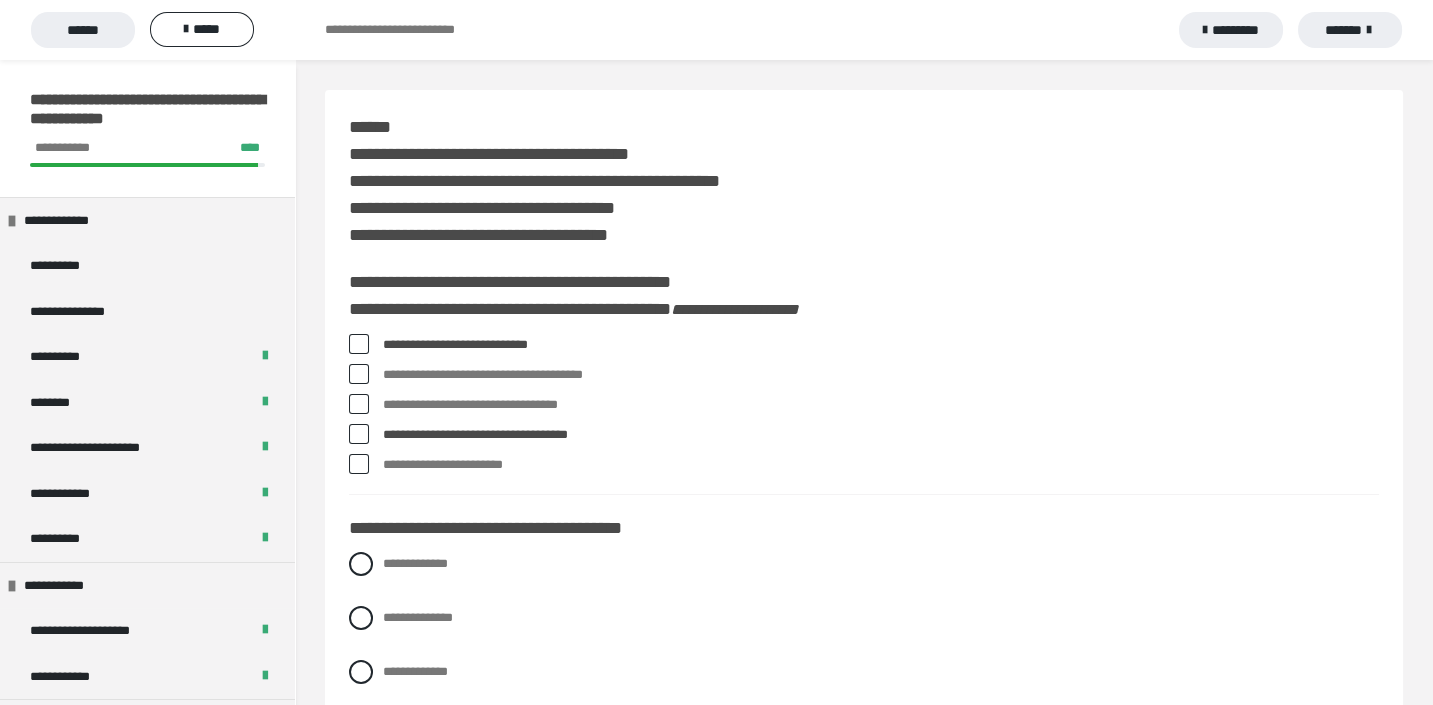drag, startPoint x: 382, startPoint y: 345, endPoint x: 439, endPoint y: 423, distance: 96.60745 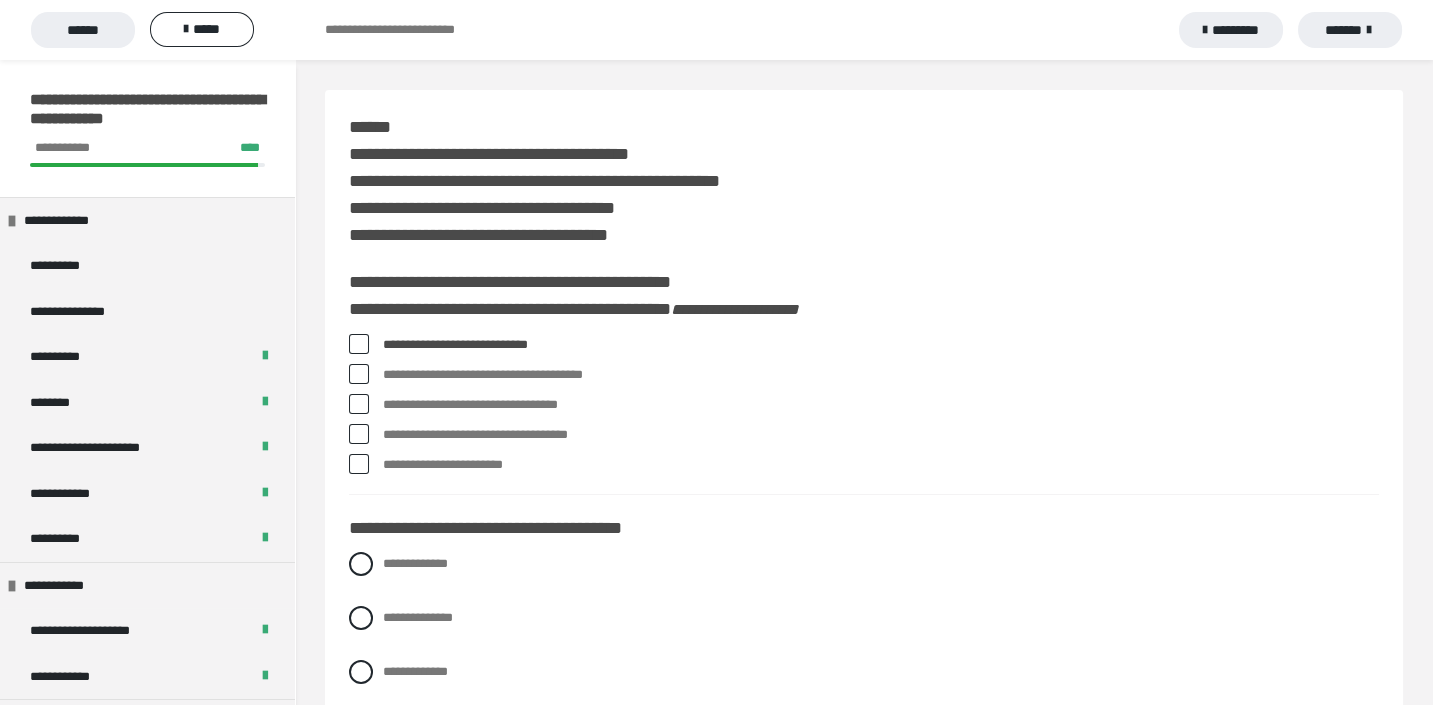 drag, startPoint x: 539, startPoint y: 383, endPoint x: 511, endPoint y: 420, distance: 46.400433 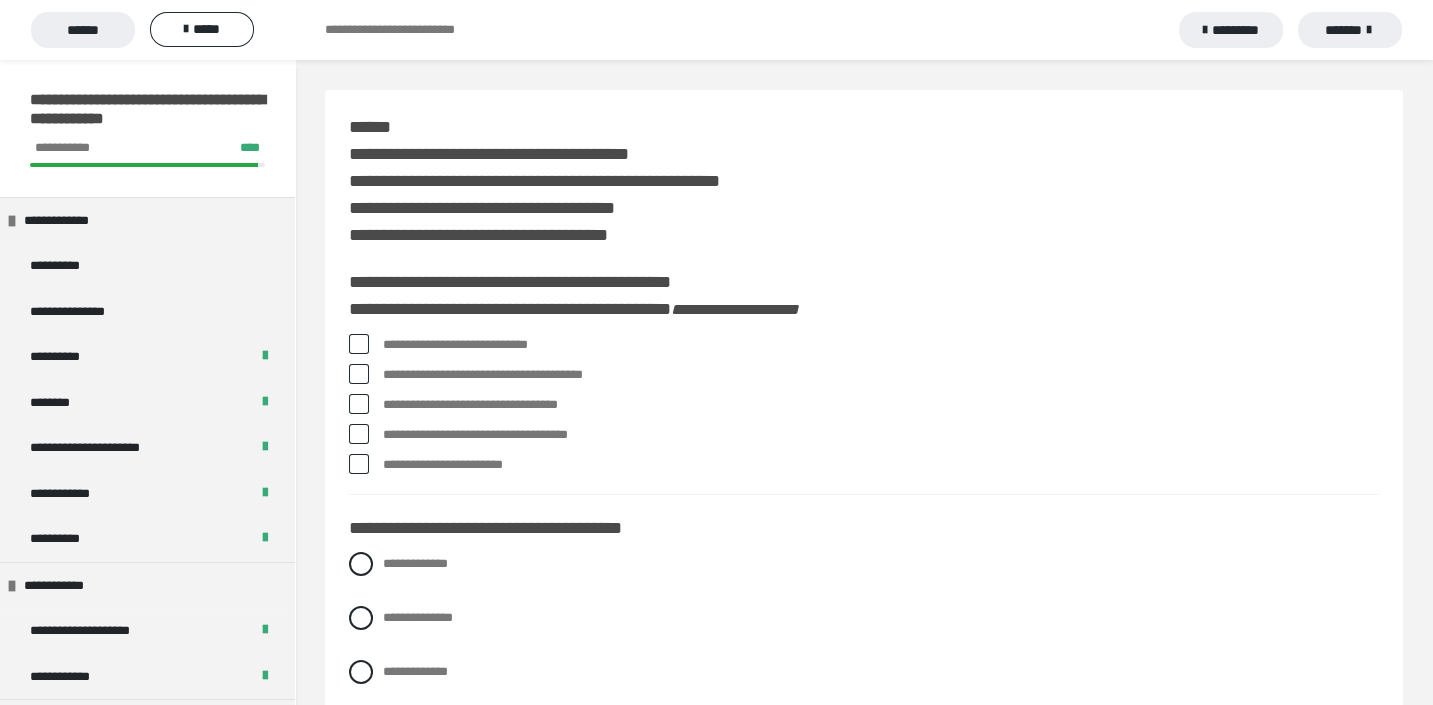 drag, startPoint x: 370, startPoint y: 284, endPoint x: 539, endPoint y: 416, distance: 214.44113 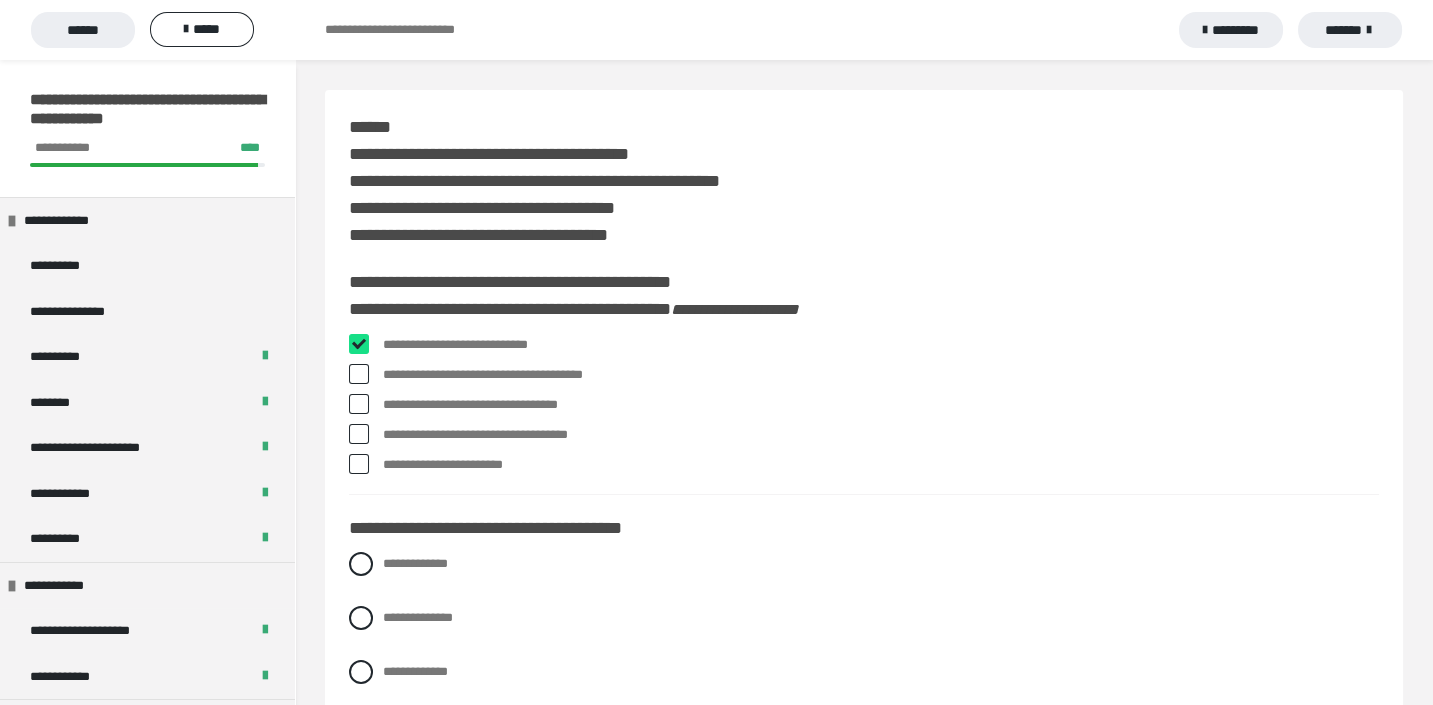 checkbox on "****" 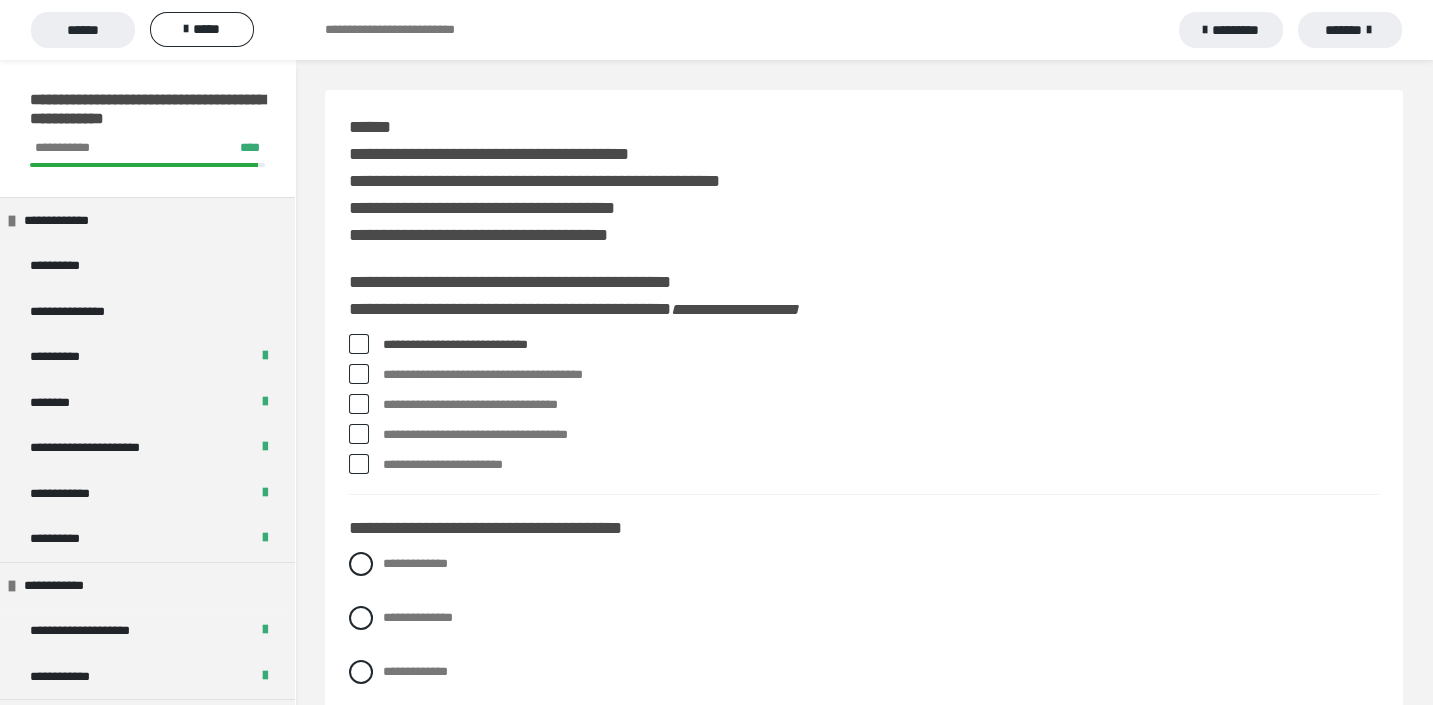 click at bounding box center (359, 434) 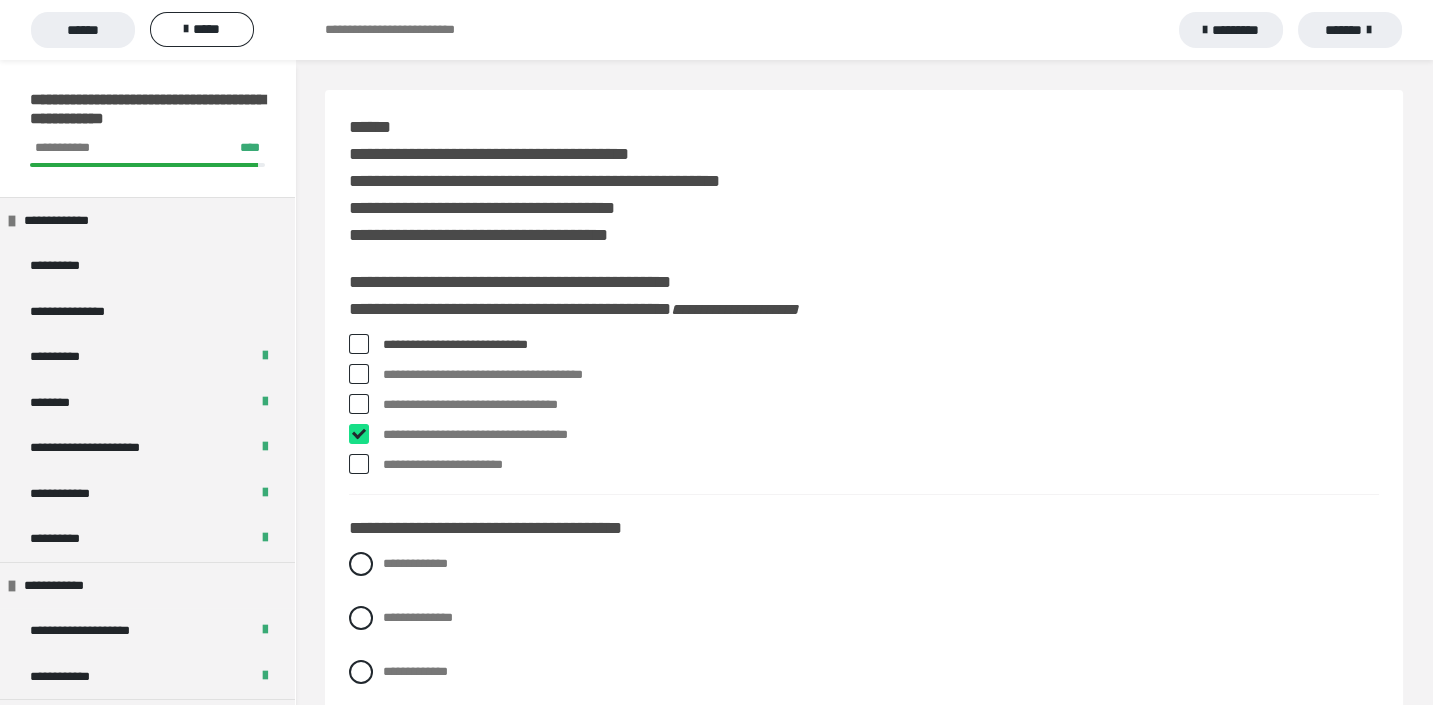 checkbox on "****" 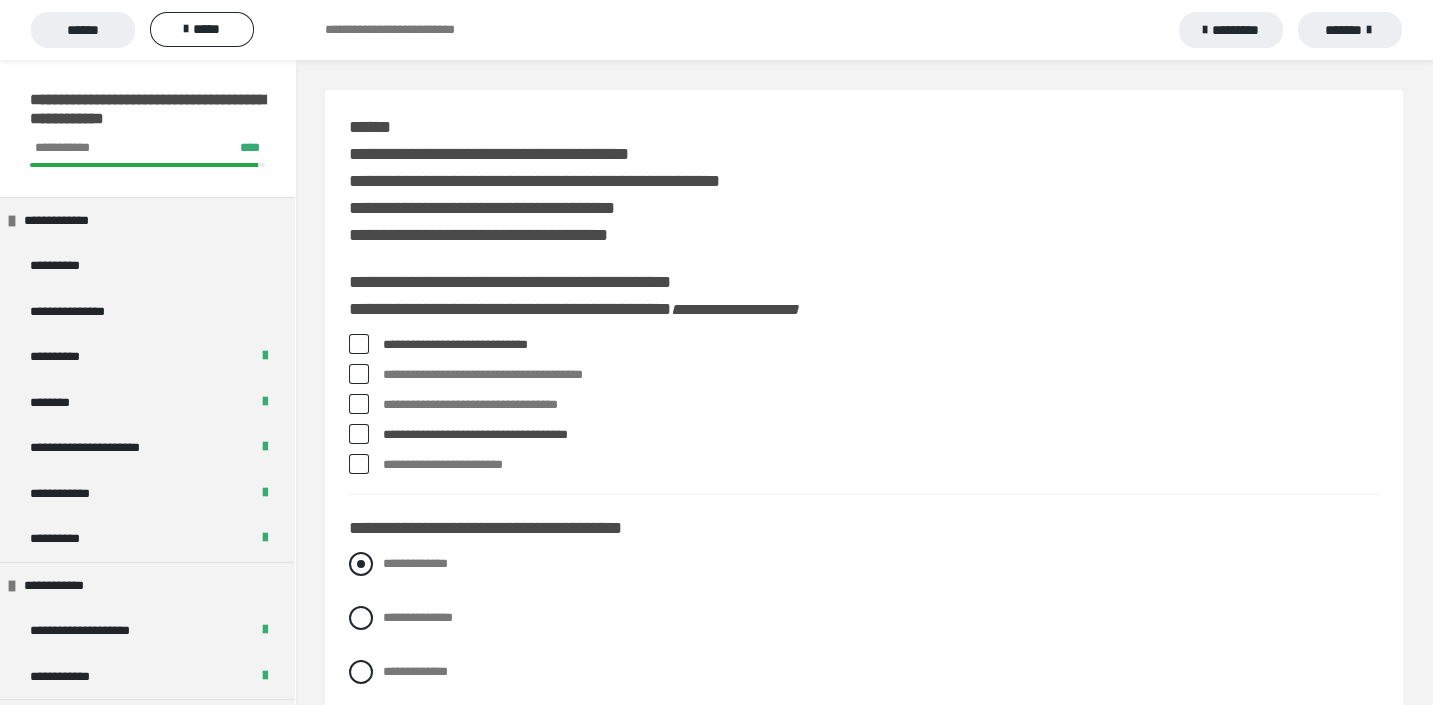 click at bounding box center (361, 564) 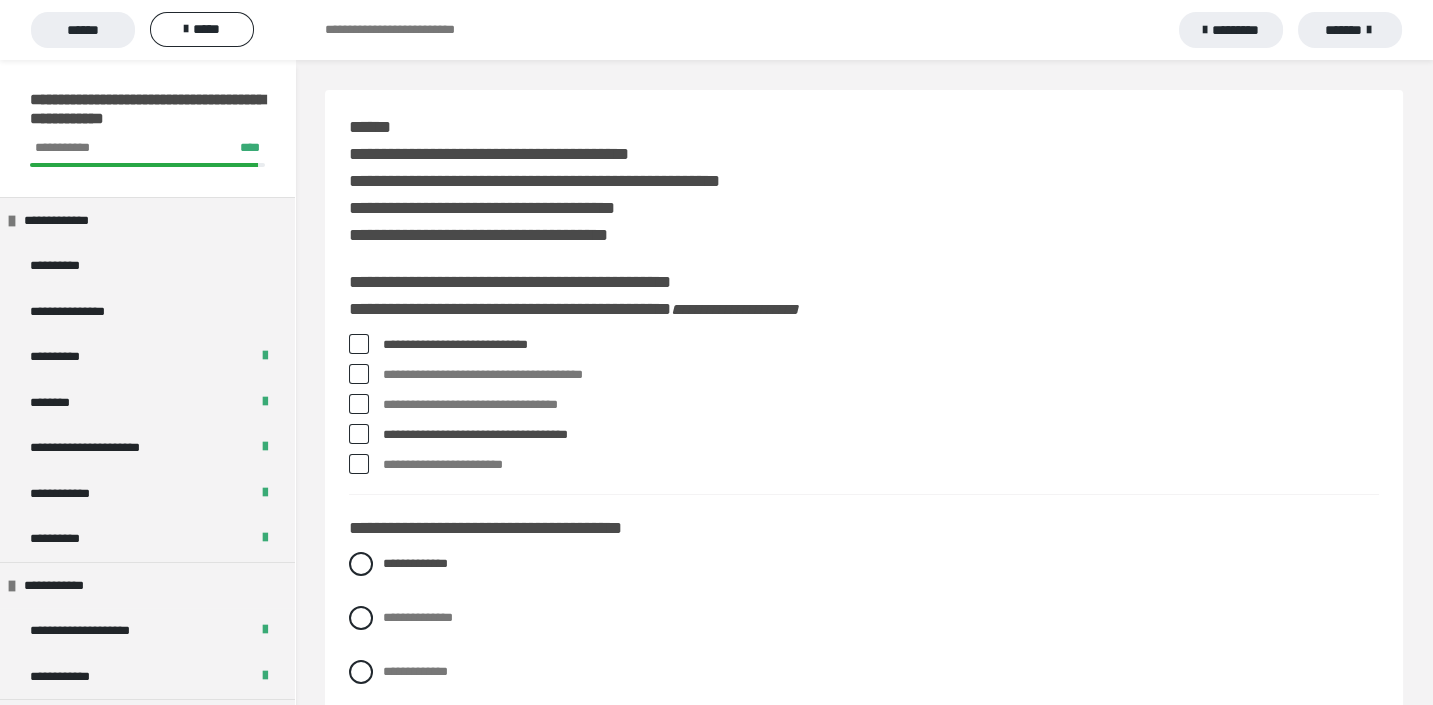 drag, startPoint x: 360, startPoint y: 626, endPoint x: 368, endPoint y: 593, distance: 33.955853 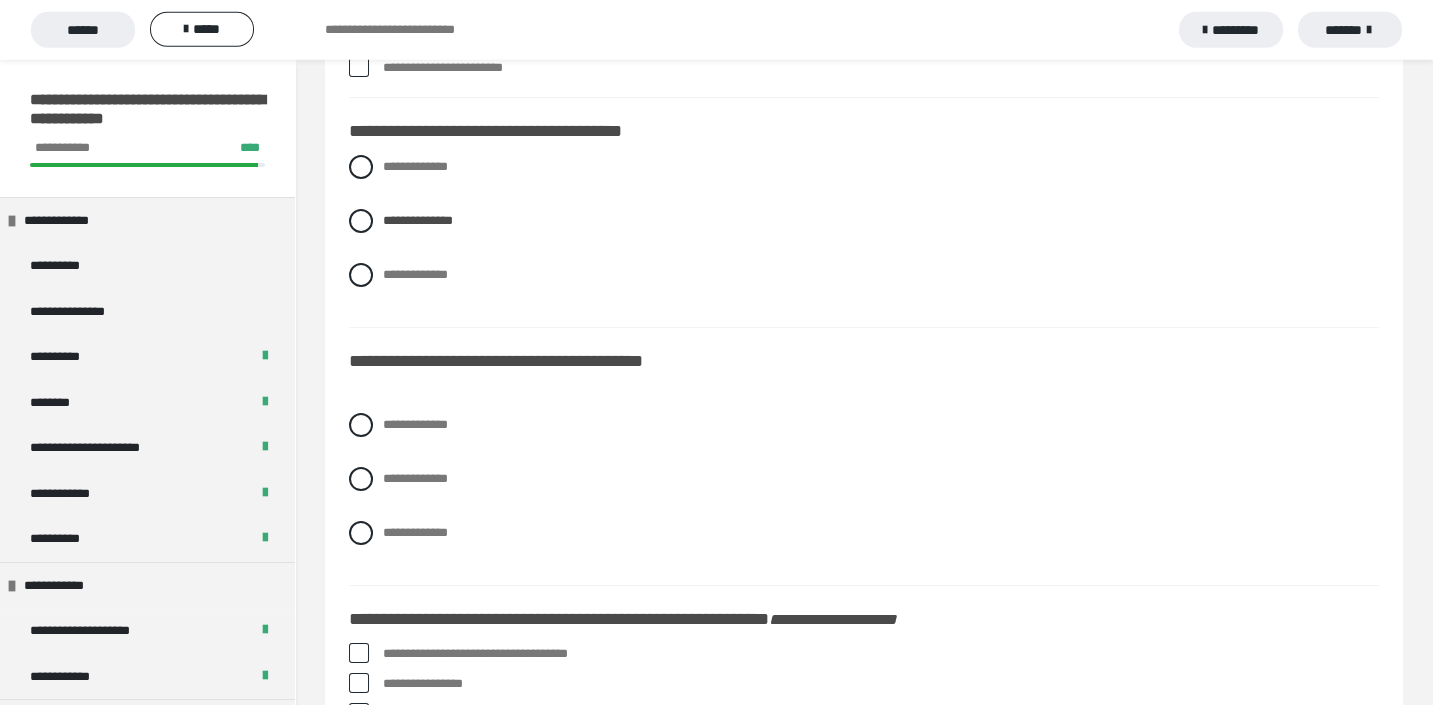 scroll, scrollTop: 441, scrollLeft: 0, axis: vertical 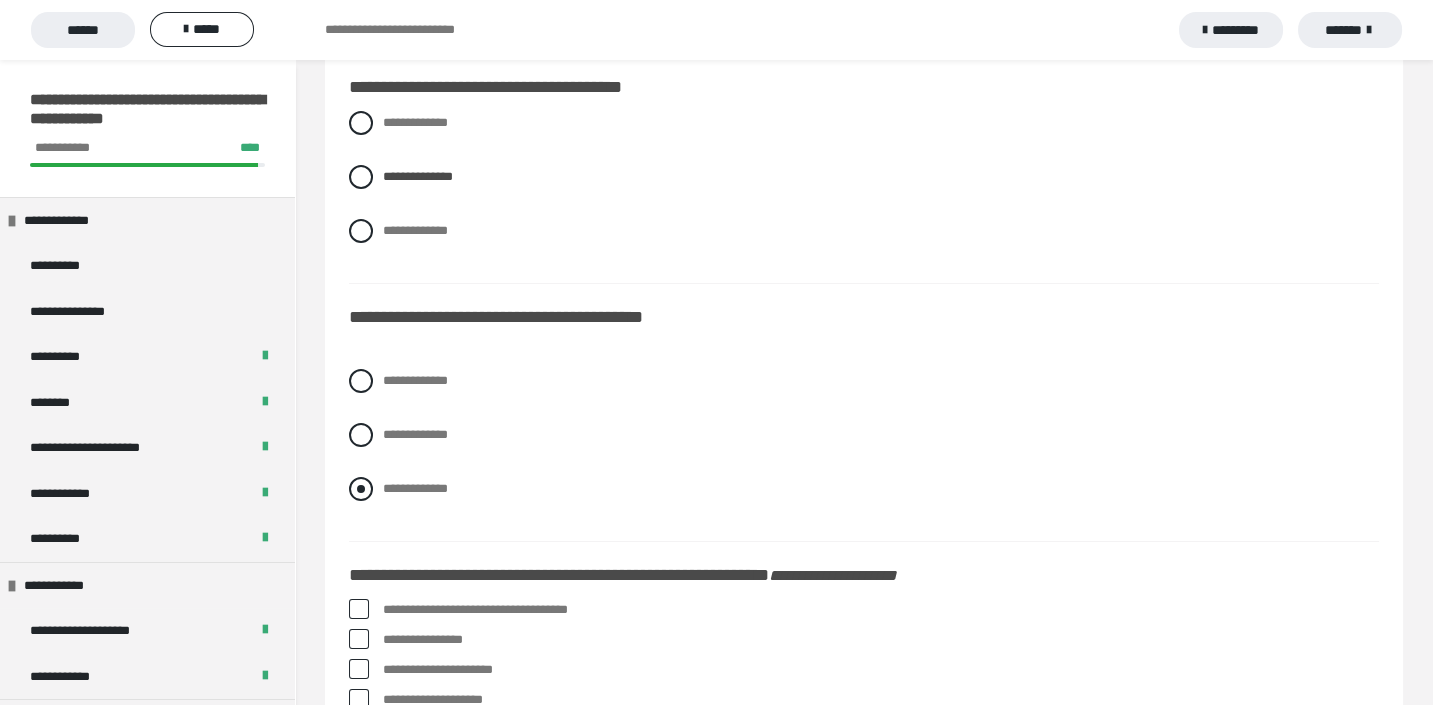 click at bounding box center (361, 489) 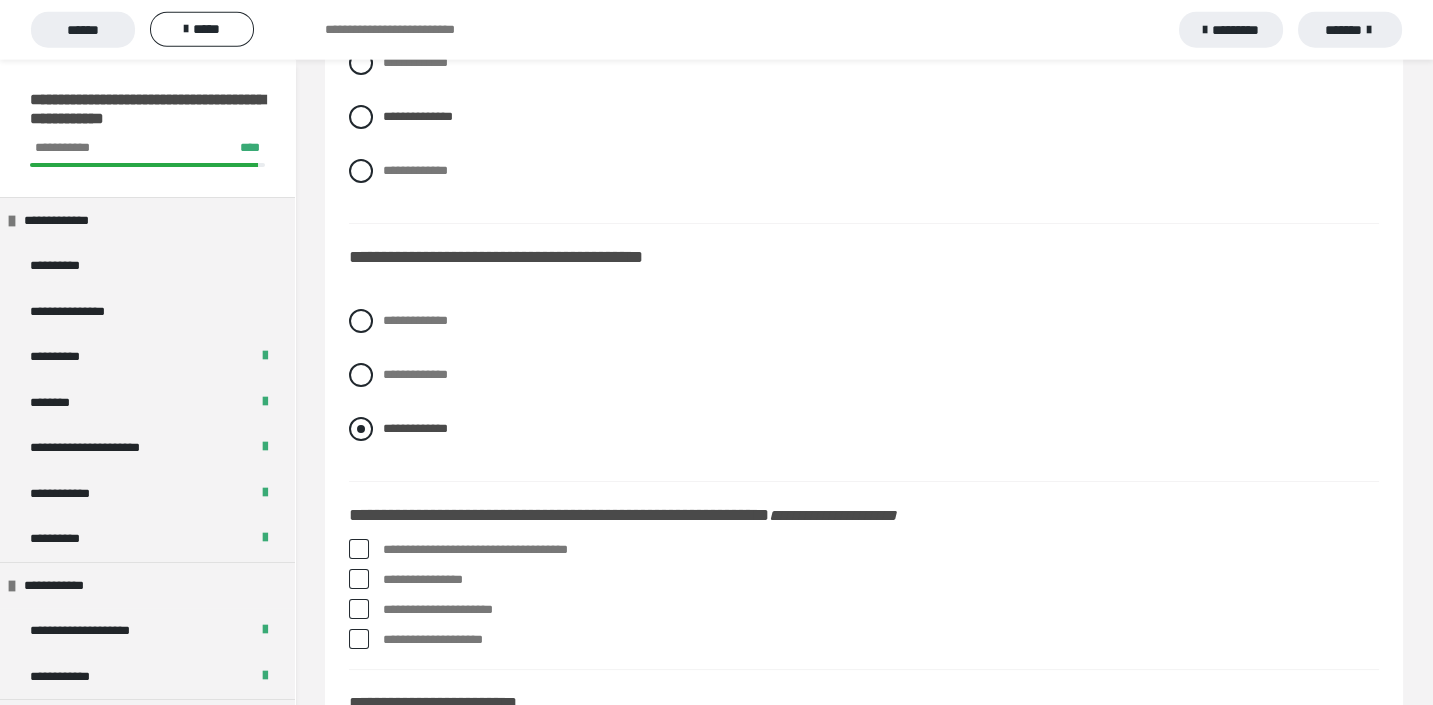 scroll, scrollTop: 662, scrollLeft: 0, axis: vertical 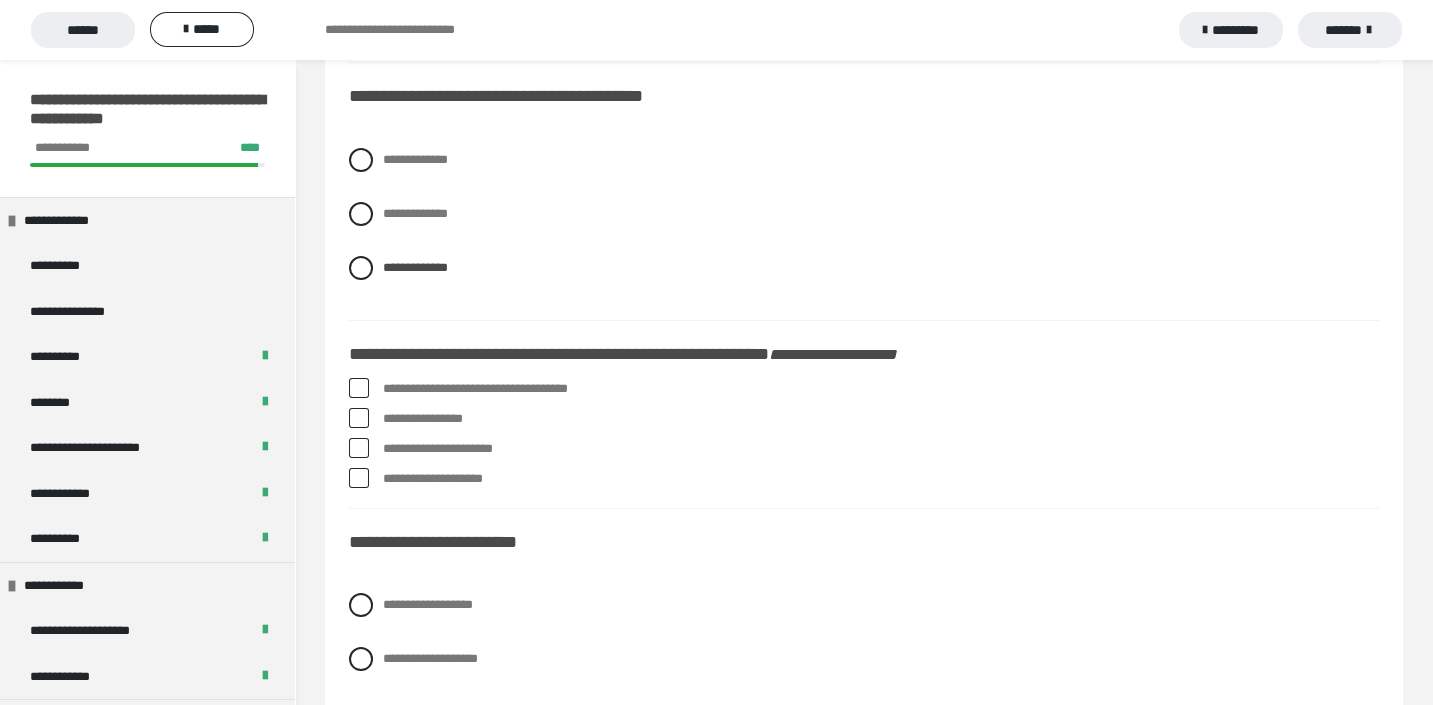click on "**********" at bounding box center [864, 438] 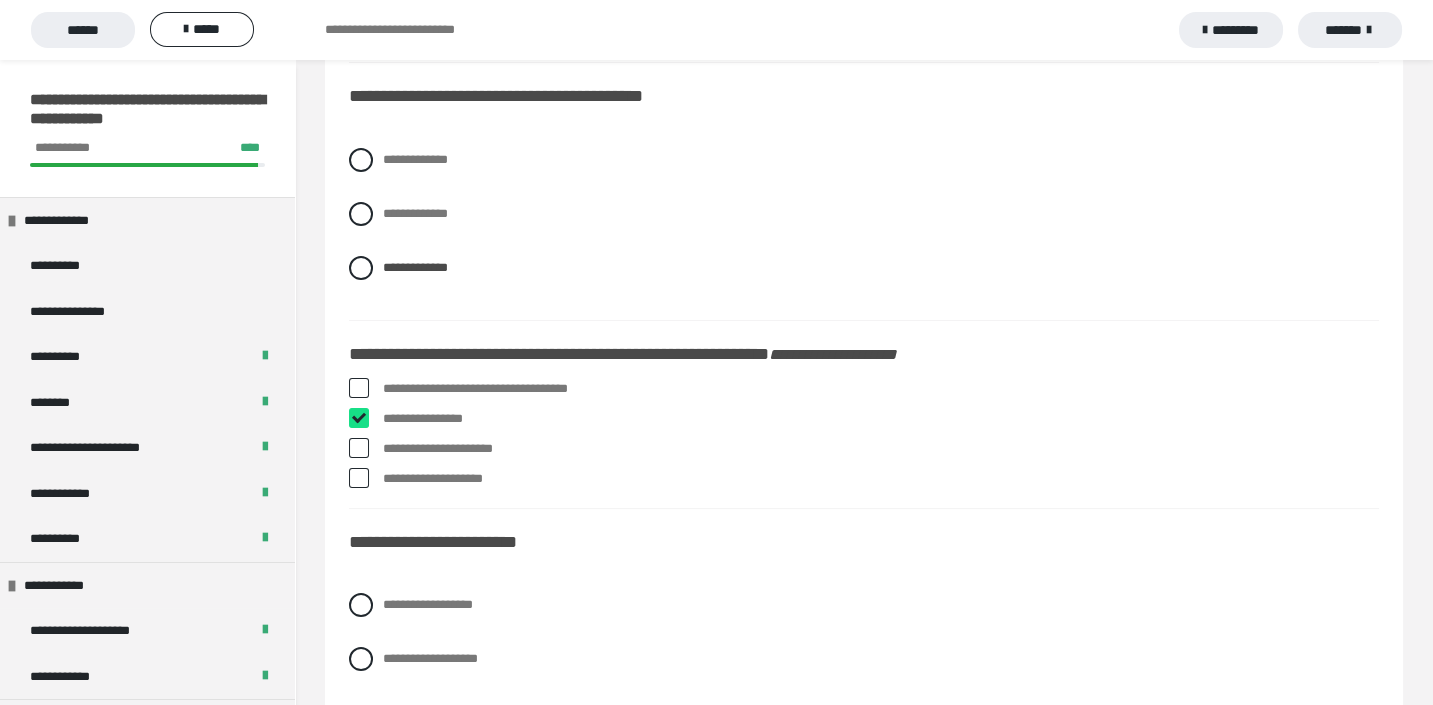 checkbox on "****" 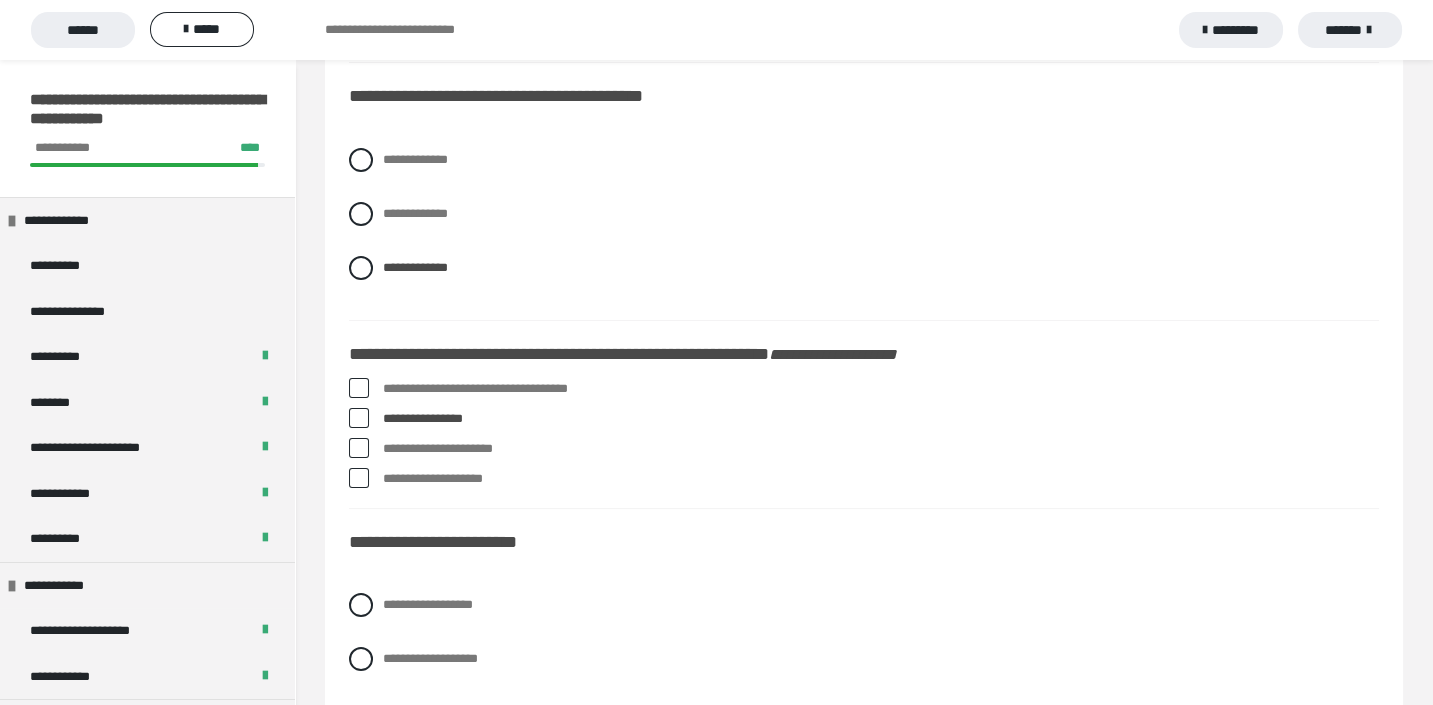 click at bounding box center [359, 478] 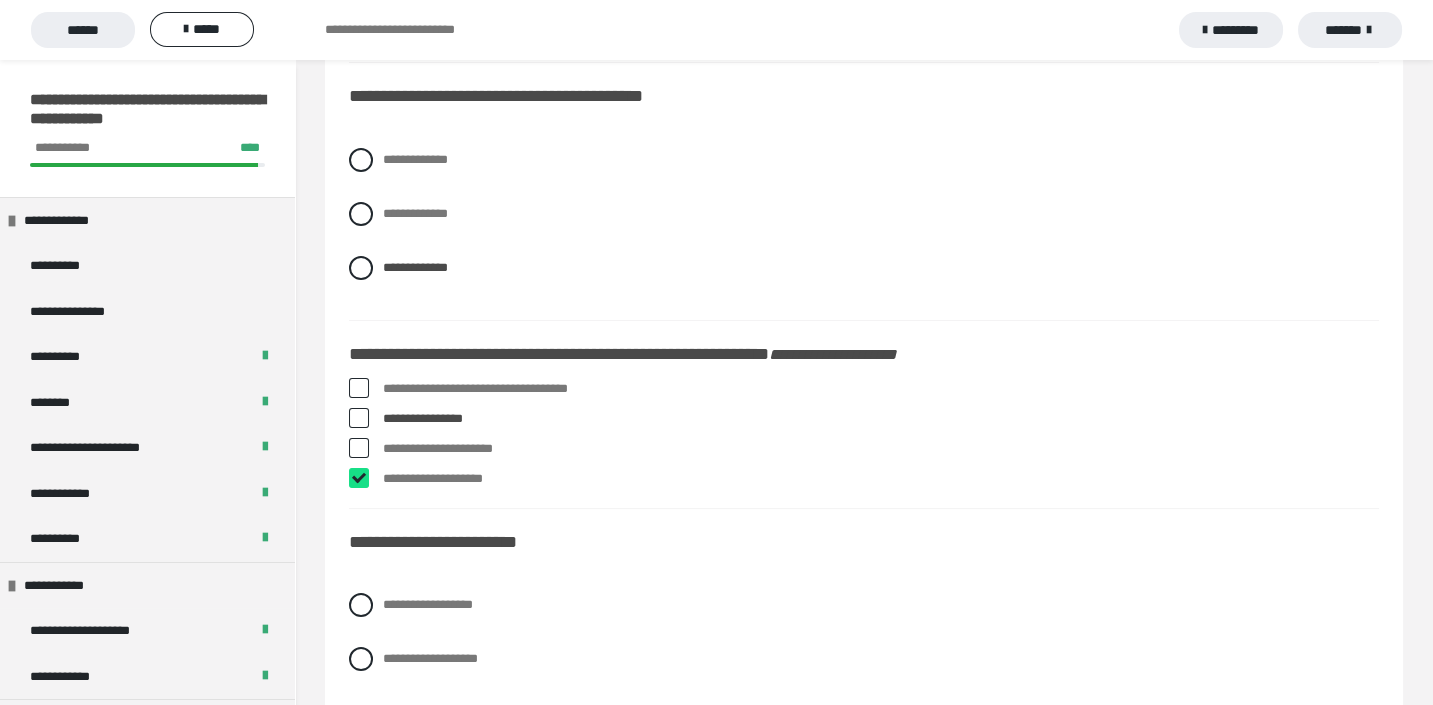checkbox on "****" 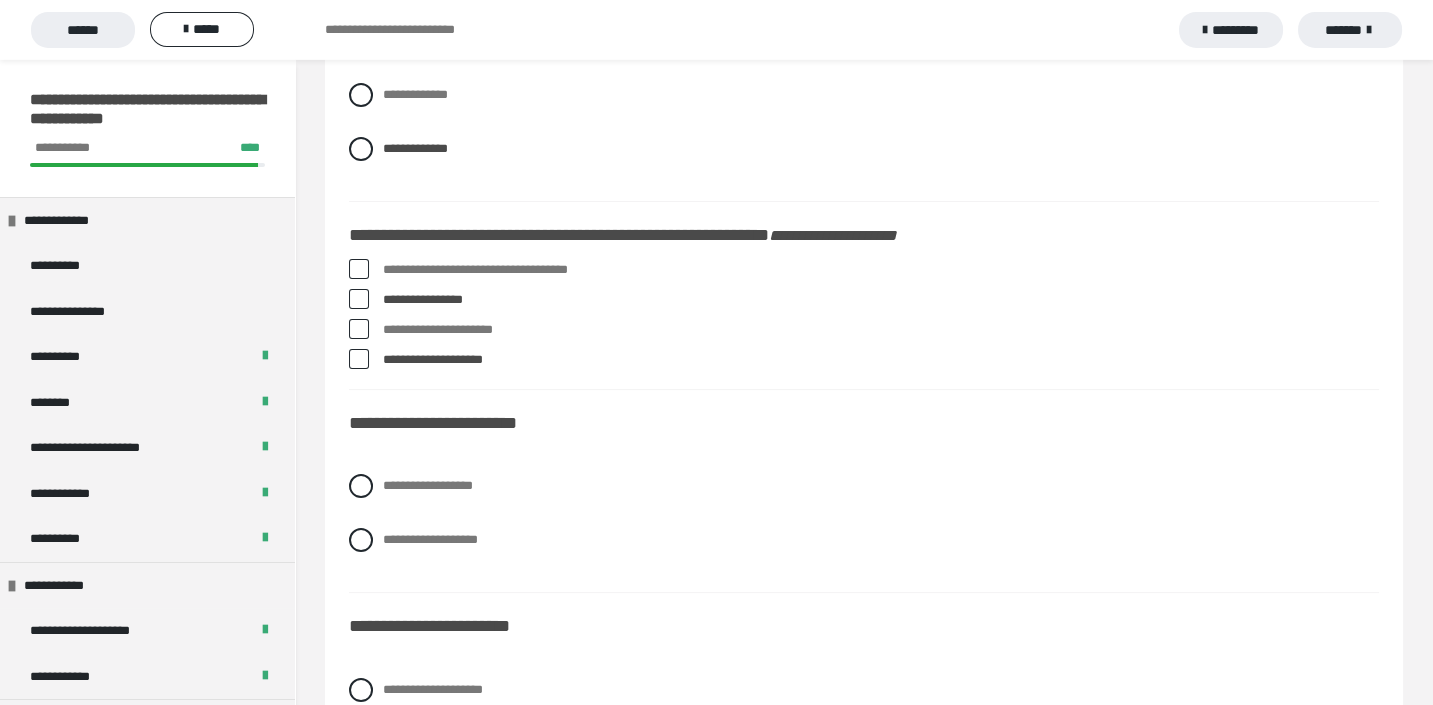 scroll, scrollTop: 883, scrollLeft: 0, axis: vertical 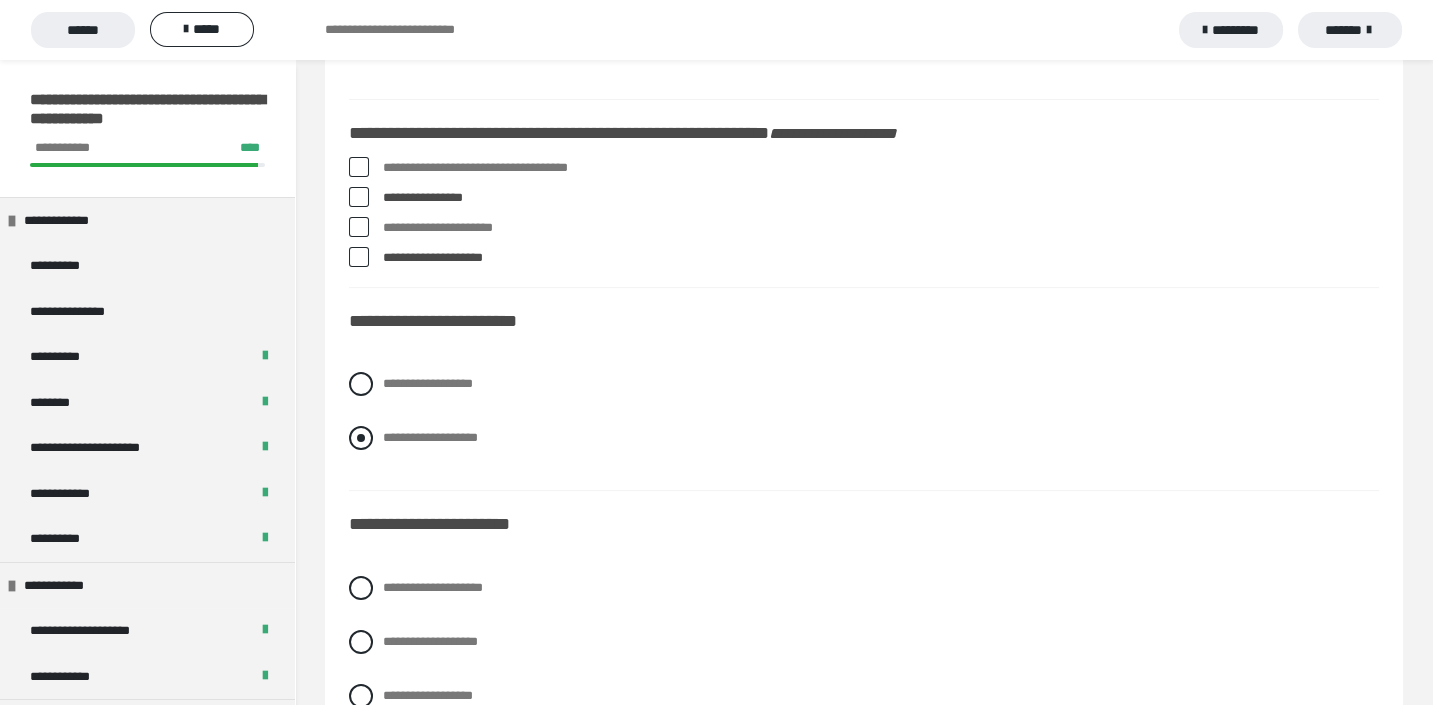 click at bounding box center (361, 438) 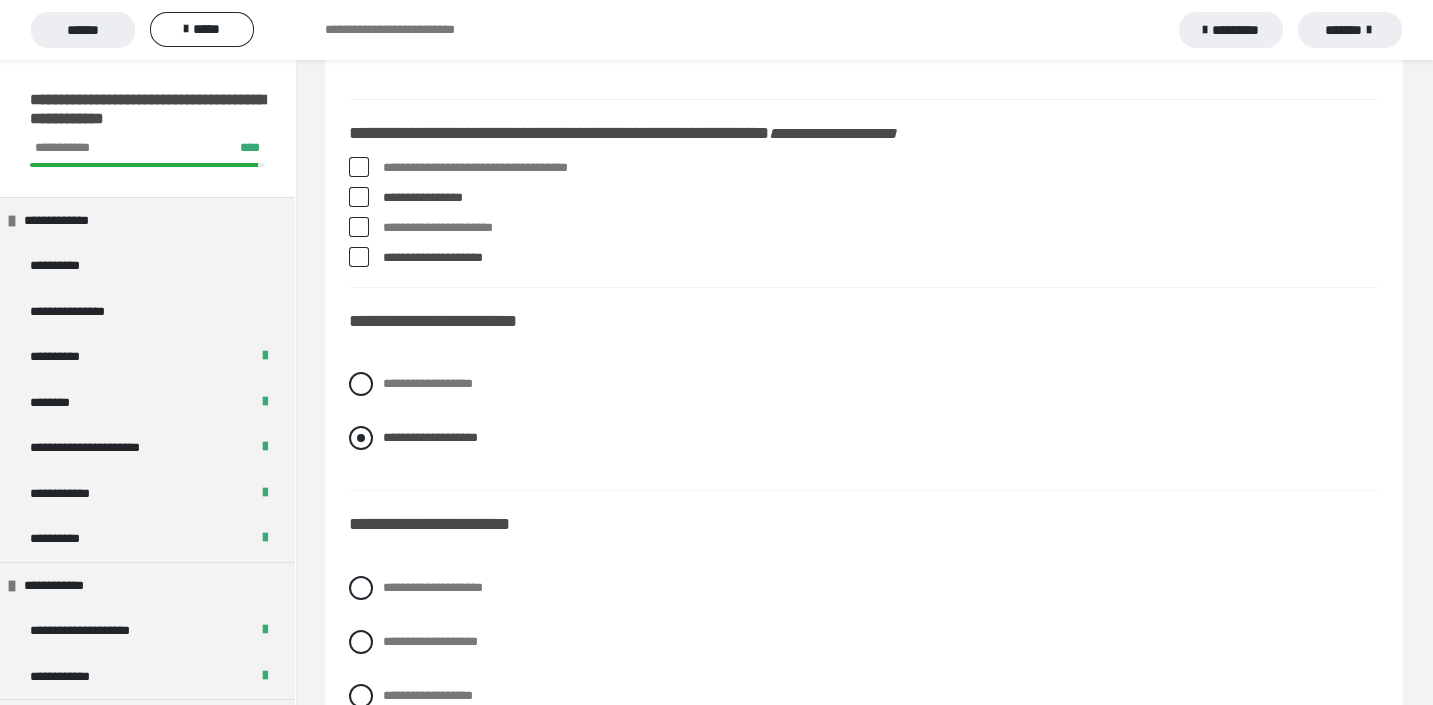 scroll, scrollTop: 1104, scrollLeft: 0, axis: vertical 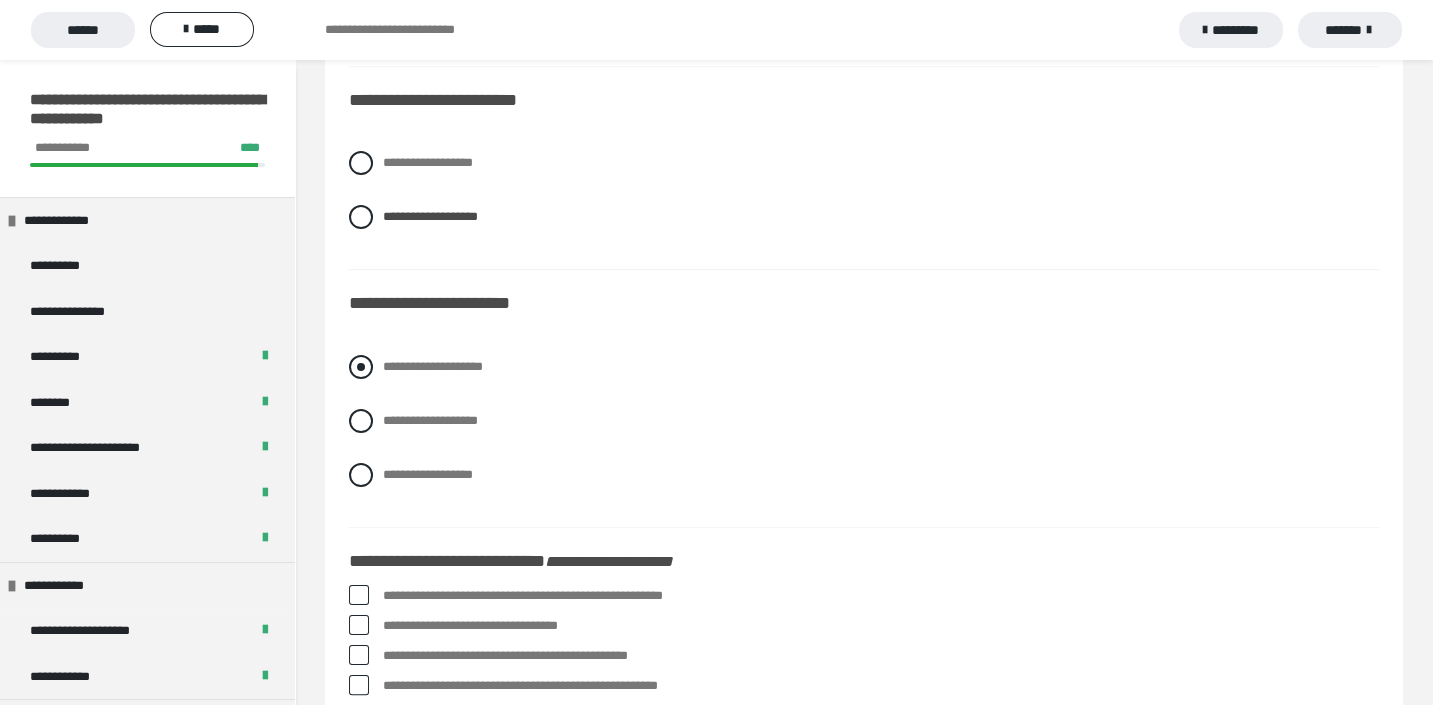 click at bounding box center (361, 367) 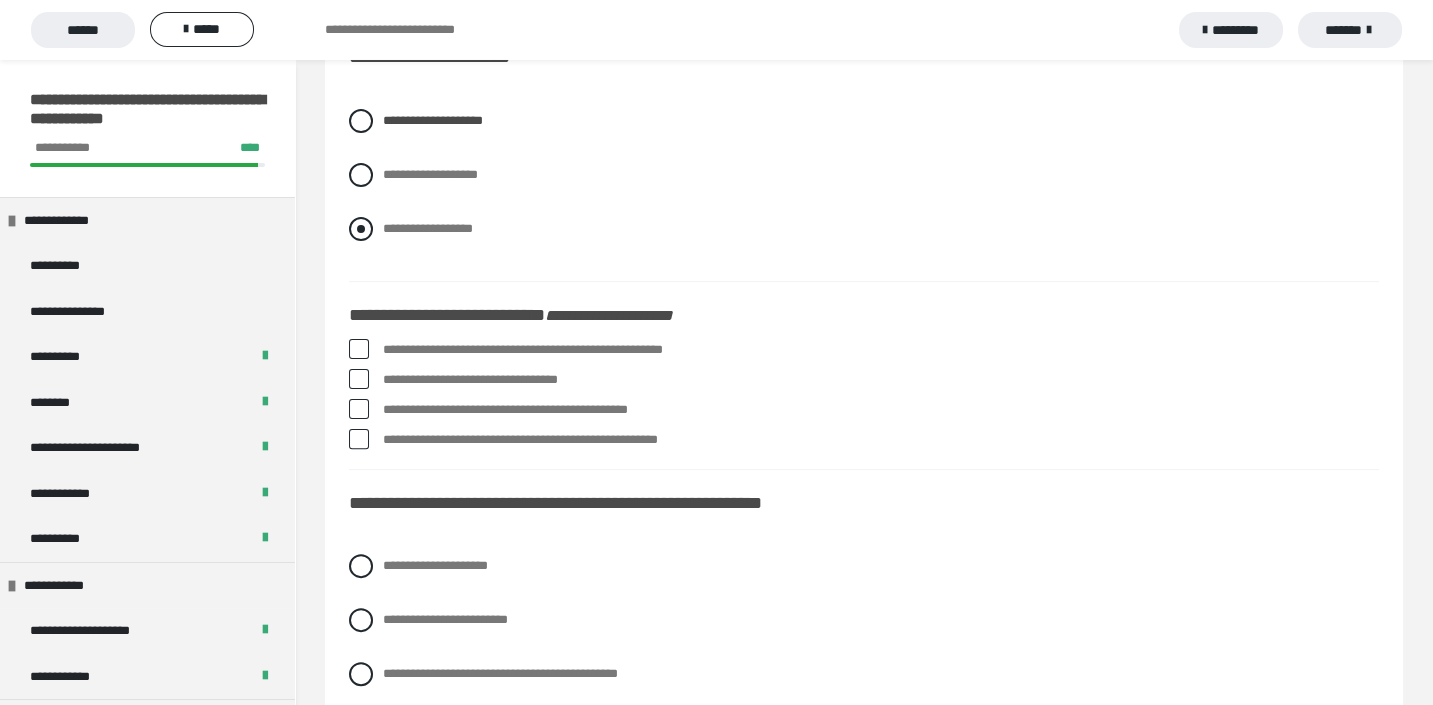 scroll, scrollTop: 1435, scrollLeft: 0, axis: vertical 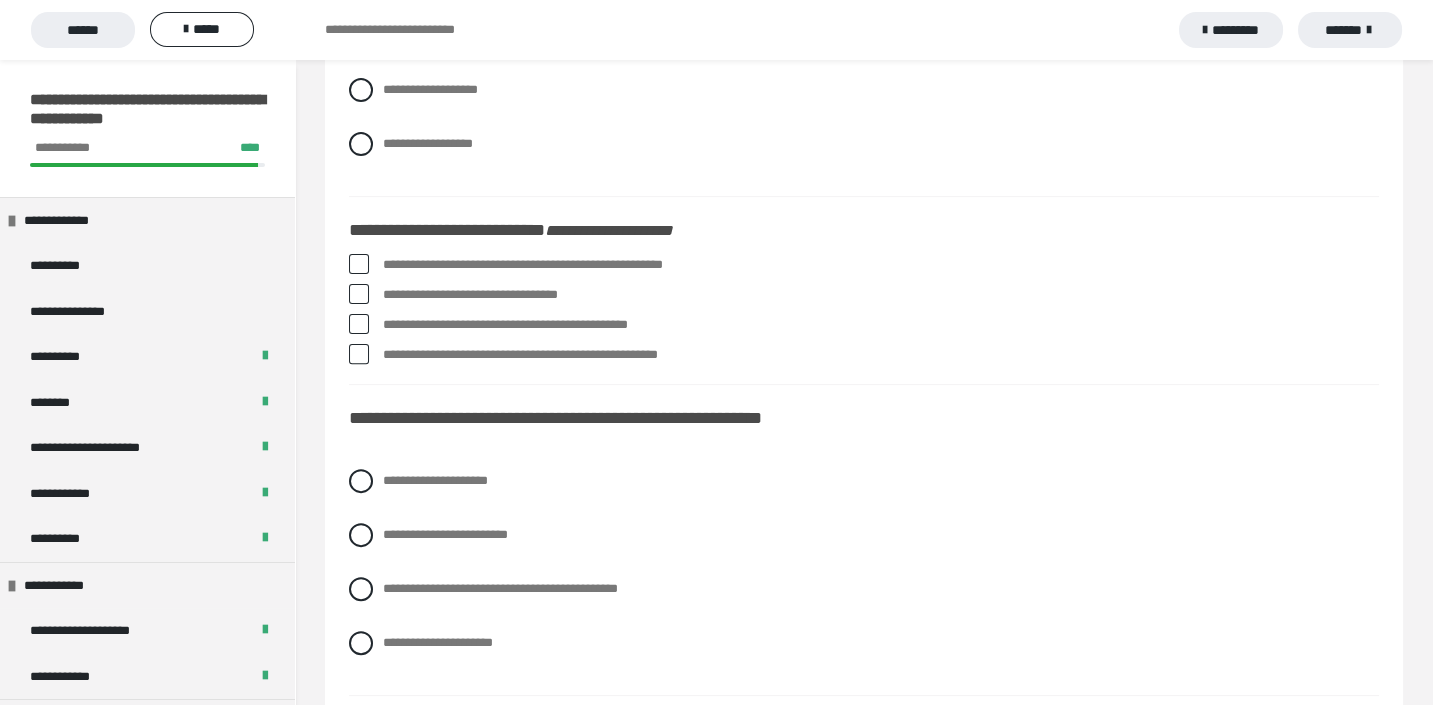 click on "**********" at bounding box center (864, 7865) 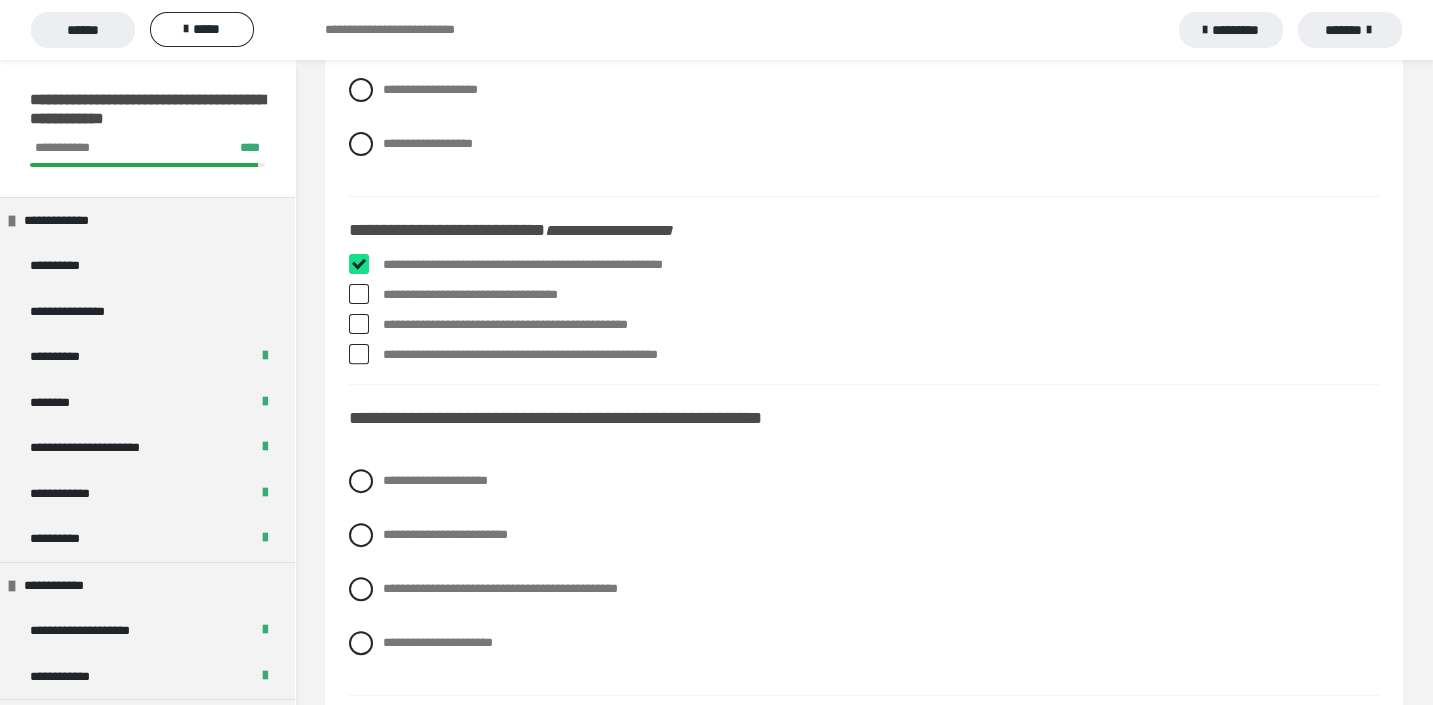 checkbox on "****" 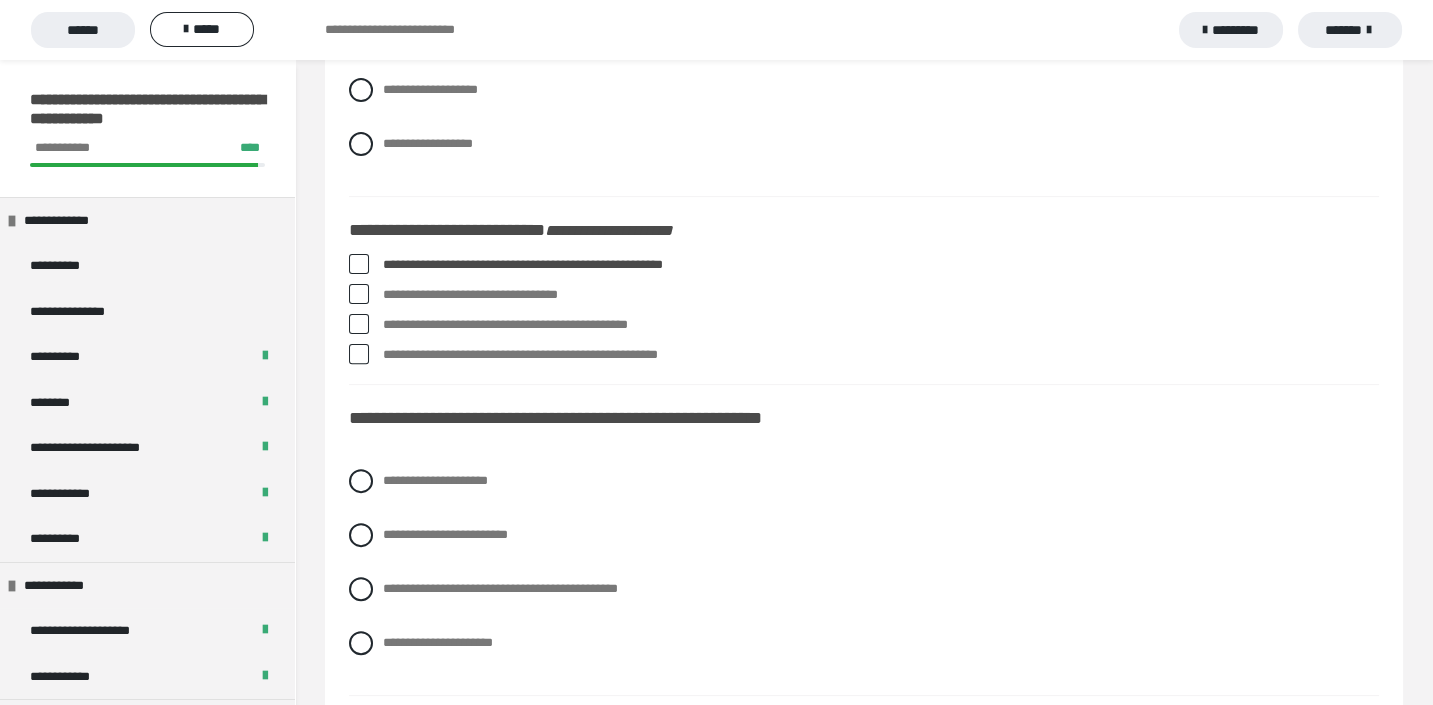 click at bounding box center (359, 294) 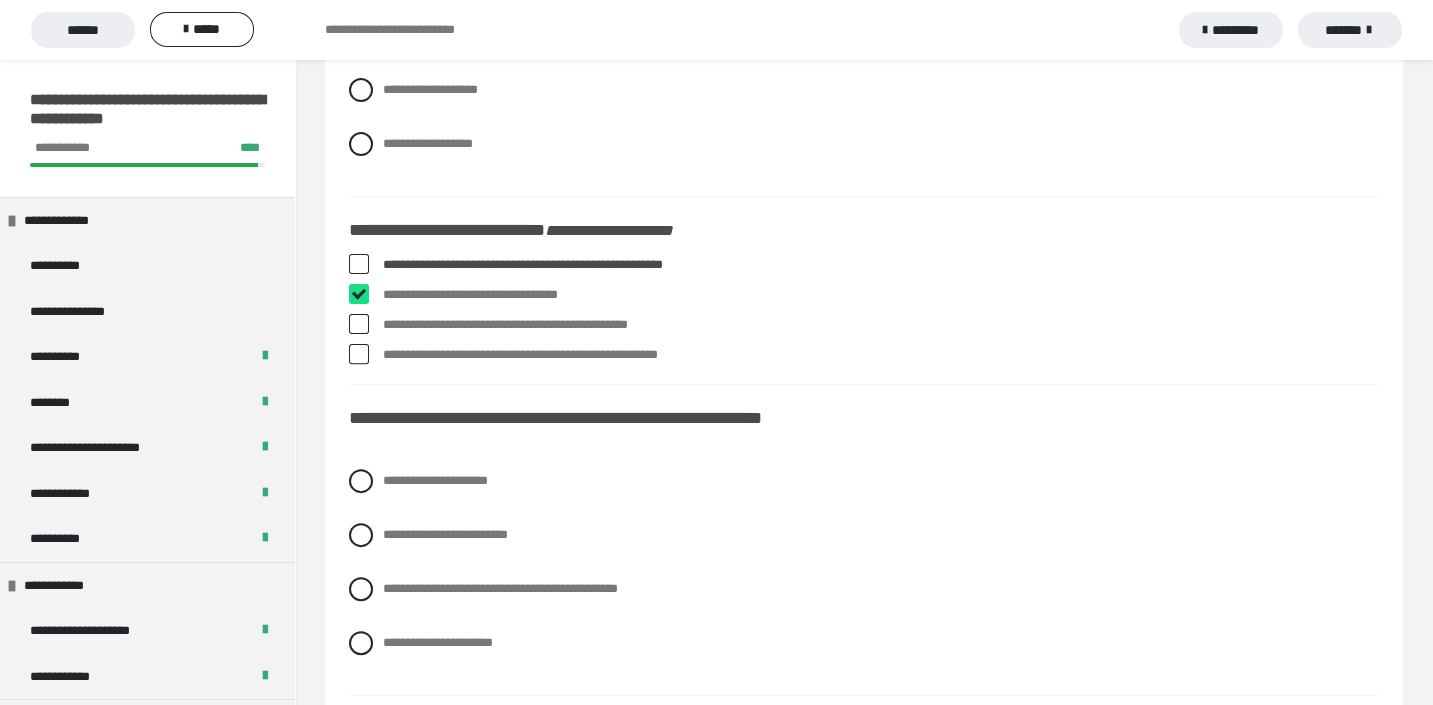 checkbox on "****" 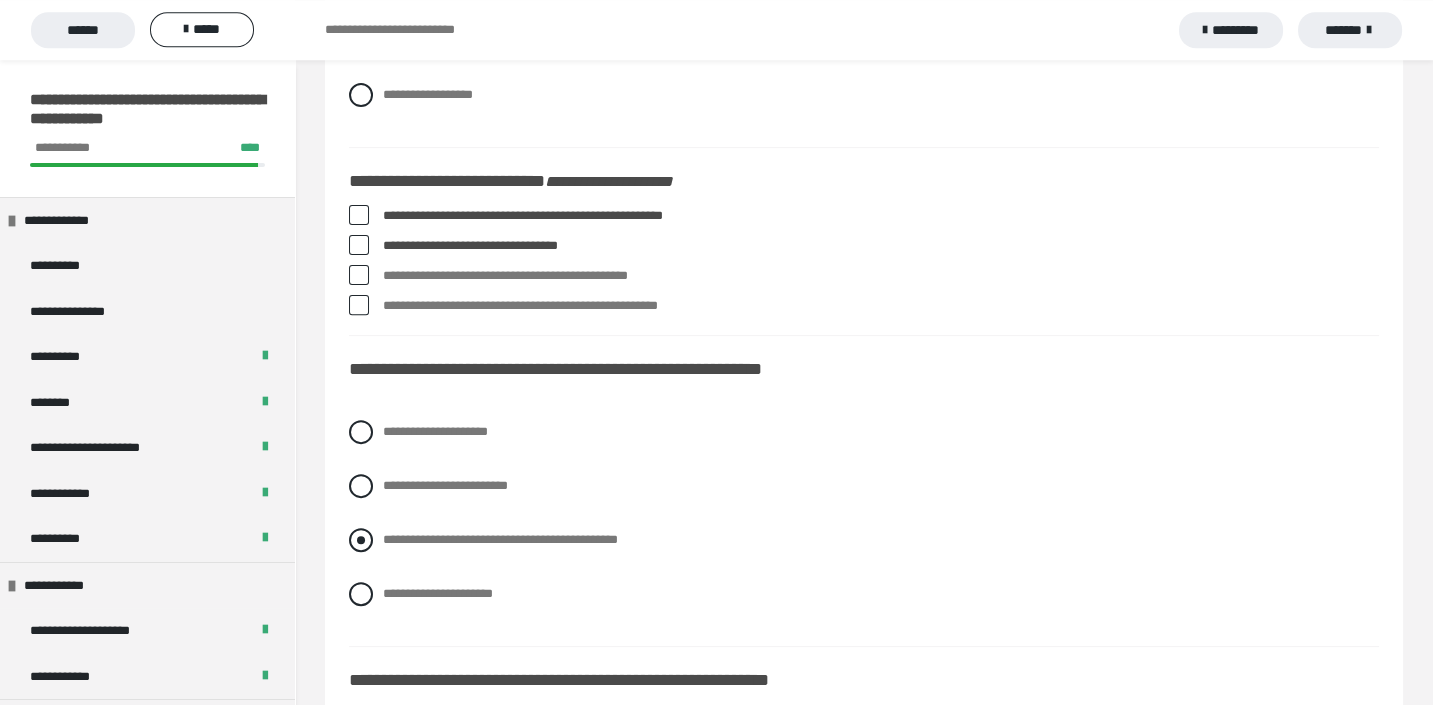 scroll, scrollTop: 1324, scrollLeft: 0, axis: vertical 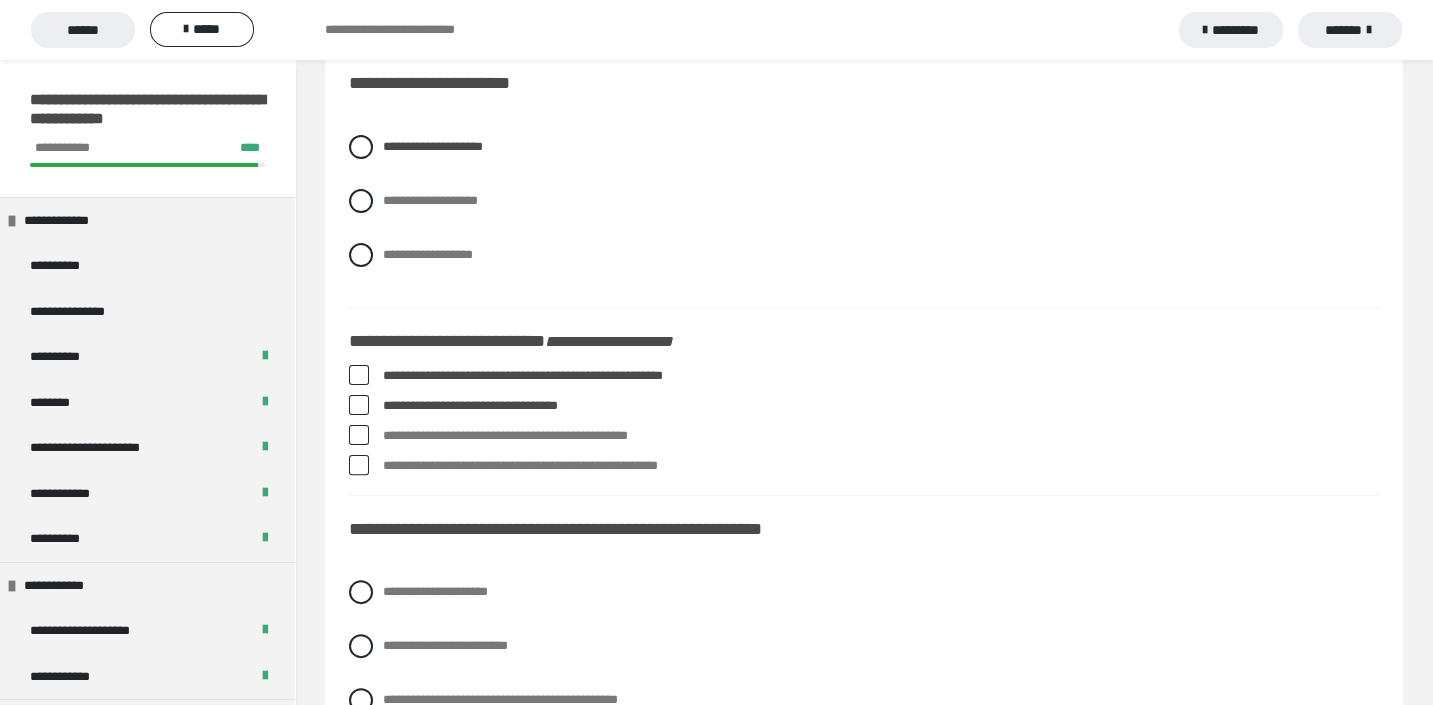 drag, startPoint x: 391, startPoint y: 370, endPoint x: 720, endPoint y: 417, distance: 332.34018 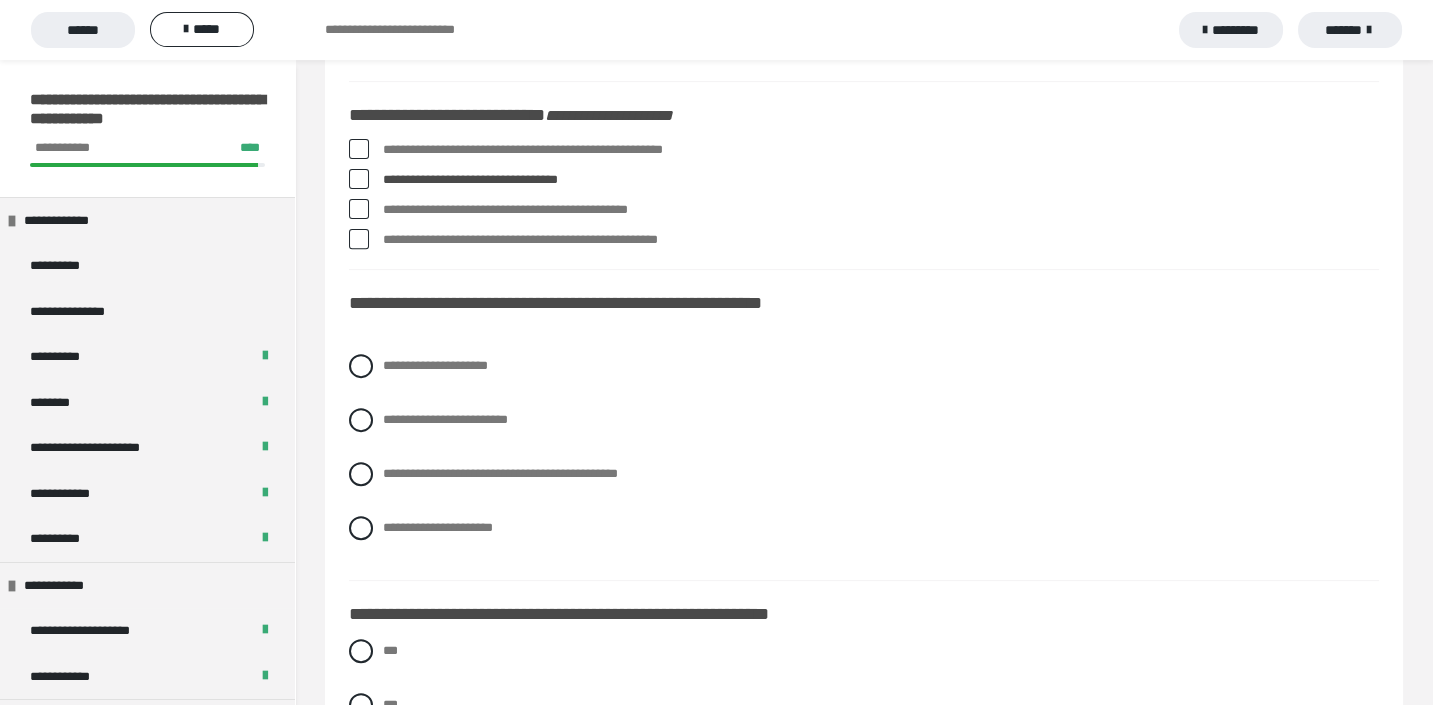 scroll, scrollTop: 1435, scrollLeft: 0, axis: vertical 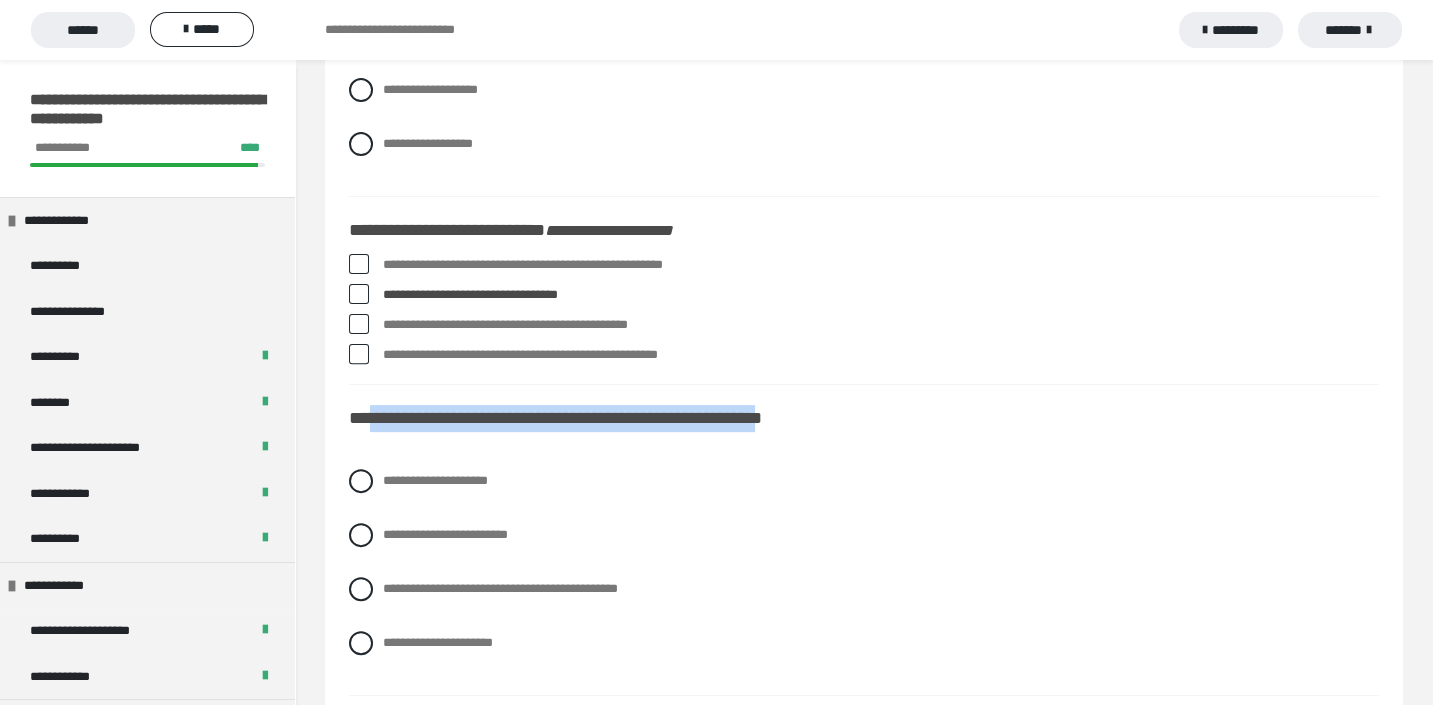 drag, startPoint x: 373, startPoint y: 416, endPoint x: 827, endPoint y: 419, distance: 454.00992 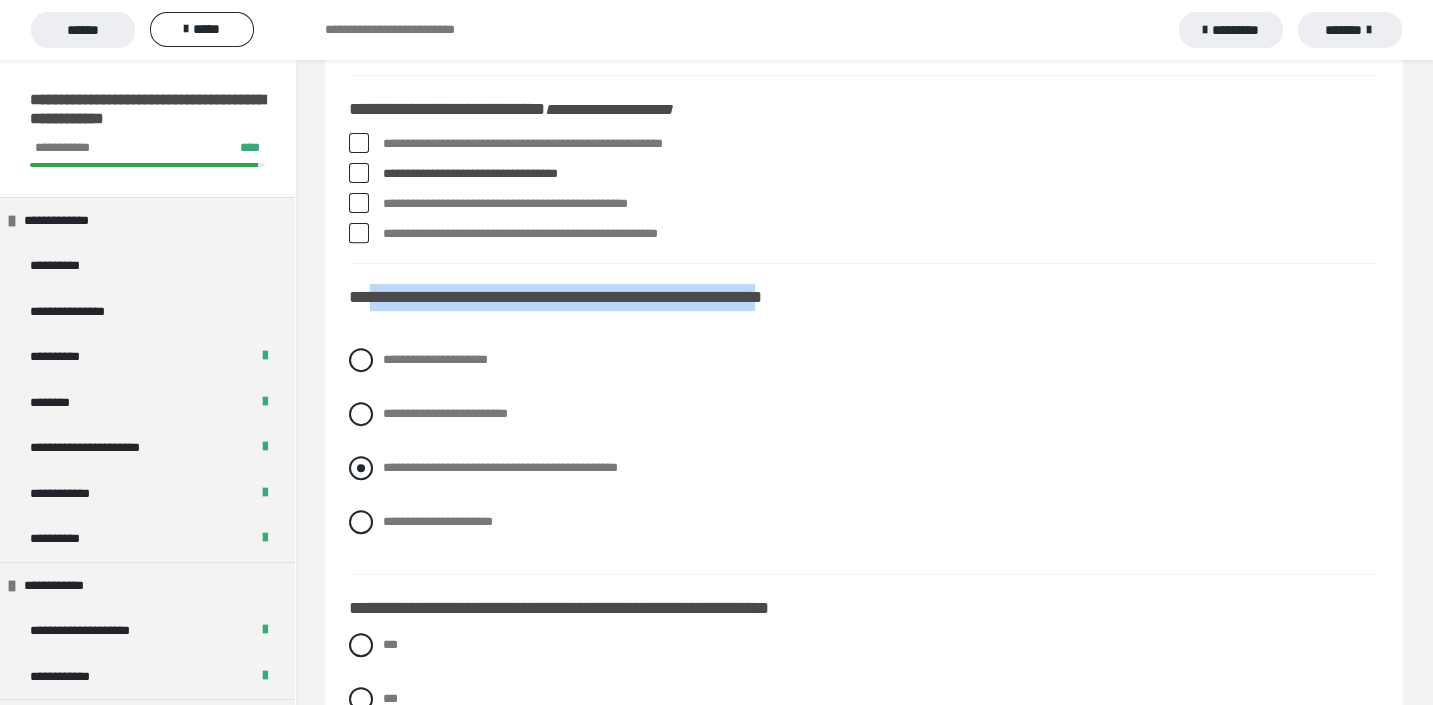 scroll, scrollTop: 1656, scrollLeft: 0, axis: vertical 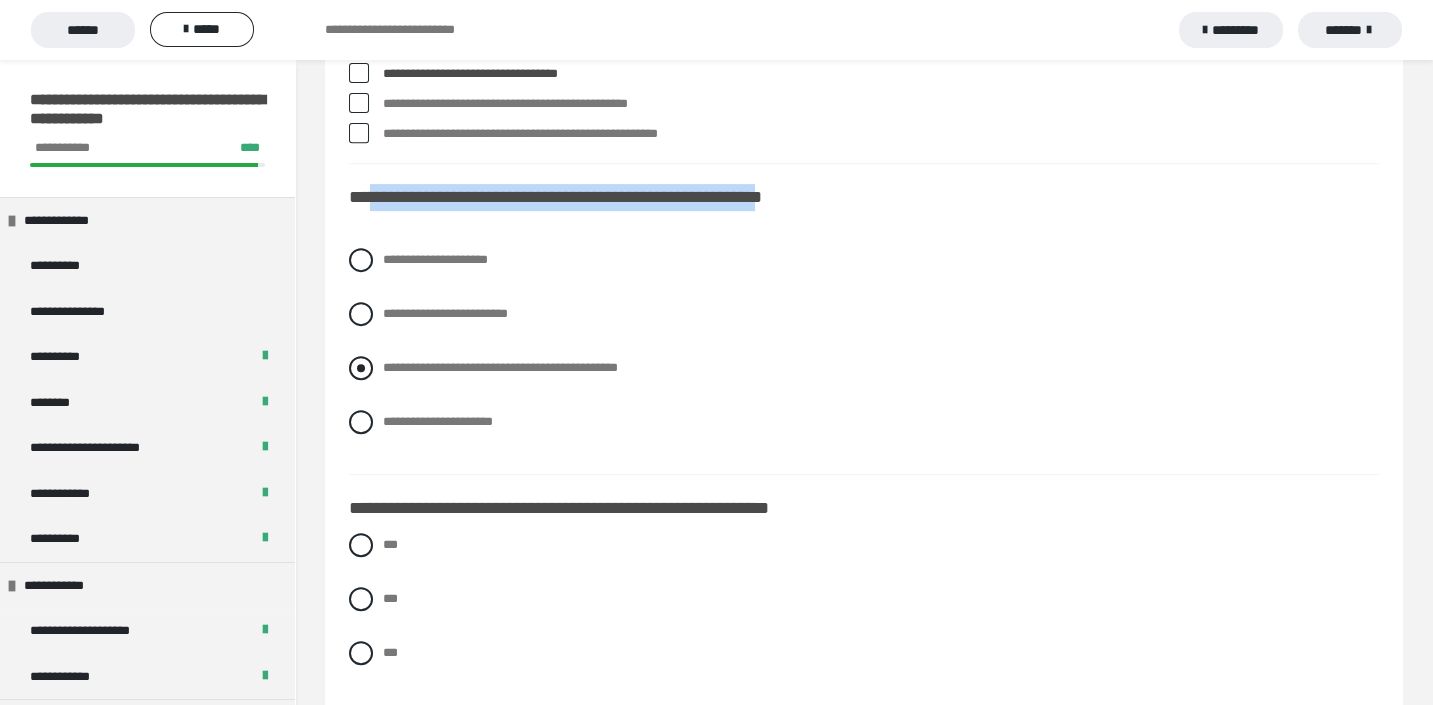click at bounding box center (361, 368) 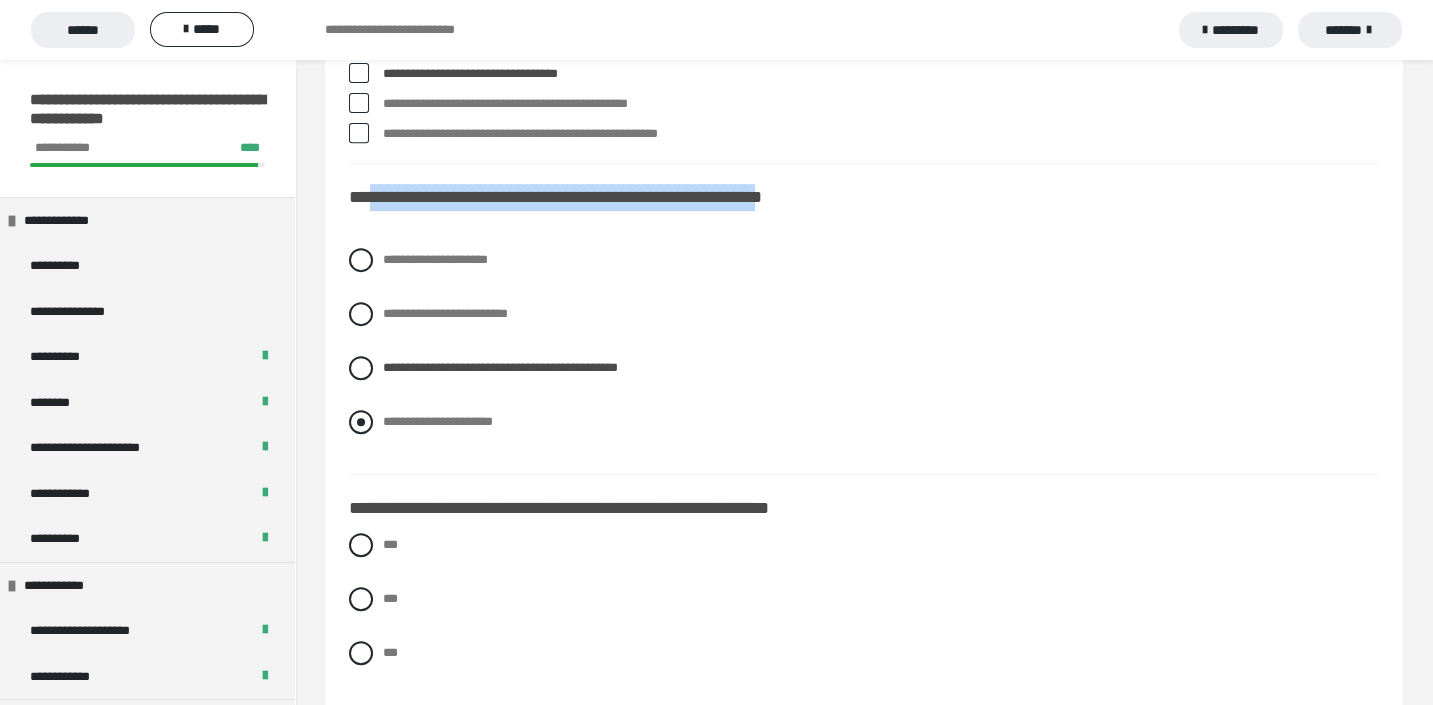 click at bounding box center (361, 422) 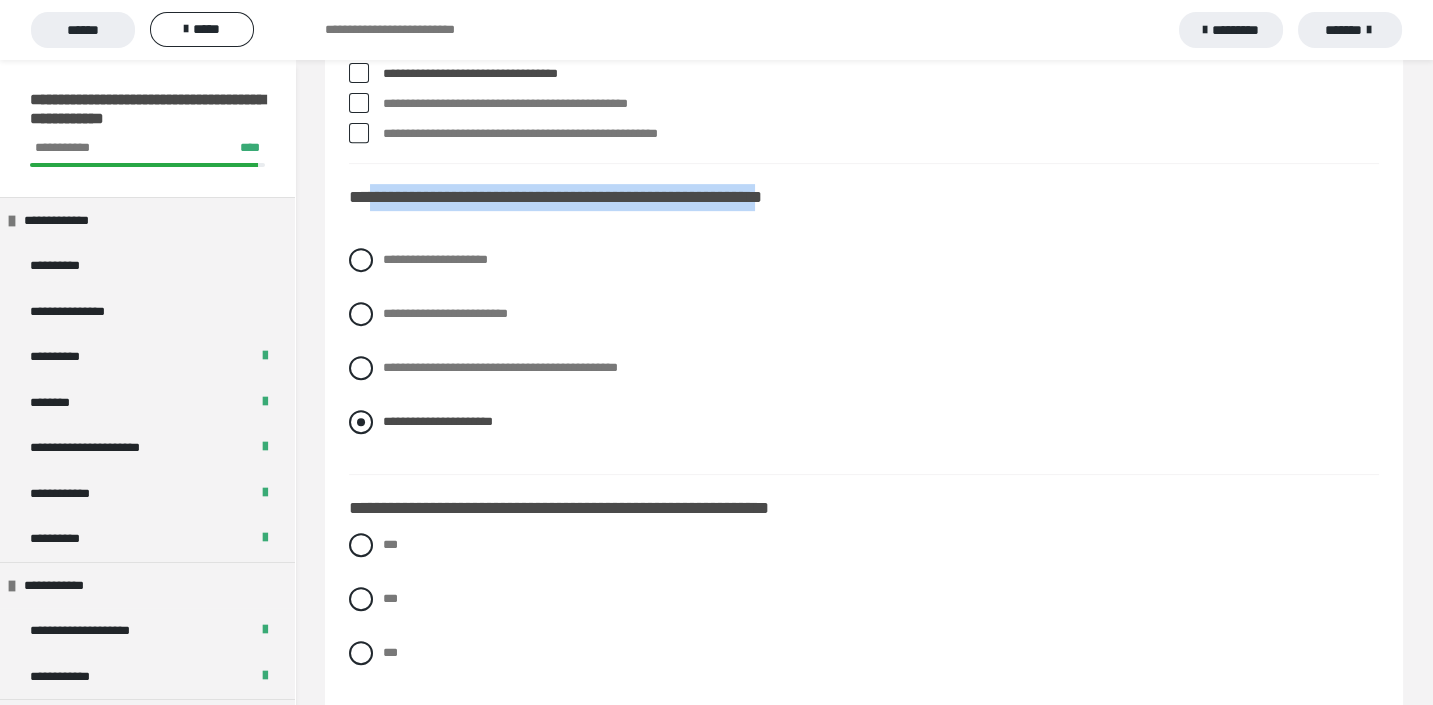 scroll, scrollTop: 1987, scrollLeft: 0, axis: vertical 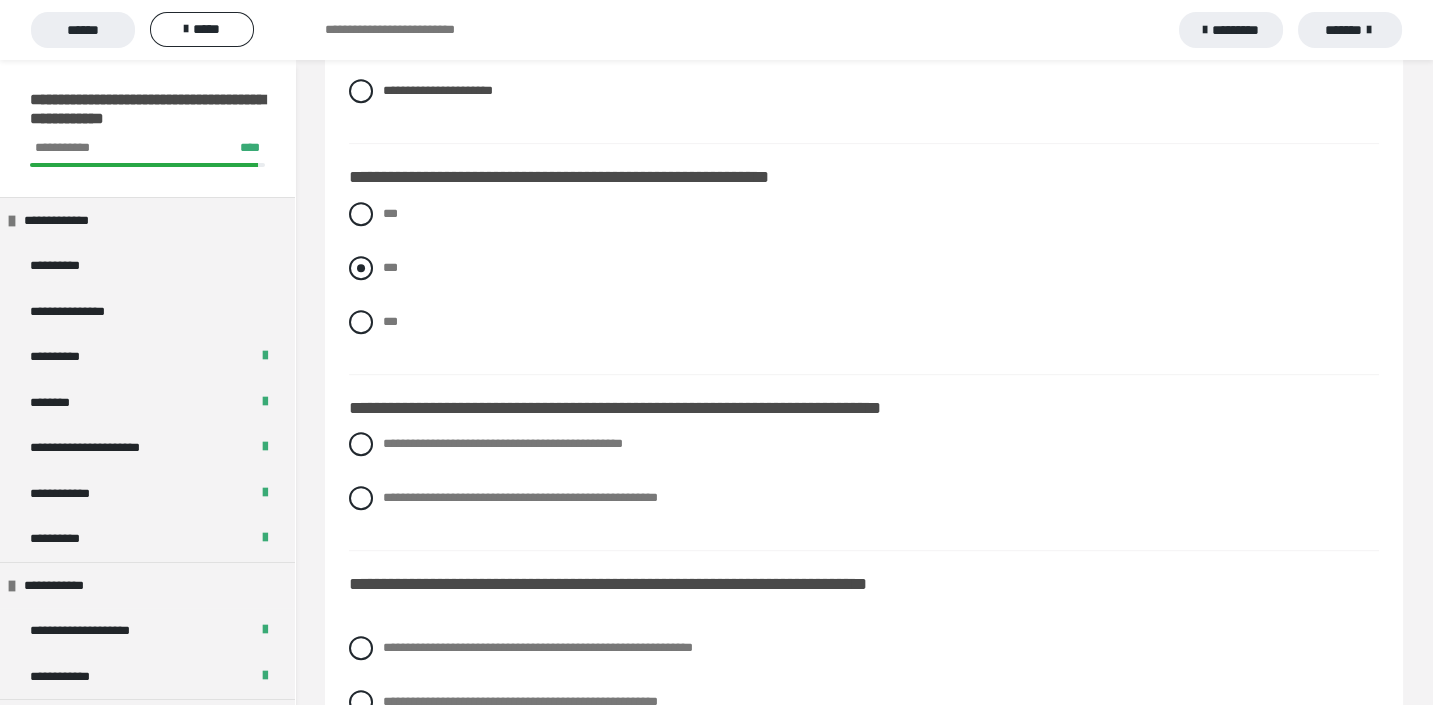 click at bounding box center (361, 268) 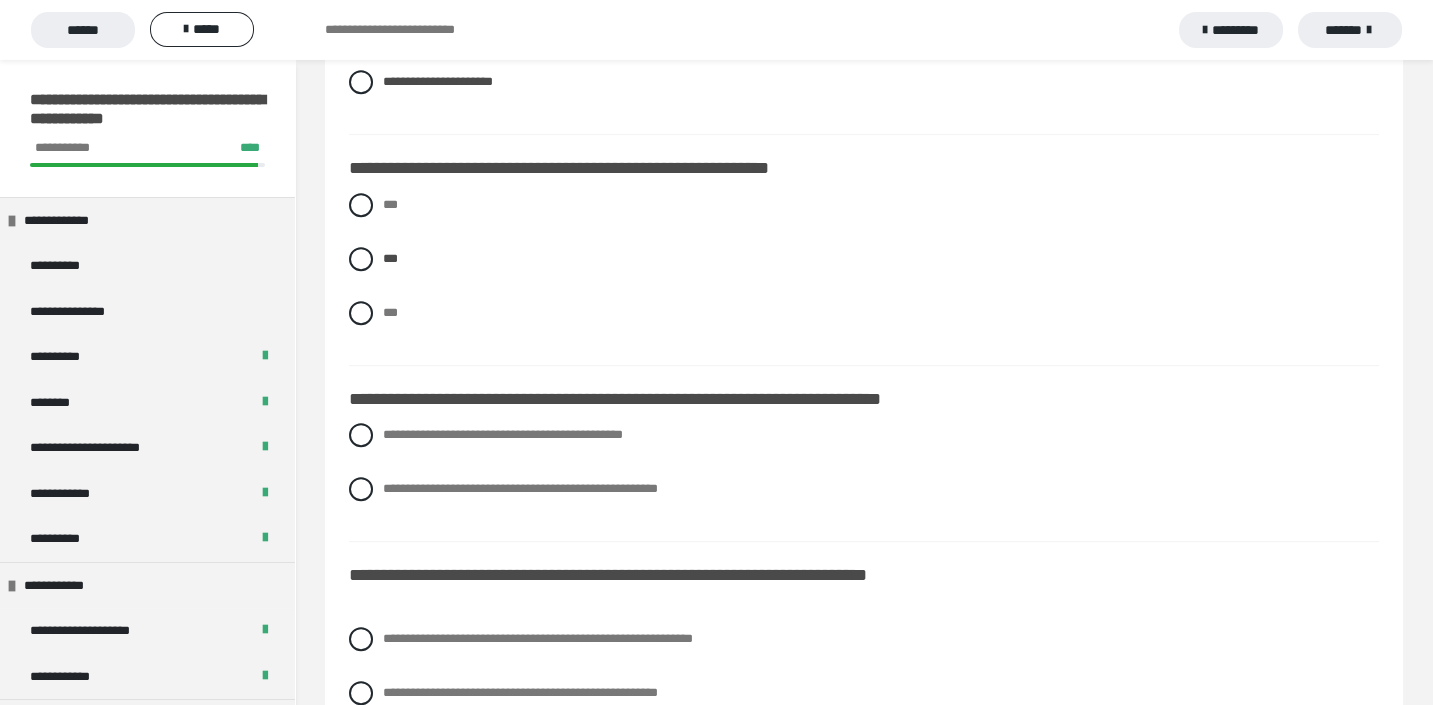 scroll, scrollTop: 2097, scrollLeft: 0, axis: vertical 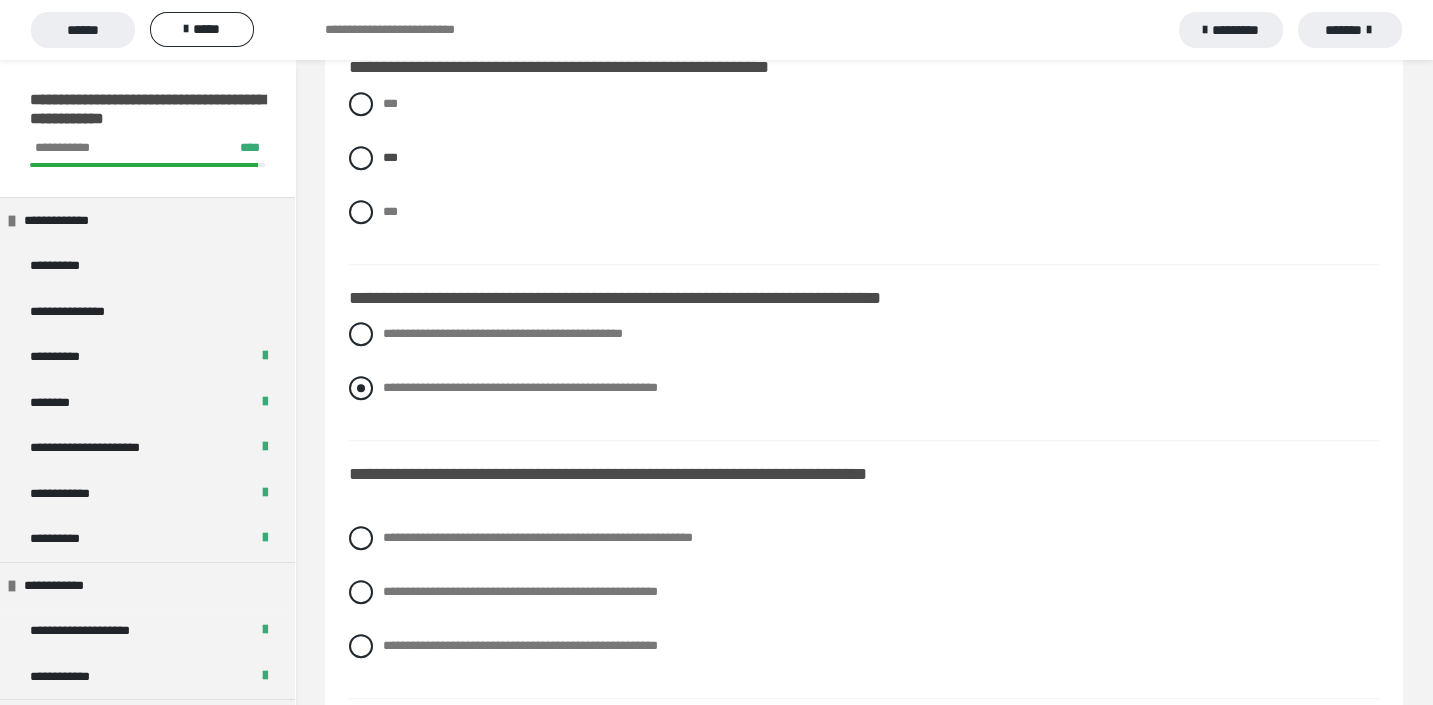 click at bounding box center (361, 388) 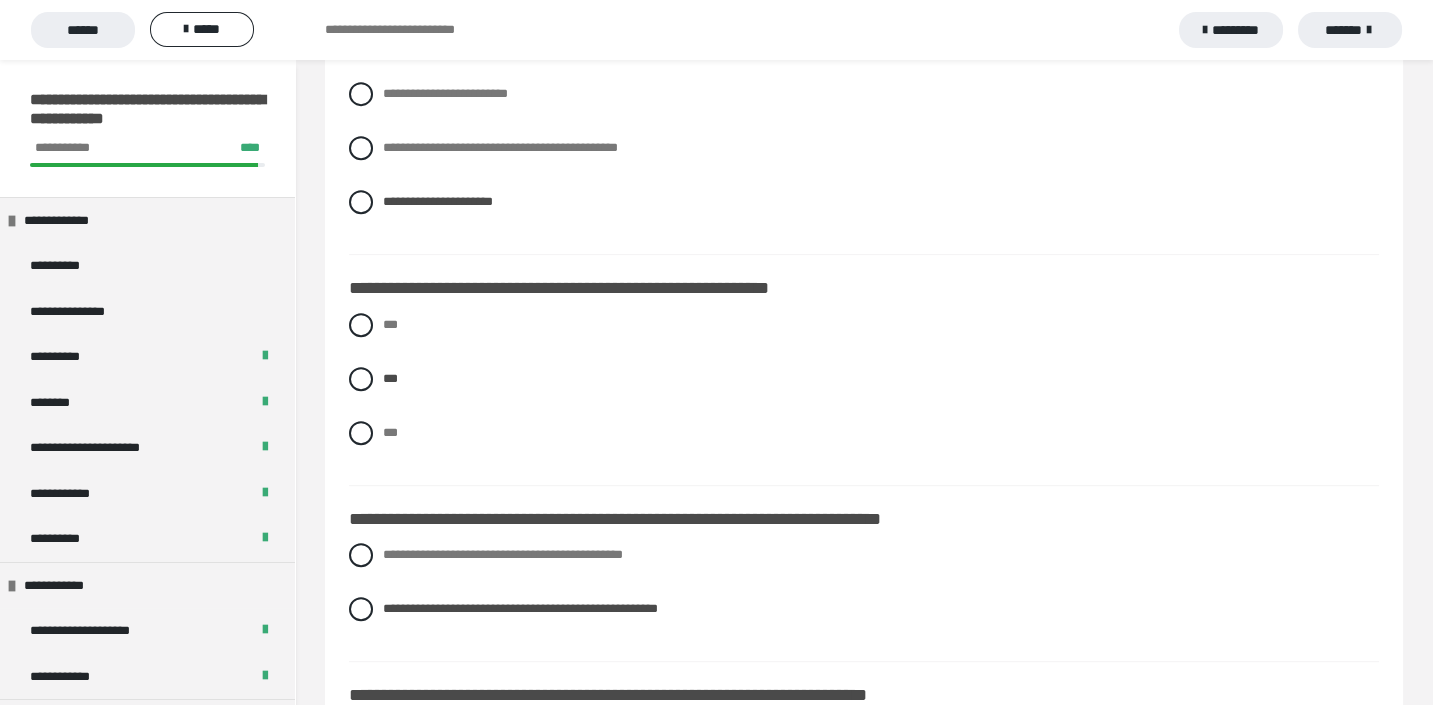 scroll, scrollTop: 1766, scrollLeft: 0, axis: vertical 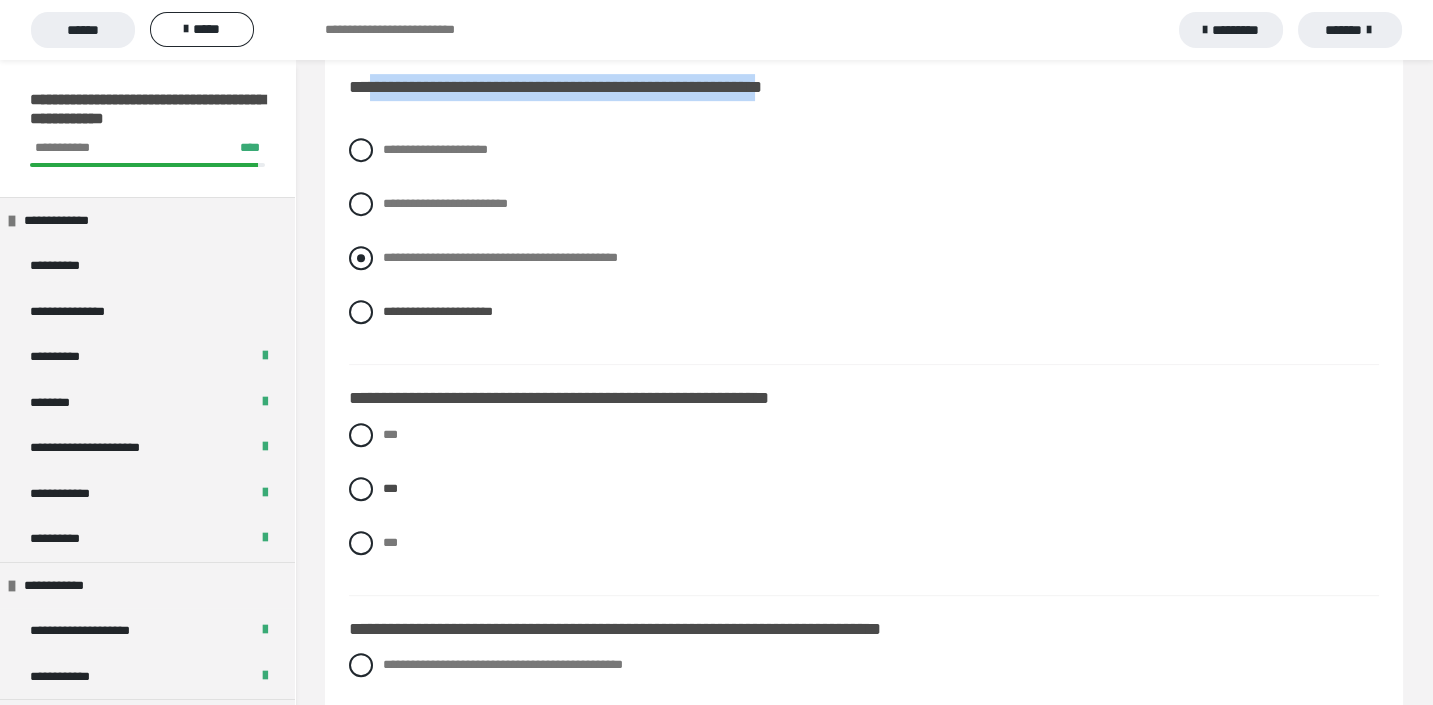 click on "**********" at bounding box center (864, 258) 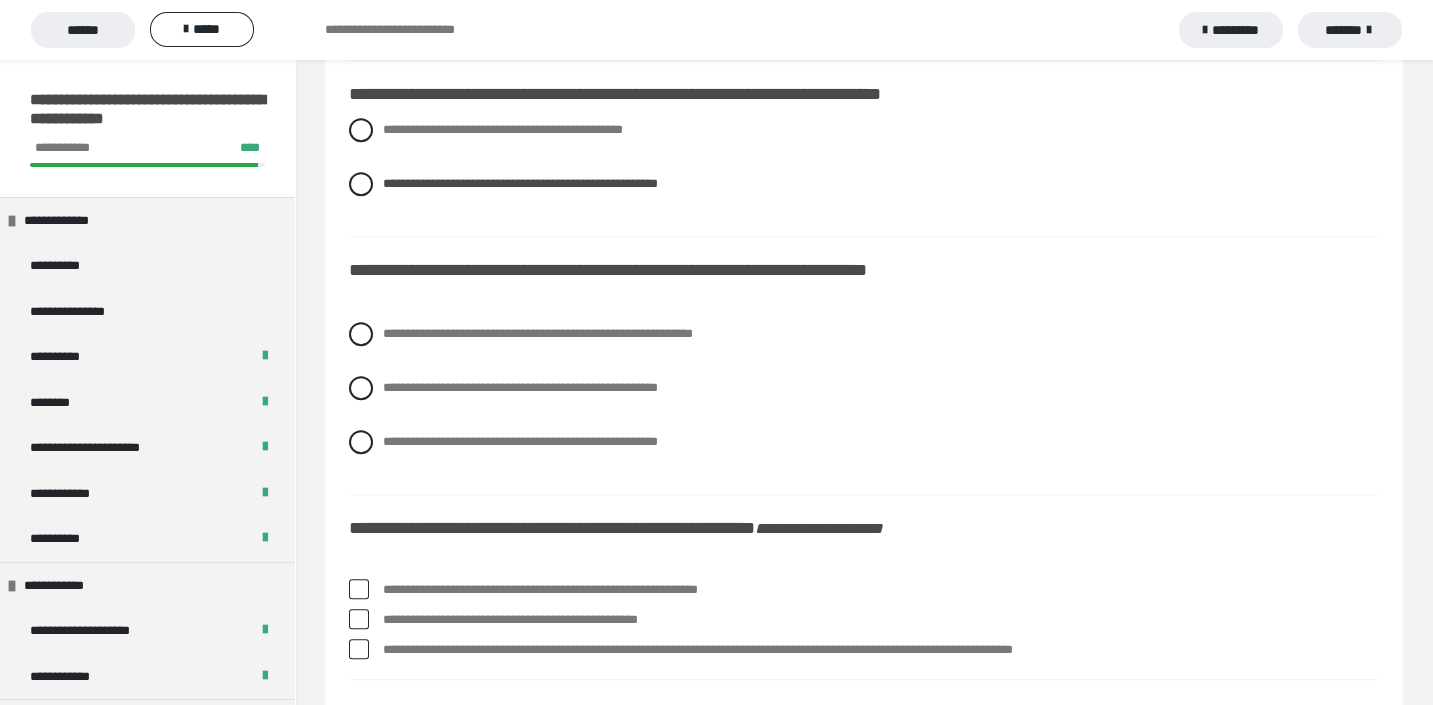 scroll, scrollTop: 2318, scrollLeft: 0, axis: vertical 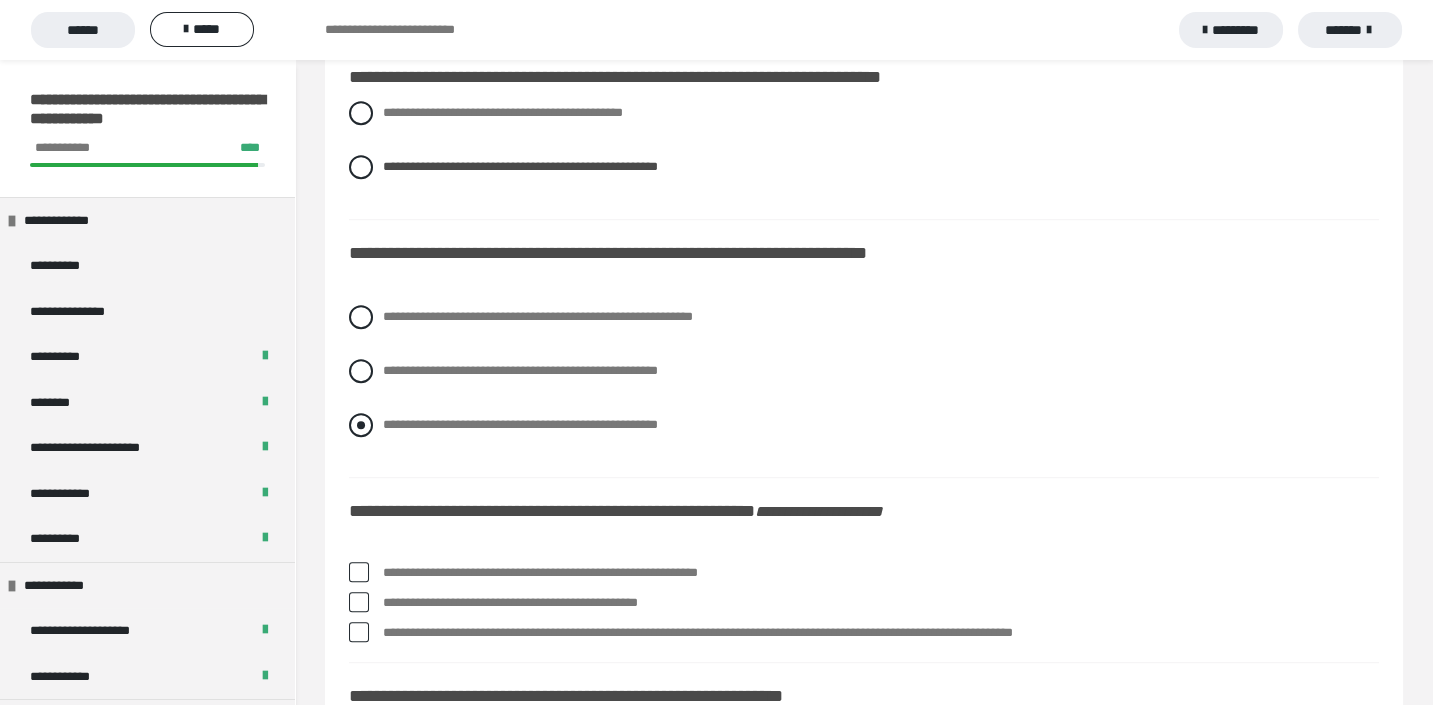 click at bounding box center (361, 425) 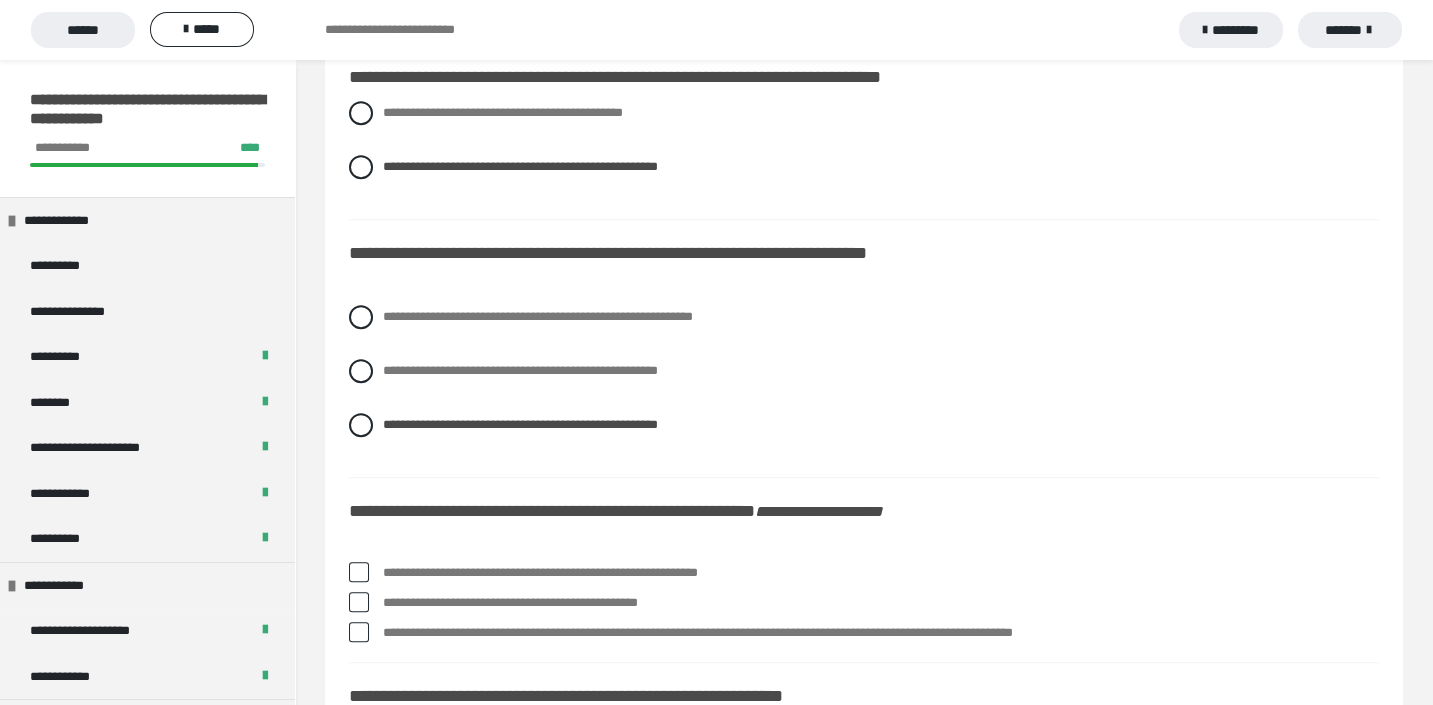 scroll, scrollTop: 2428, scrollLeft: 0, axis: vertical 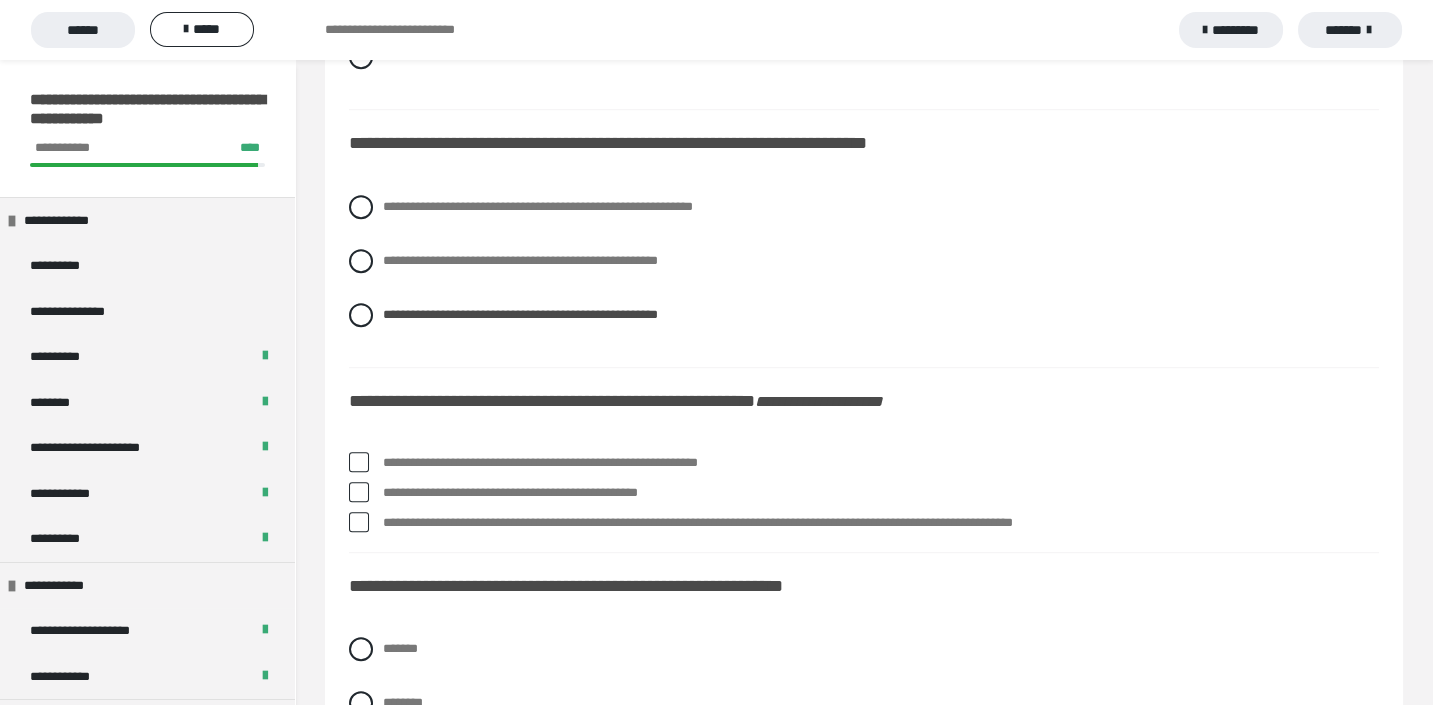 click at bounding box center [359, 462] 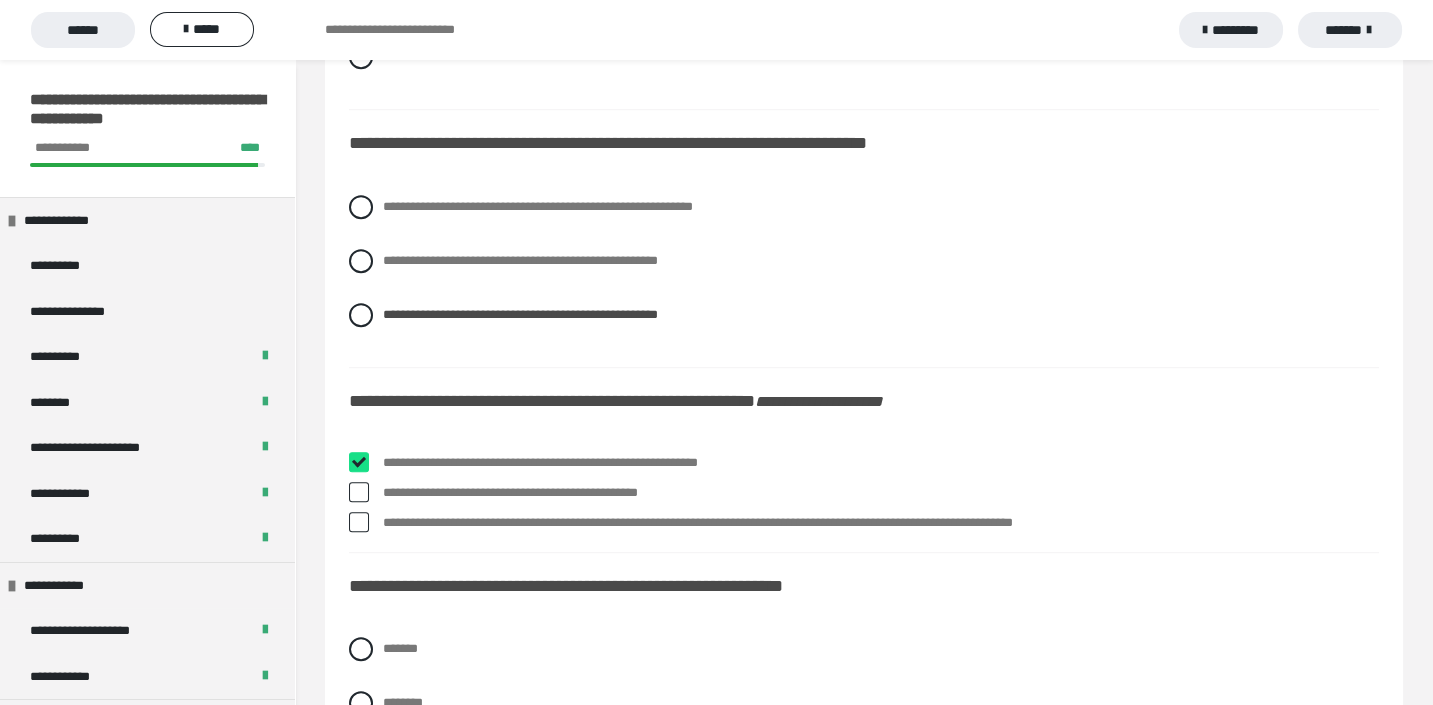 checkbox on "****" 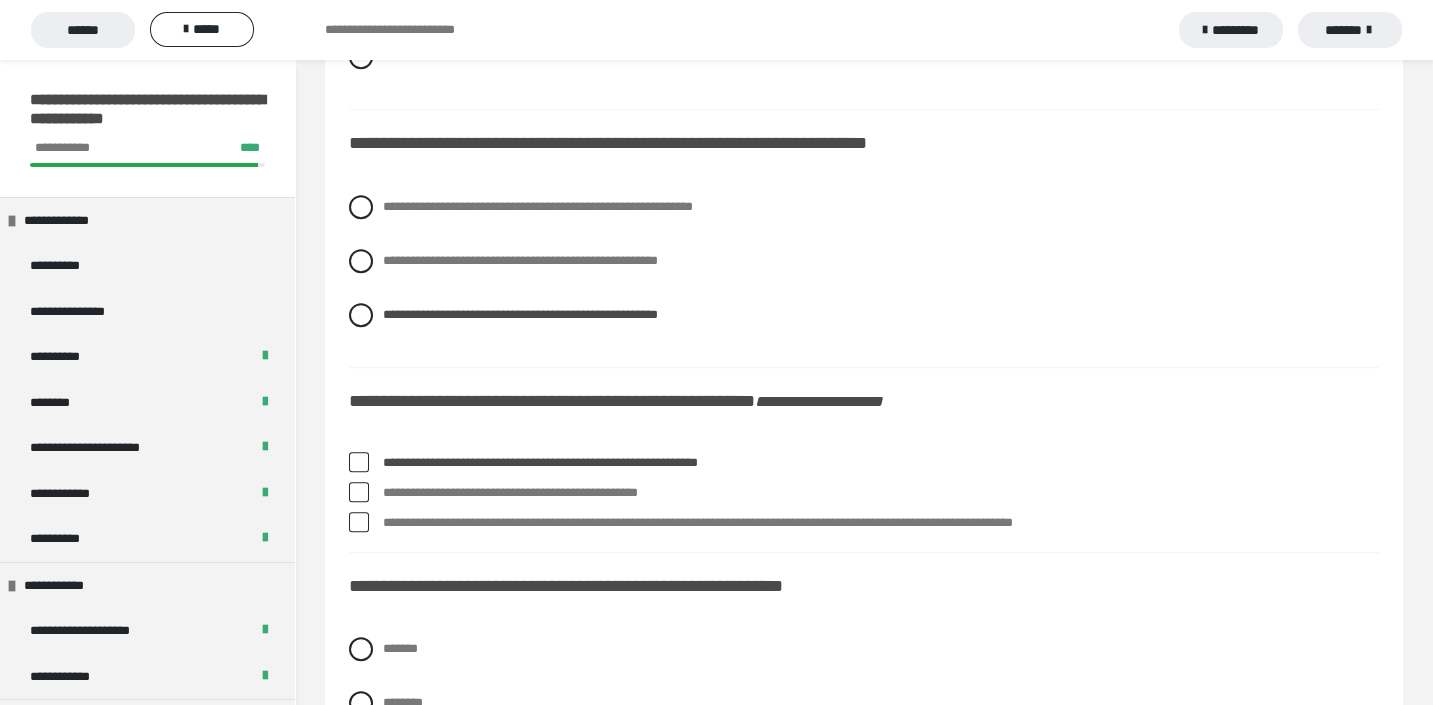 click on "**********" at bounding box center (864, 6872) 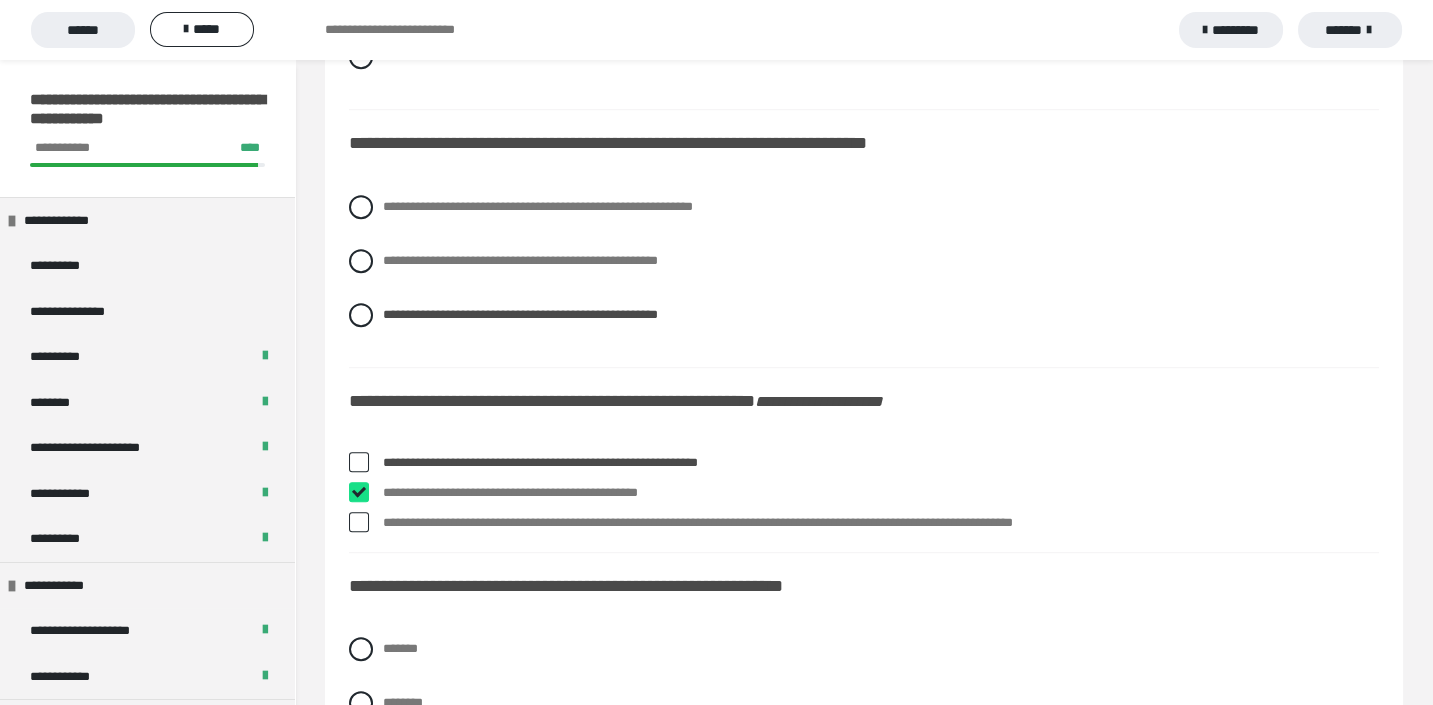 checkbox on "****" 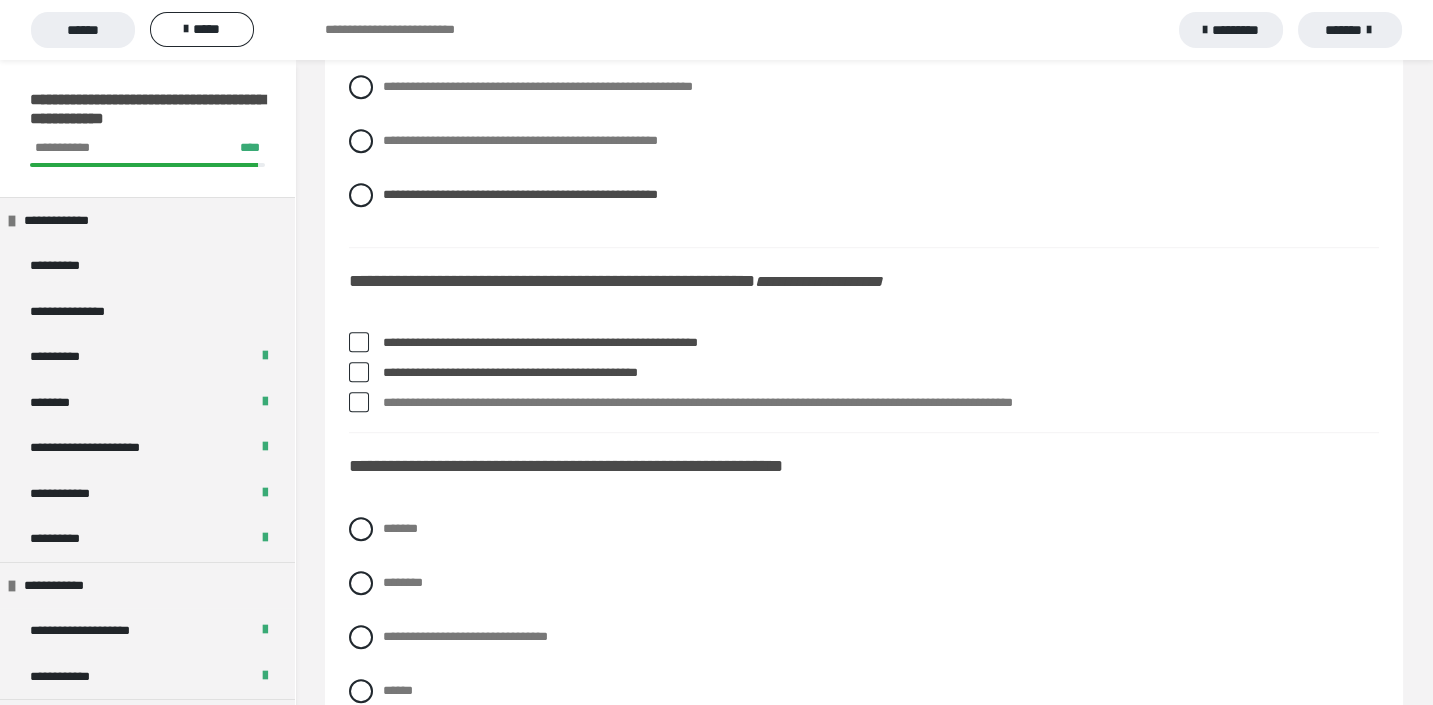 scroll, scrollTop: 2649, scrollLeft: 0, axis: vertical 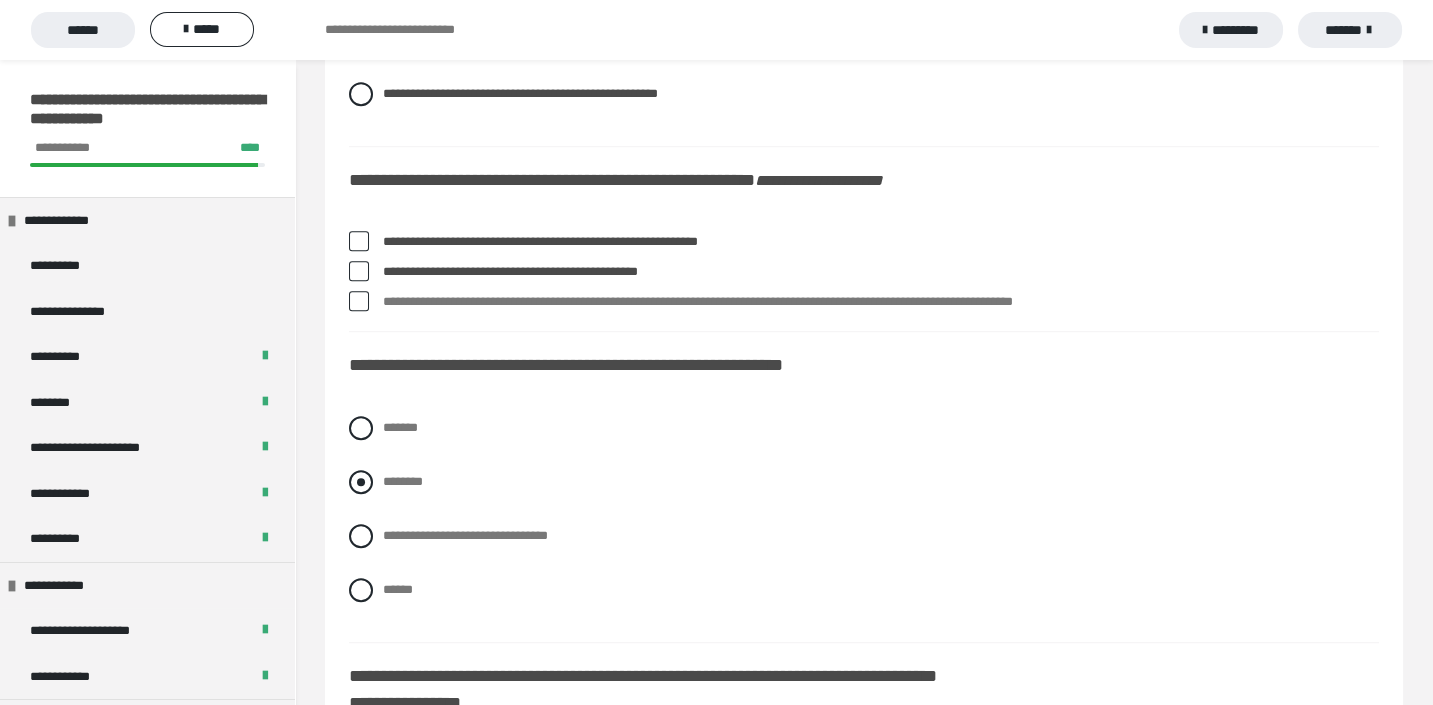 click at bounding box center [361, 482] 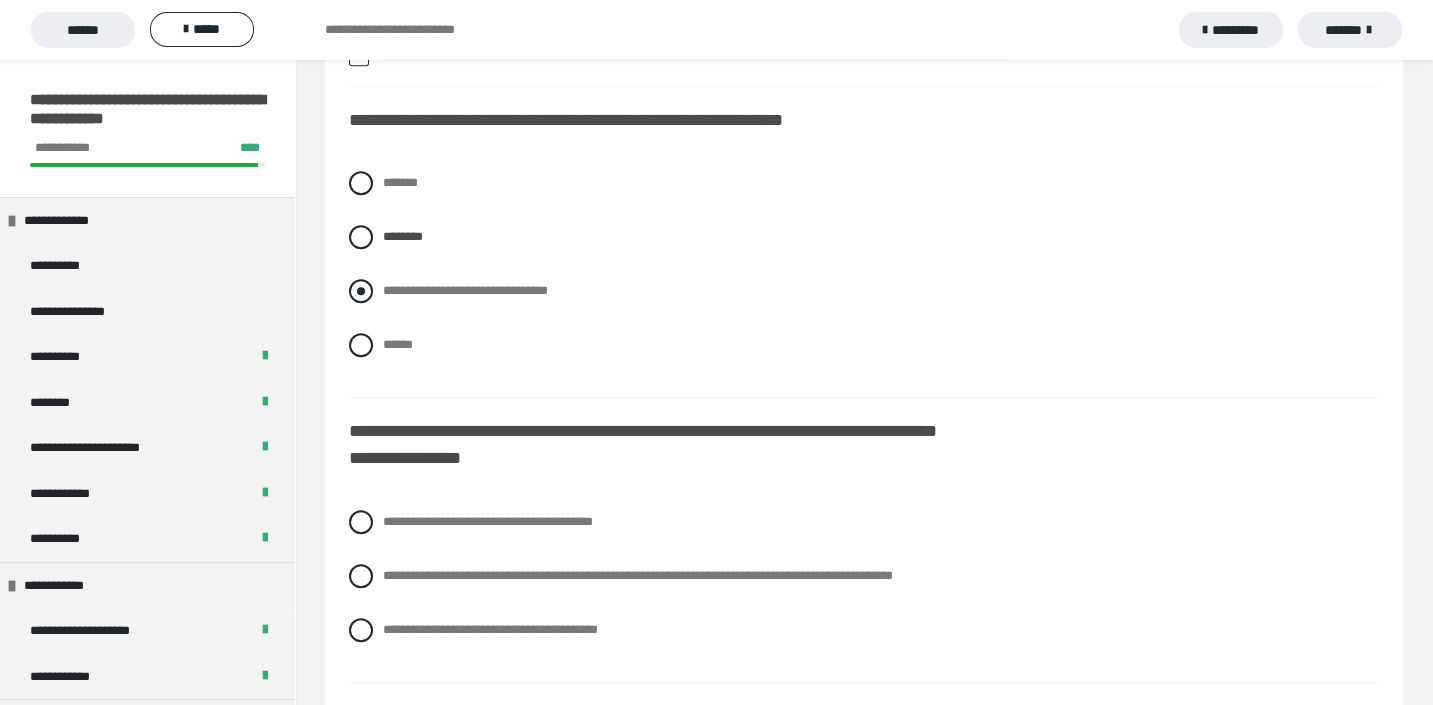 scroll, scrollTop: 2980, scrollLeft: 0, axis: vertical 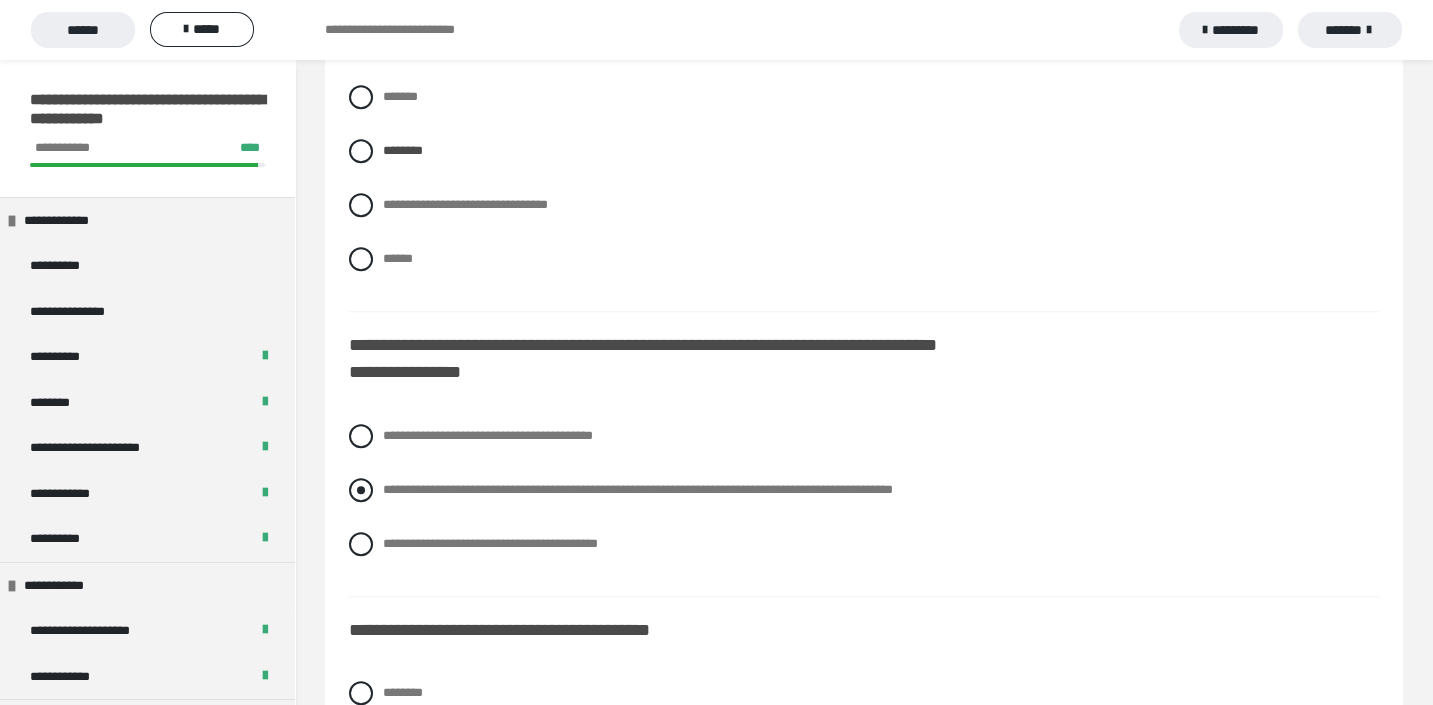 click at bounding box center [361, 490] 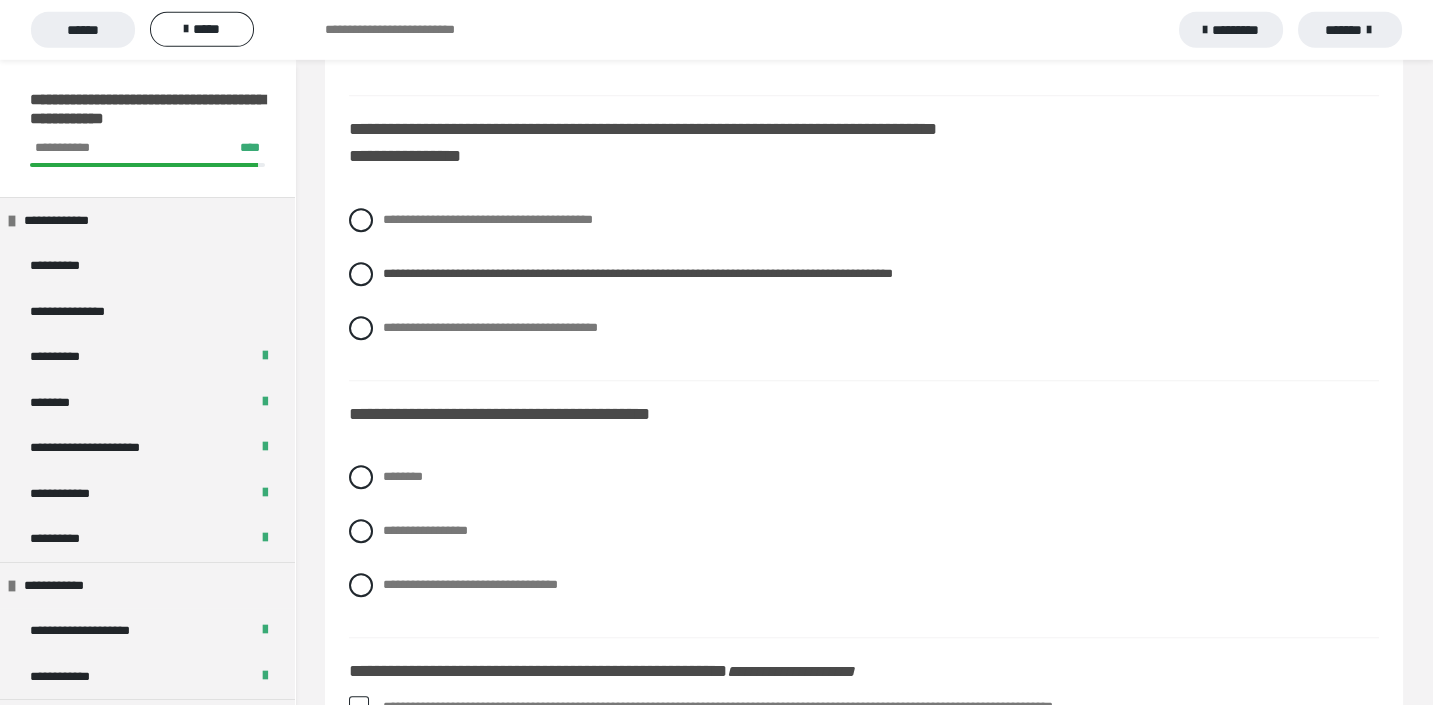 scroll, scrollTop: 3201, scrollLeft: 0, axis: vertical 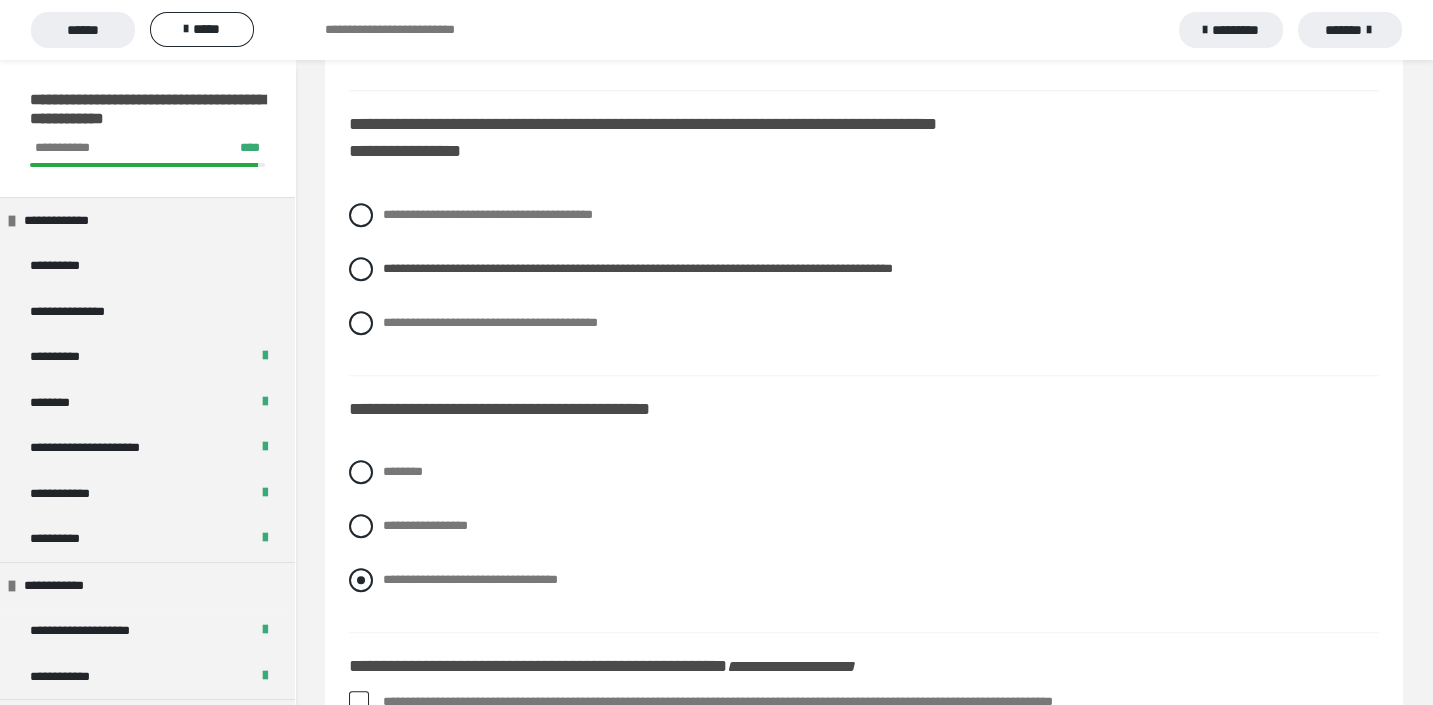 click at bounding box center [361, 580] 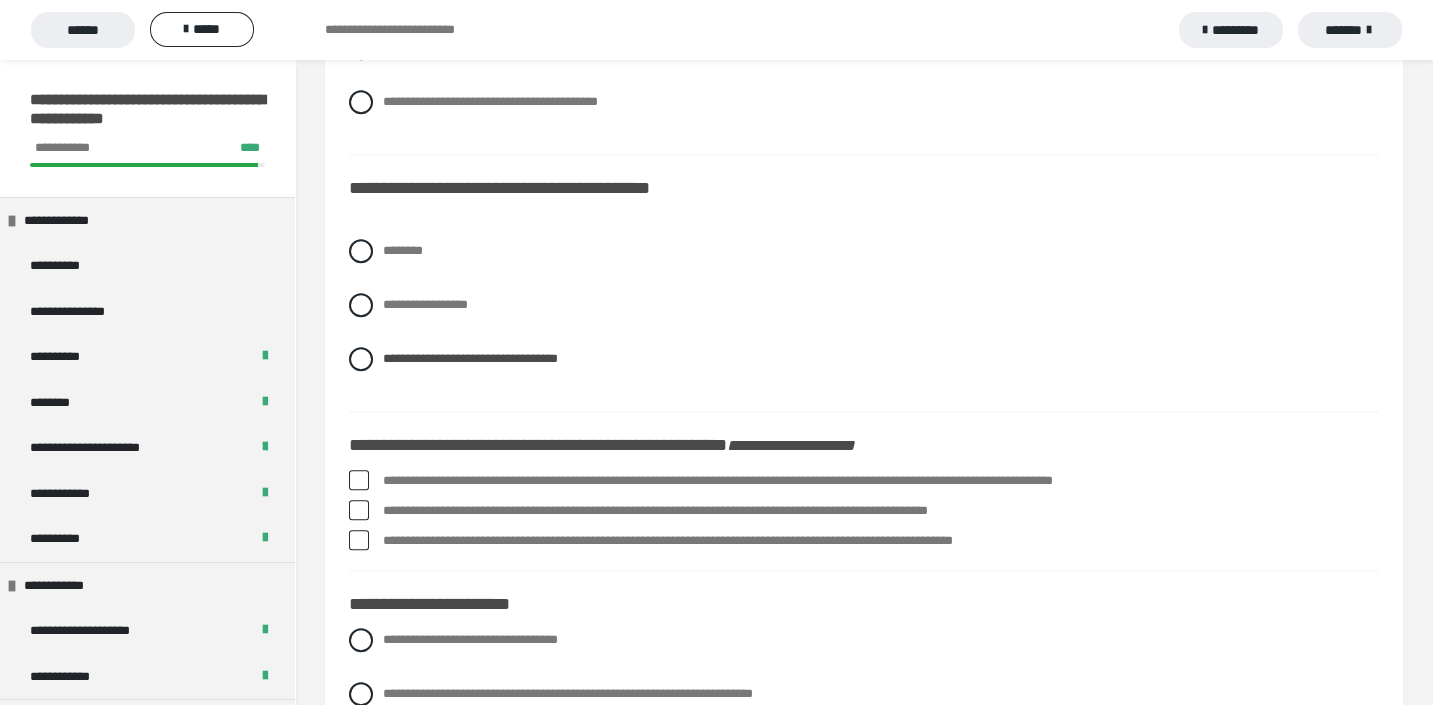 scroll, scrollTop: 3532, scrollLeft: 0, axis: vertical 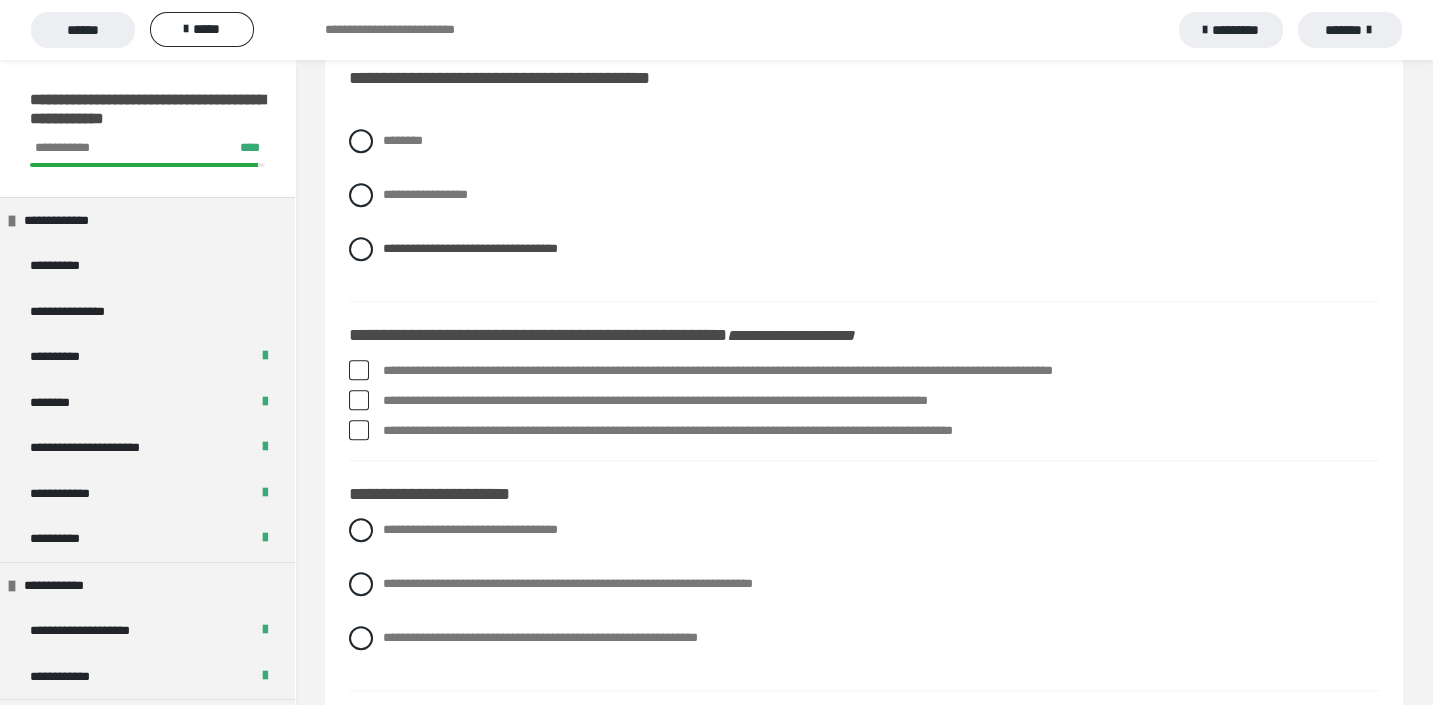 click at bounding box center [359, 430] 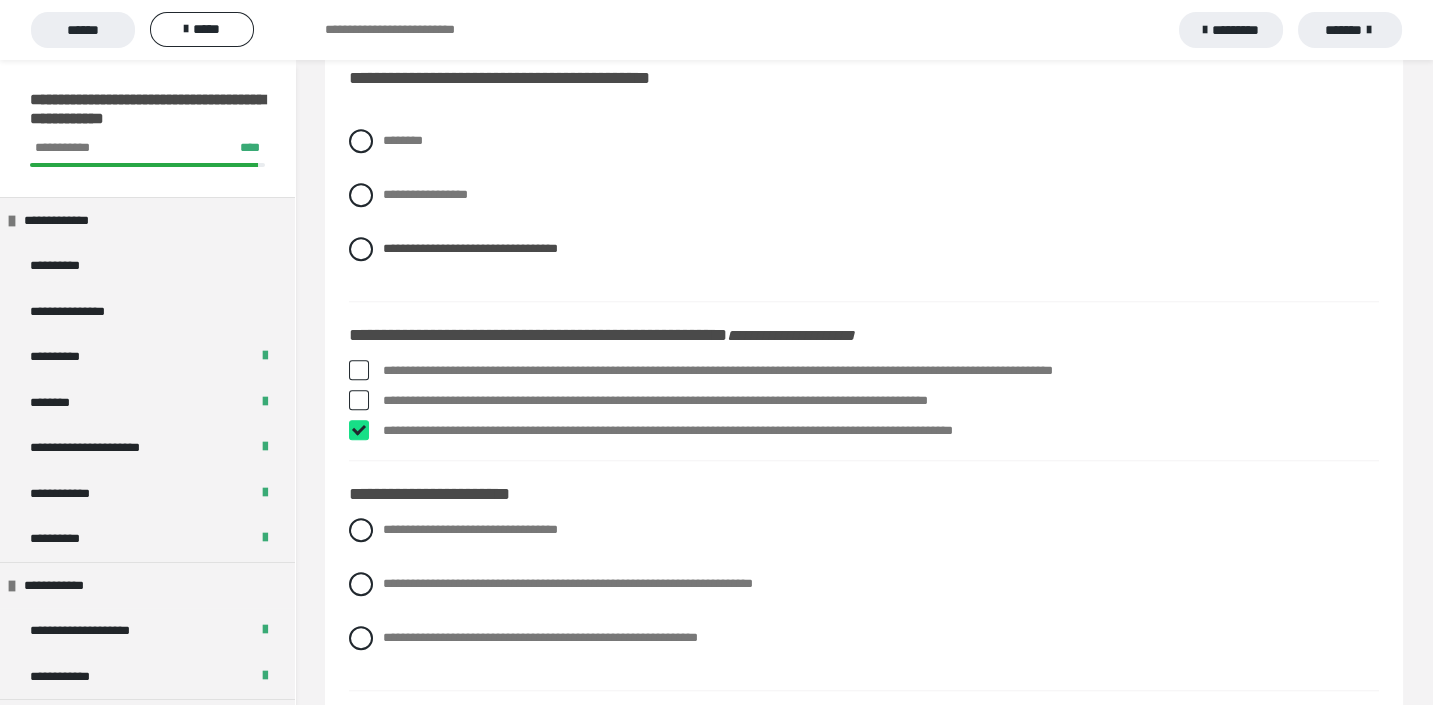 checkbox on "****" 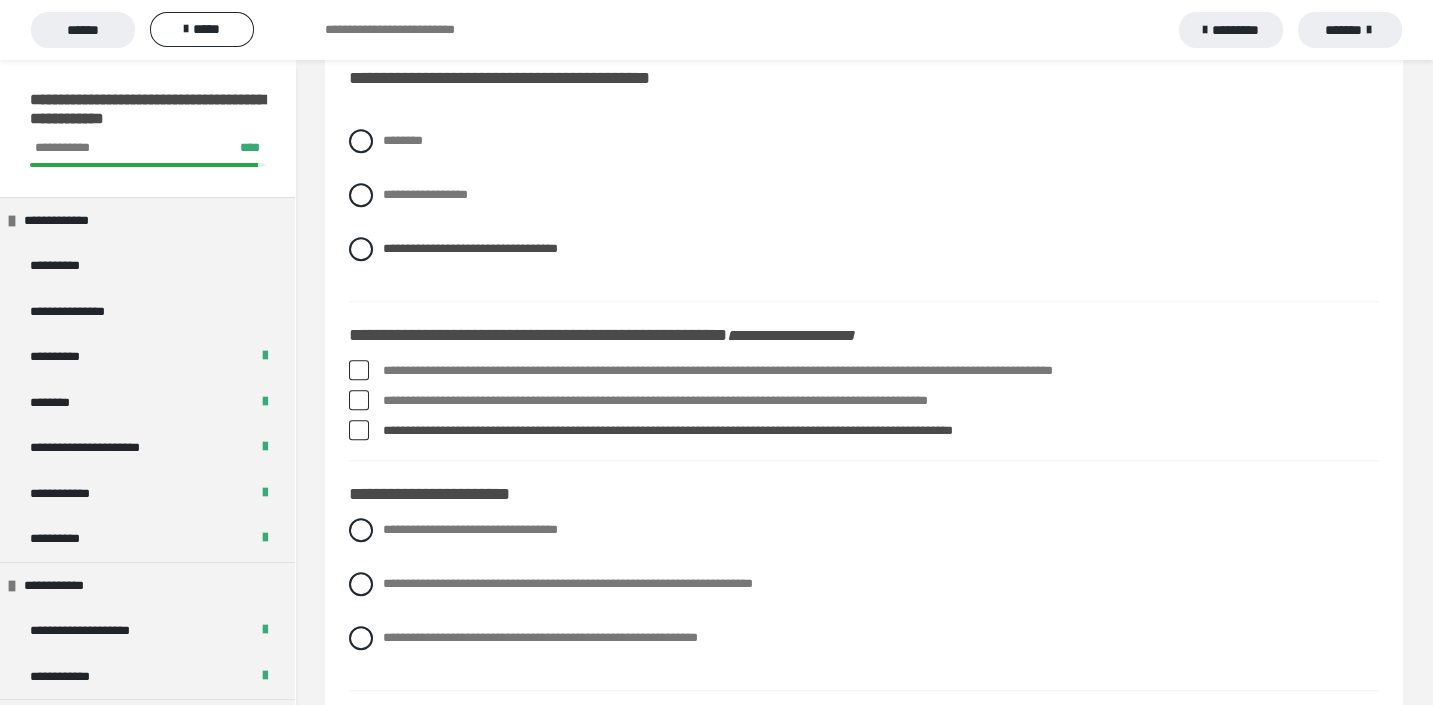 drag, startPoint x: 386, startPoint y: 369, endPoint x: 990, endPoint y: 388, distance: 604.29877 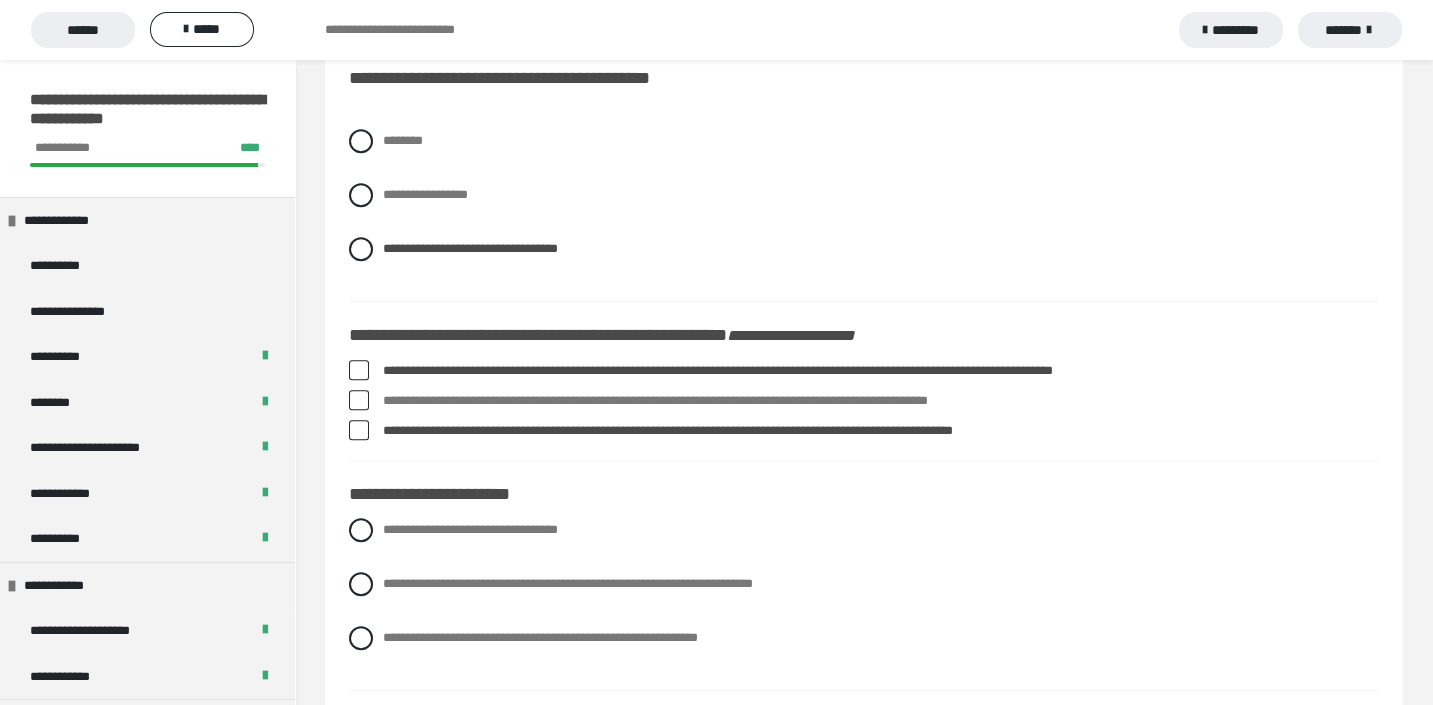 drag, startPoint x: 401, startPoint y: 363, endPoint x: 615, endPoint y: 363, distance: 214 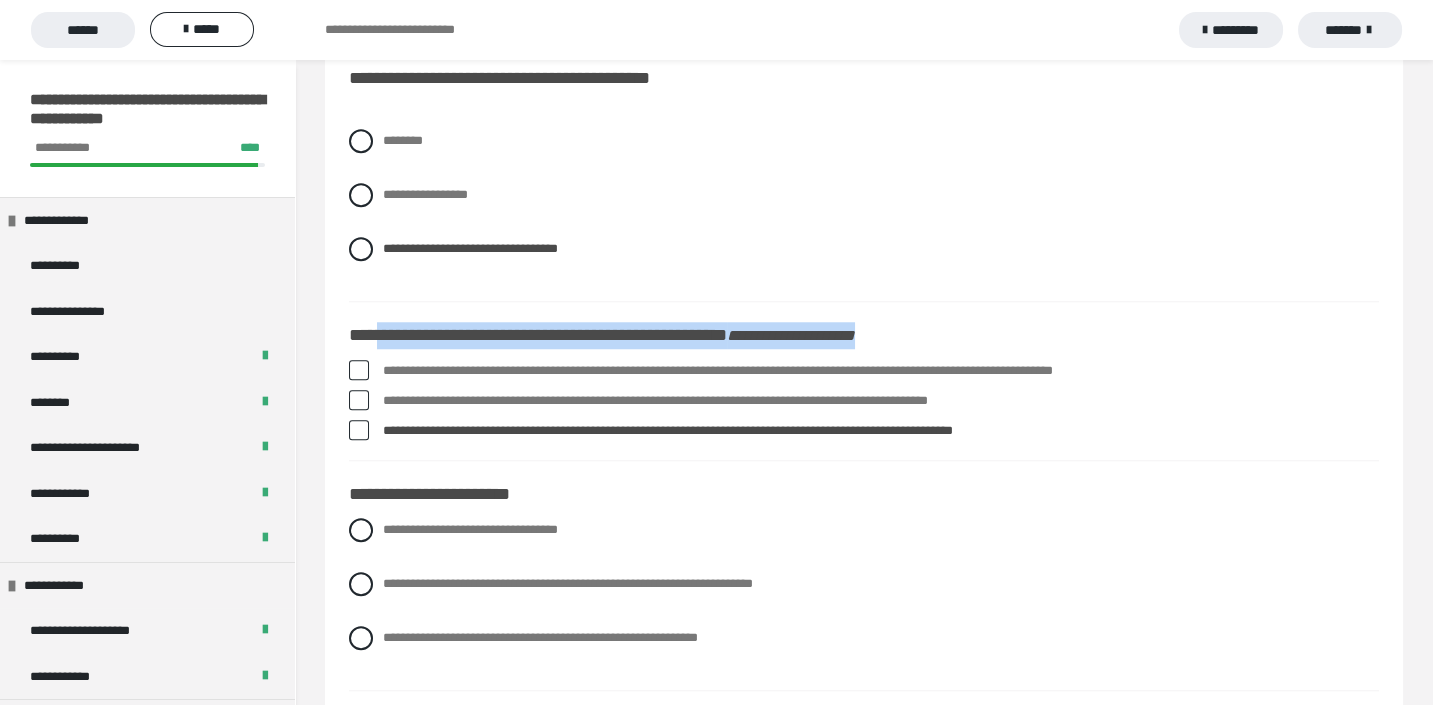 drag, startPoint x: 381, startPoint y: 330, endPoint x: 1007, endPoint y: 320, distance: 626.0799 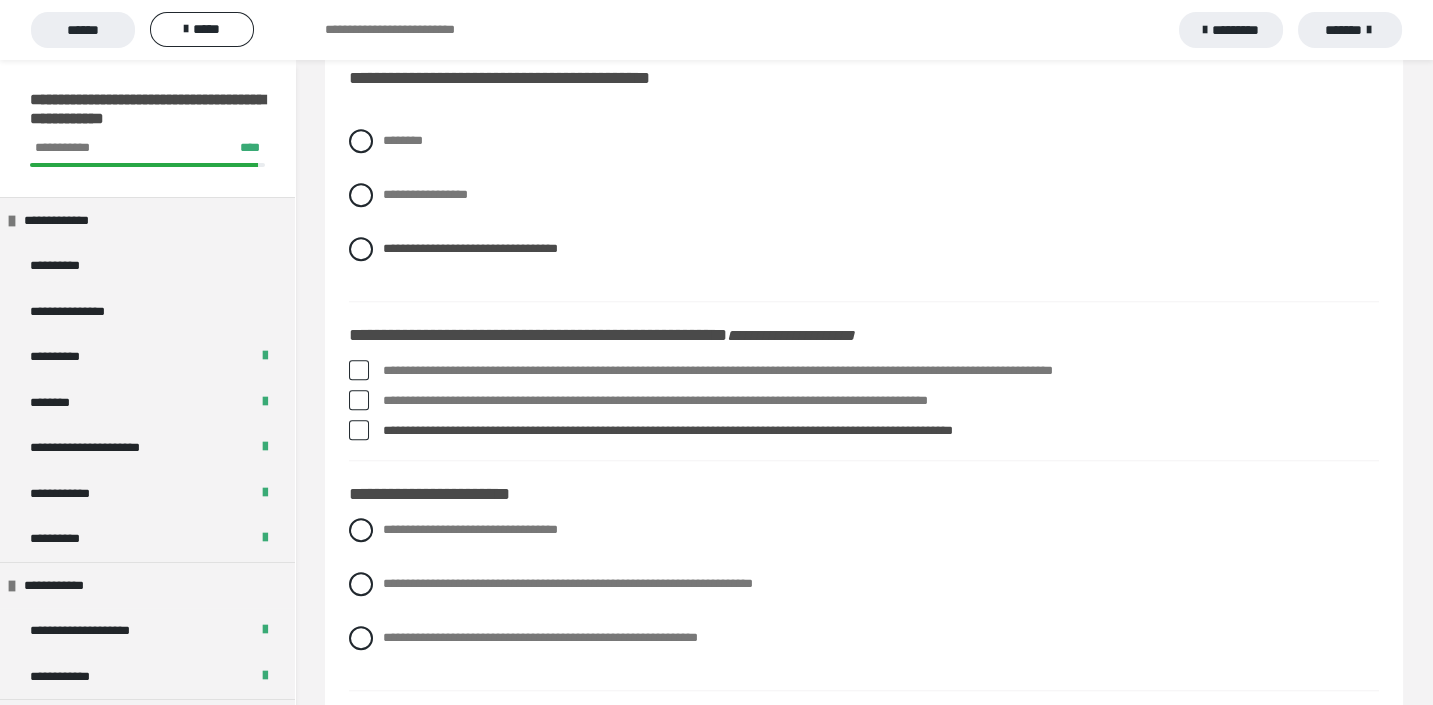click on "**********" at bounding box center (864, 5768) 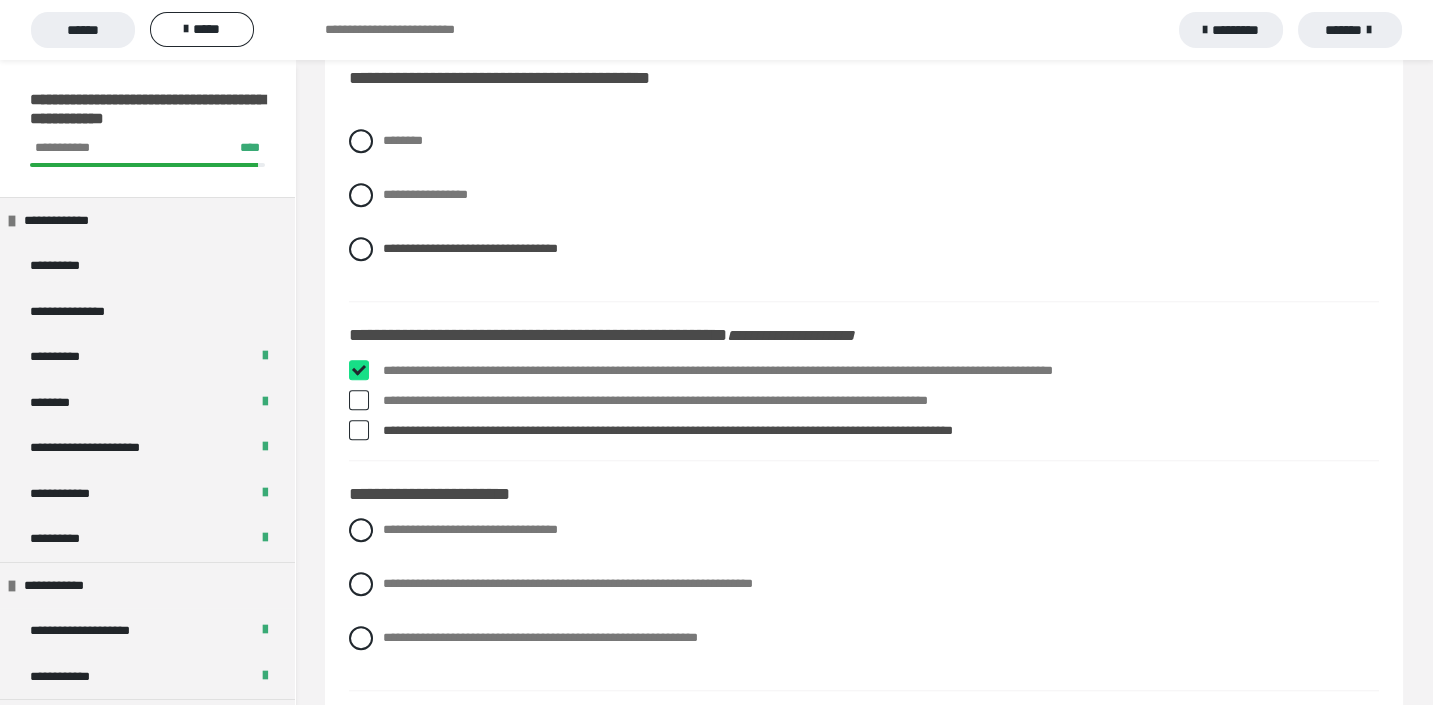 checkbox on "****" 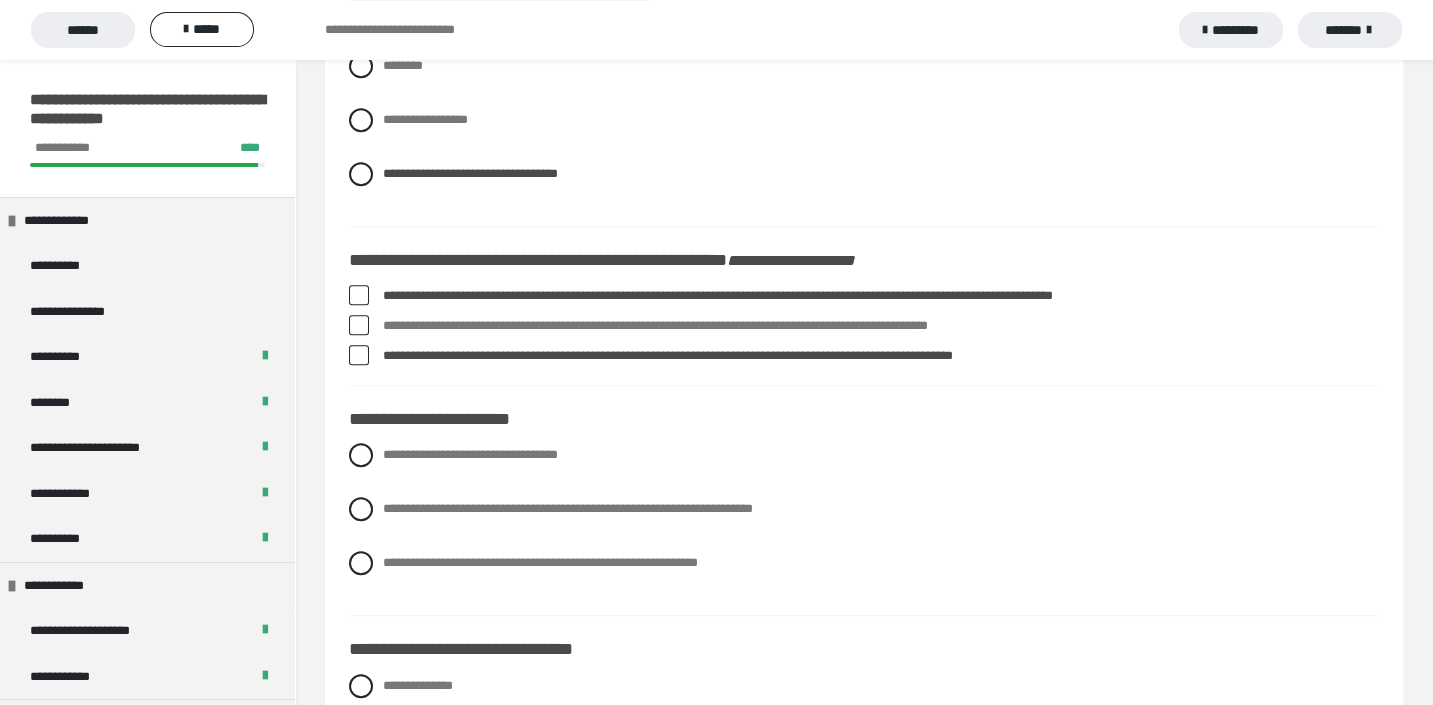 scroll, scrollTop: 3753, scrollLeft: 0, axis: vertical 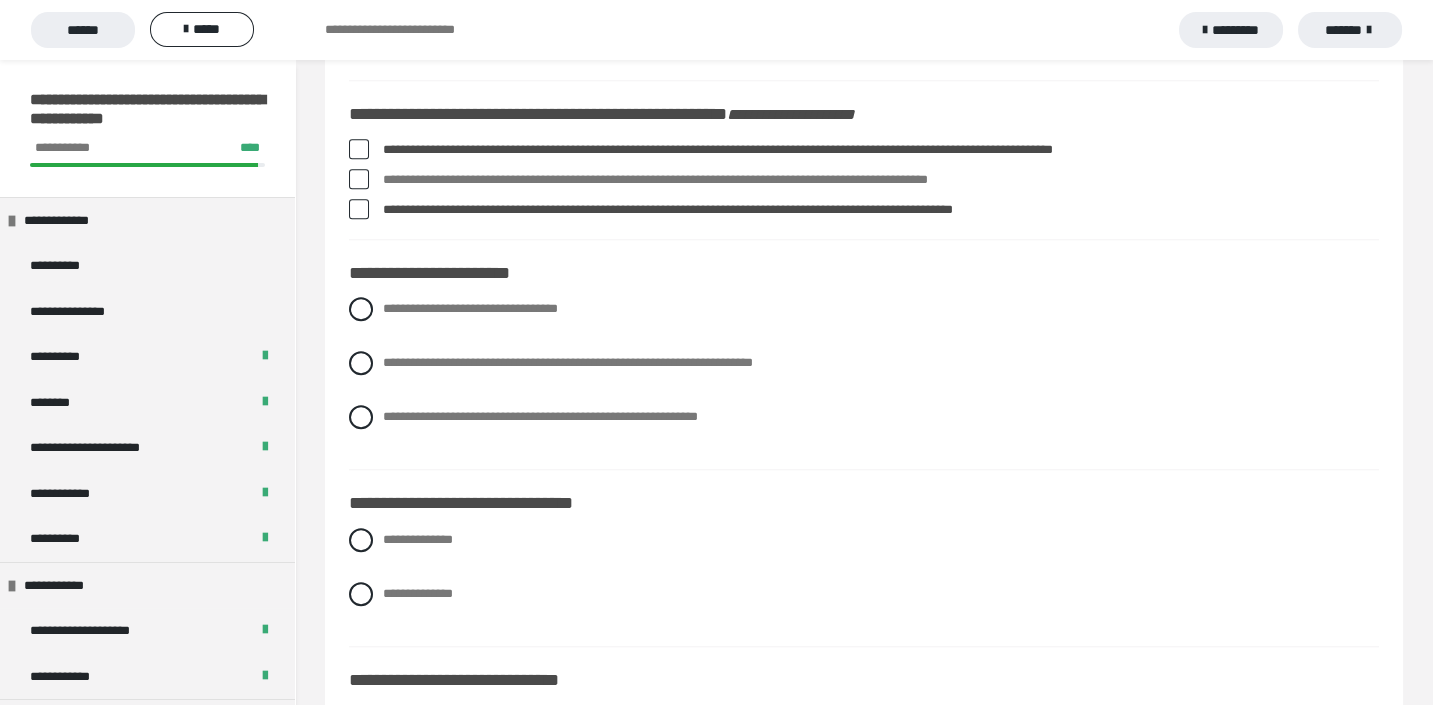 drag, startPoint x: 368, startPoint y: 415, endPoint x: 348, endPoint y: 414, distance: 20.024984 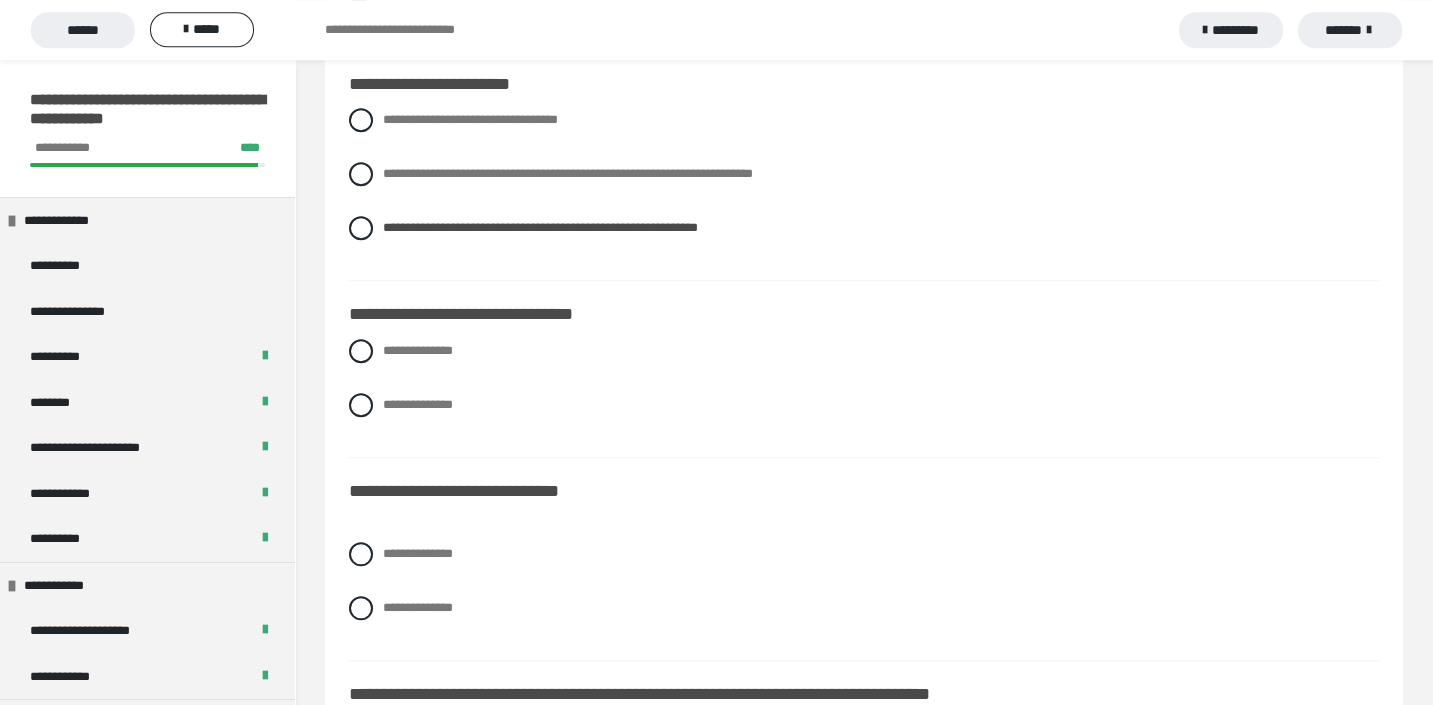 scroll, scrollTop: 3974, scrollLeft: 0, axis: vertical 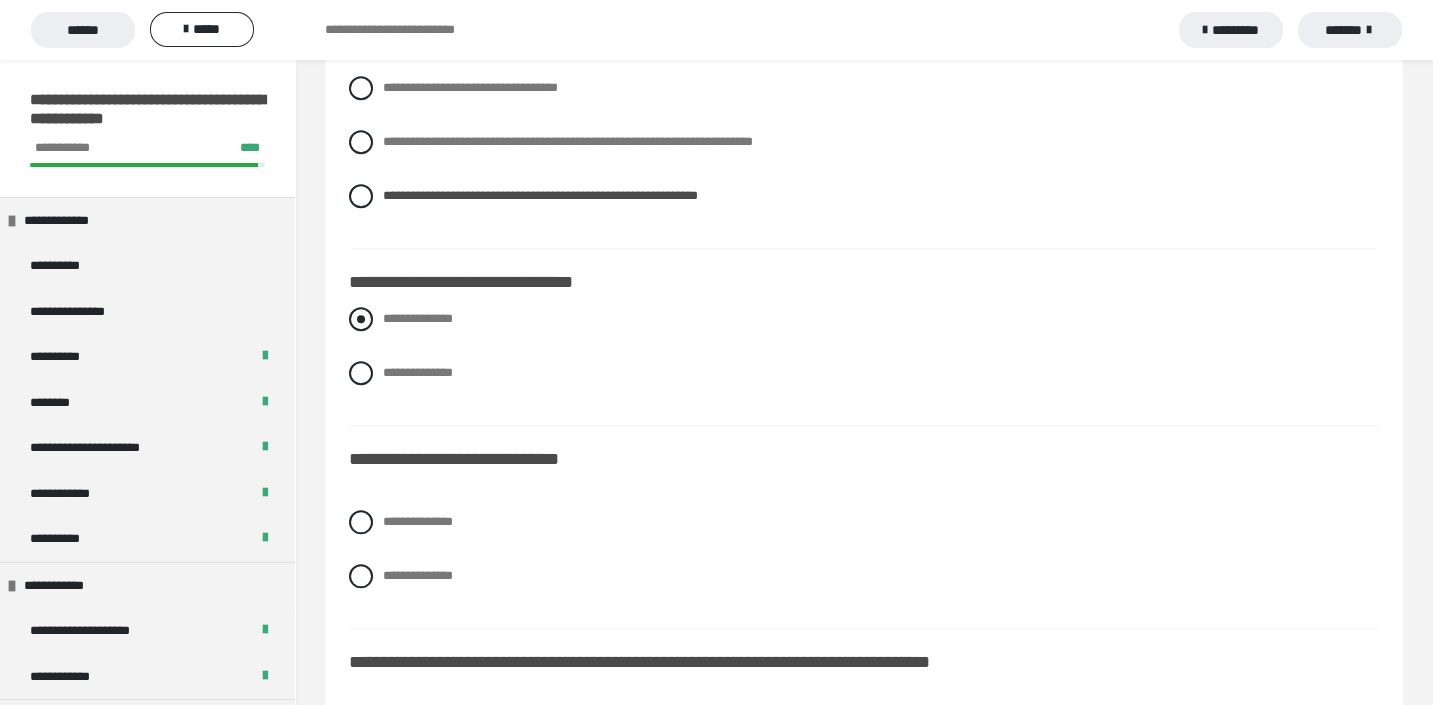 click at bounding box center [361, 319] 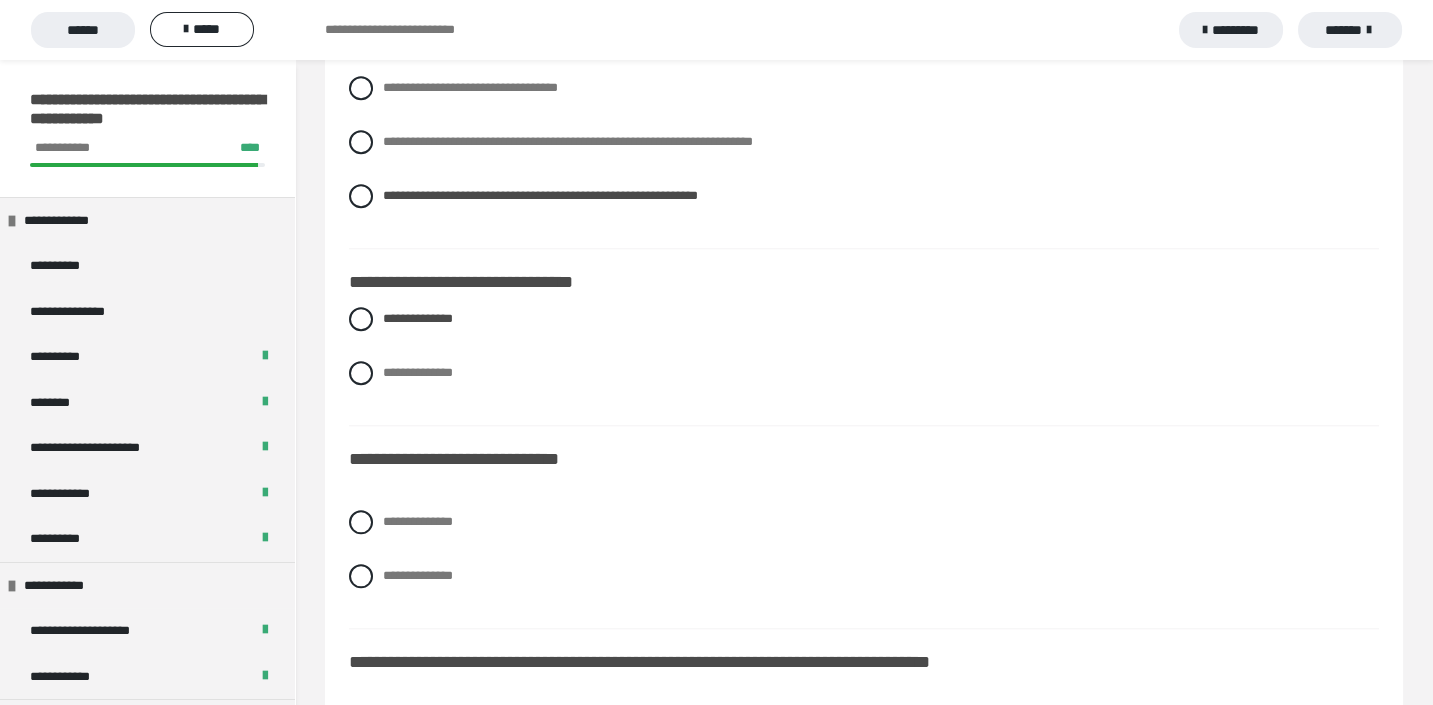 scroll, scrollTop: 4084, scrollLeft: 0, axis: vertical 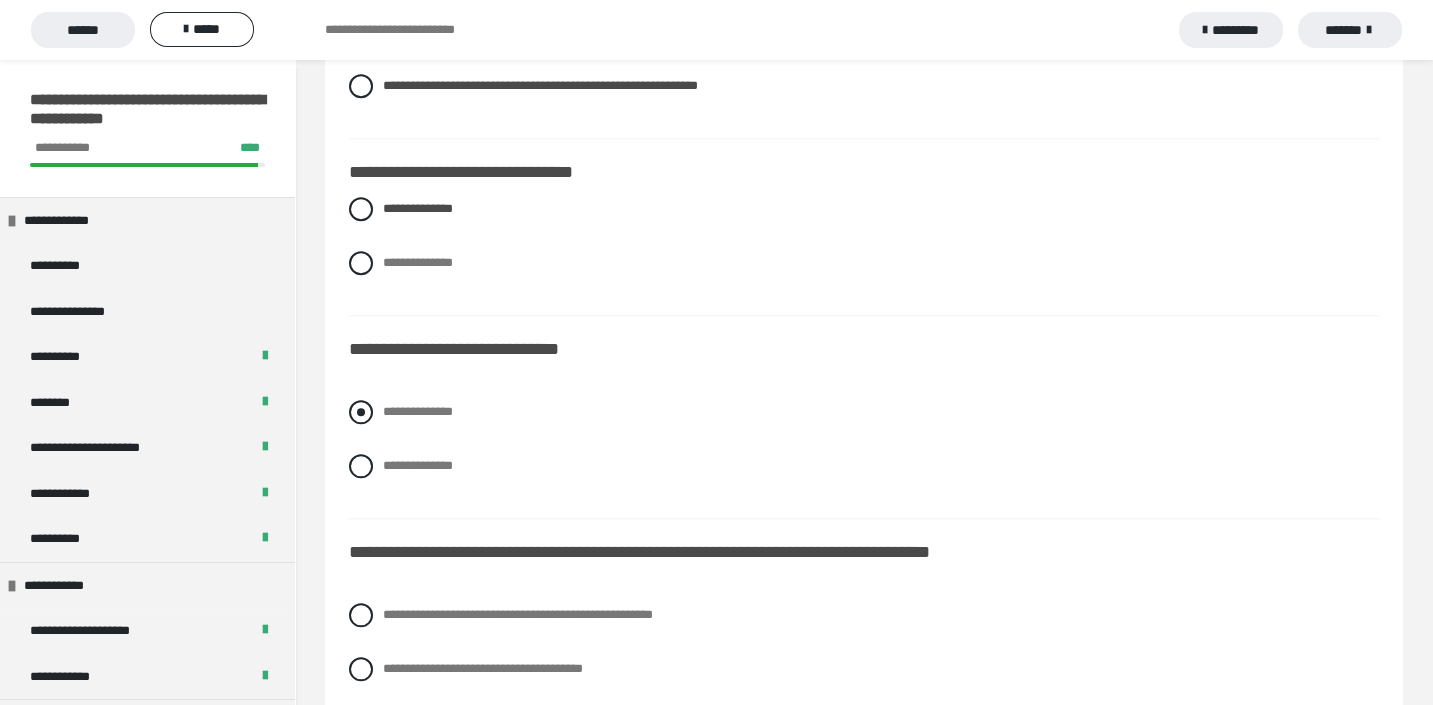 drag, startPoint x: 364, startPoint y: 410, endPoint x: 625, endPoint y: 399, distance: 261.2317 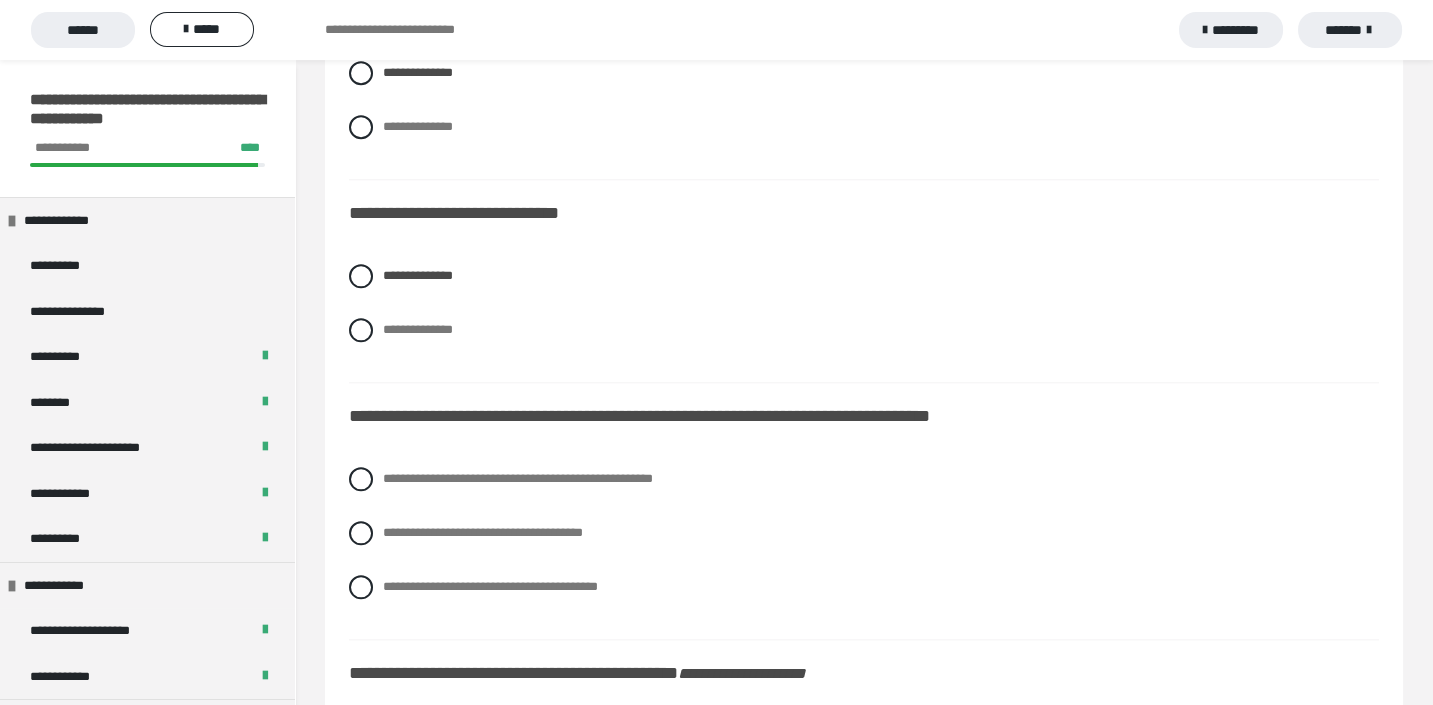 scroll, scrollTop: 4305, scrollLeft: 0, axis: vertical 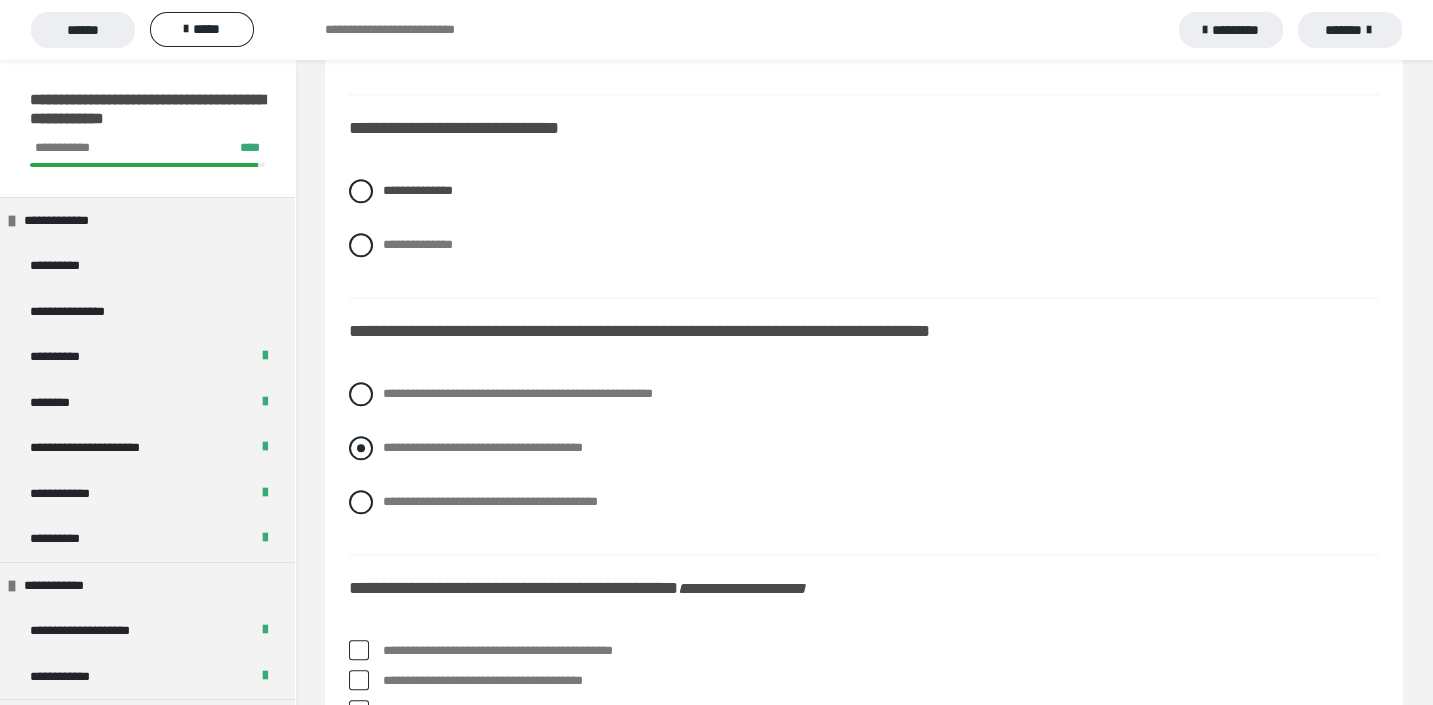 click at bounding box center (361, 448) 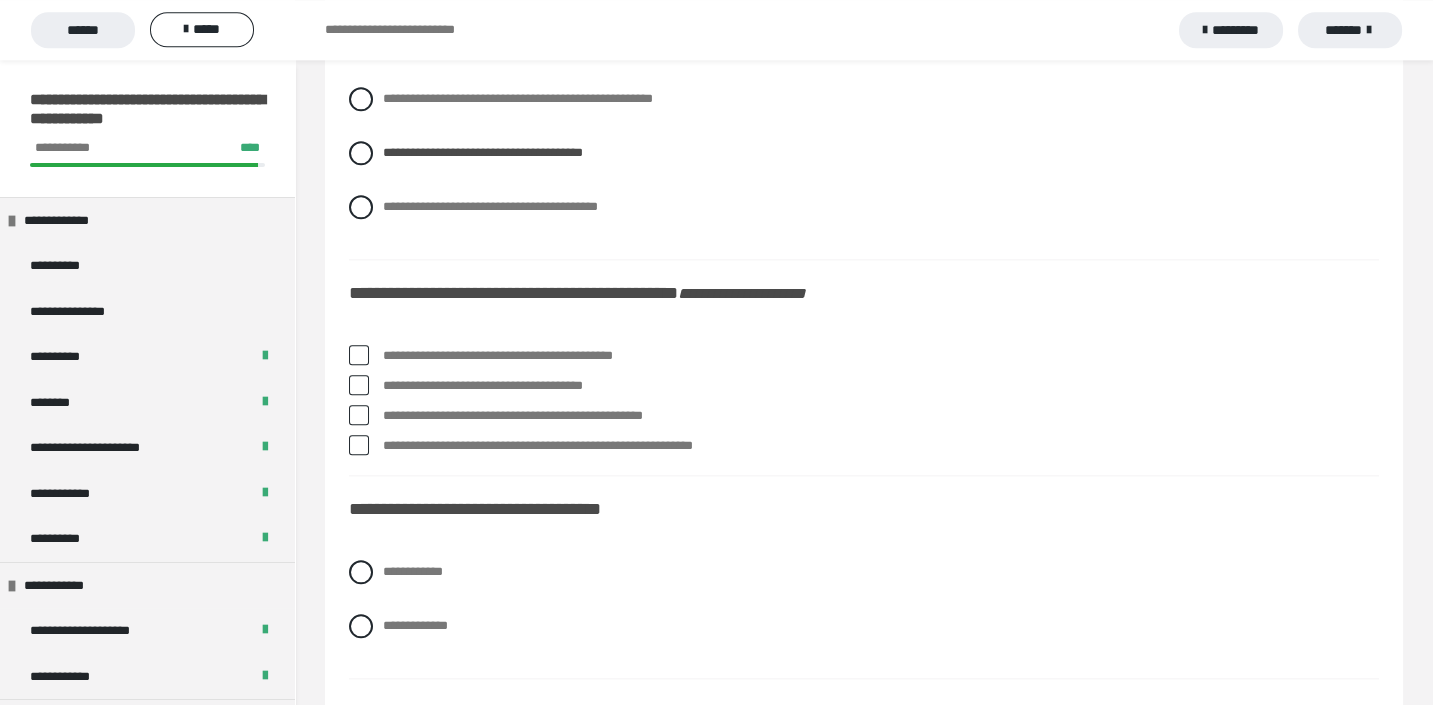 scroll, scrollTop: 4636, scrollLeft: 0, axis: vertical 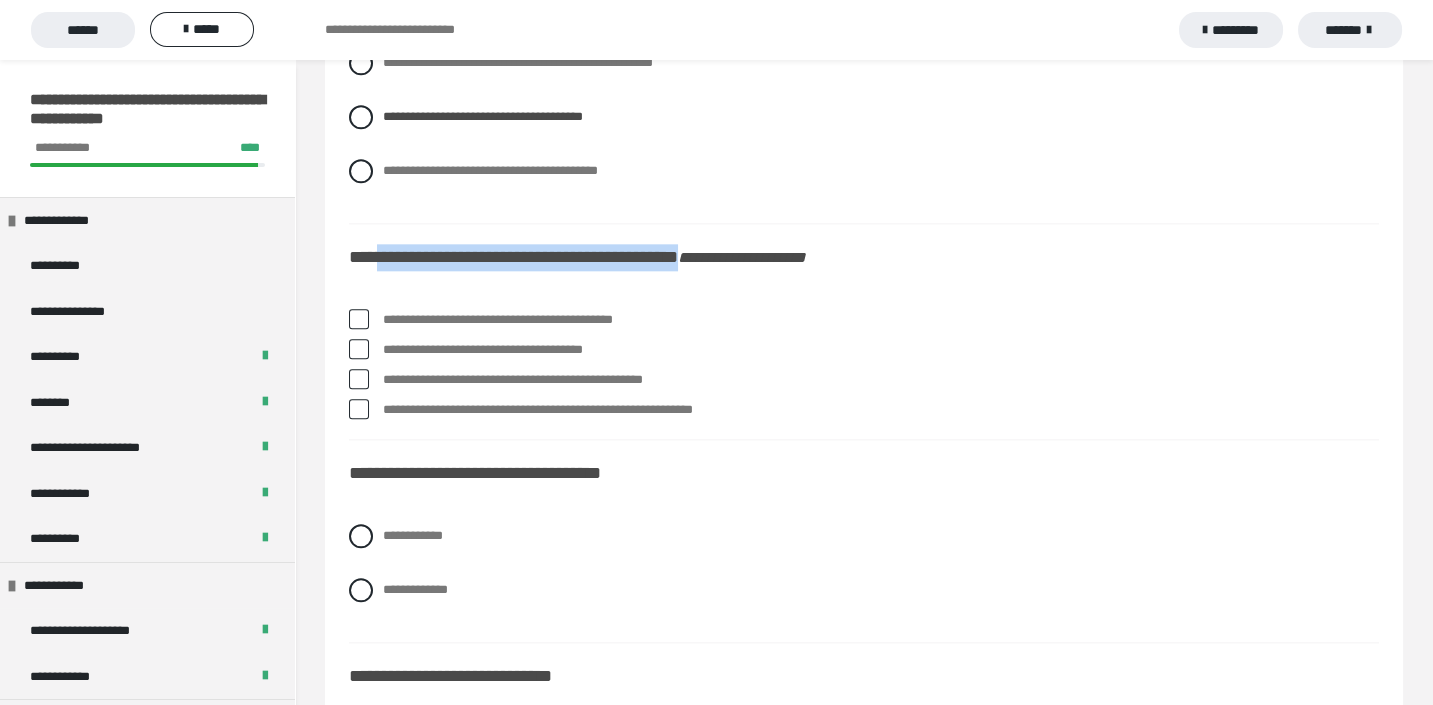 drag, startPoint x: 413, startPoint y: 251, endPoint x: 731, endPoint y: 263, distance: 318.22635 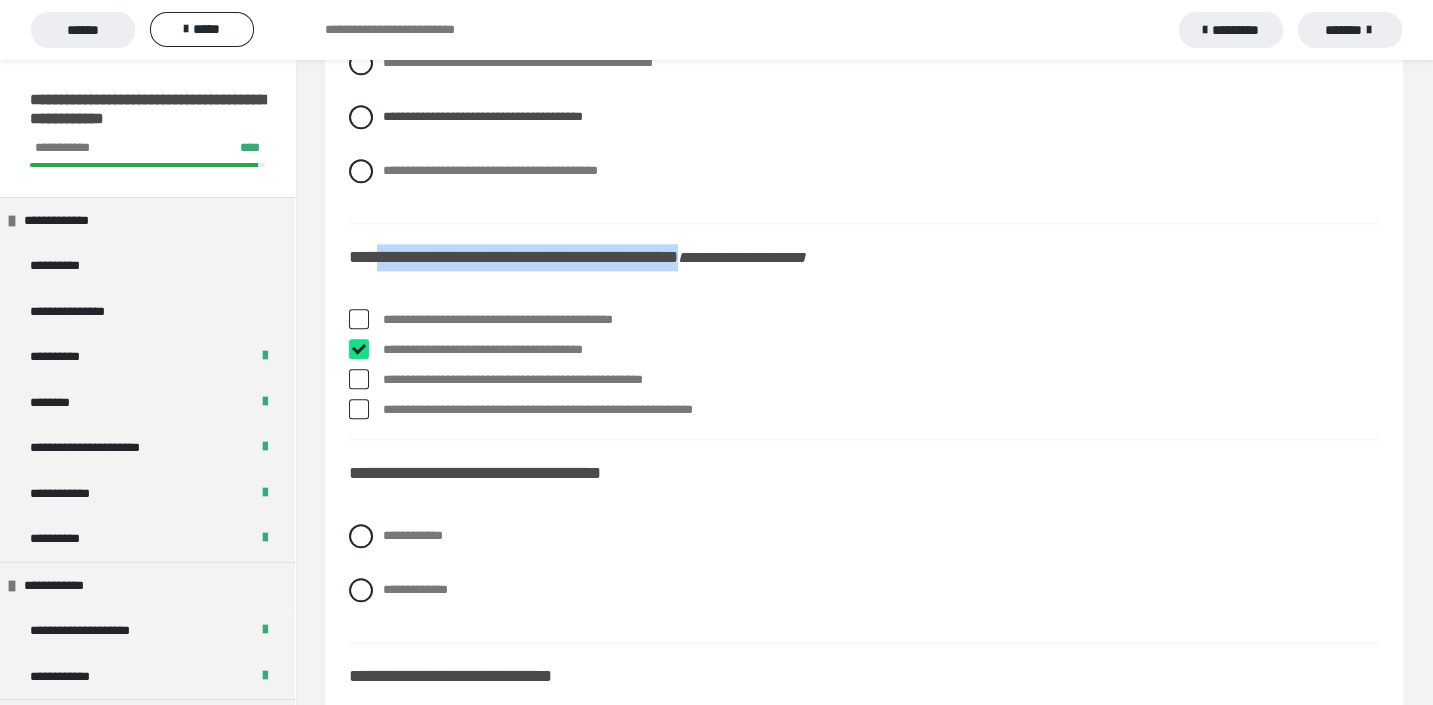 checkbox on "****" 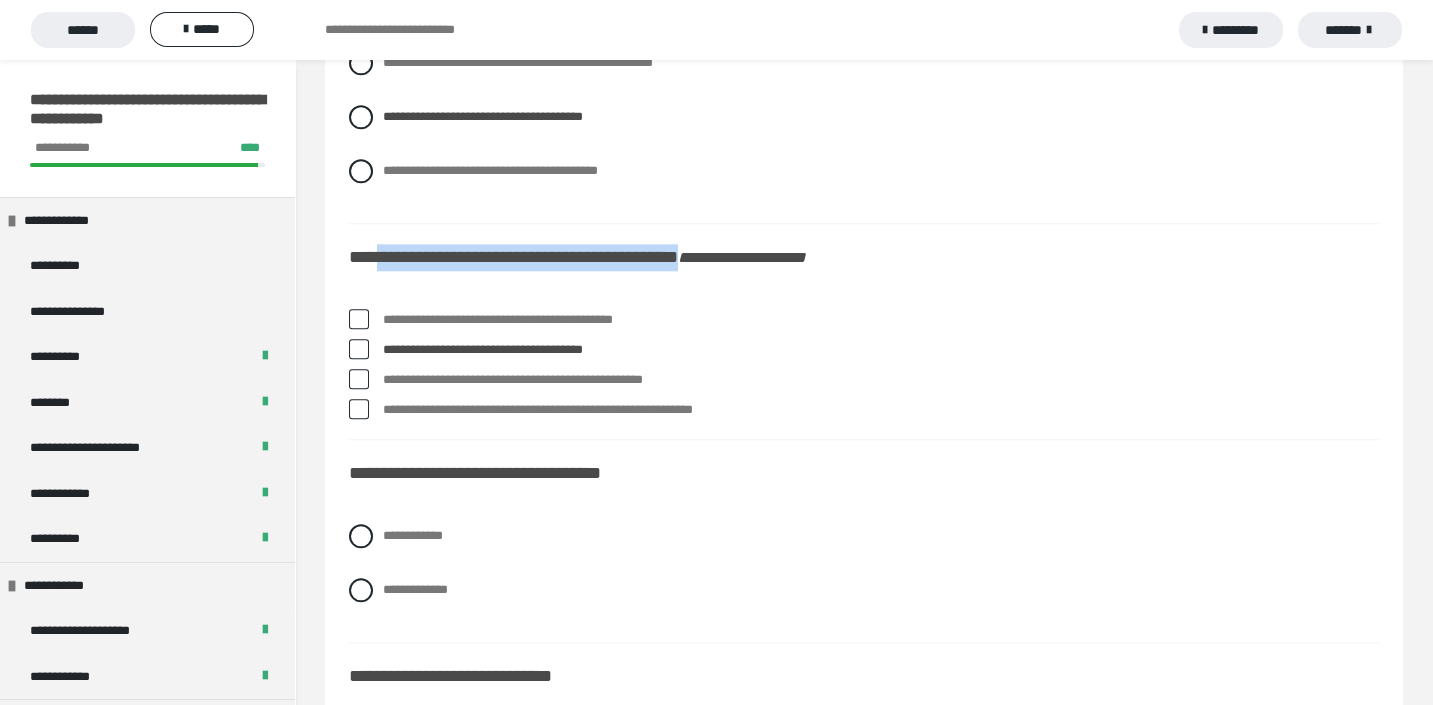 click at bounding box center [359, 379] 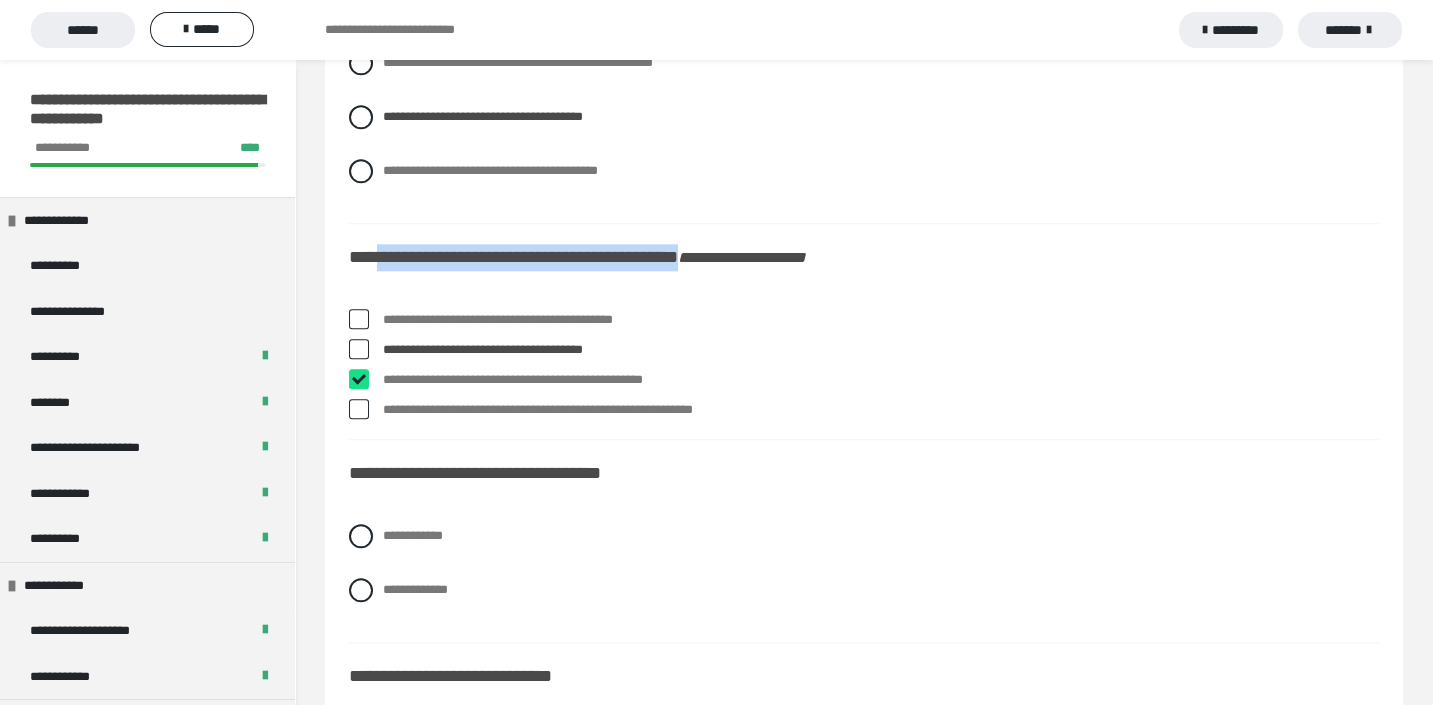 checkbox on "****" 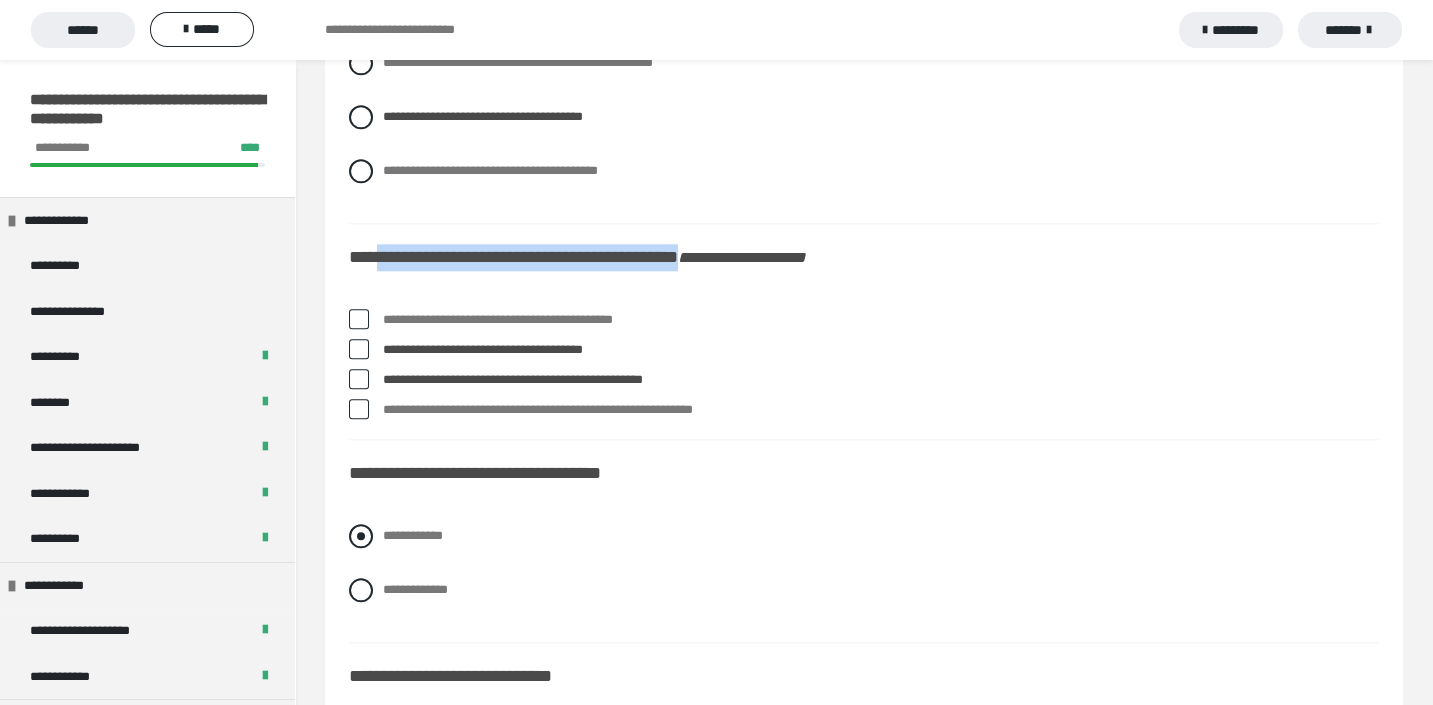 click at bounding box center (361, 536) 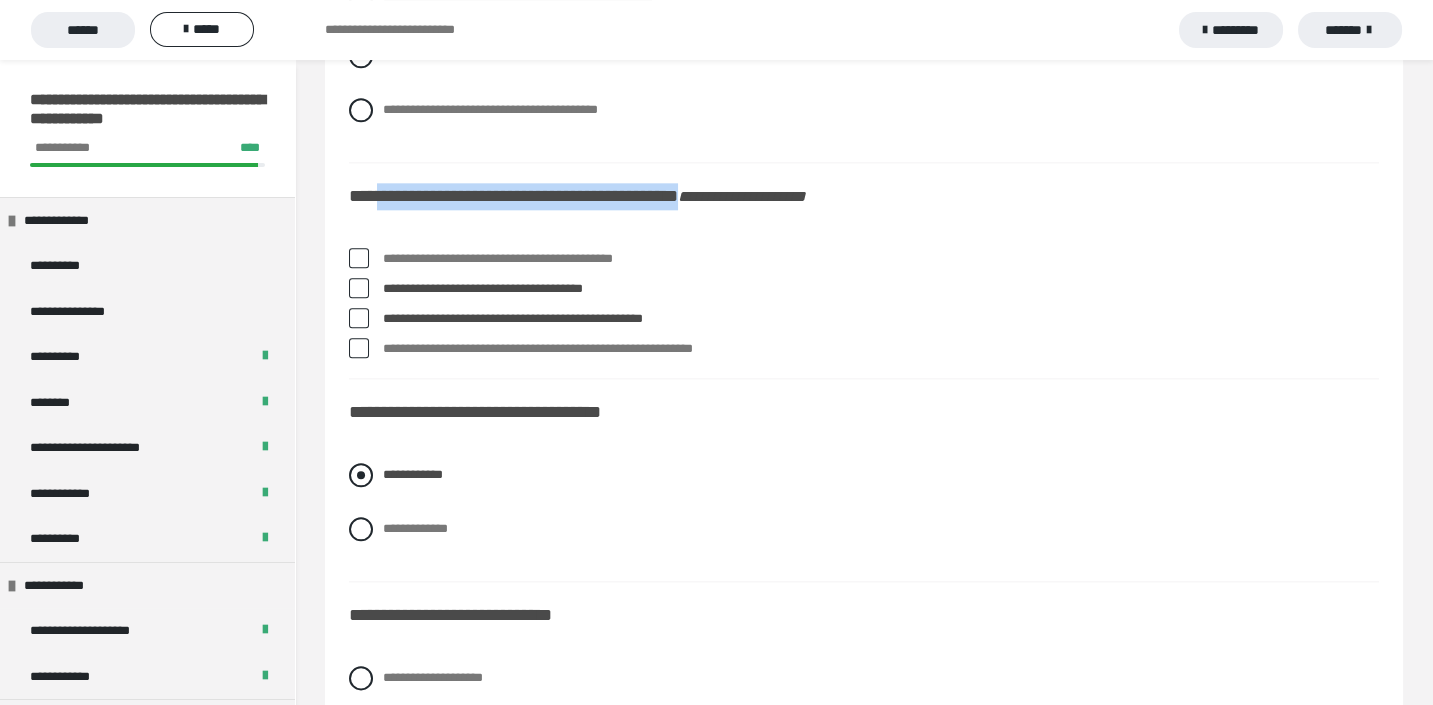 scroll, scrollTop: 4747, scrollLeft: 0, axis: vertical 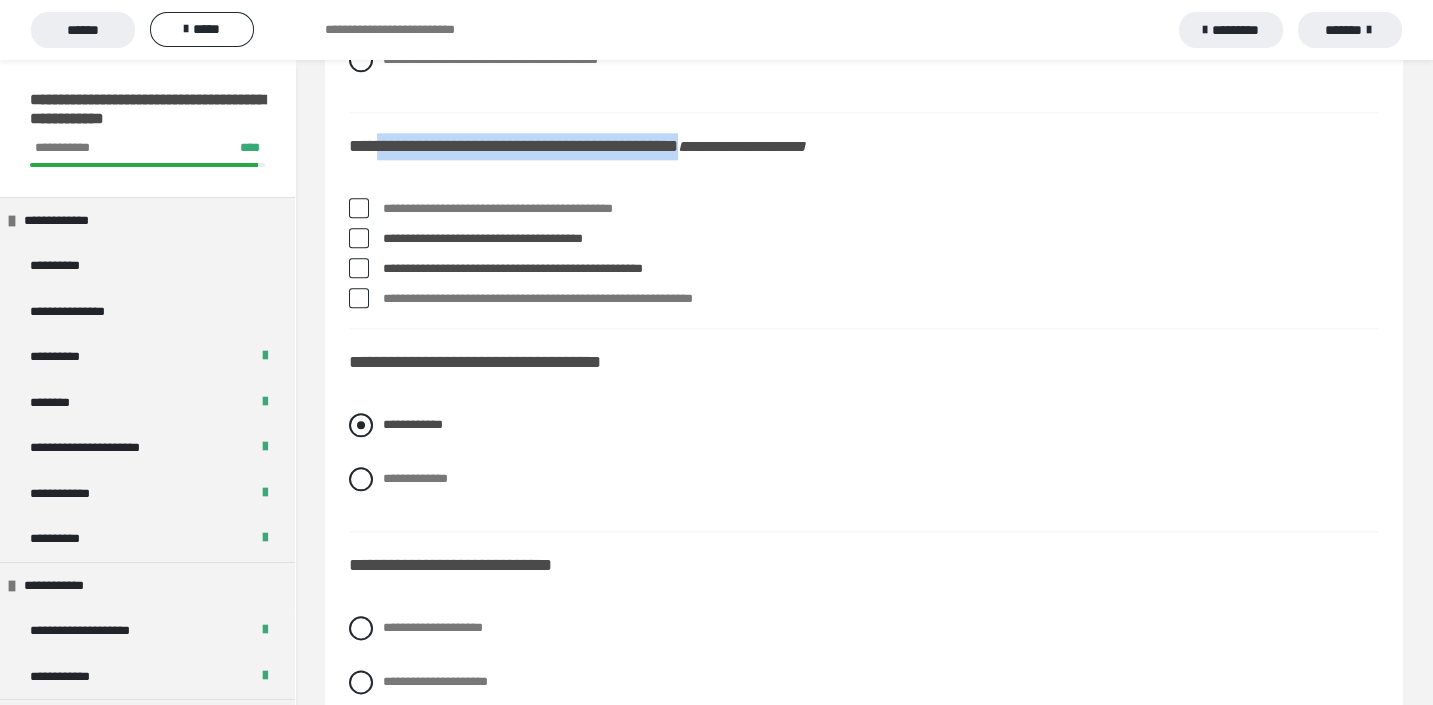 drag, startPoint x: 382, startPoint y: 418, endPoint x: 469, endPoint y: 425, distance: 87.28116 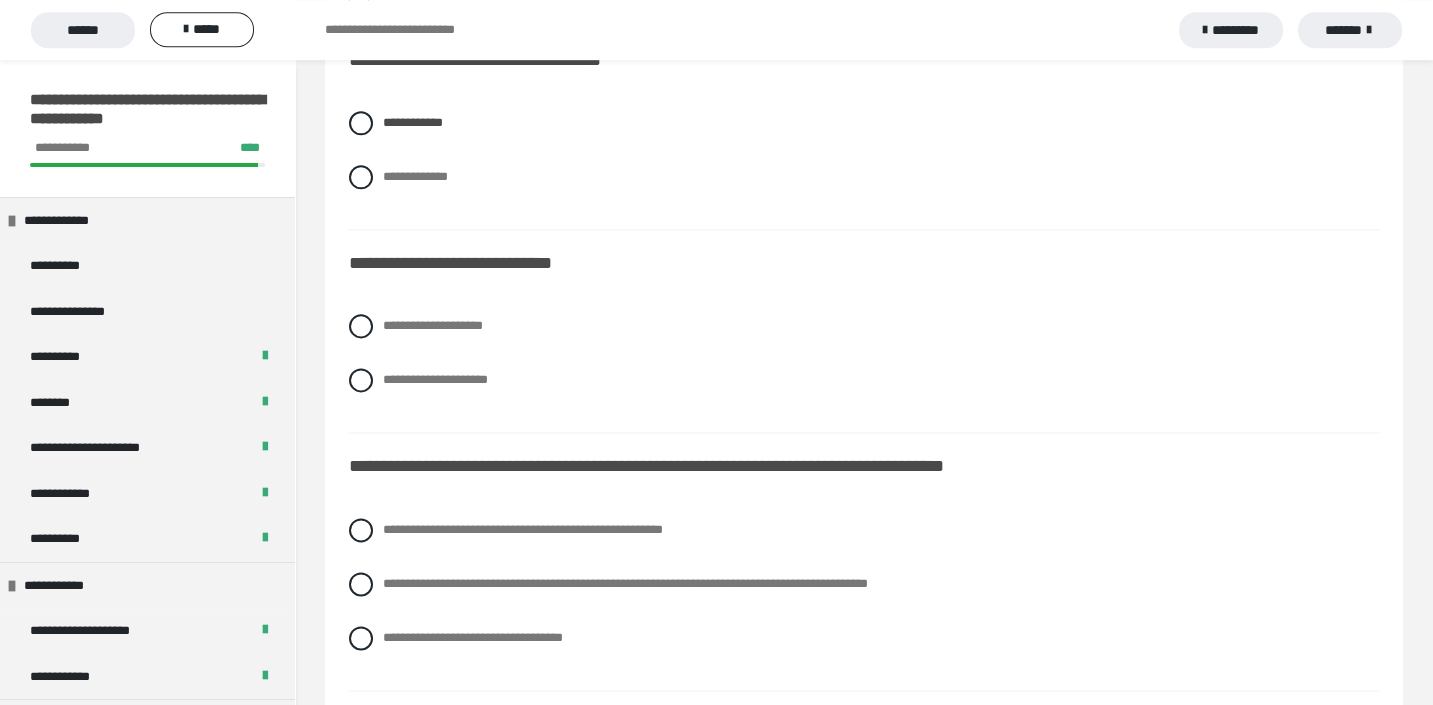 scroll, scrollTop: 5078, scrollLeft: 0, axis: vertical 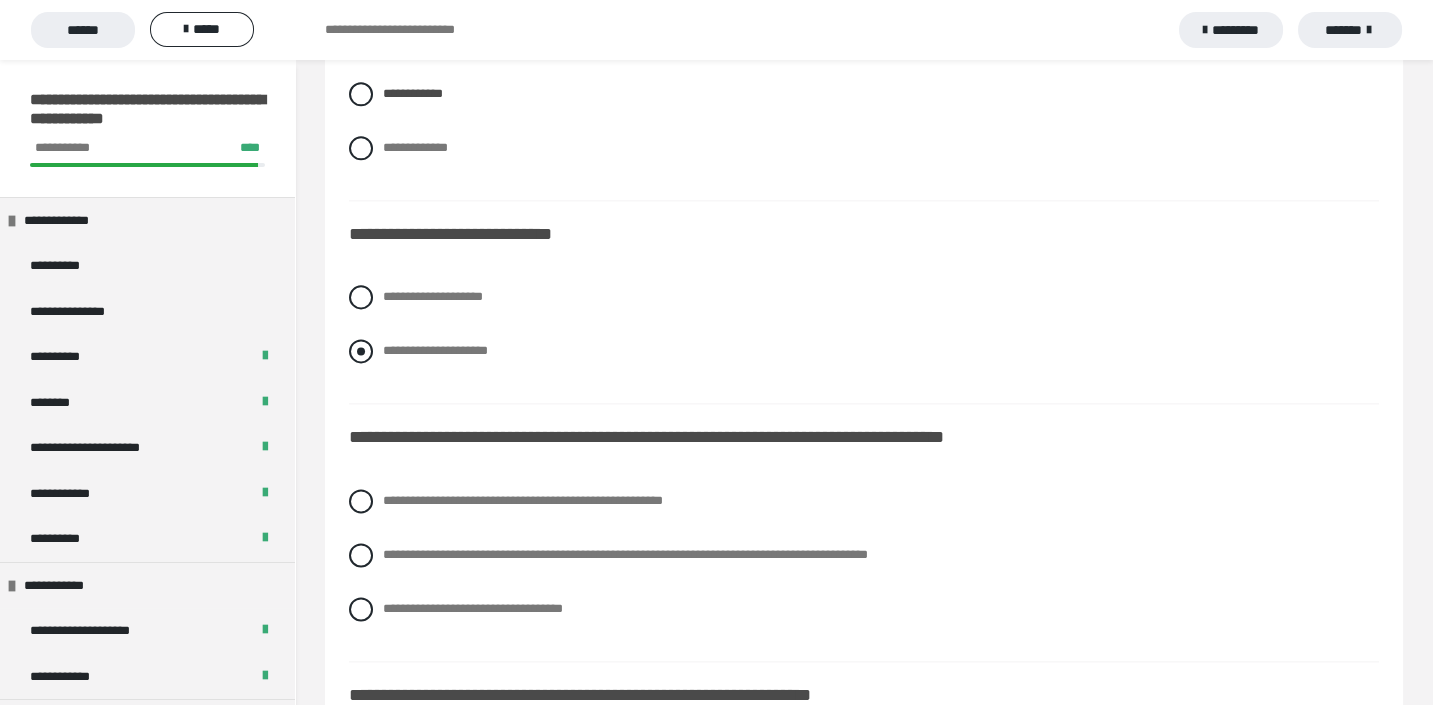 click at bounding box center [361, 351] 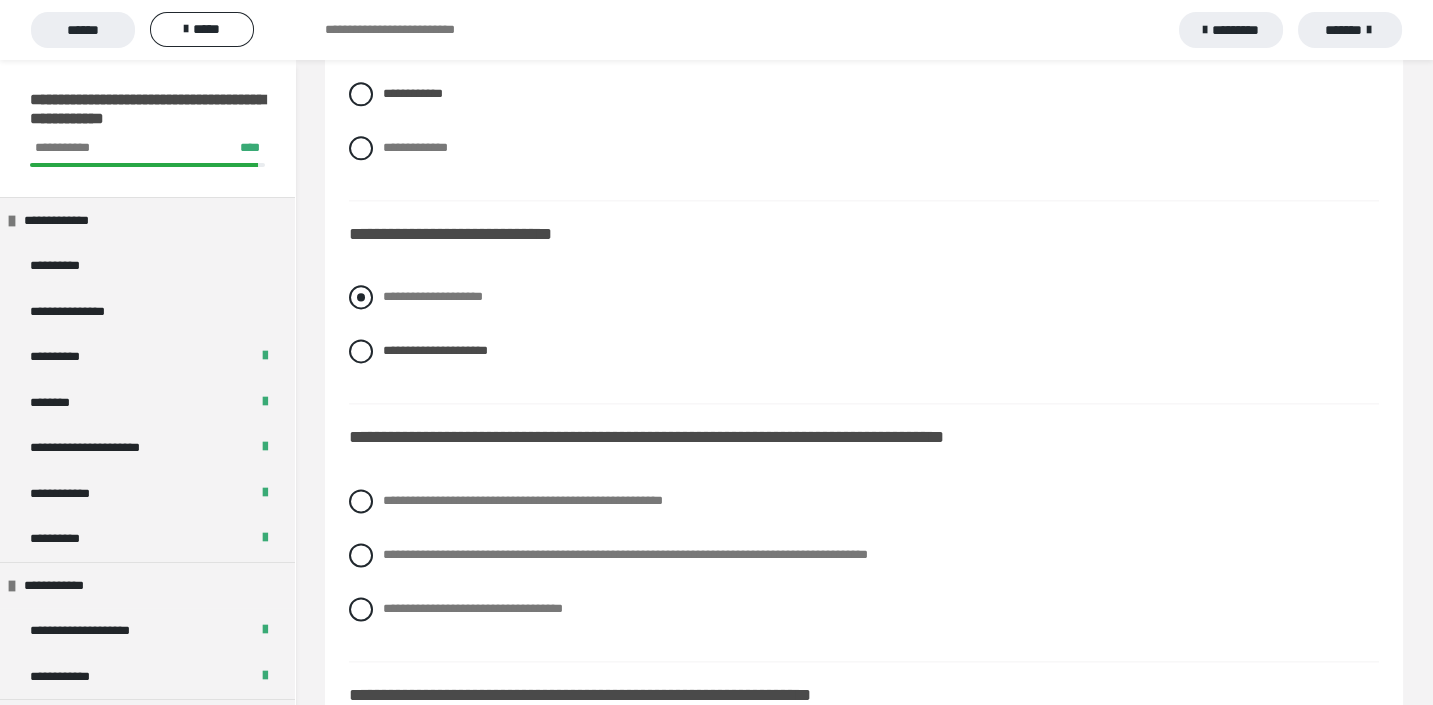 click at bounding box center [361, 297] 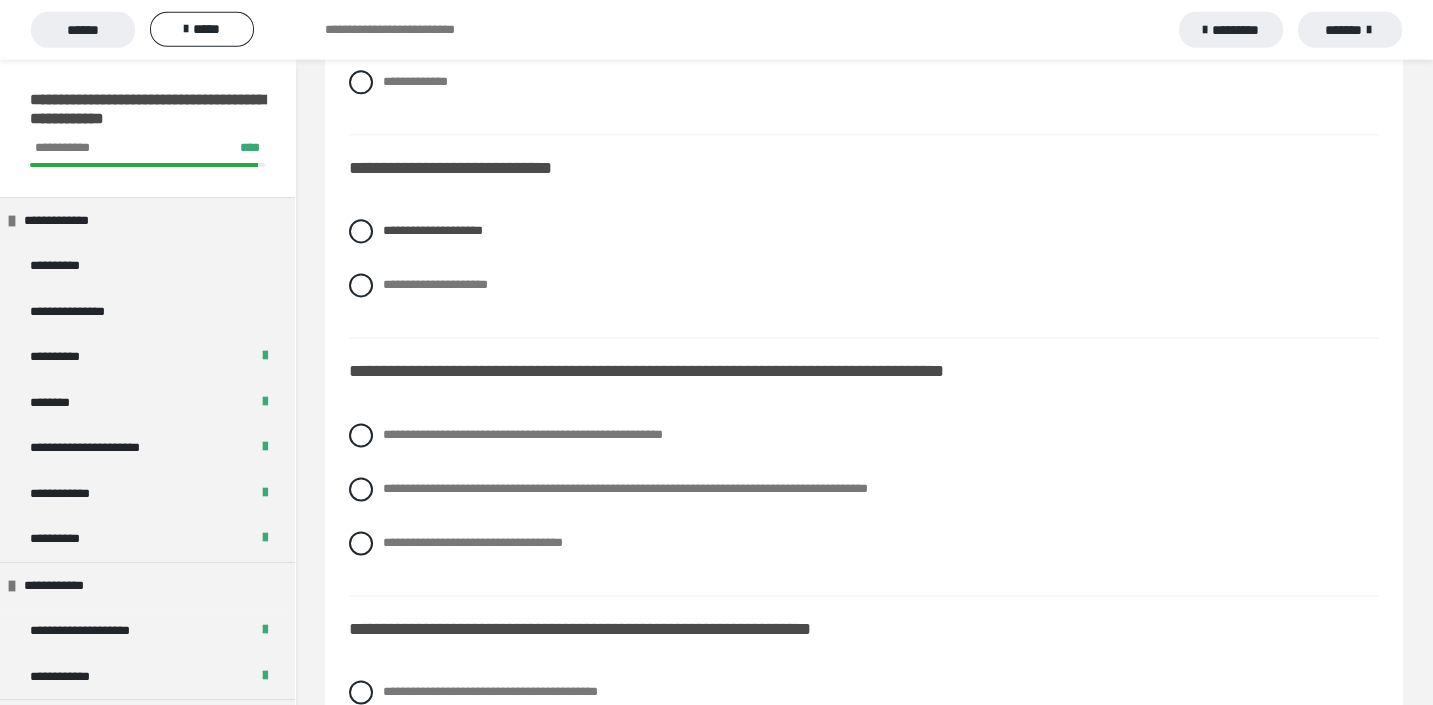 scroll, scrollTop: 5188, scrollLeft: 0, axis: vertical 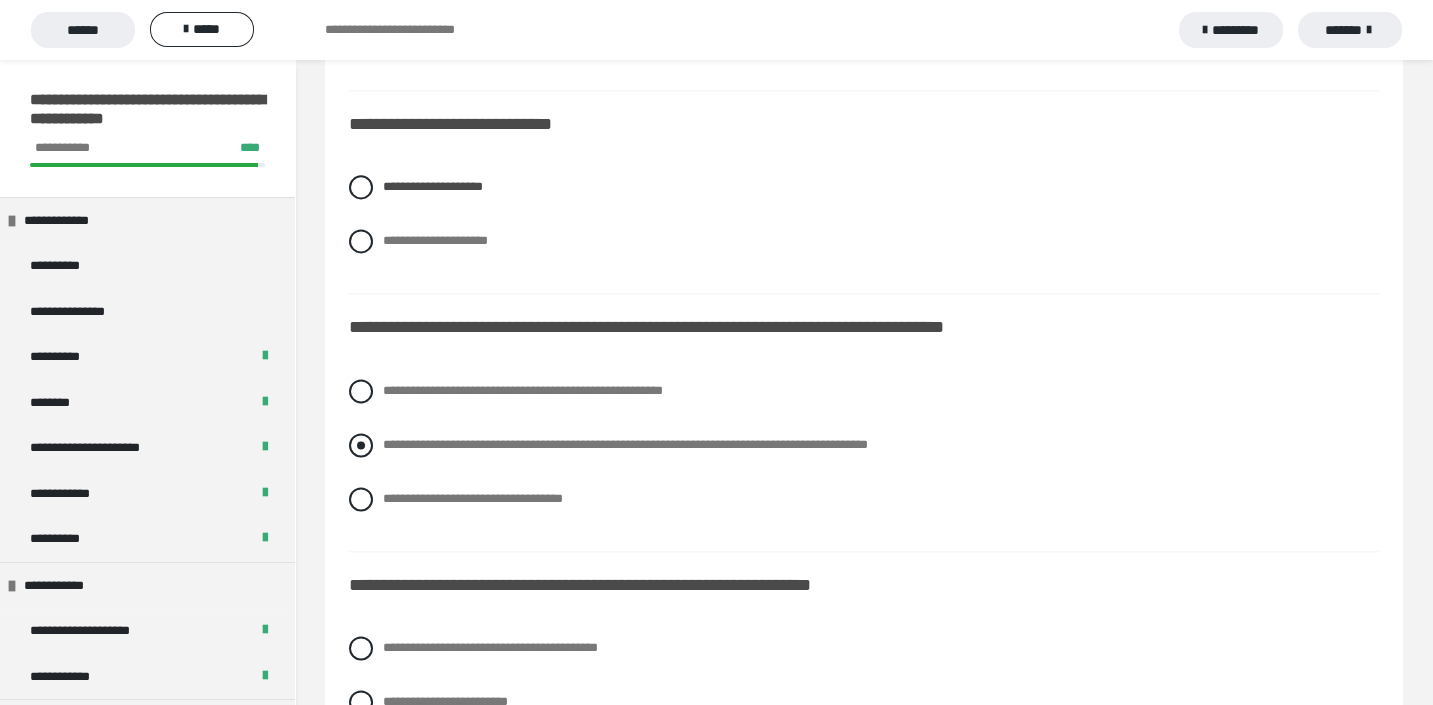 click at bounding box center (361, 445) 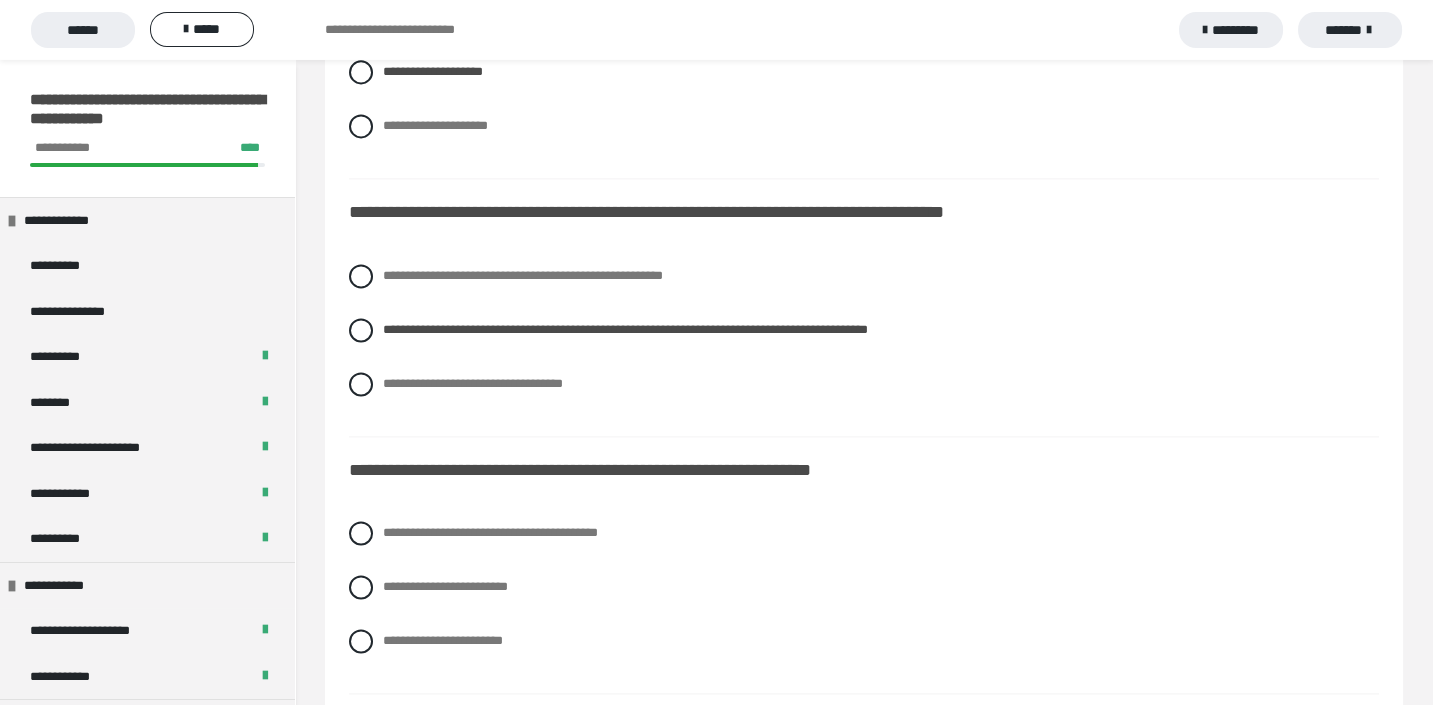 scroll, scrollTop: 5409, scrollLeft: 0, axis: vertical 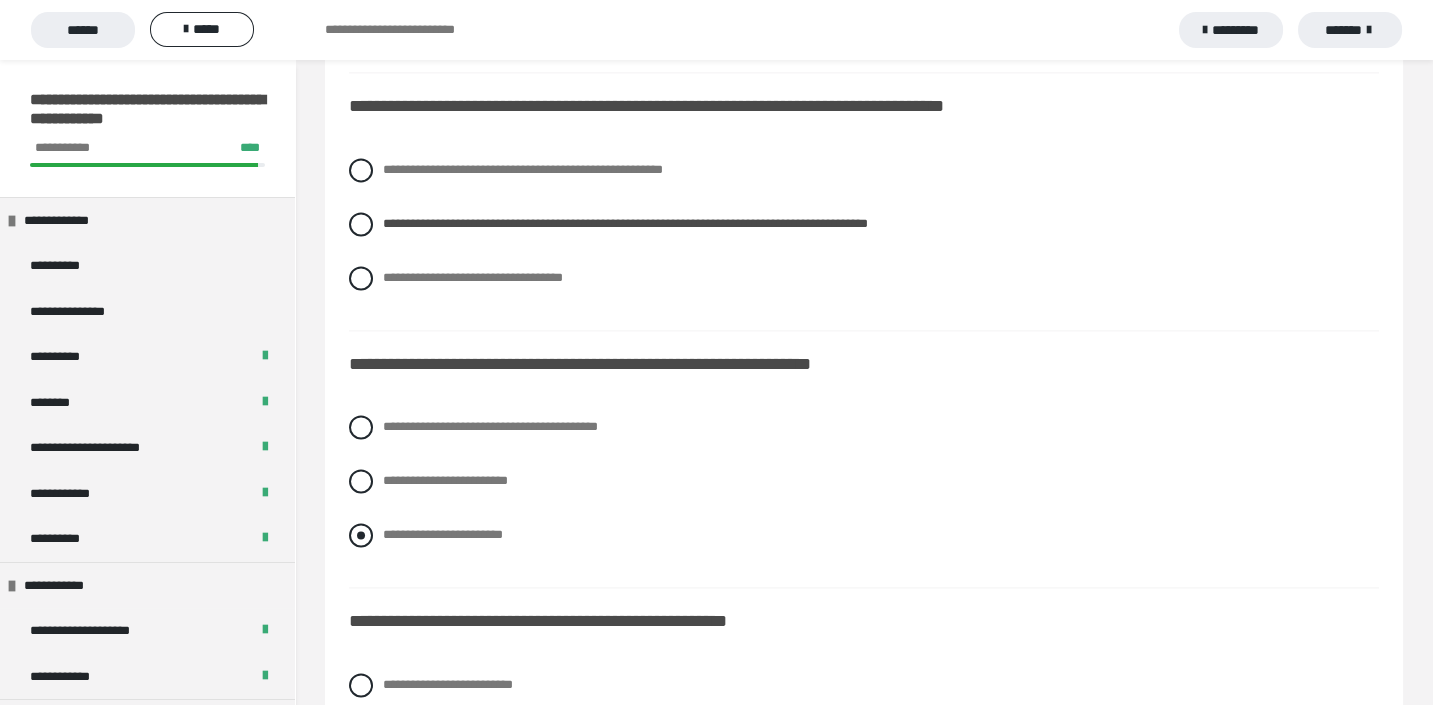 click at bounding box center (361, 535) 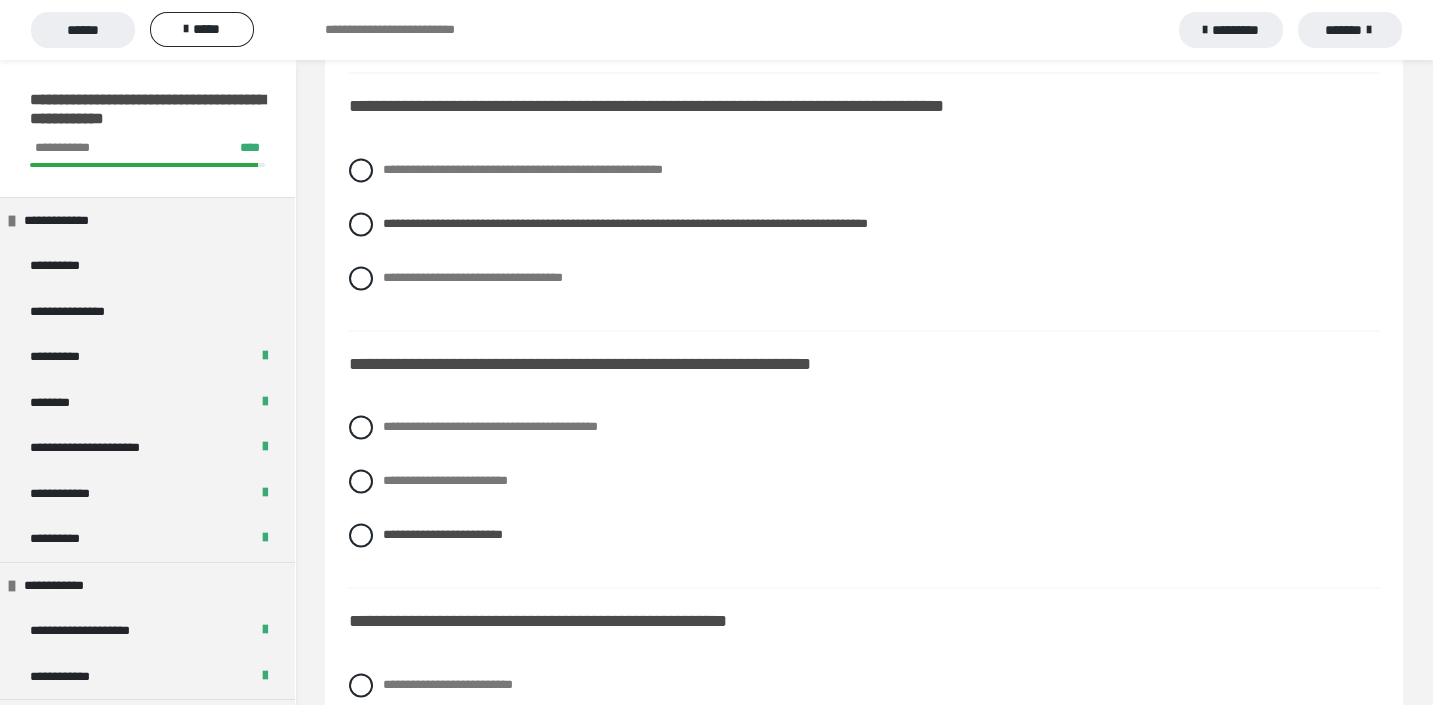 scroll, scrollTop: 5630, scrollLeft: 0, axis: vertical 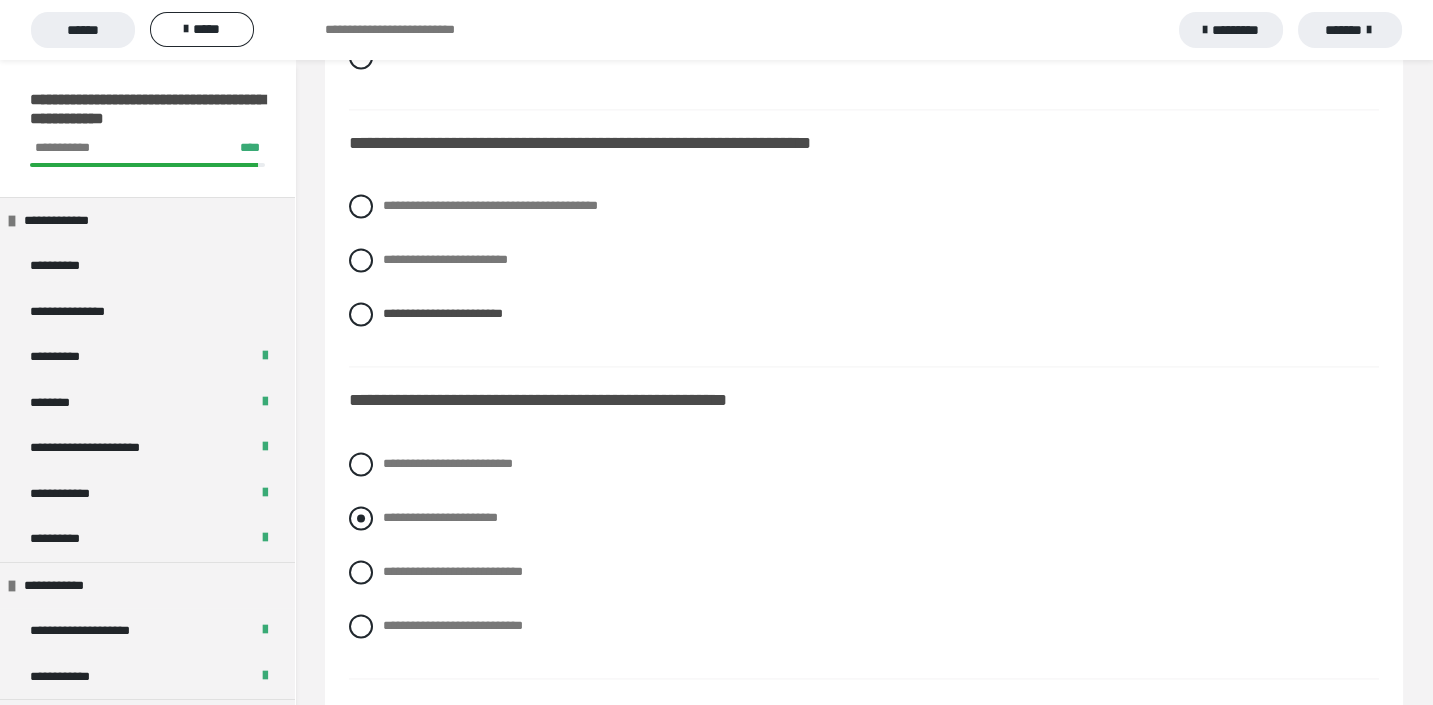 click at bounding box center [361, 518] 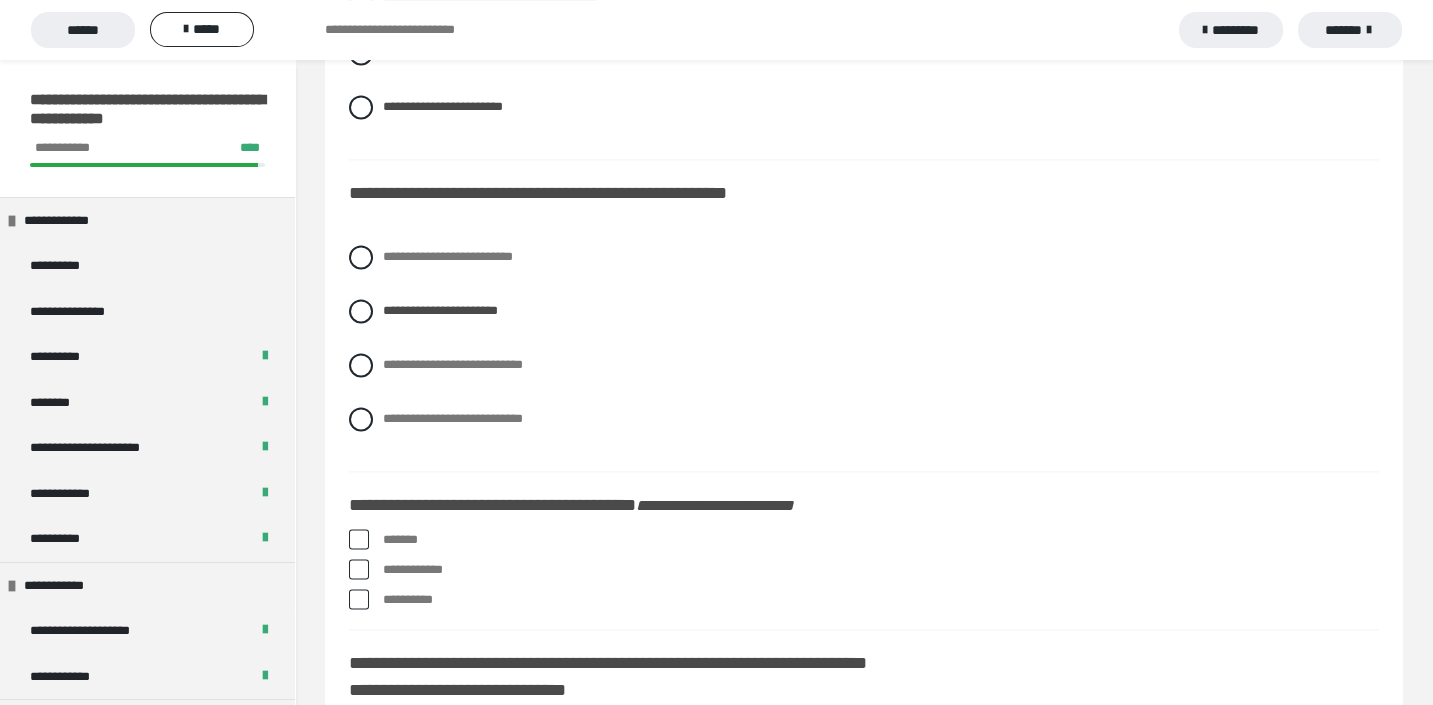 scroll, scrollTop: 5851, scrollLeft: 0, axis: vertical 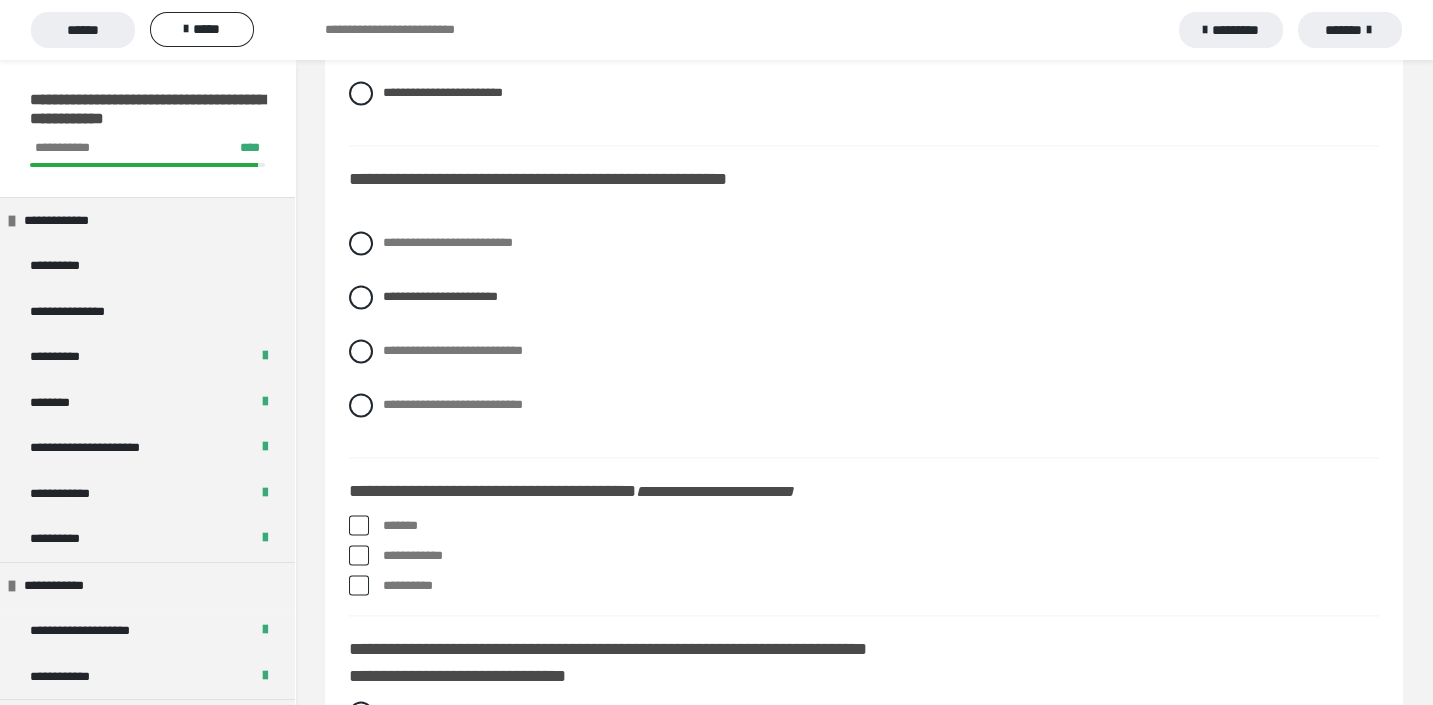 click on "*******" at bounding box center (864, 526) 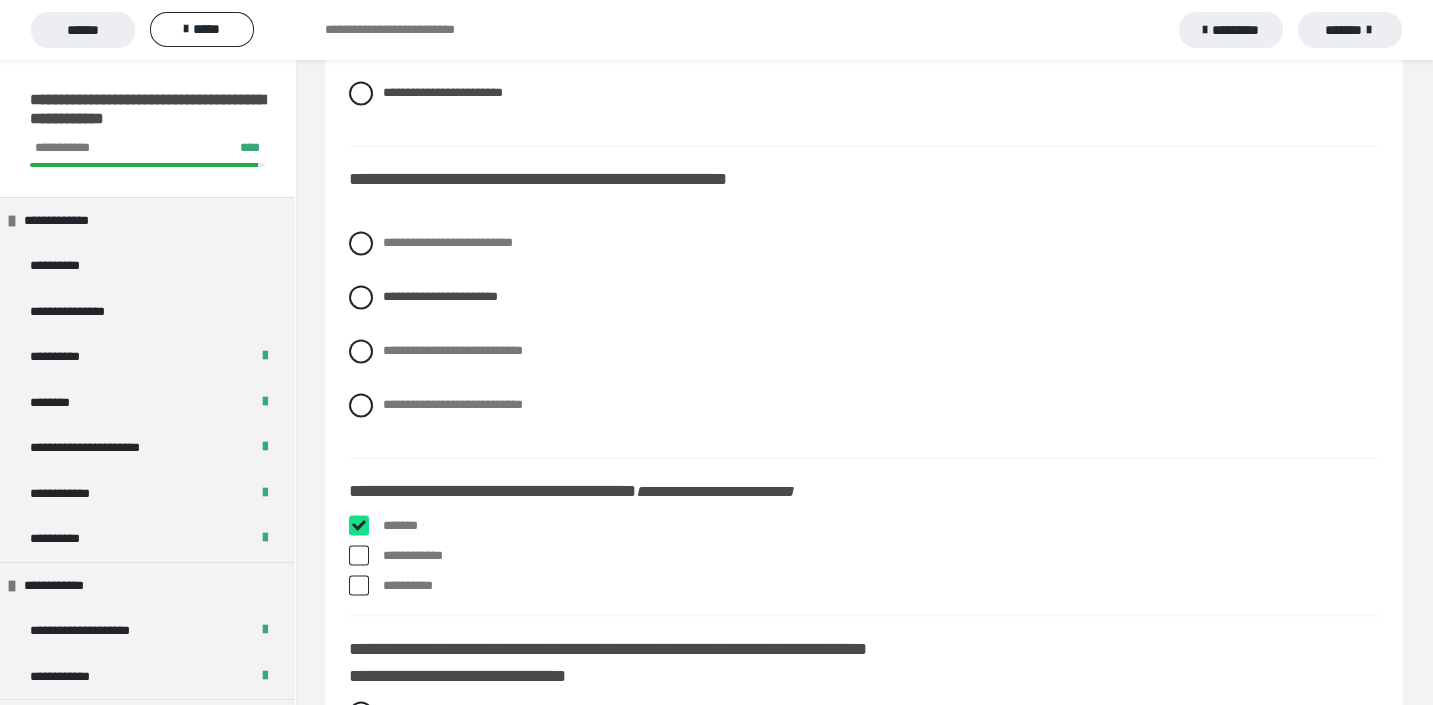 checkbox on "****" 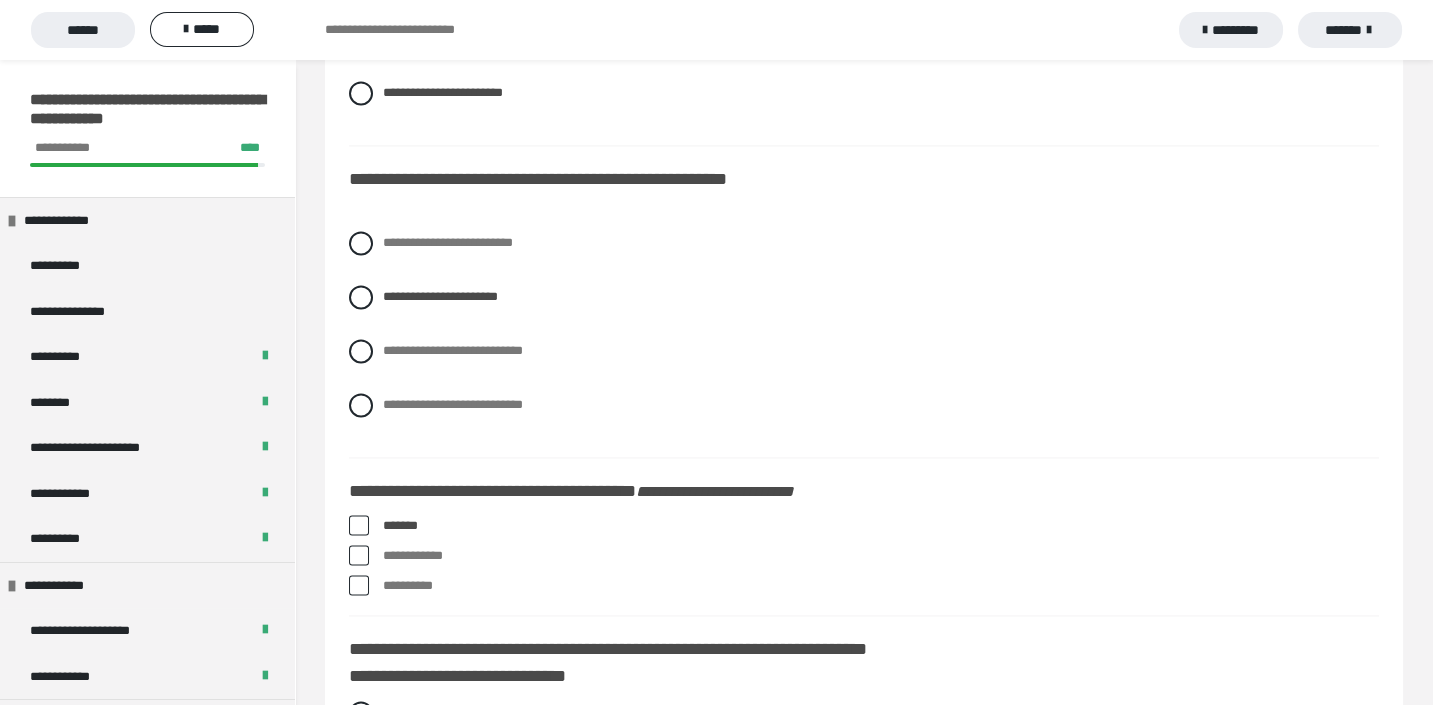 click at bounding box center (359, 585) 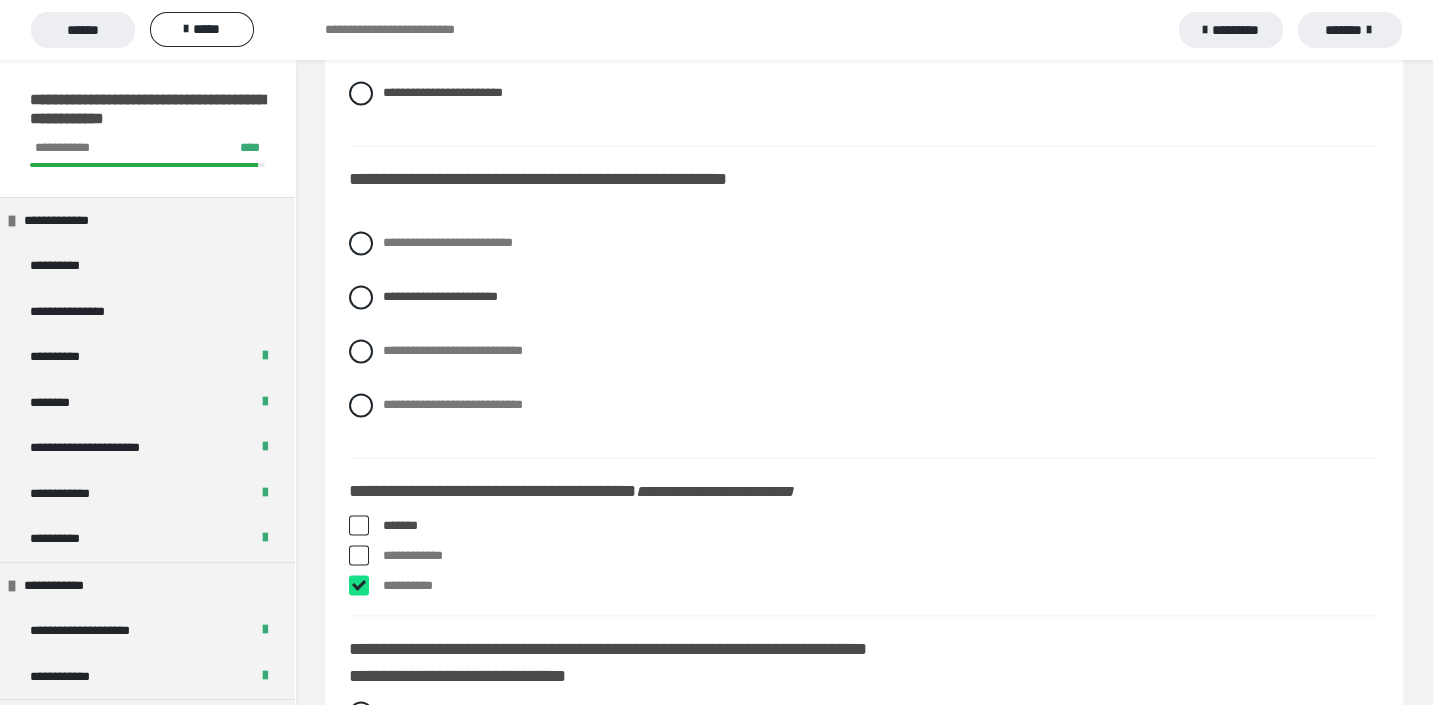 checkbox on "****" 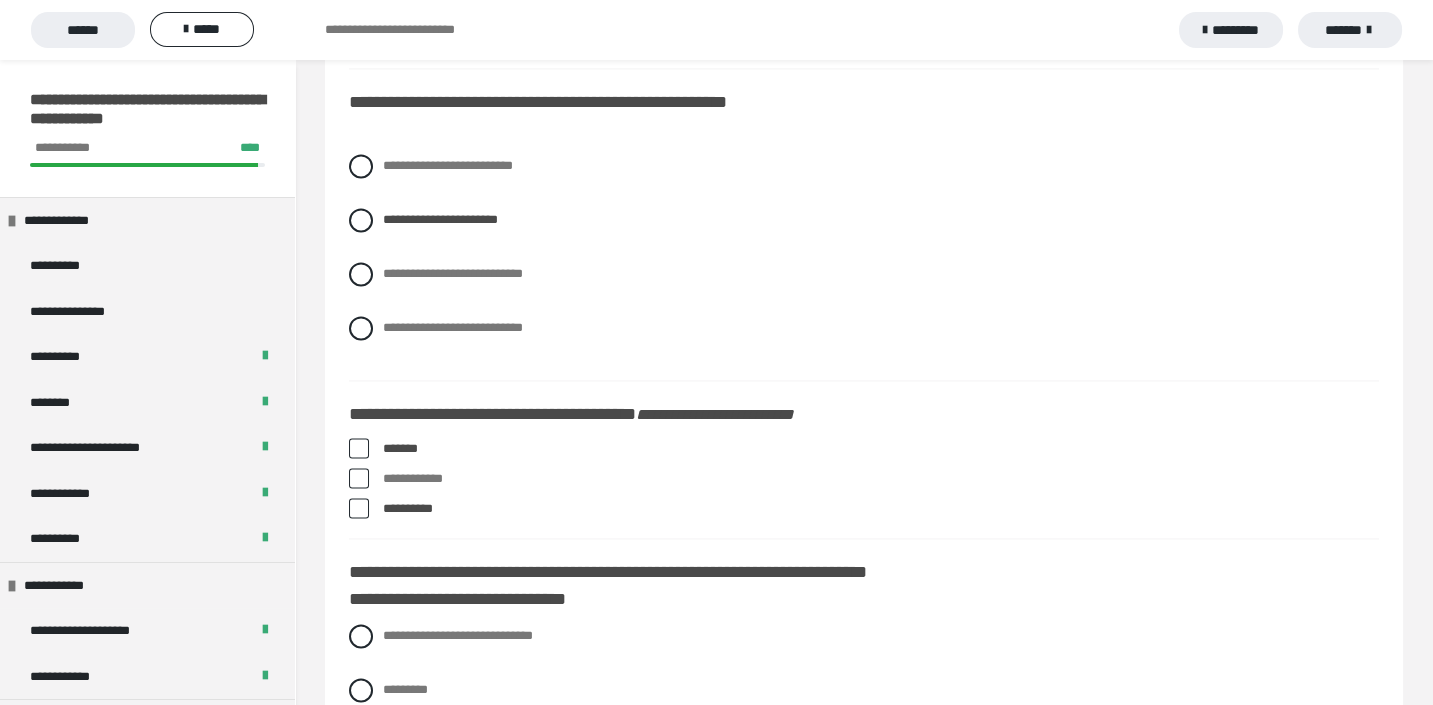 scroll, scrollTop: 6072, scrollLeft: 0, axis: vertical 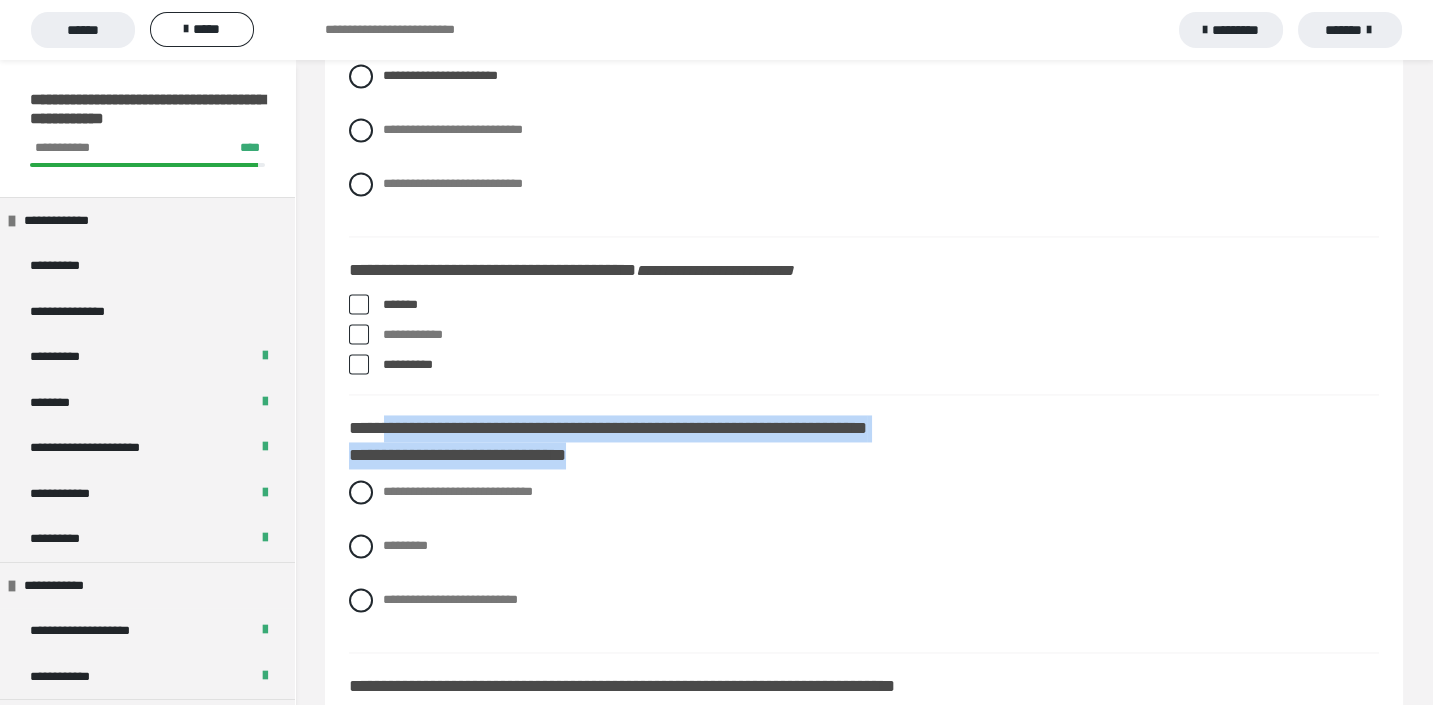 drag, startPoint x: 388, startPoint y: 421, endPoint x: 646, endPoint y: 455, distance: 260.23065 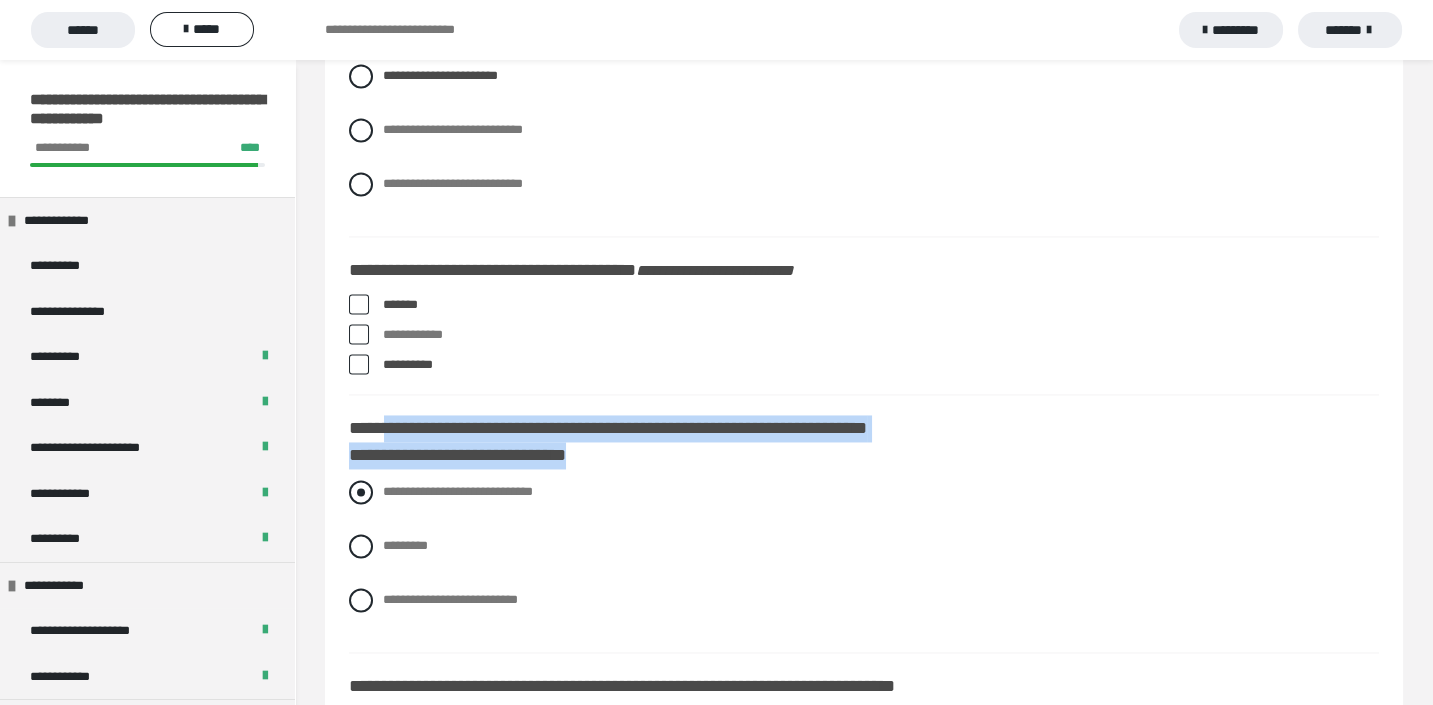 click at bounding box center (361, 492) 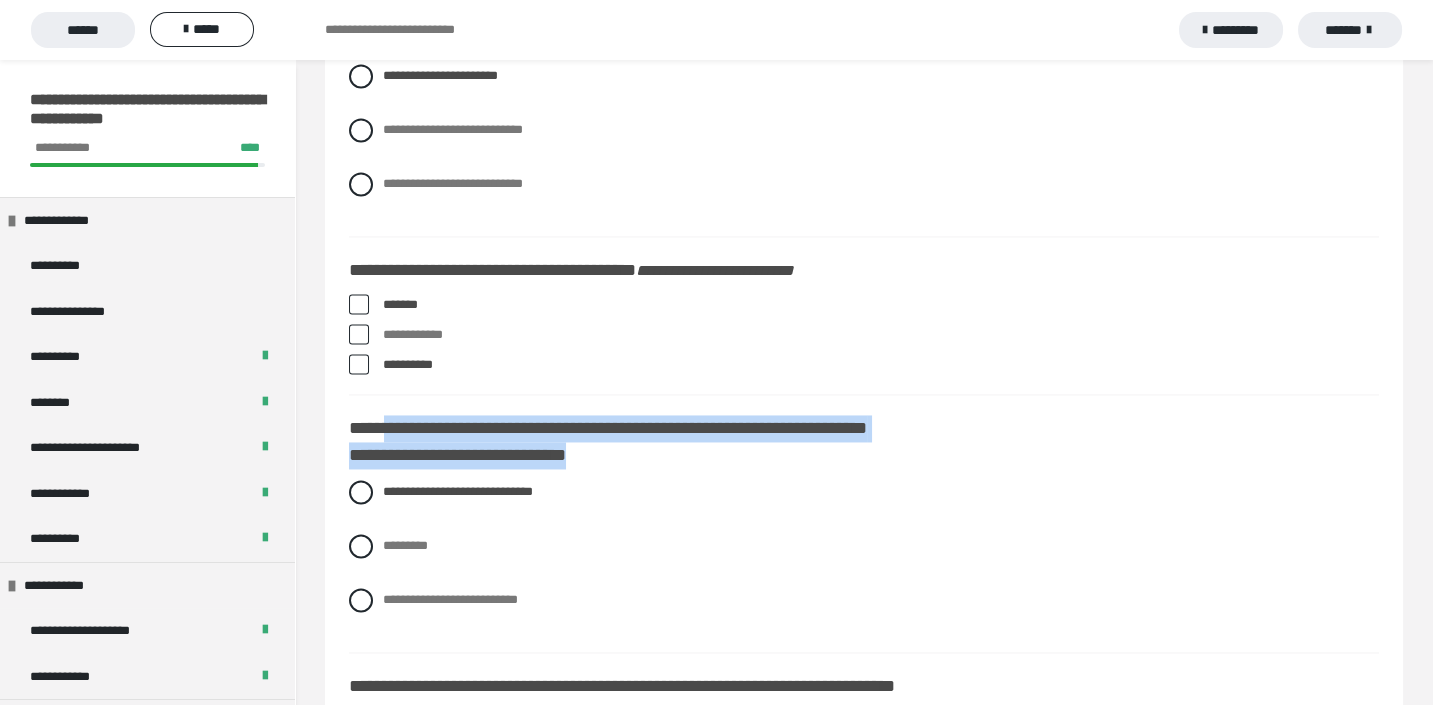 scroll, scrollTop: 6292, scrollLeft: 0, axis: vertical 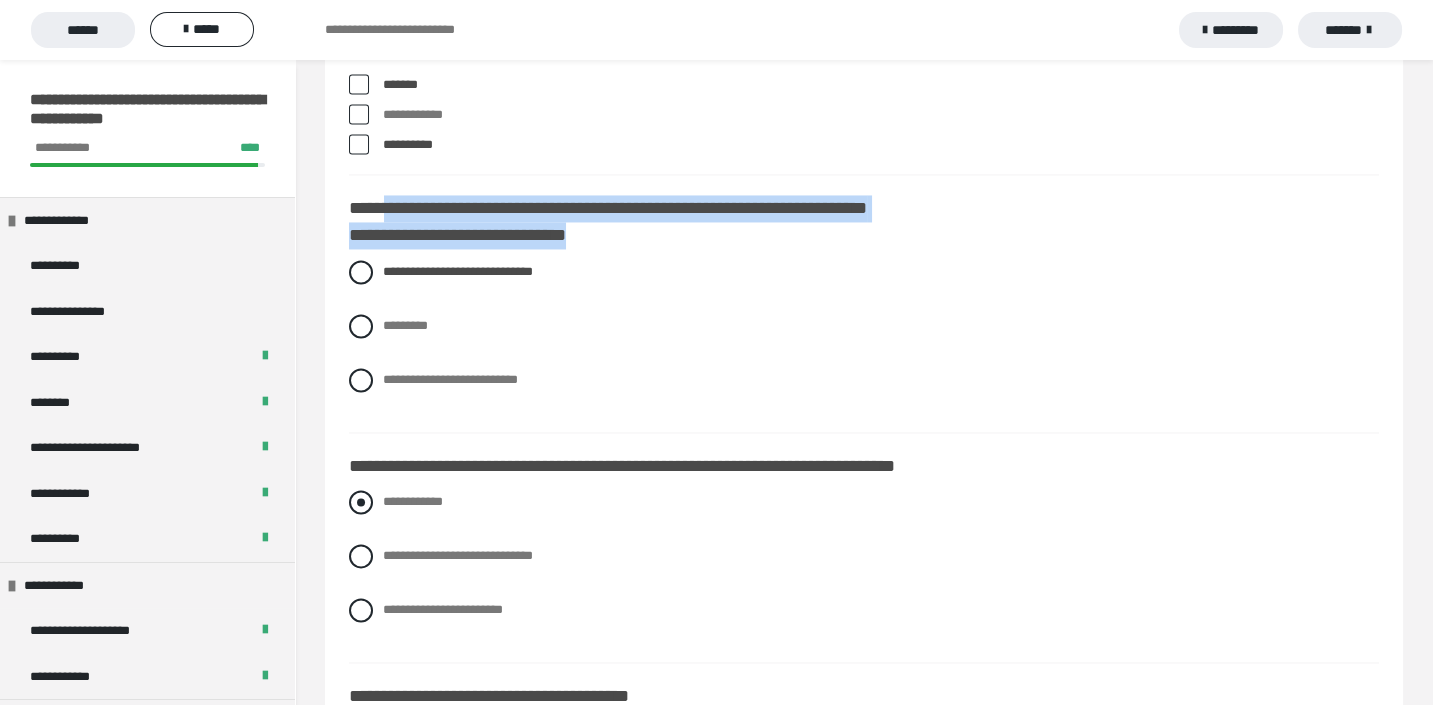 click at bounding box center (361, 502) 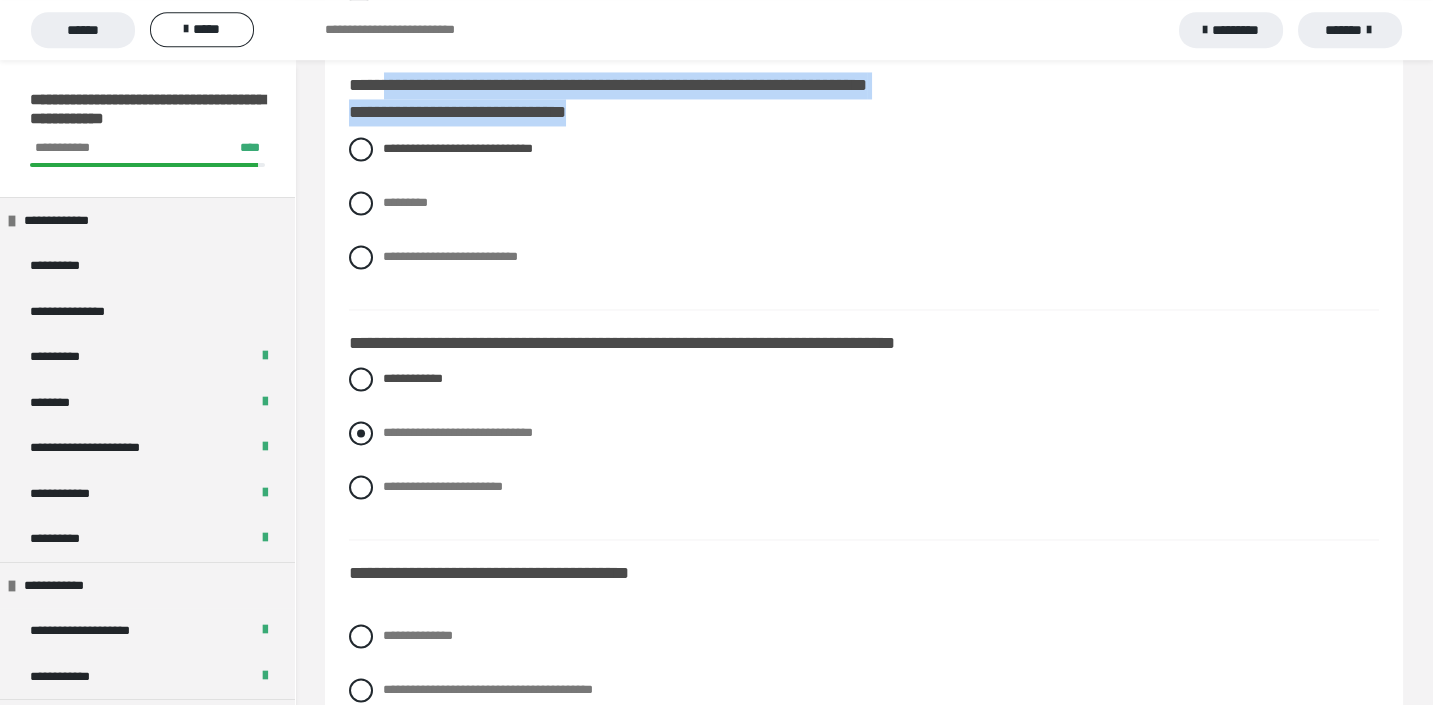 scroll, scrollTop: 6513, scrollLeft: 0, axis: vertical 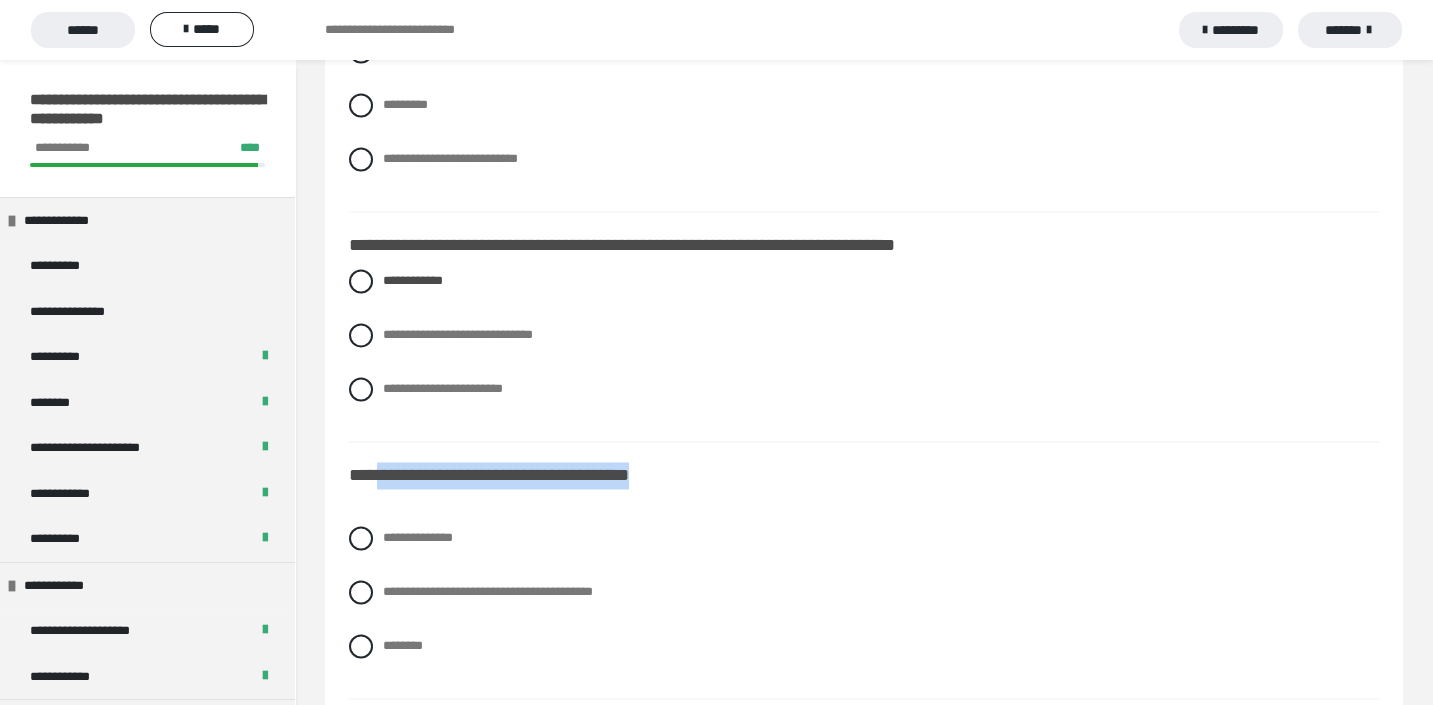 drag, startPoint x: 382, startPoint y: 465, endPoint x: 698, endPoint y: 470, distance: 316.03955 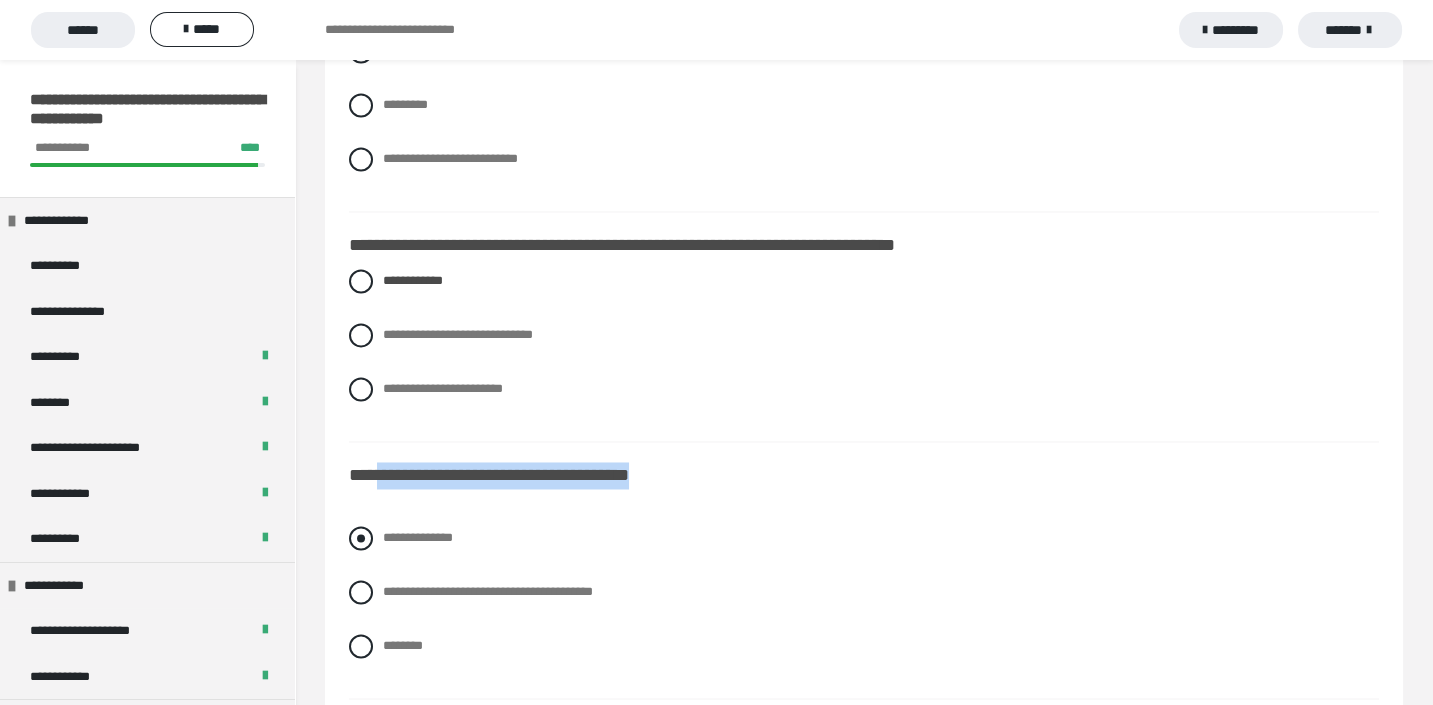 click at bounding box center (361, 538) 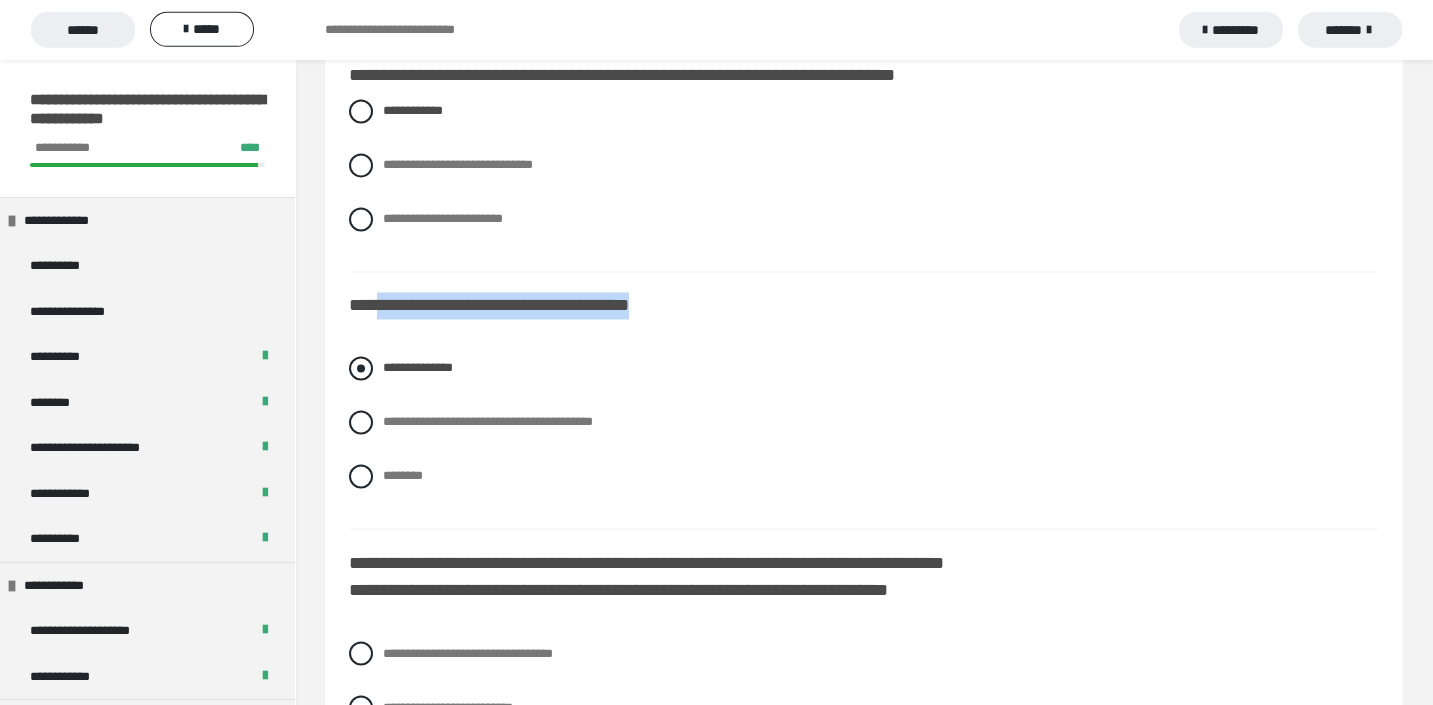 scroll, scrollTop: 6734, scrollLeft: 0, axis: vertical 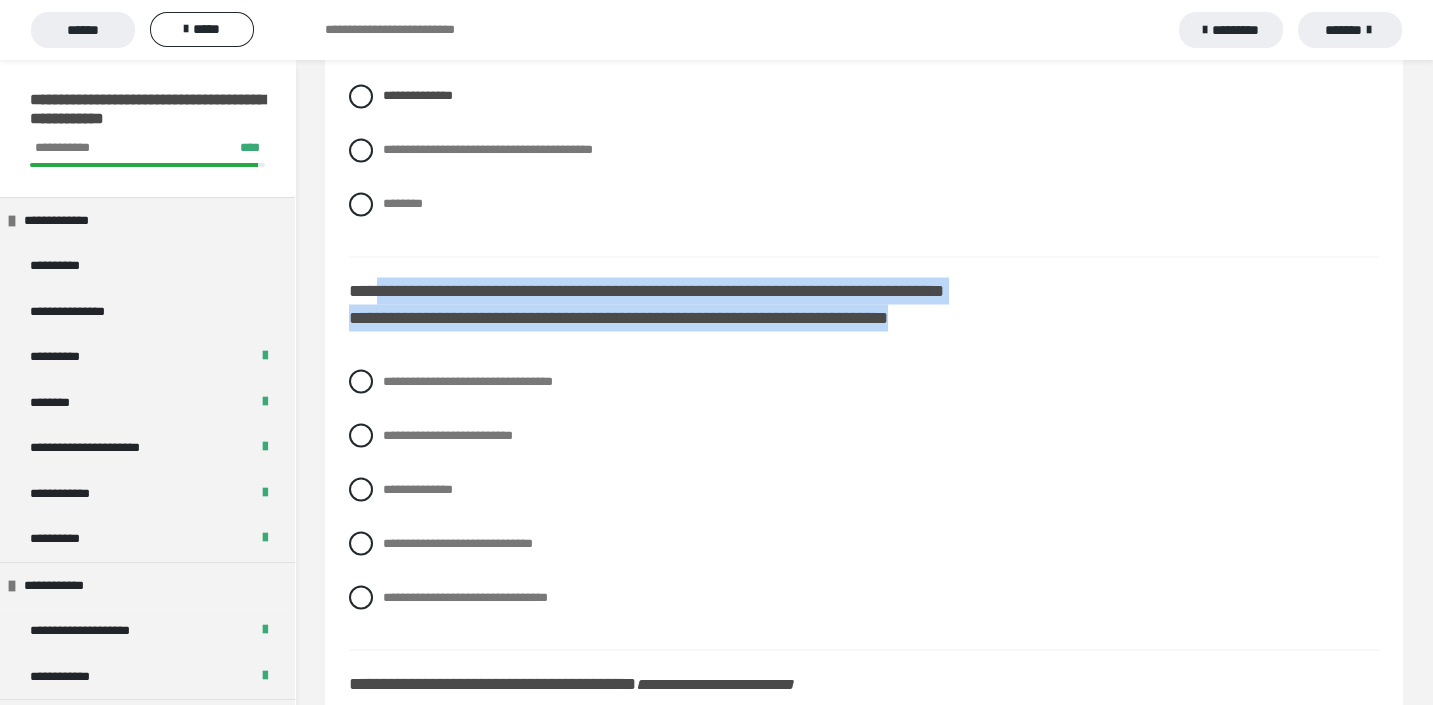 drag, startPoint x: 378, startPoint y: 281, endPoint x: 981, endPoint y: 307, distance: 603.56024 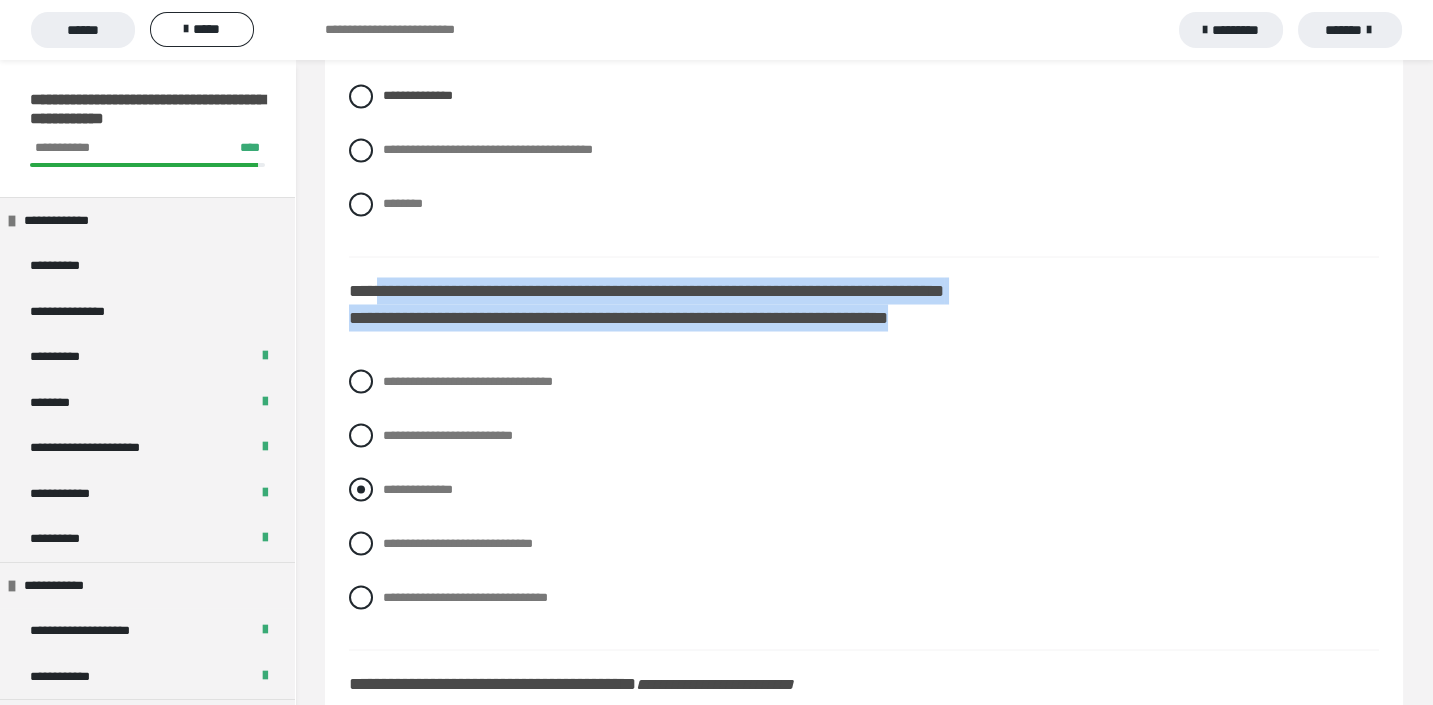 click at bounding box center [361, 489] 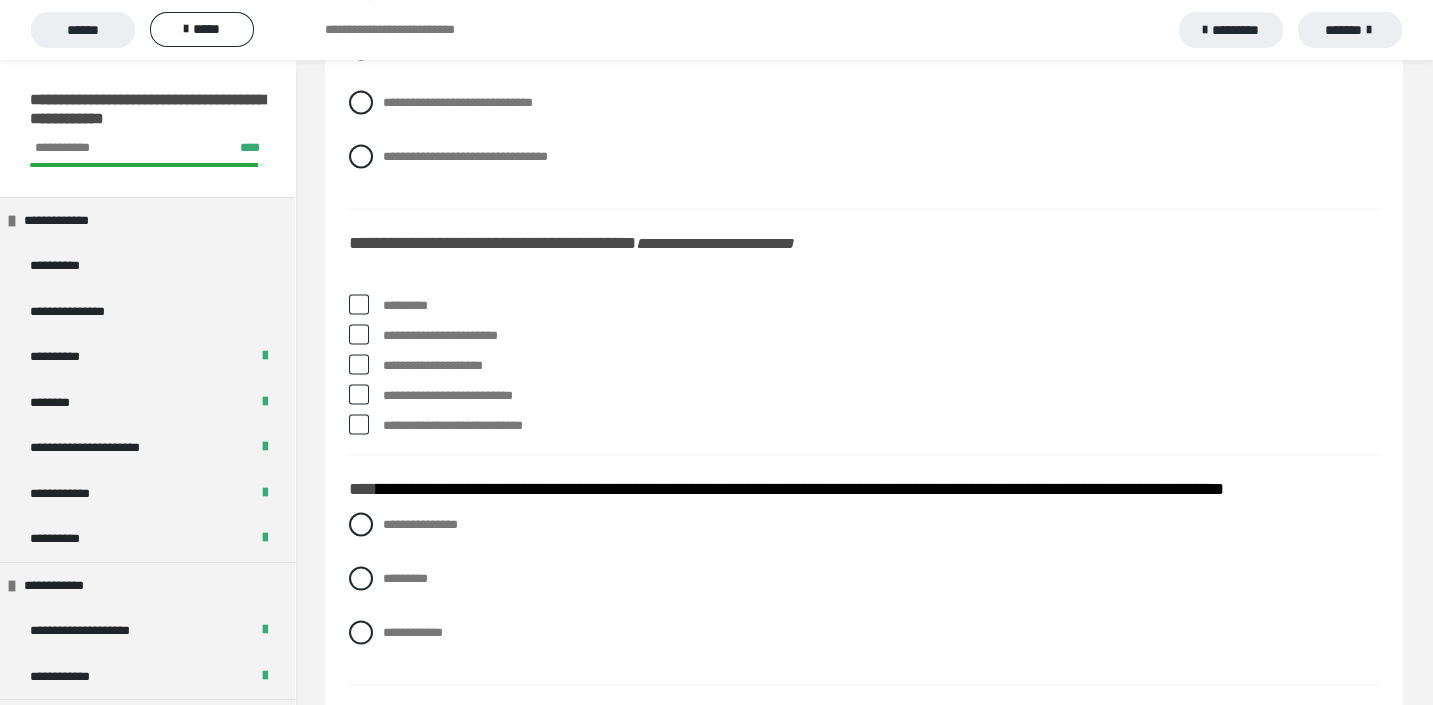 scroll, scrollTop: 7396, scrollLeft: 0, axis: vertical 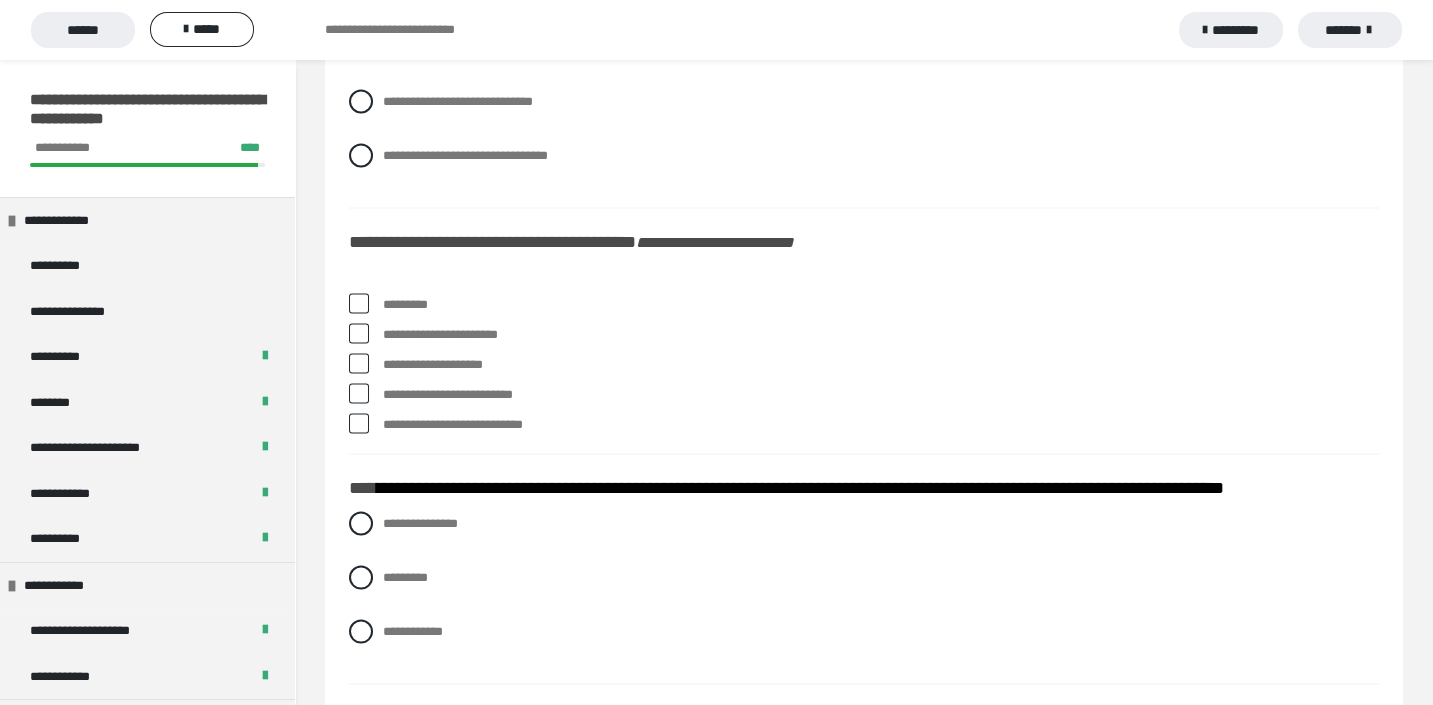 click at bounding box center [359, 304] 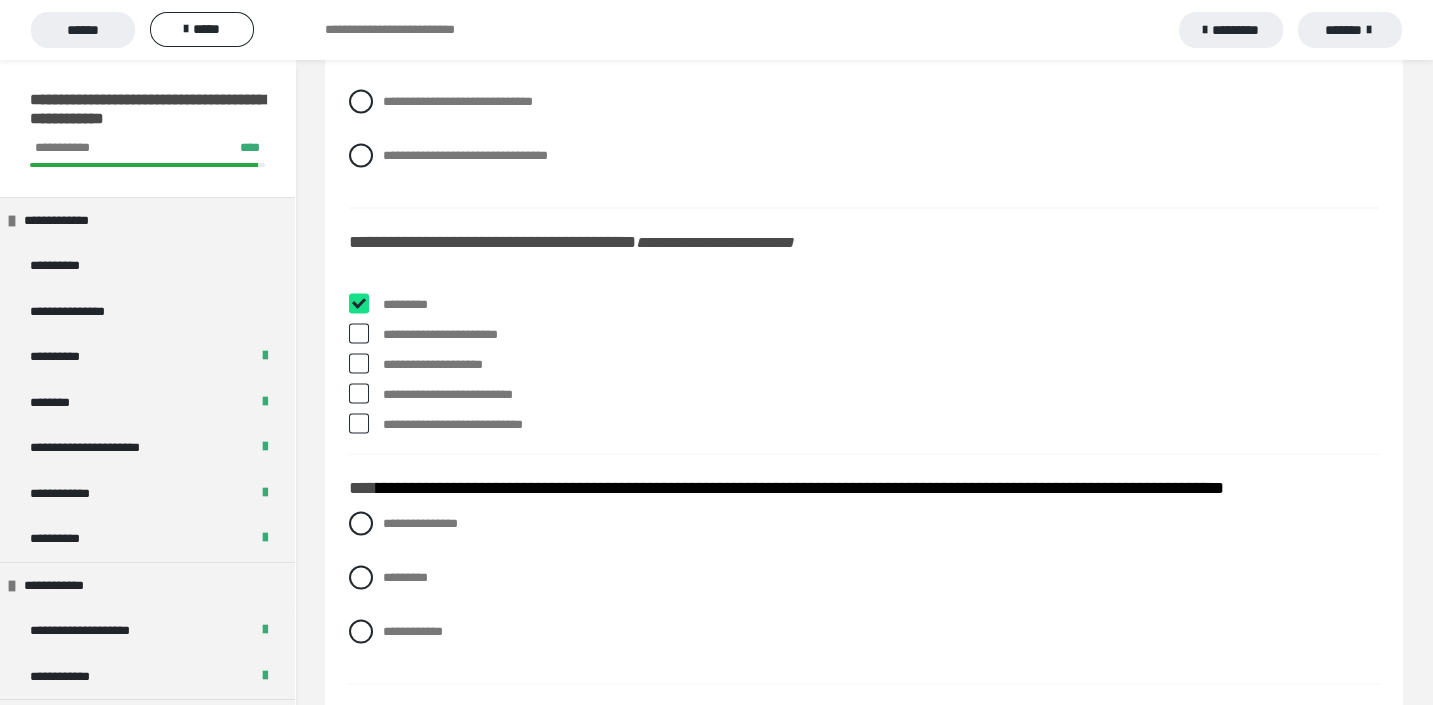 checkbox on "****" 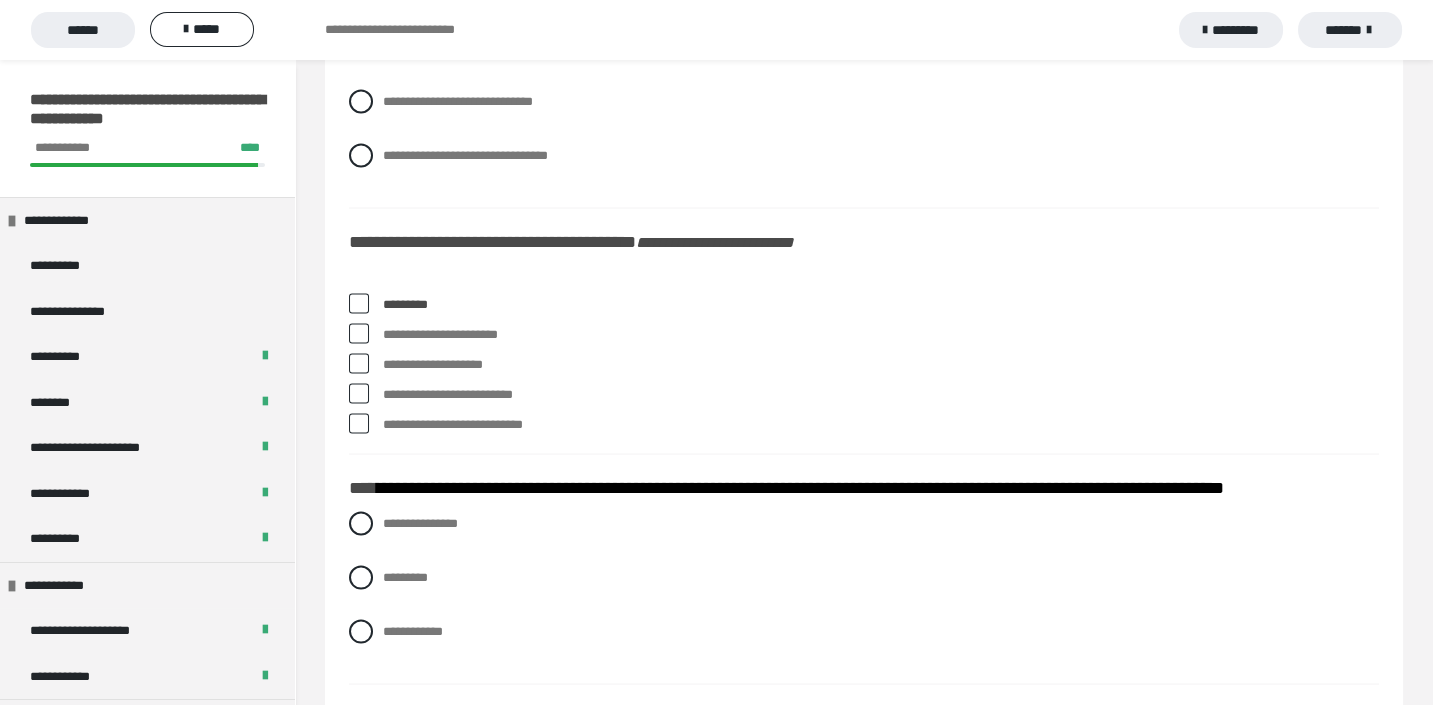 click at bounding box center (359, 394) 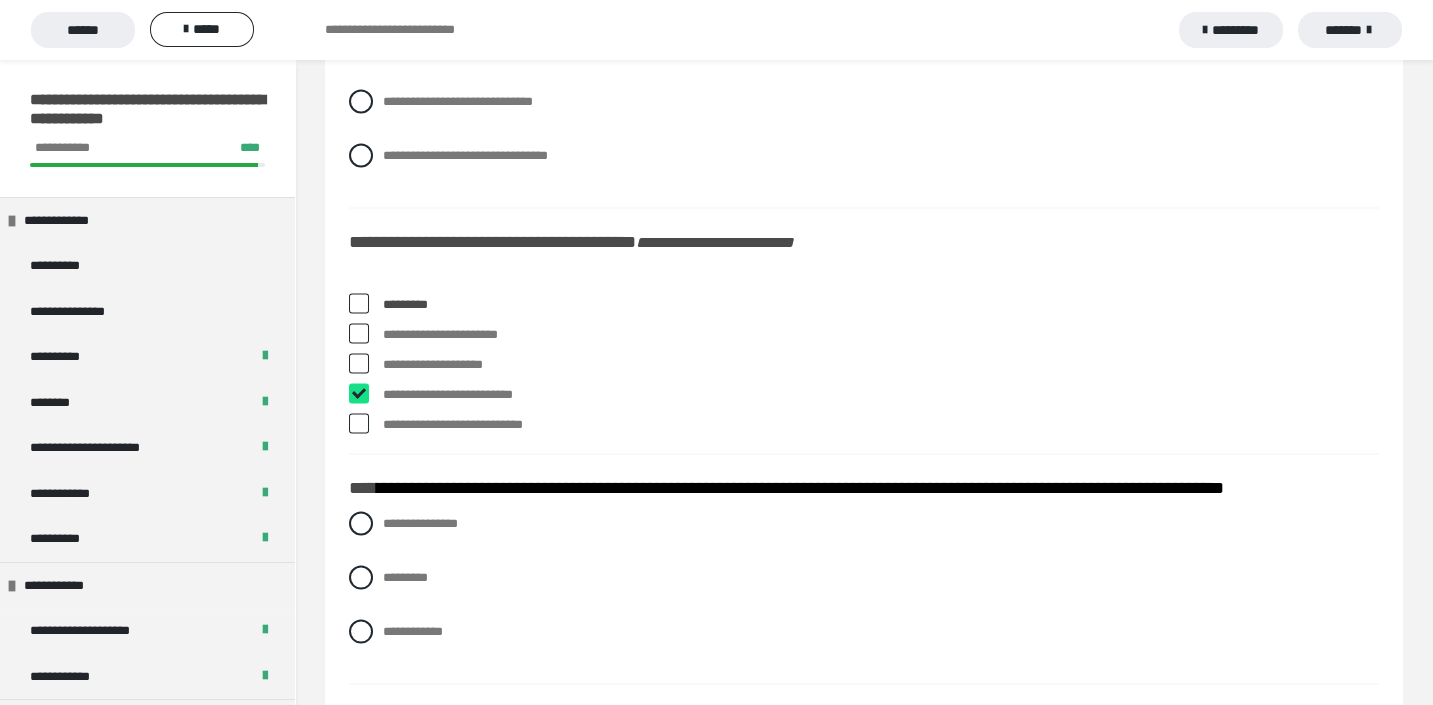 checkbox on "****" 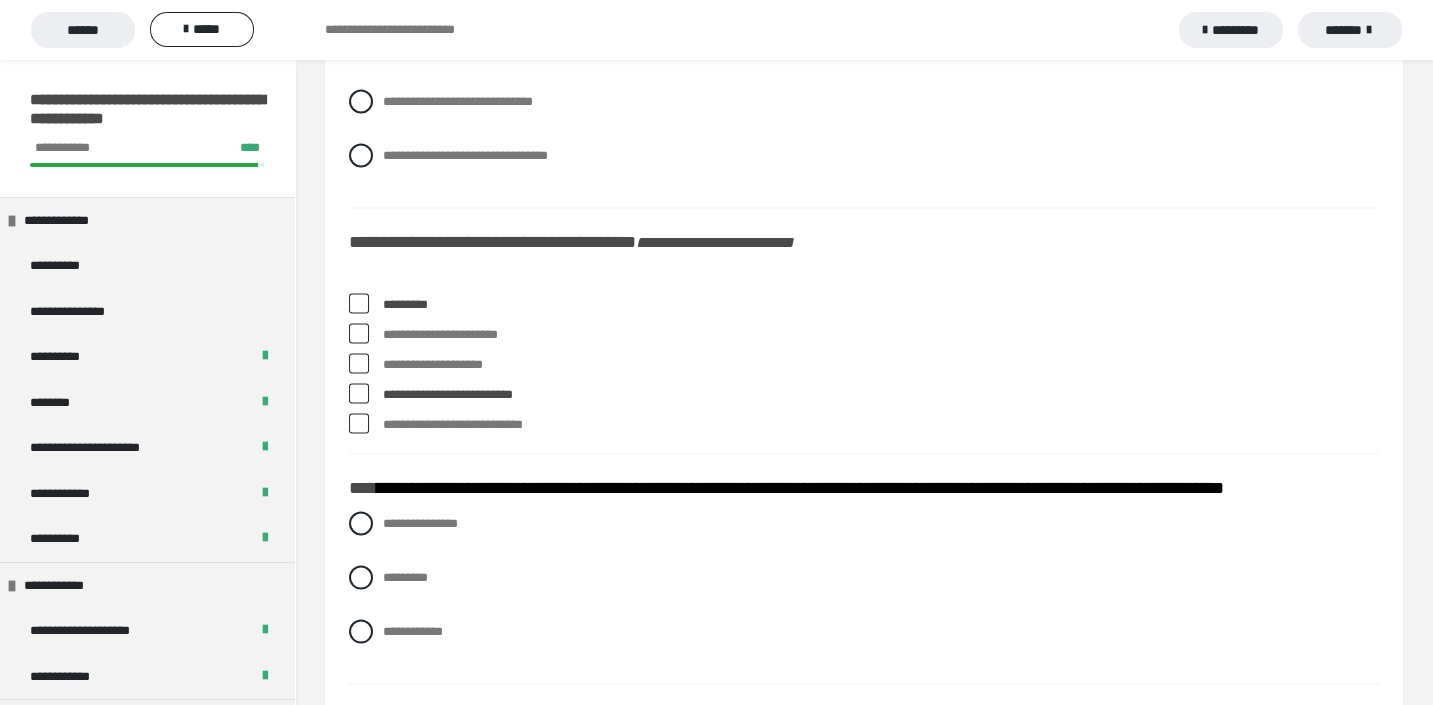 click at bounding box center (359, 334) 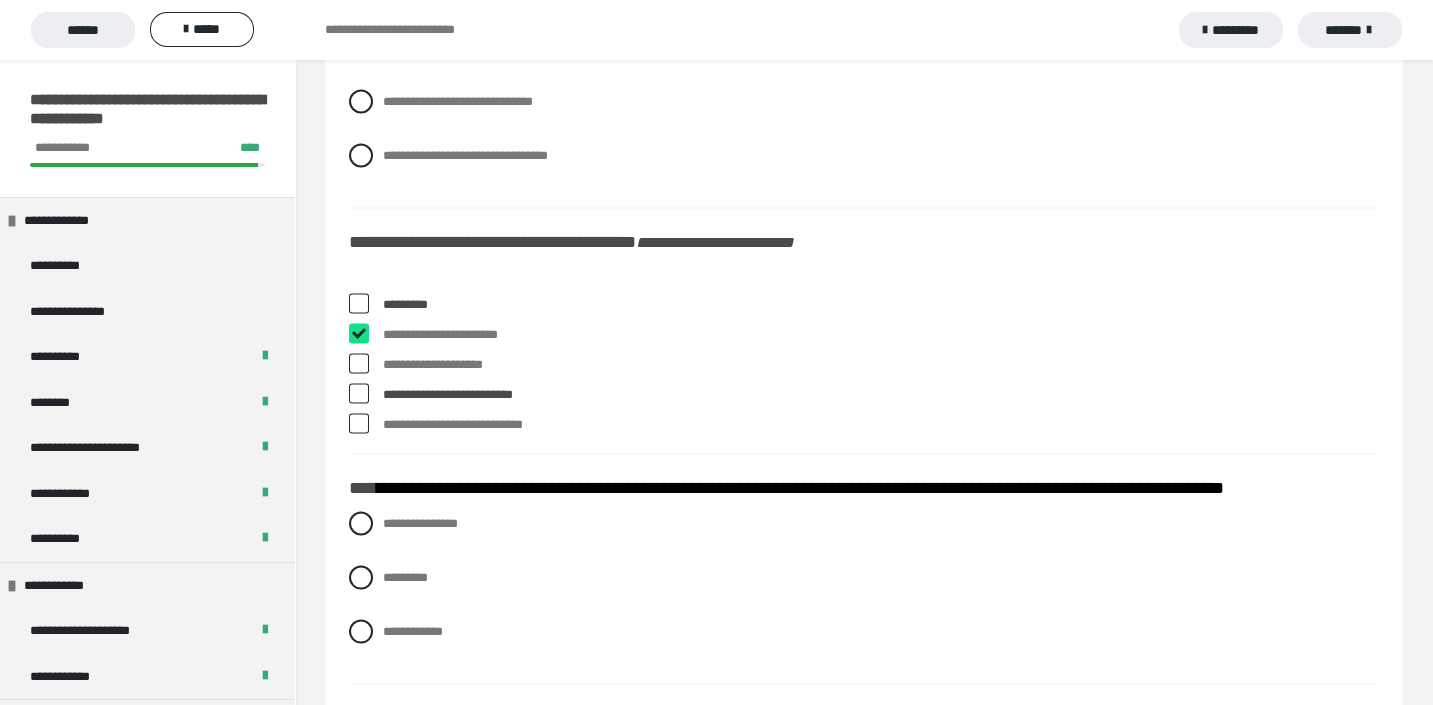 checkbox on "****" 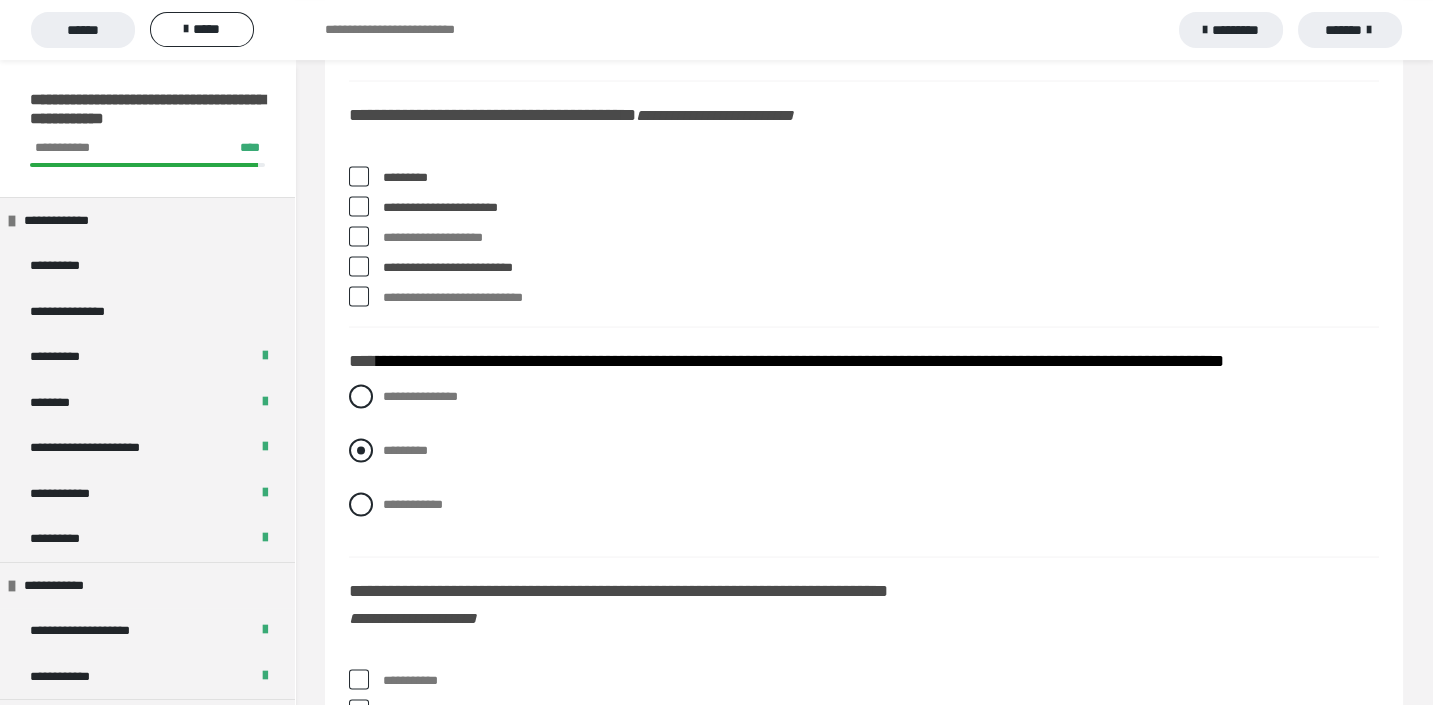 scroll, scrollTop: 7507, scrollLeft: 0, axis: vertical 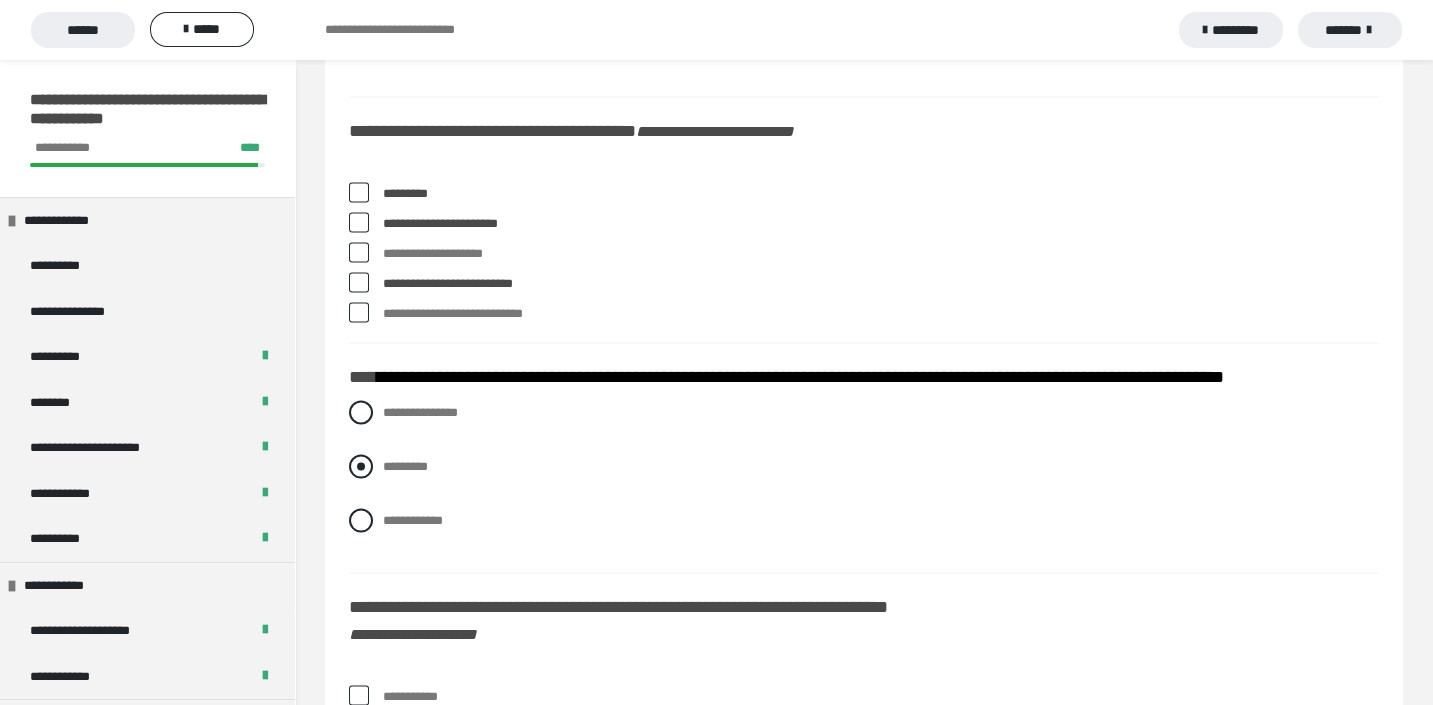 click at bounding box center [361, 467] 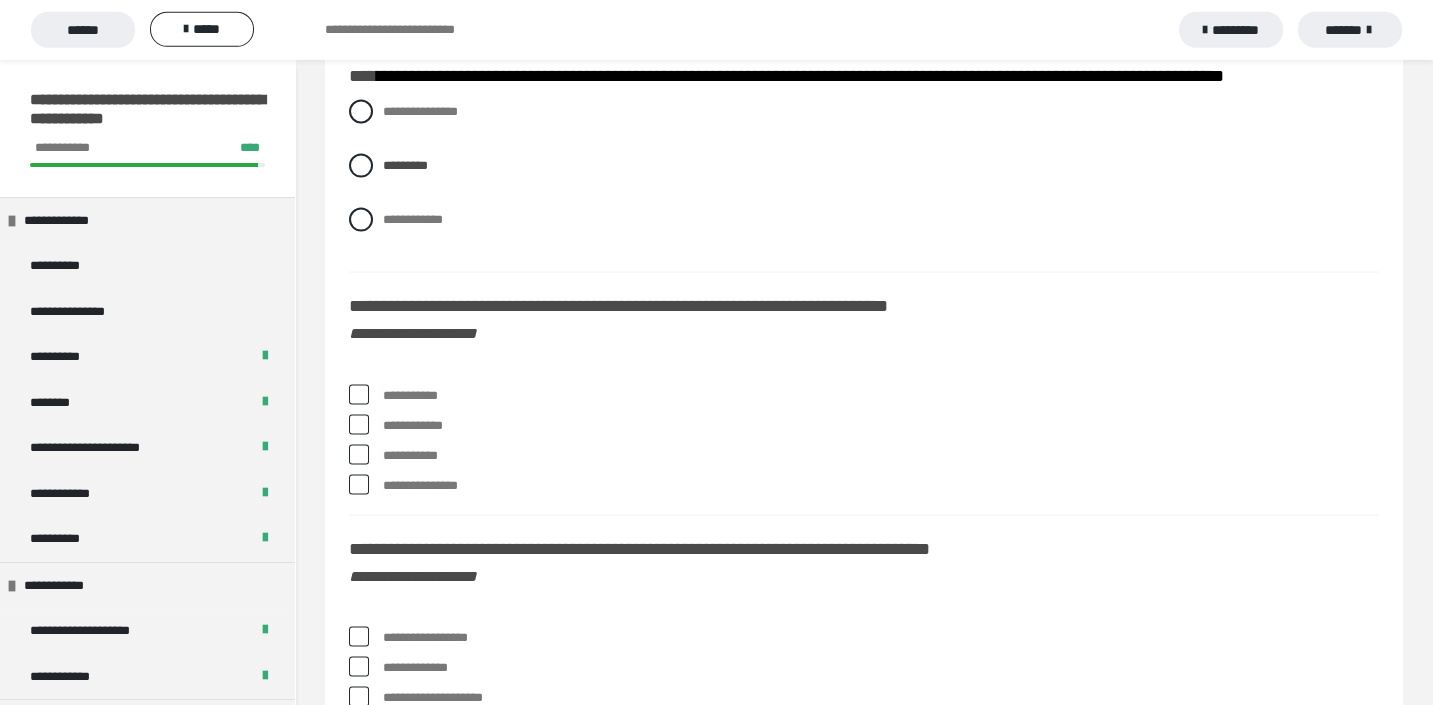 scroll, scrollTop: 7838, scrollLeft: 0, axis: vertical 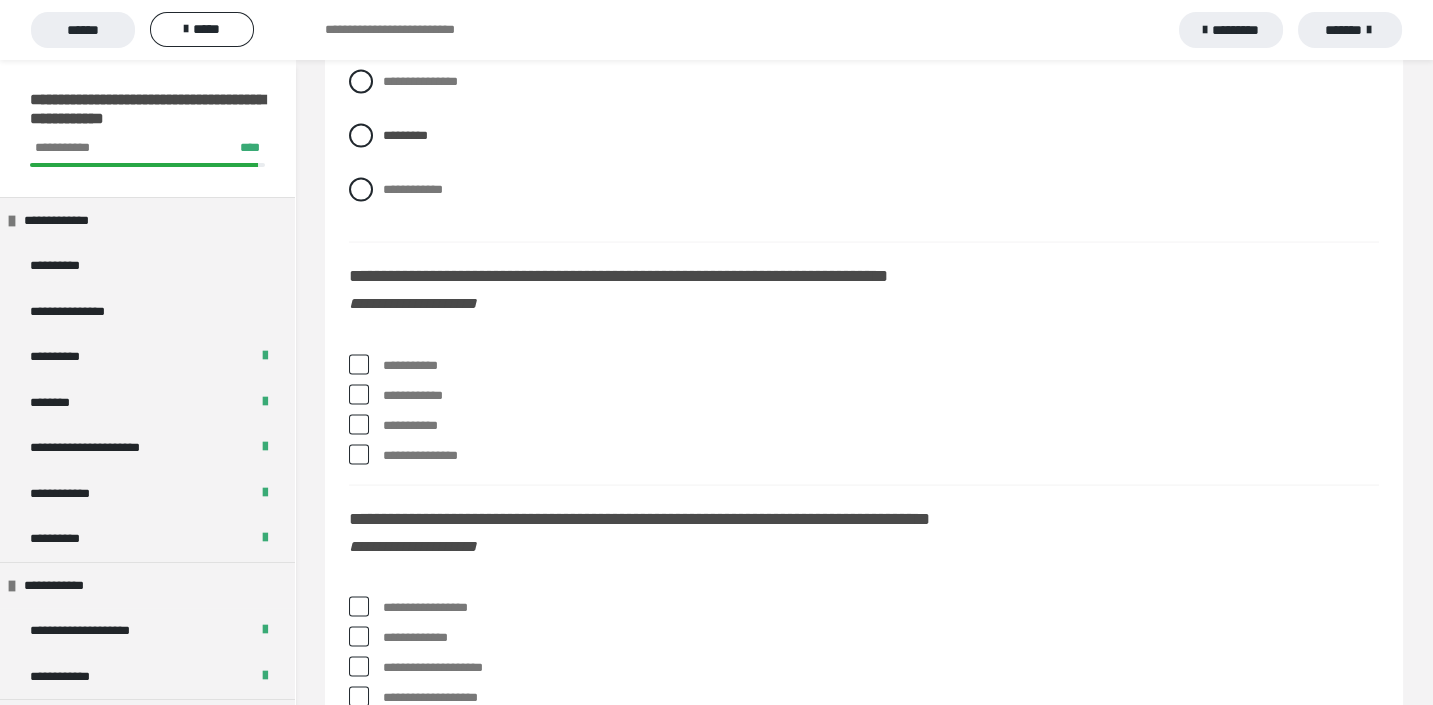 click at bounding box center (359, 425) 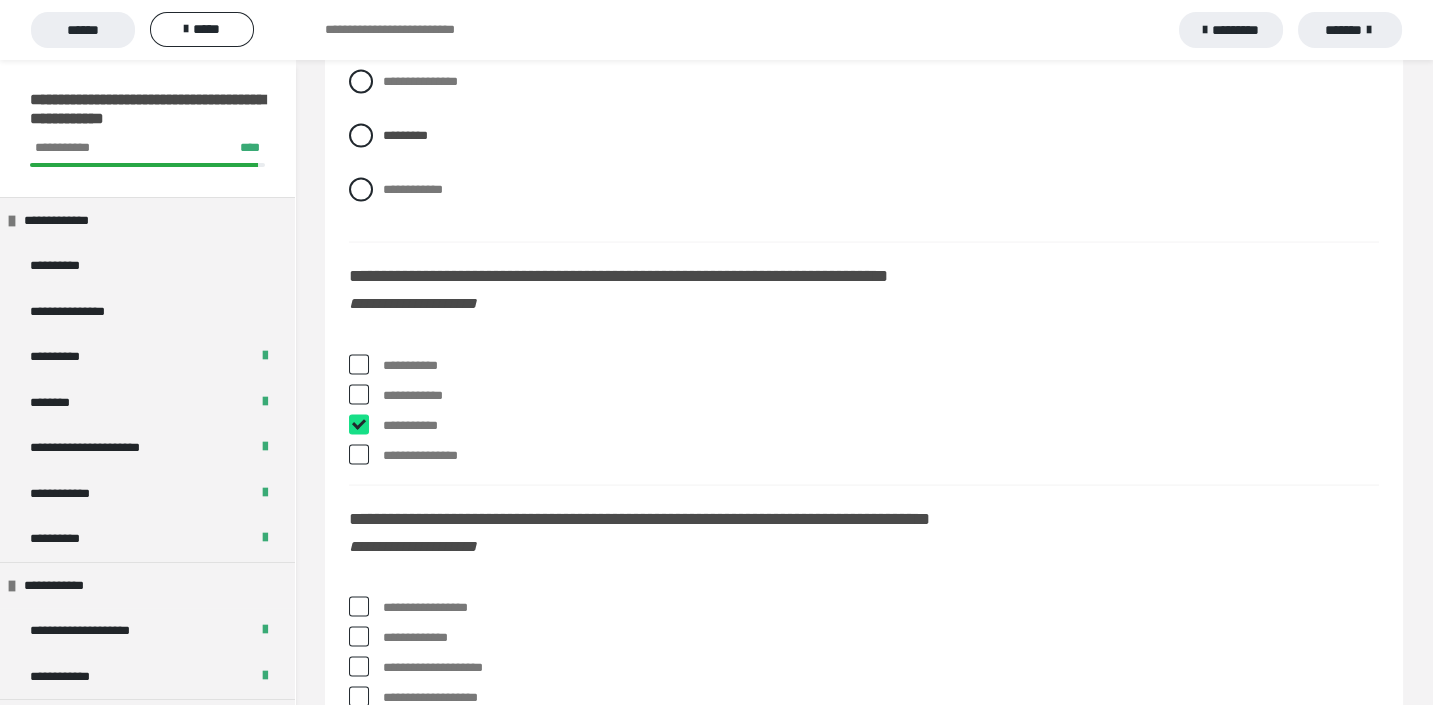 checkbox on "****" 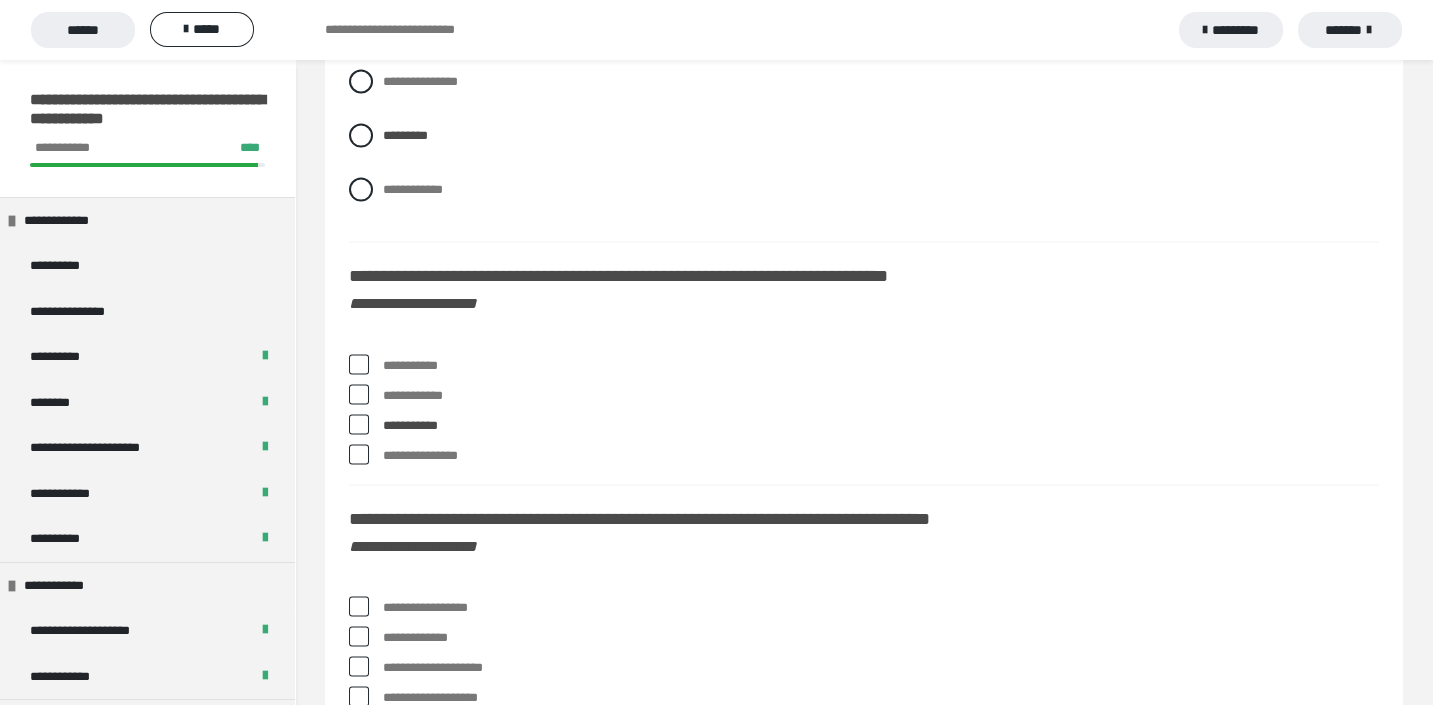click at bounding box center [359, 365] 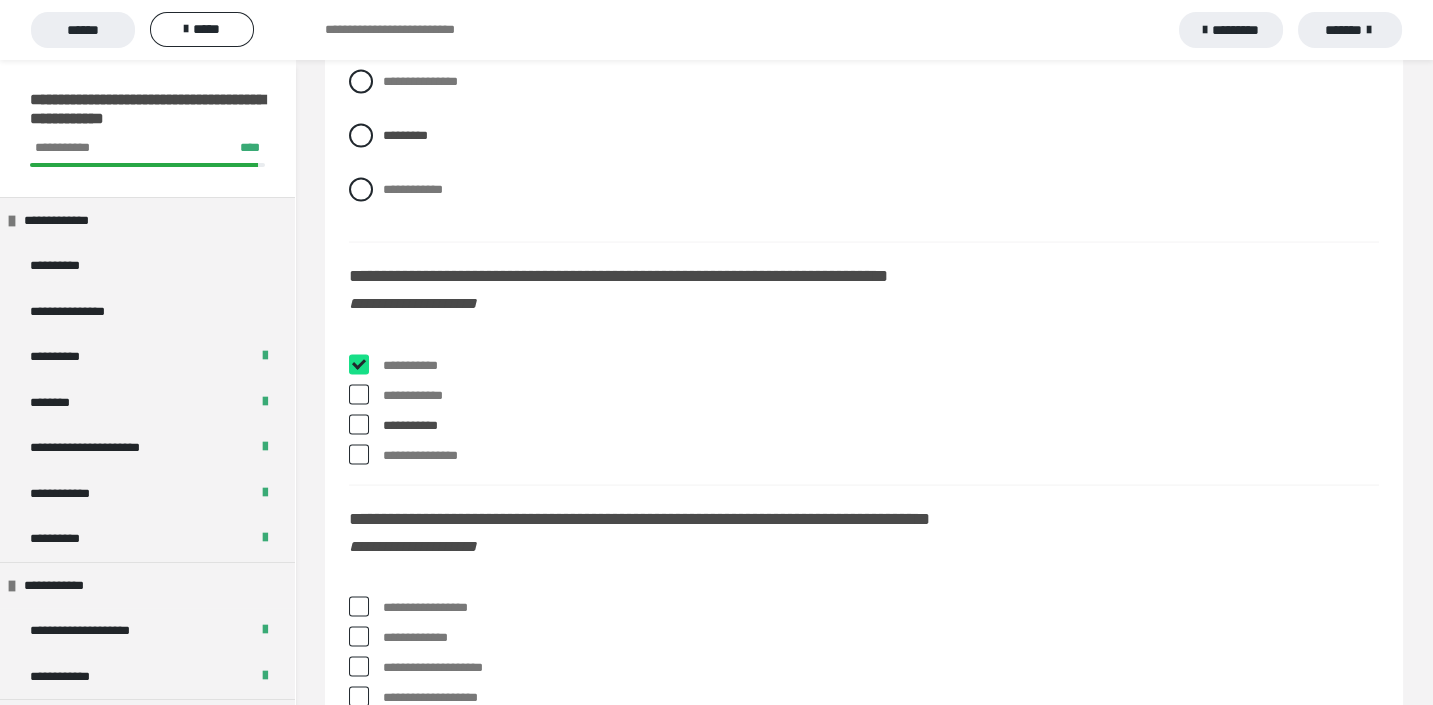 checkbox on "****" 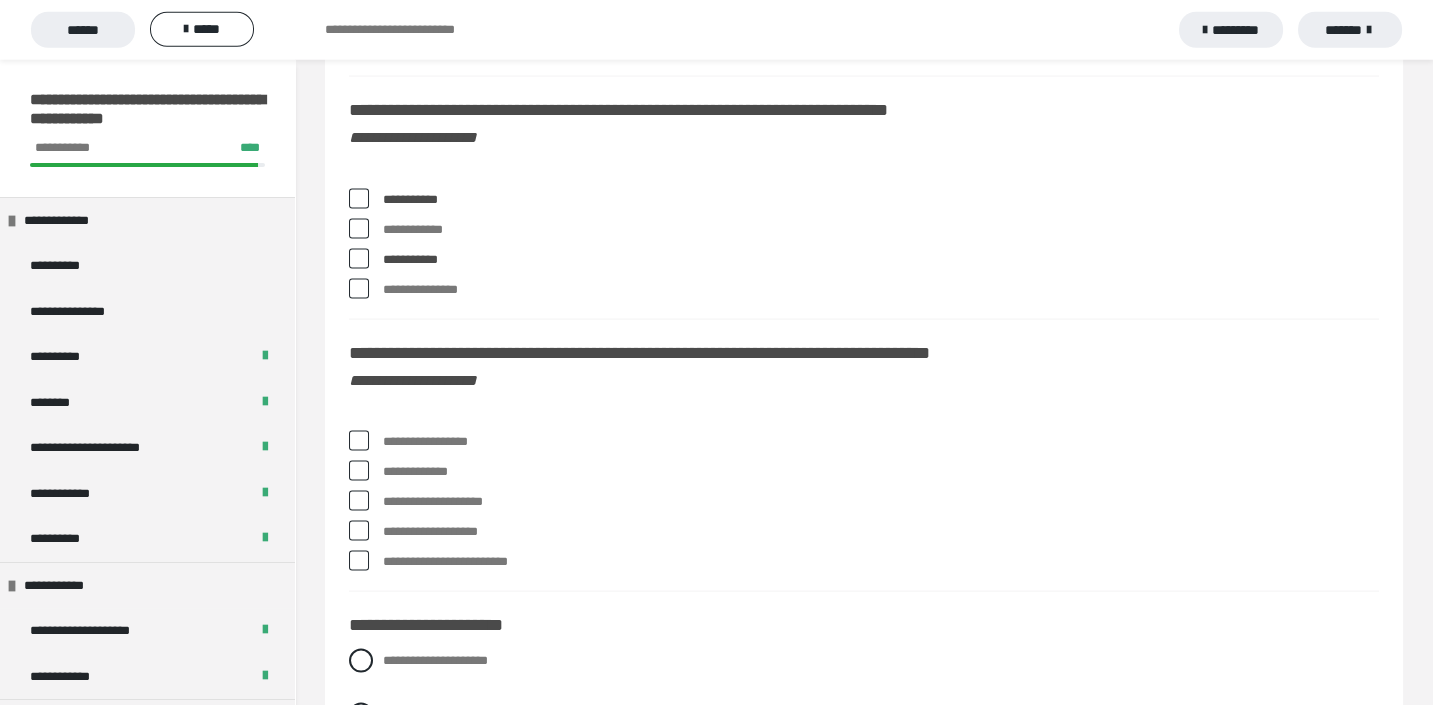 scroll, scrollTop: 8059, scrollLeft: 0, axis: vertical 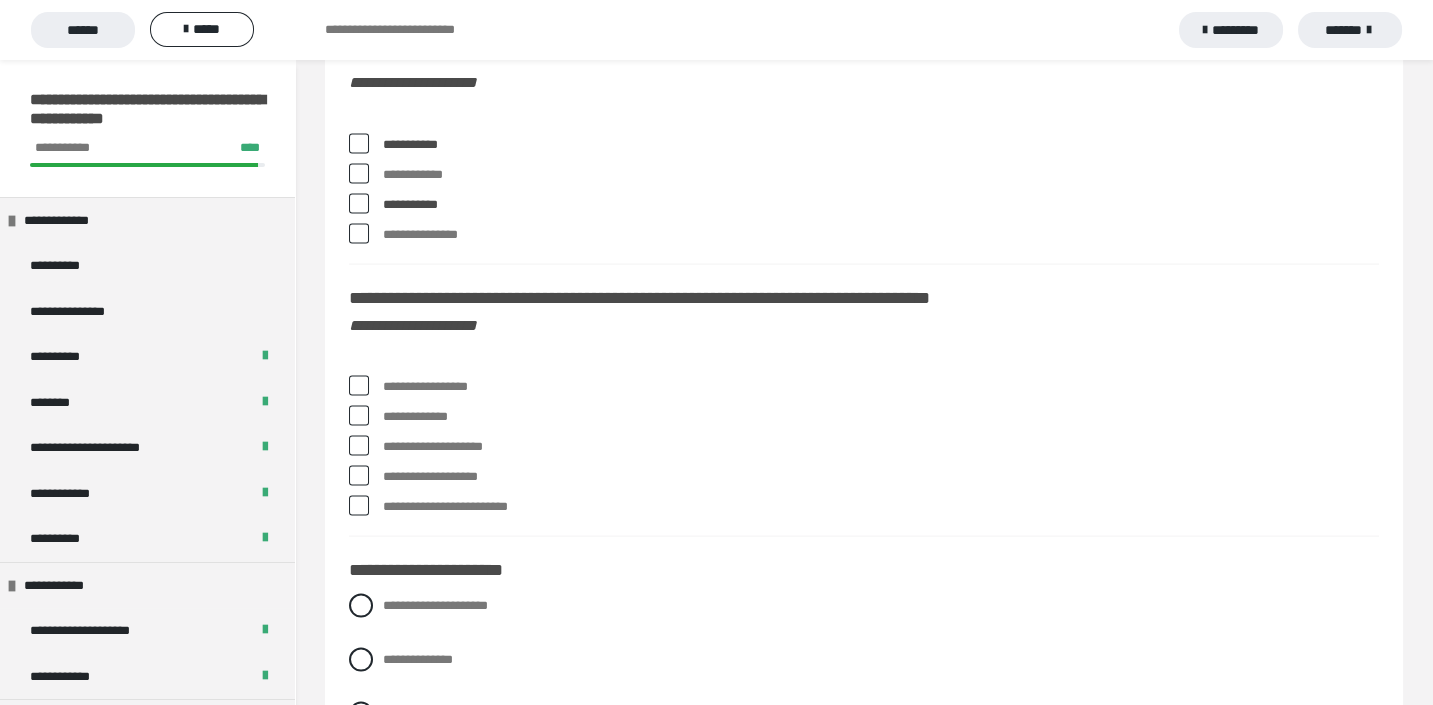 click at bounding box center (359, 386) 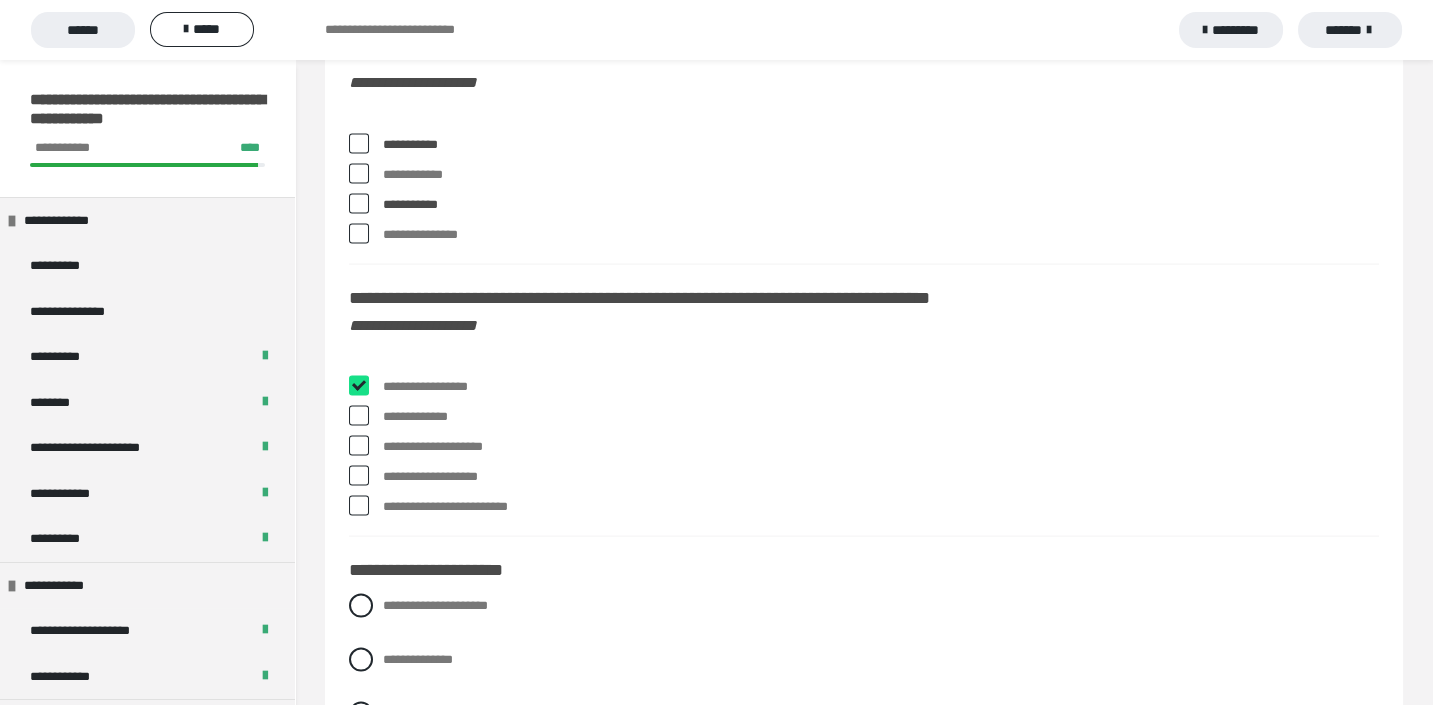 checkbox on "****" 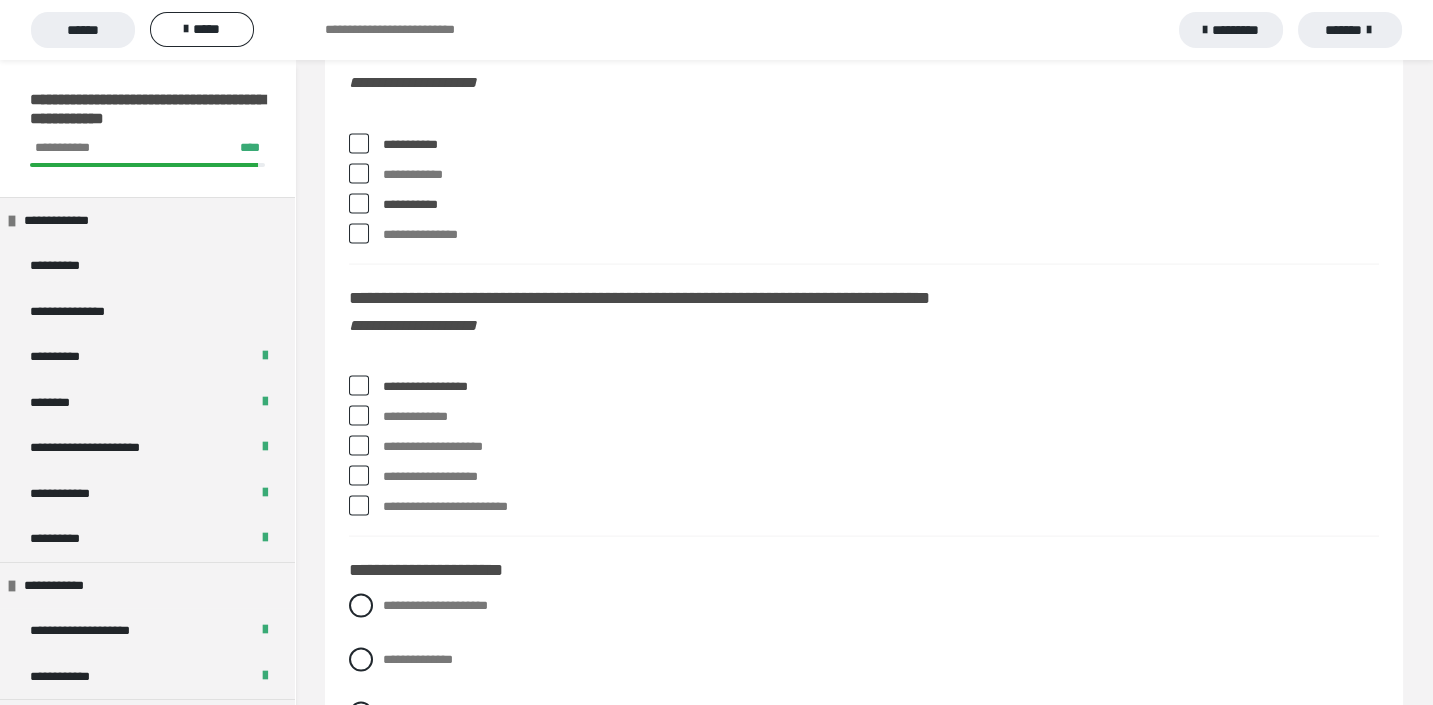 click at bounding box center [359, 446] 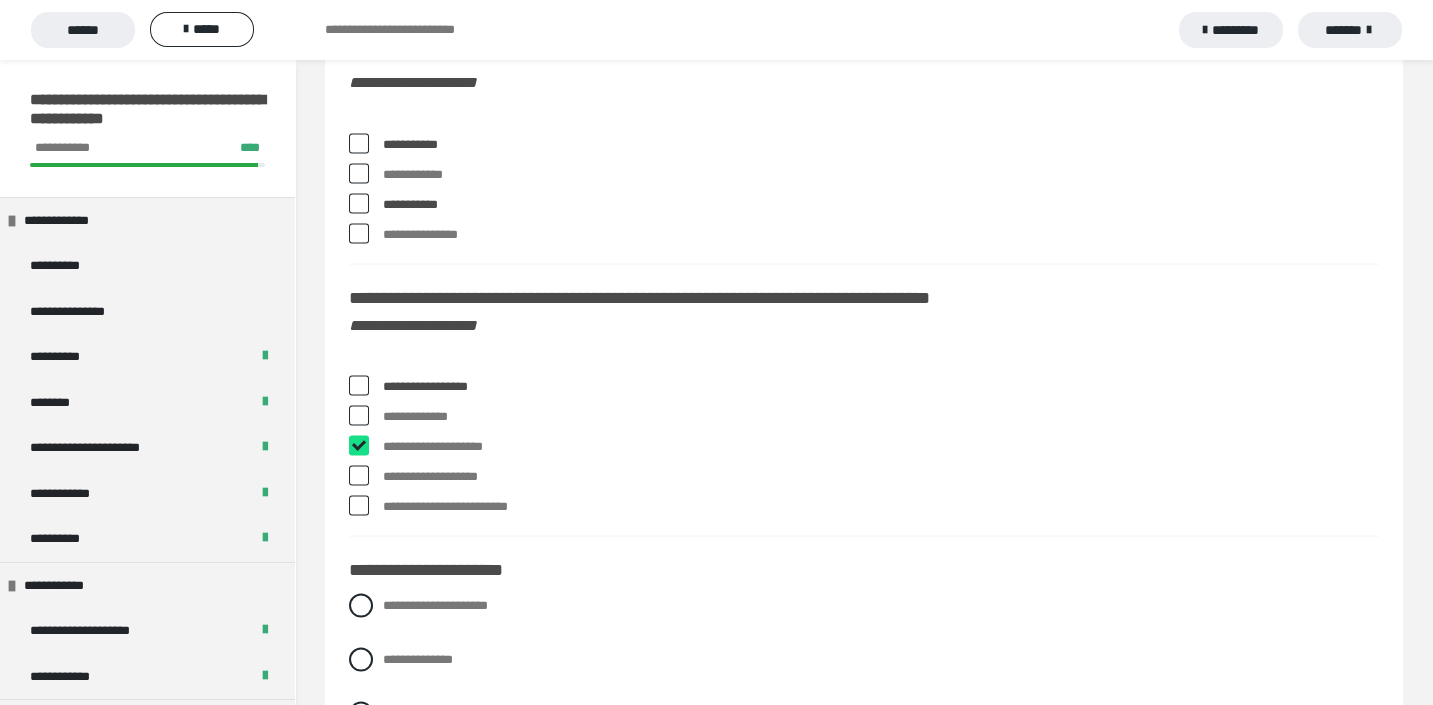 checkbox on "****" 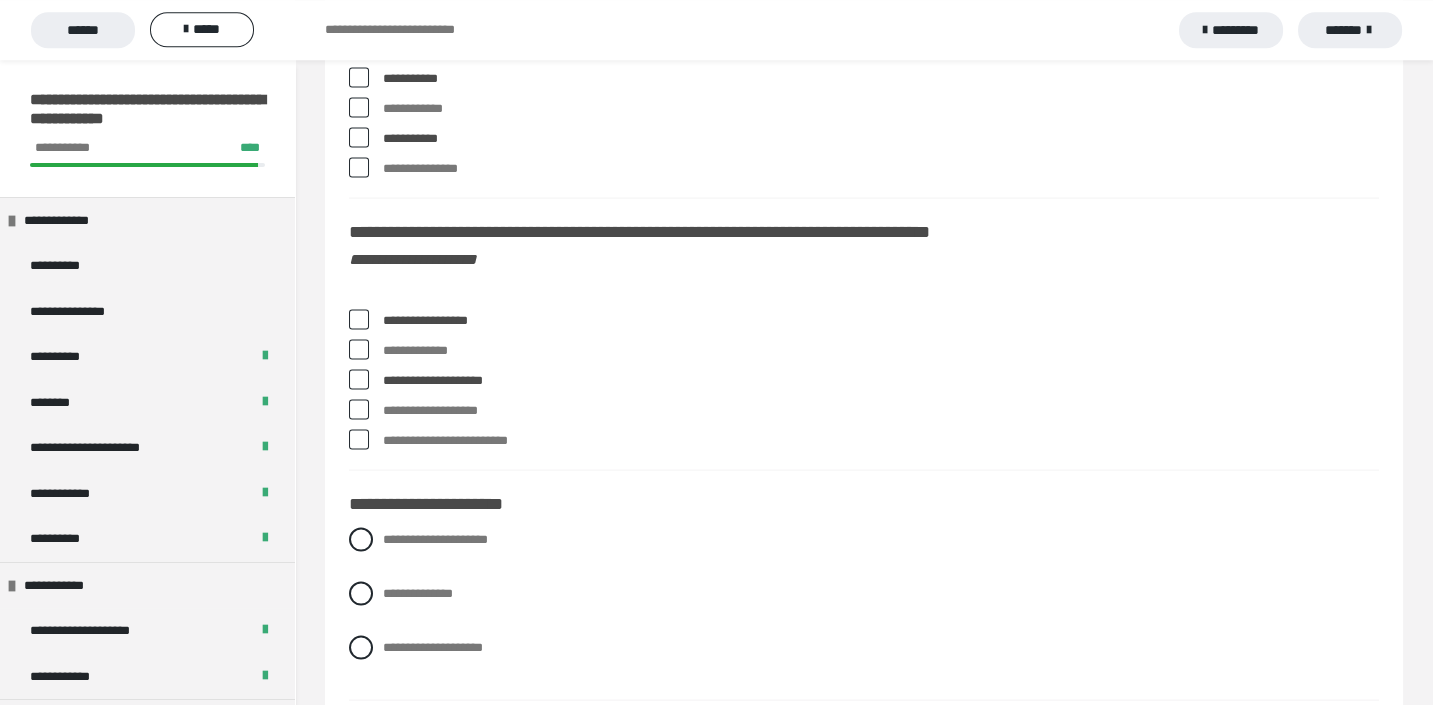 scroll, scrollTop: 8169, scrollLeft: 0, axis: vertical 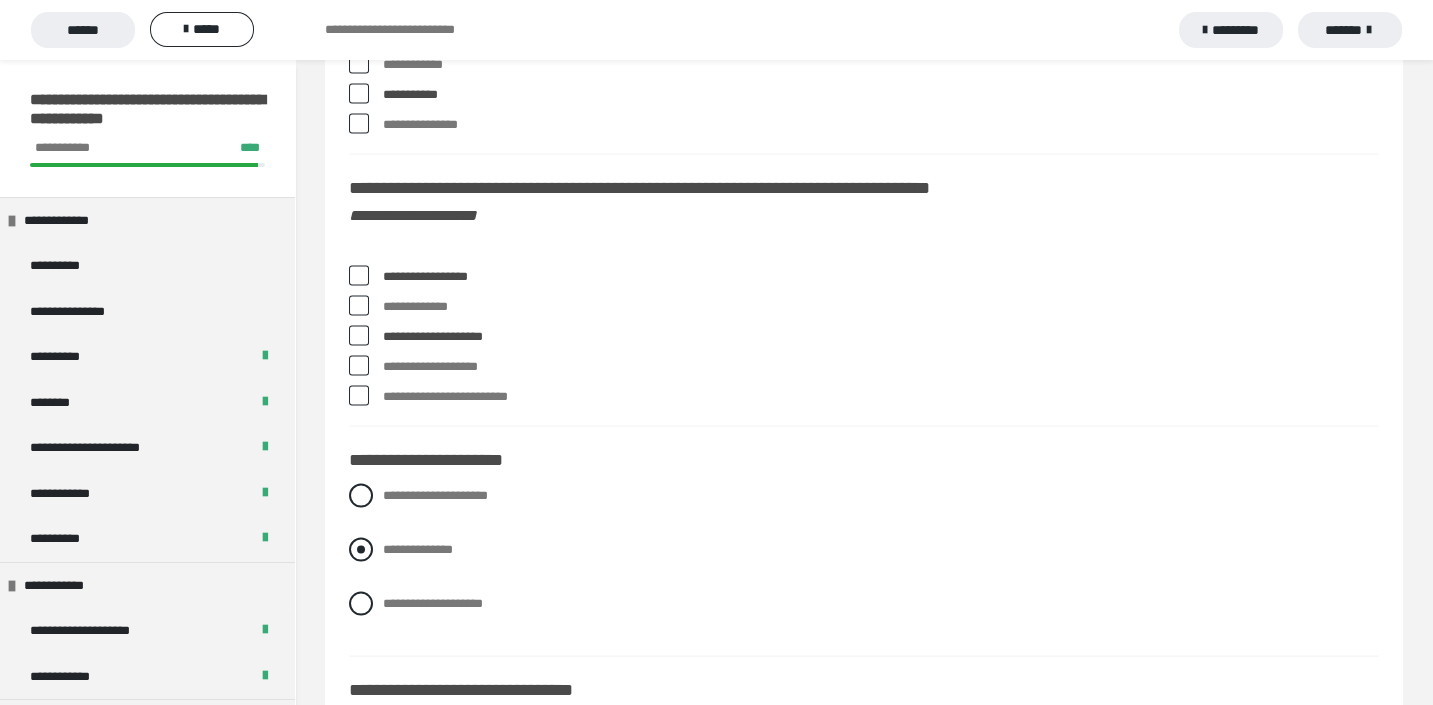 click at bounding box center (361, 550) 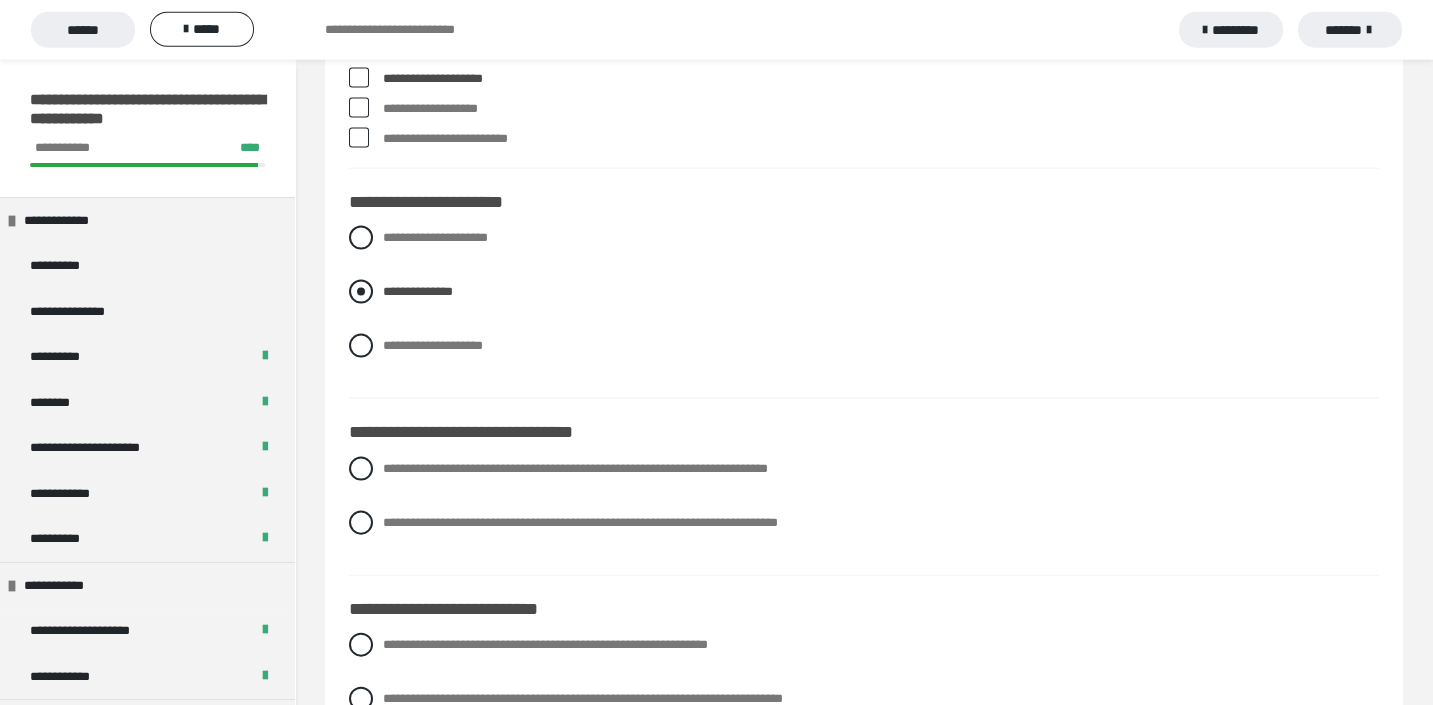 scroll, scrollTop: 8500, scrollLeft: 0, axis: vertical 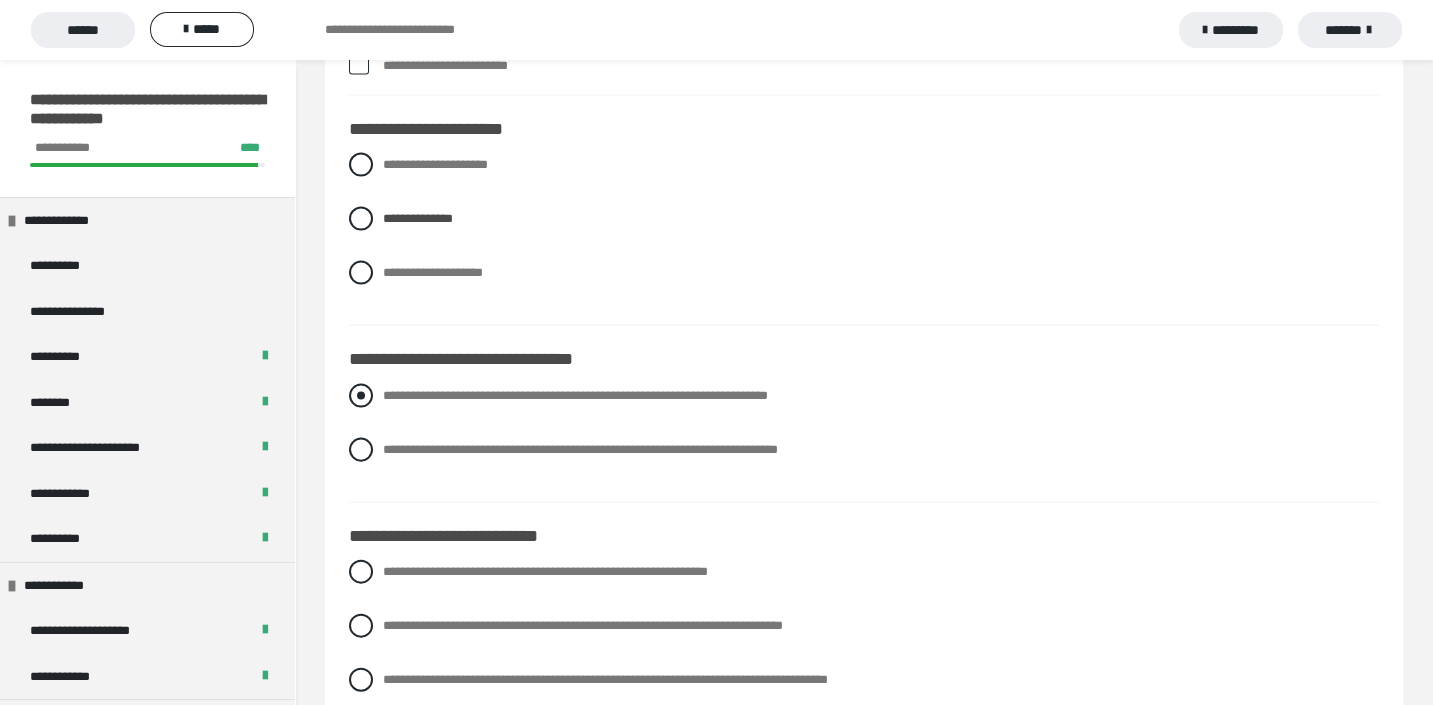 click at bounding box center (361, 396) 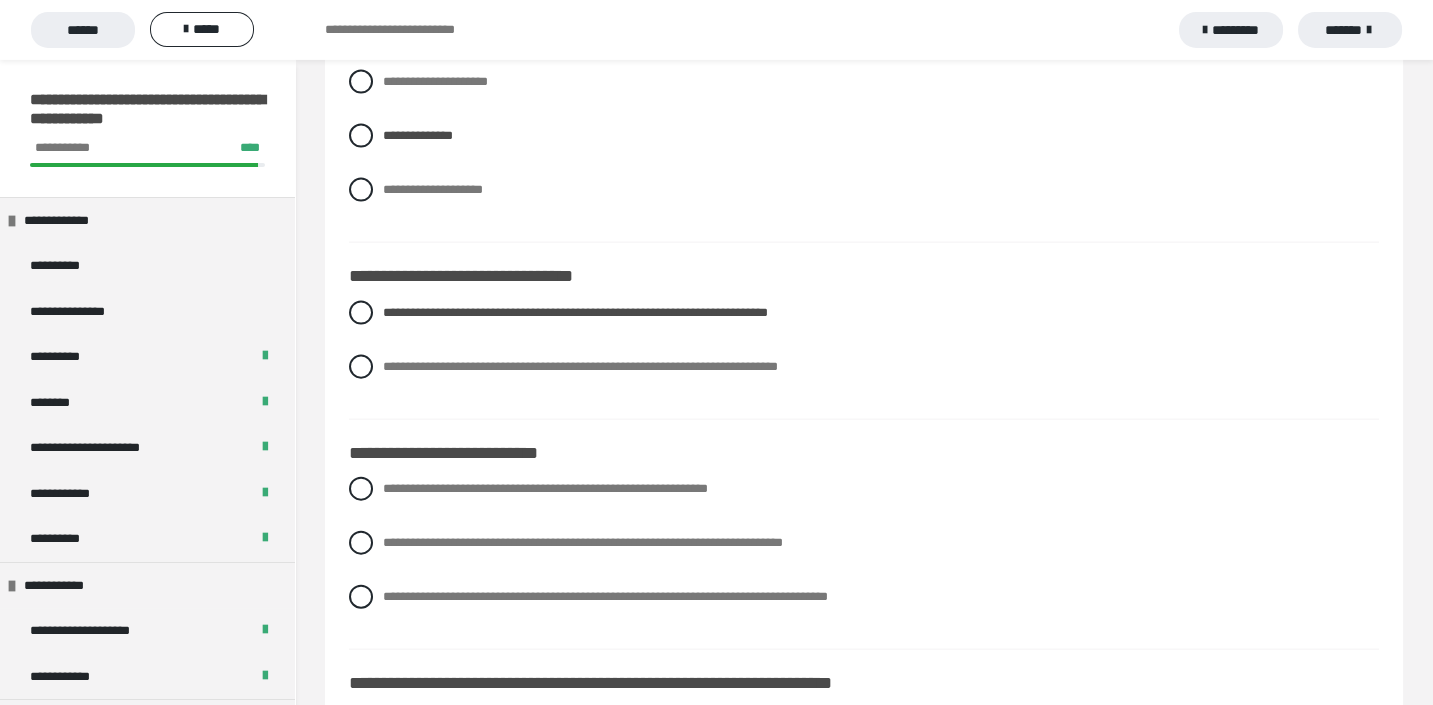 scroll, scrollTop: 8721, scrollLeft: 0, axis: vertical 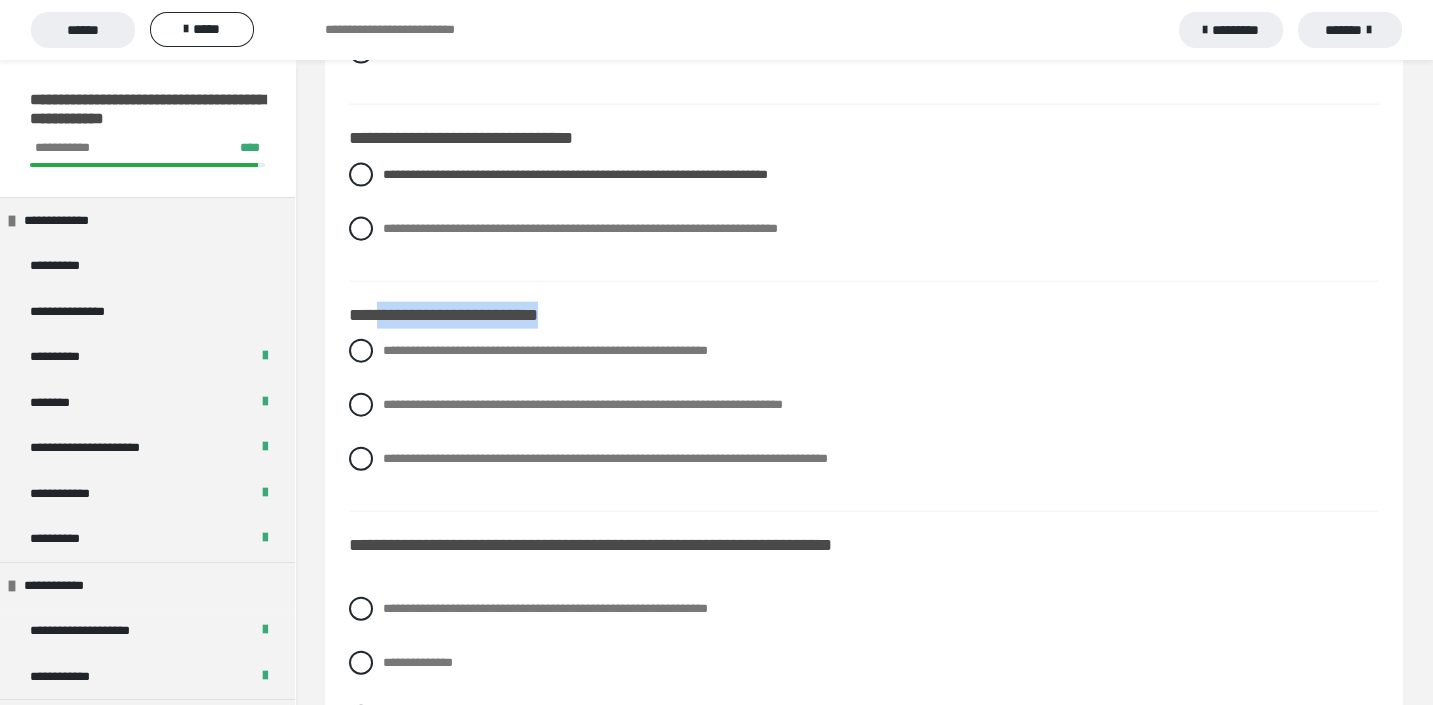 drag, startPoint x: 385, startPoint y: 303, endPoint x: 568, endPoint y: 308, distance: 183.0683 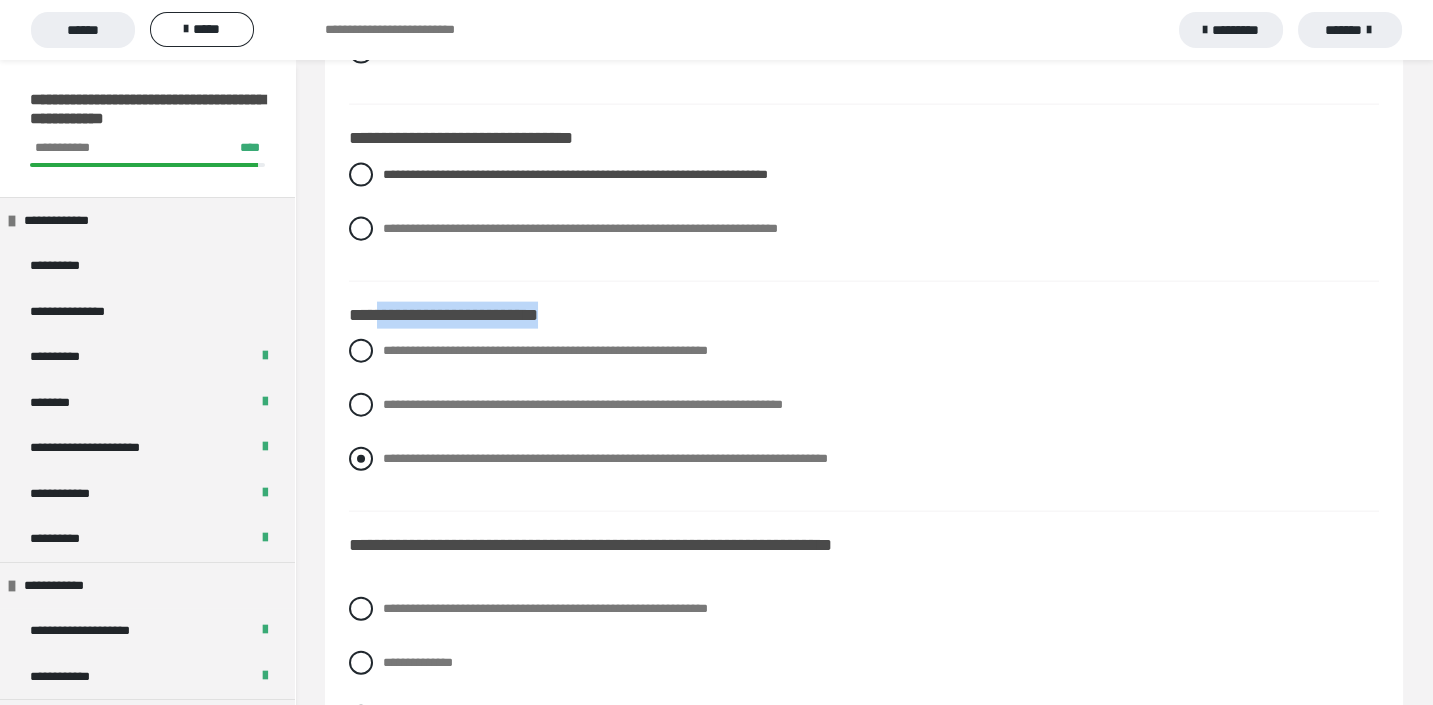click at bounding box center [361, 459] 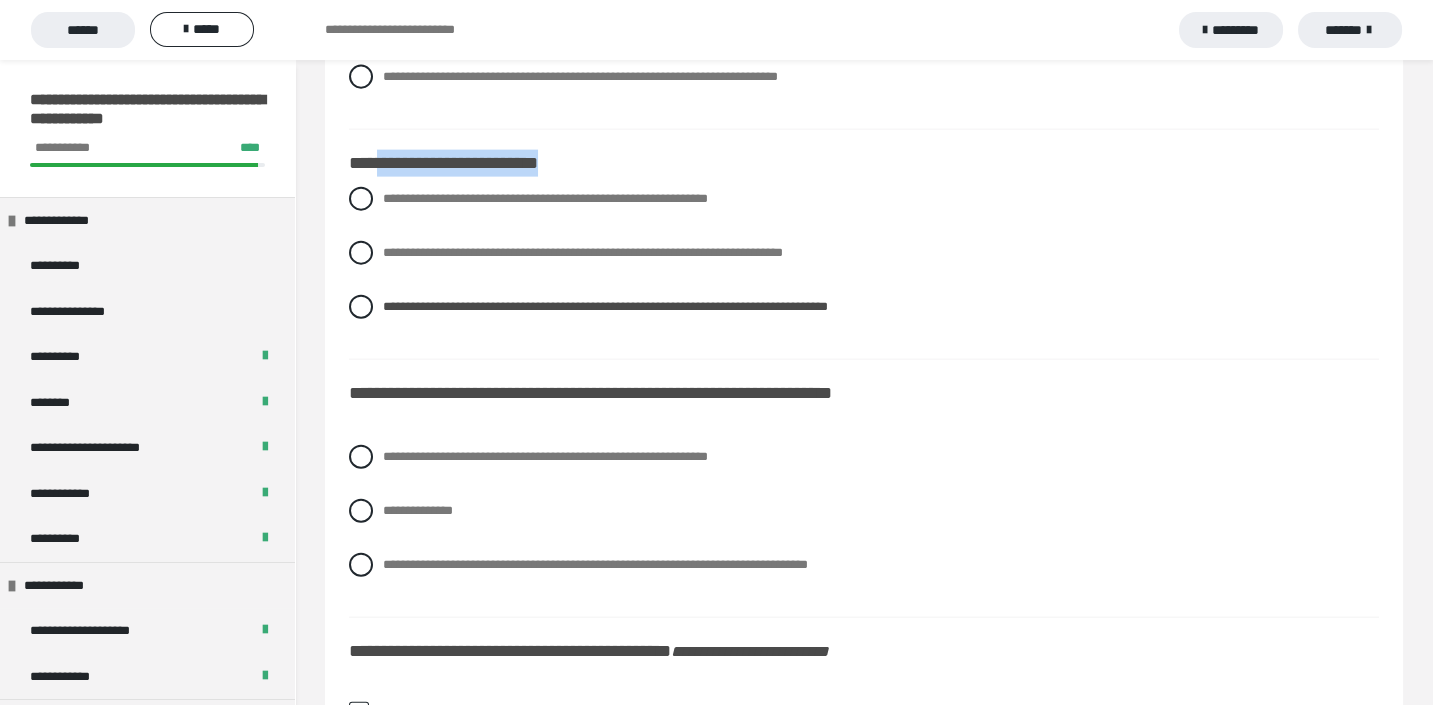 scroll, scrollTop: 8942, scrollLeft: 0, axis: vertical 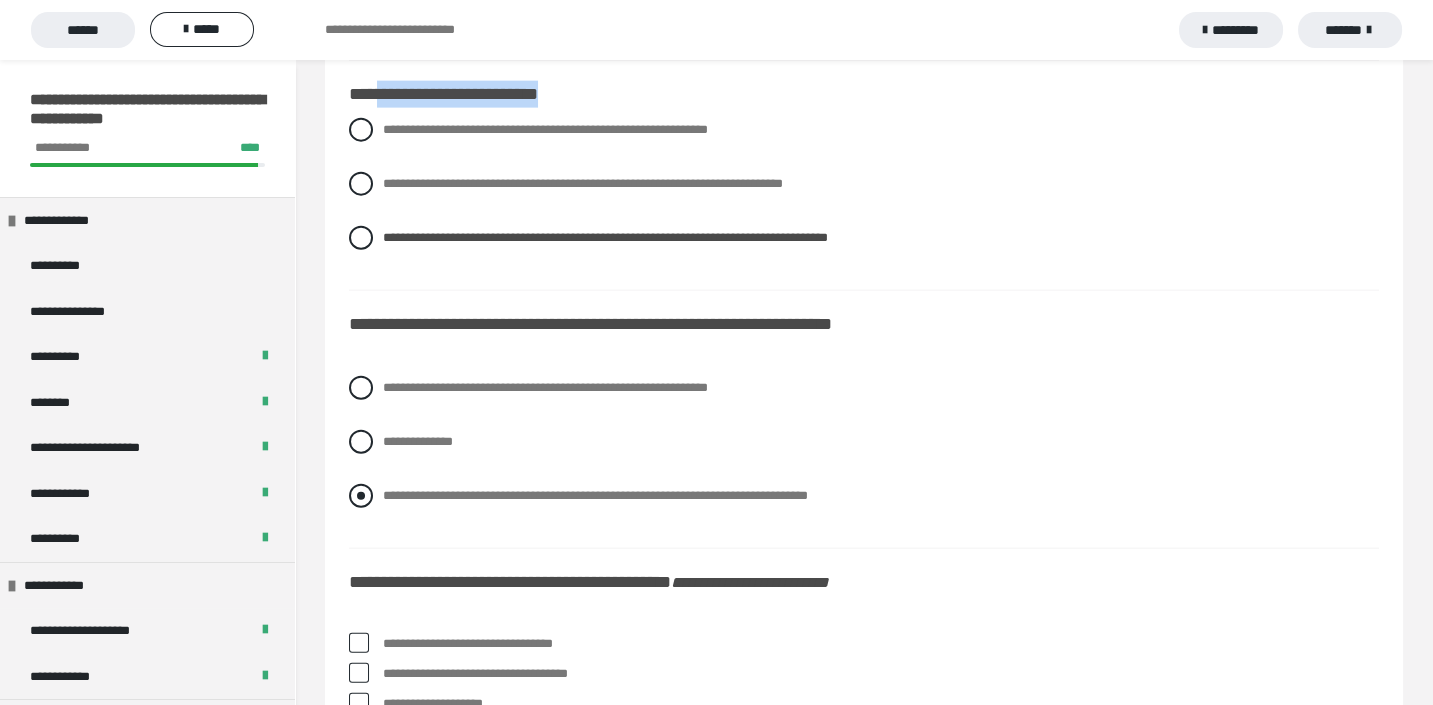 click at bounding box center [361, 496] 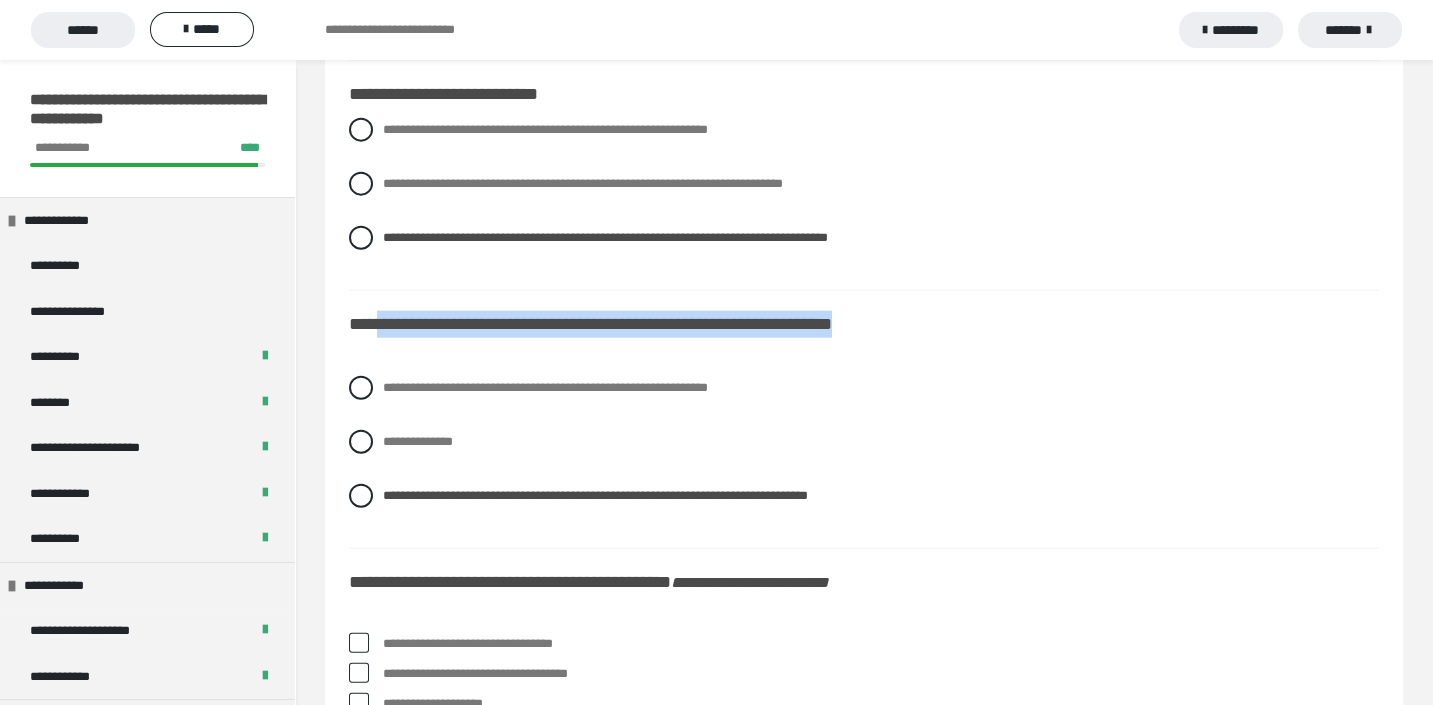 drag, startPoint x: 385, startPoint y: 317, endPoint x: 959, endPoint y: 317, distance: 574 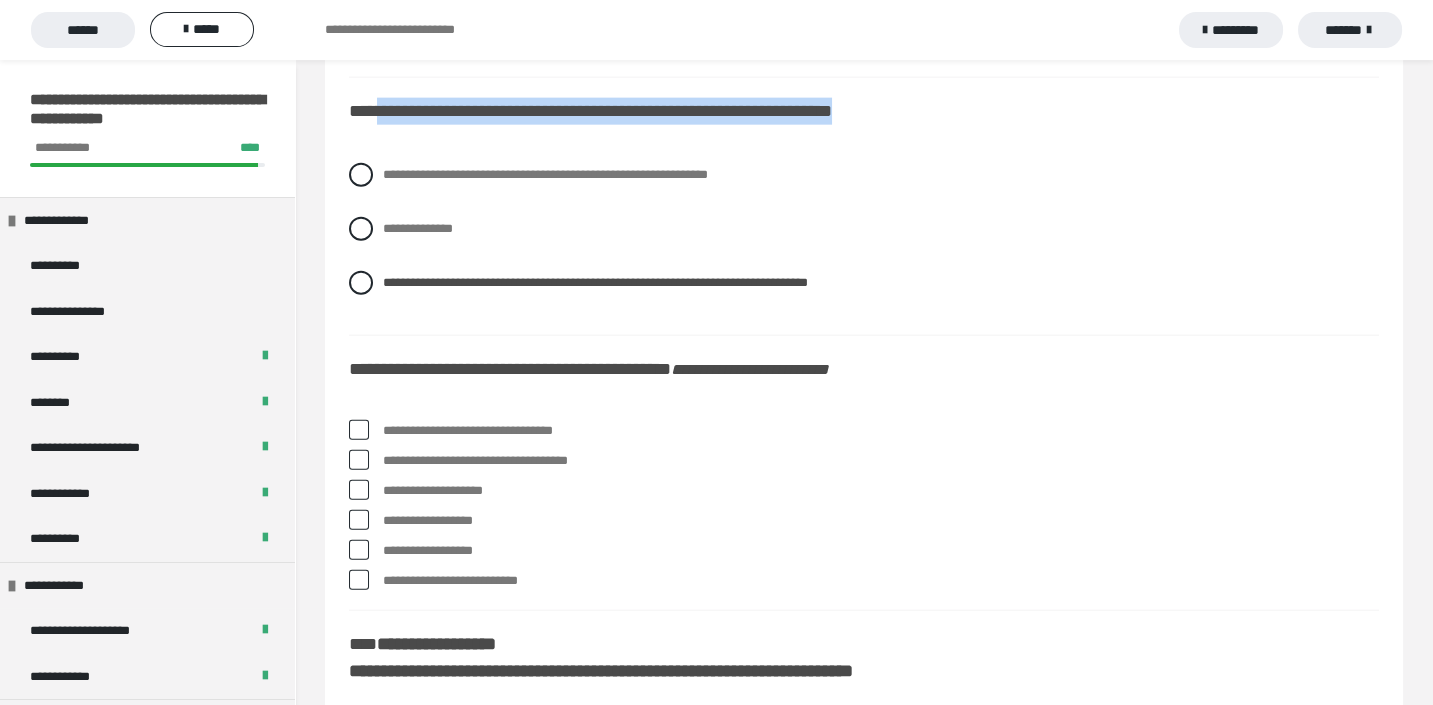 scroll, scrollTop: 9163, scrollLeft: 0, axis: vertical 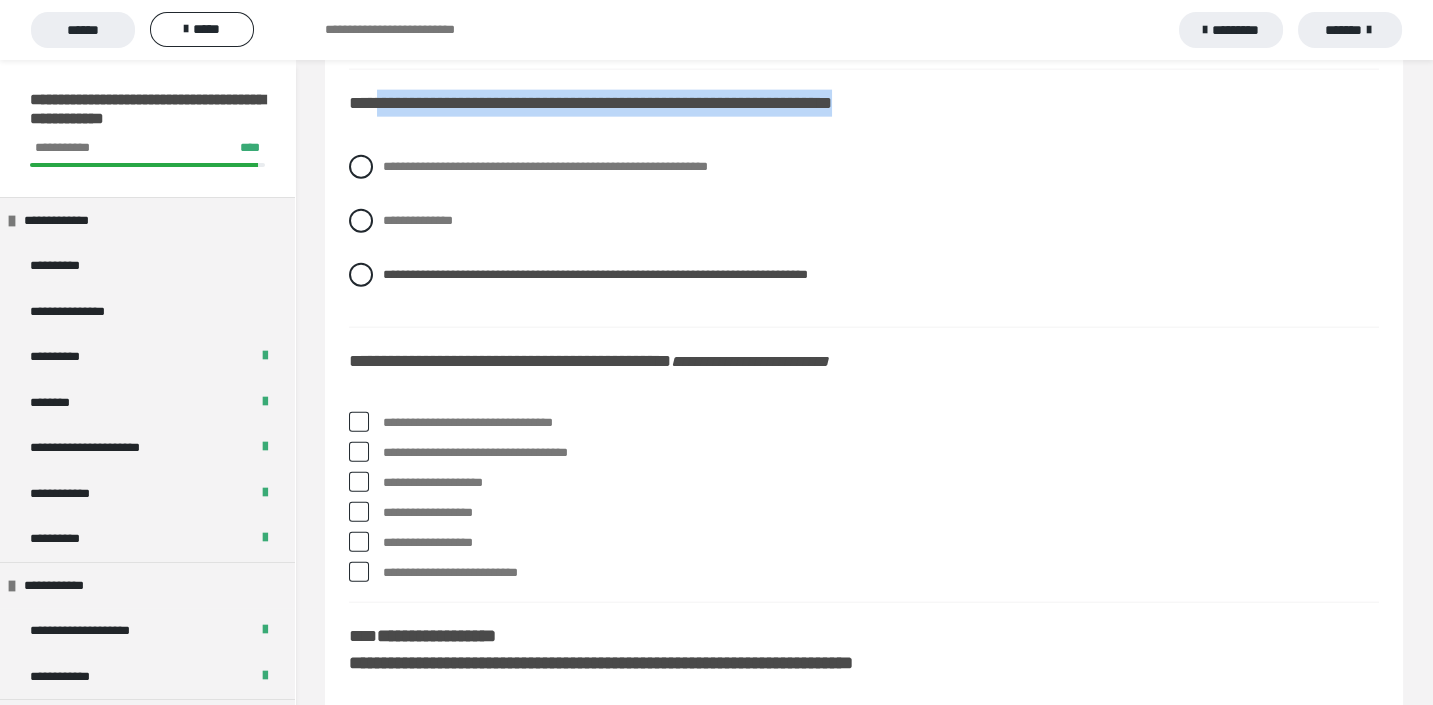 click at bounding box center (359, 452) 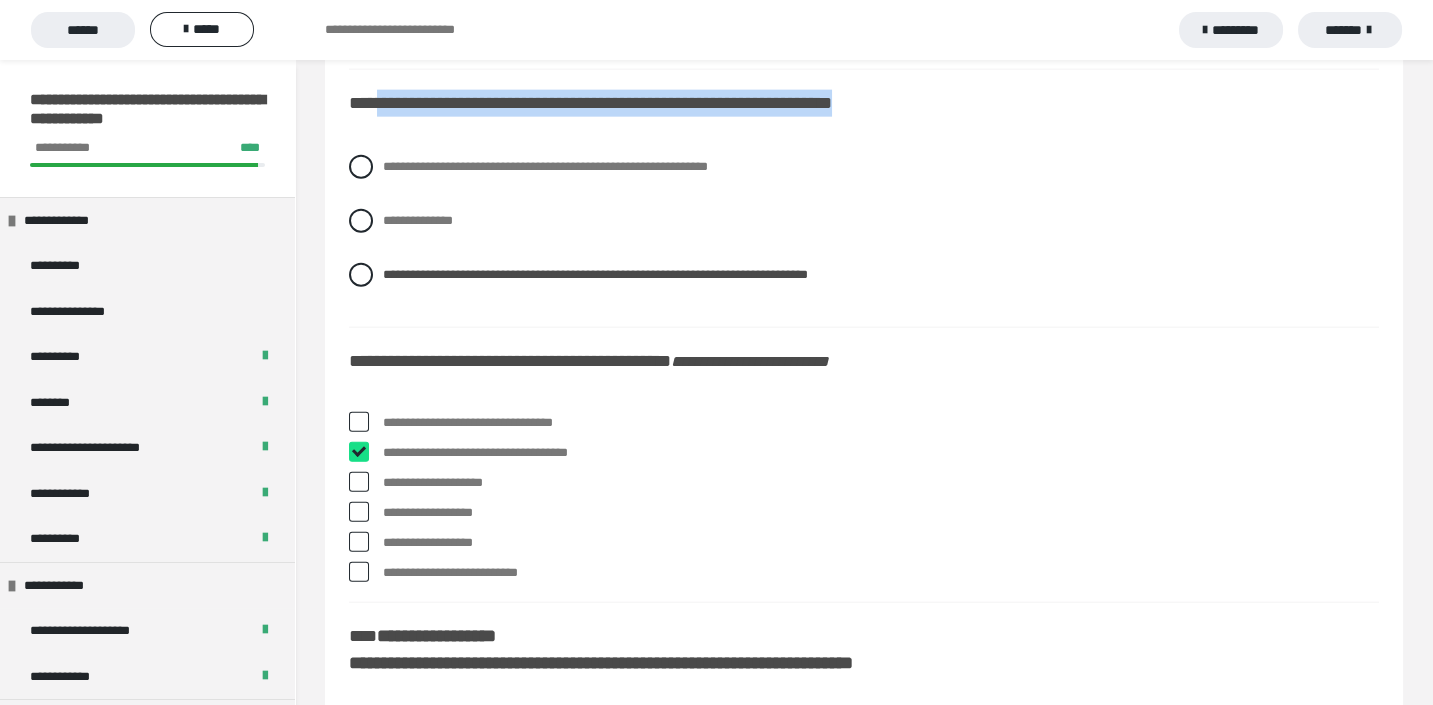 checkbox on "****" 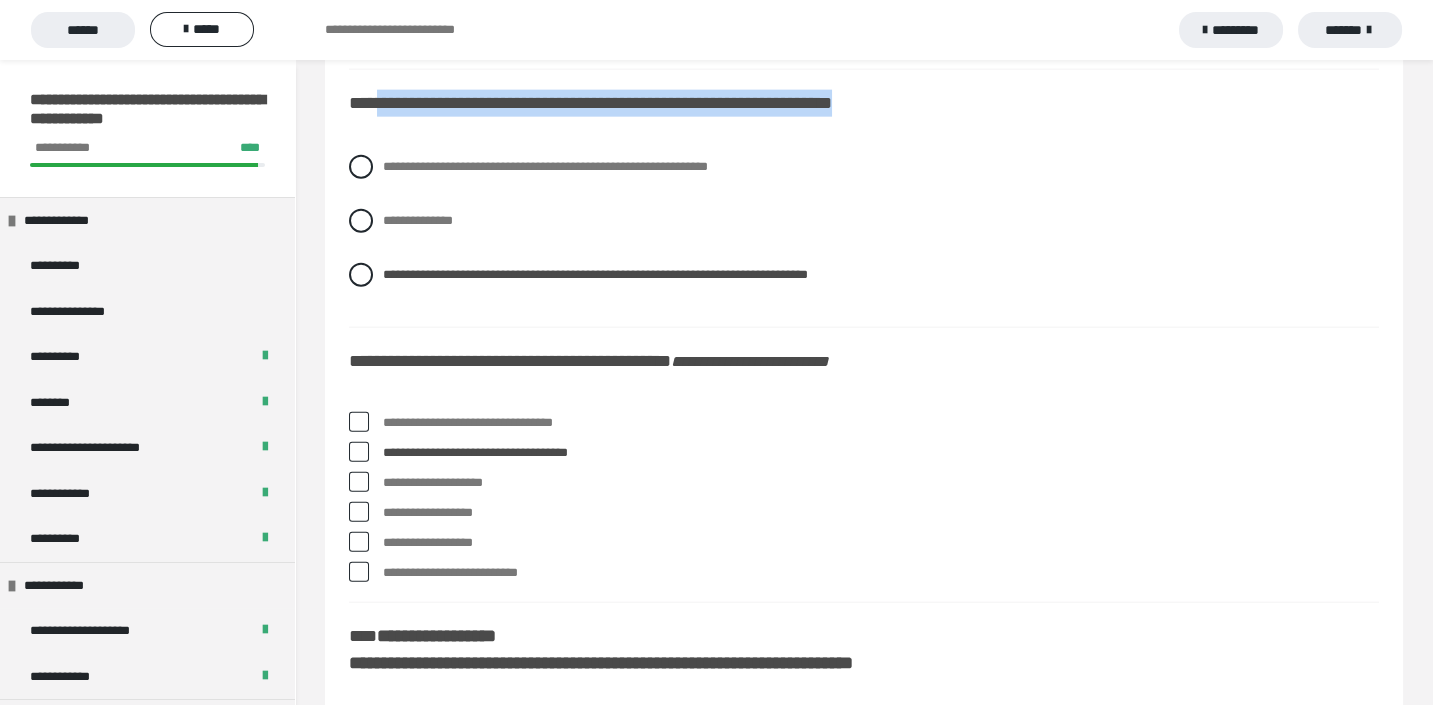 scroll, scrollTop: 9384, scrollLeft: 0, axis: vertical 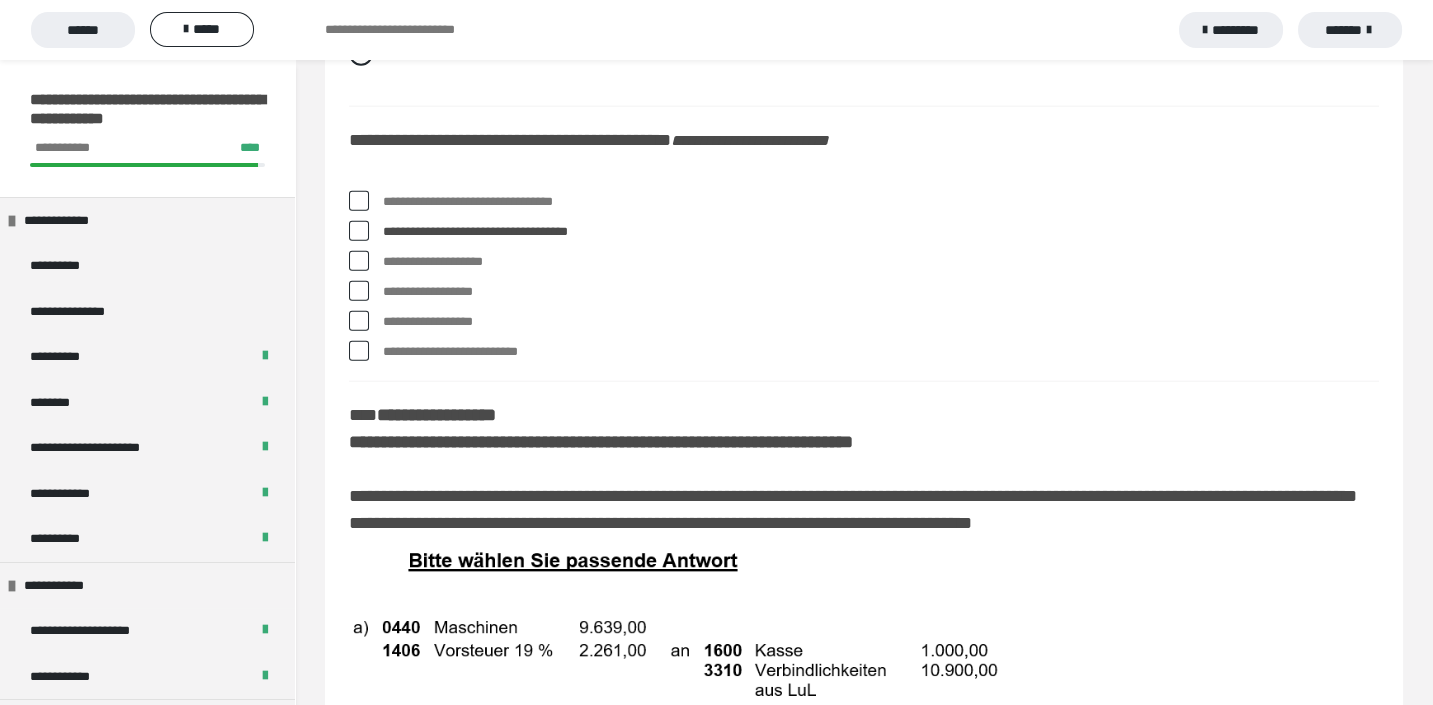 click at bounding box center [359, 261] 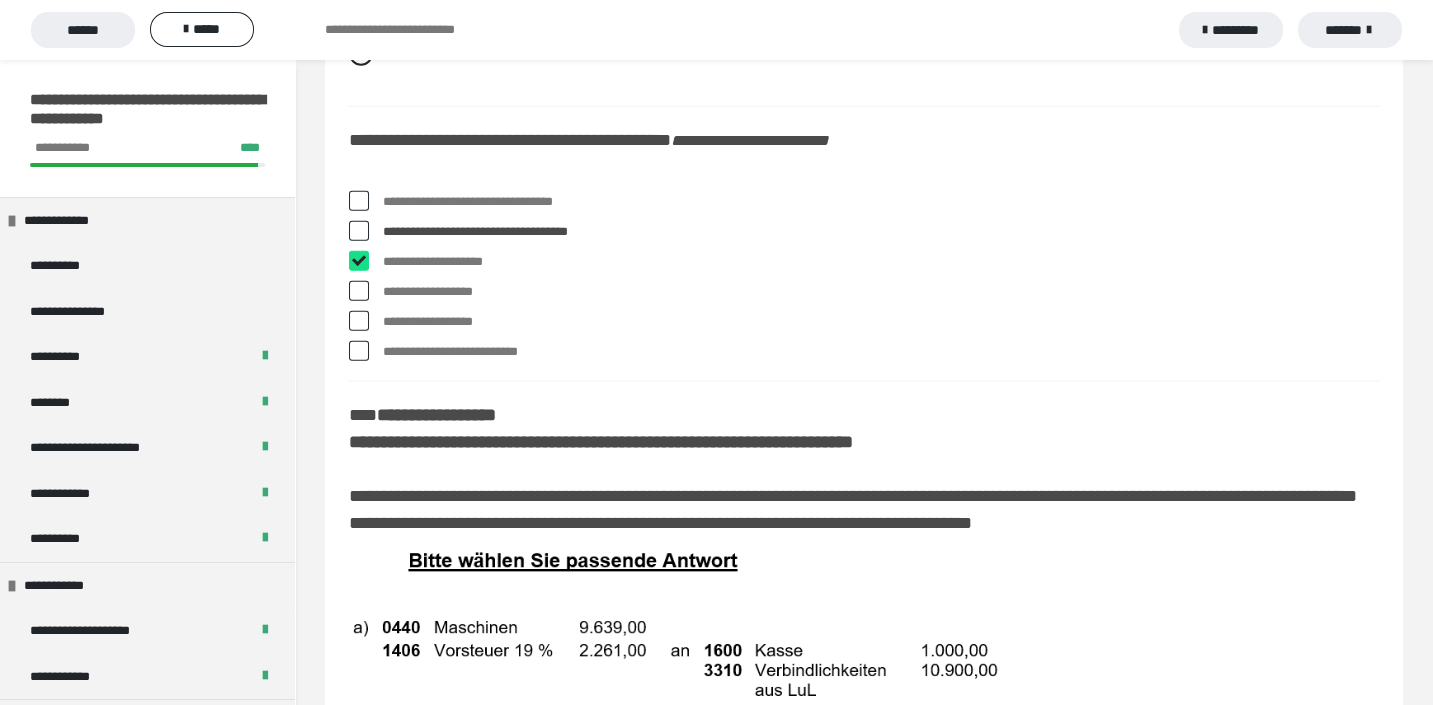 checkbox on "****" 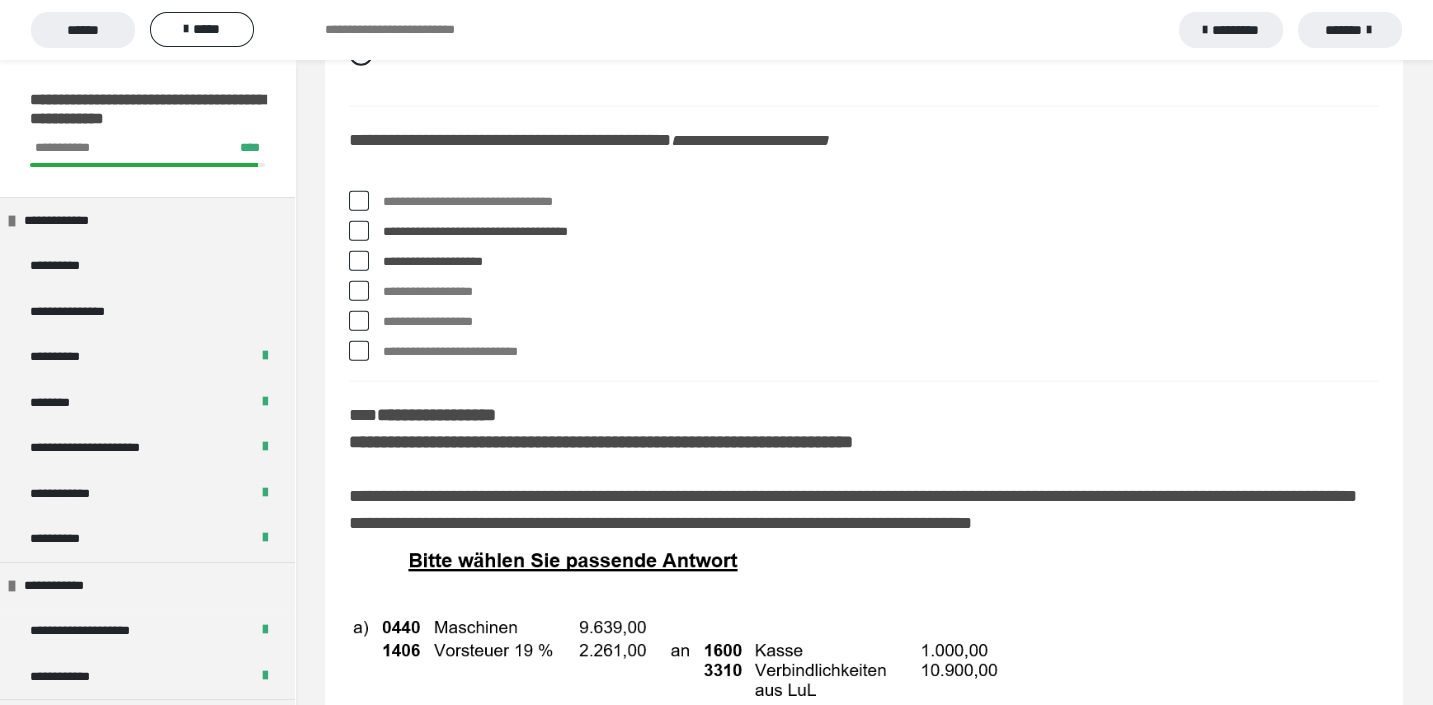 click at bounding box center [359, 321] 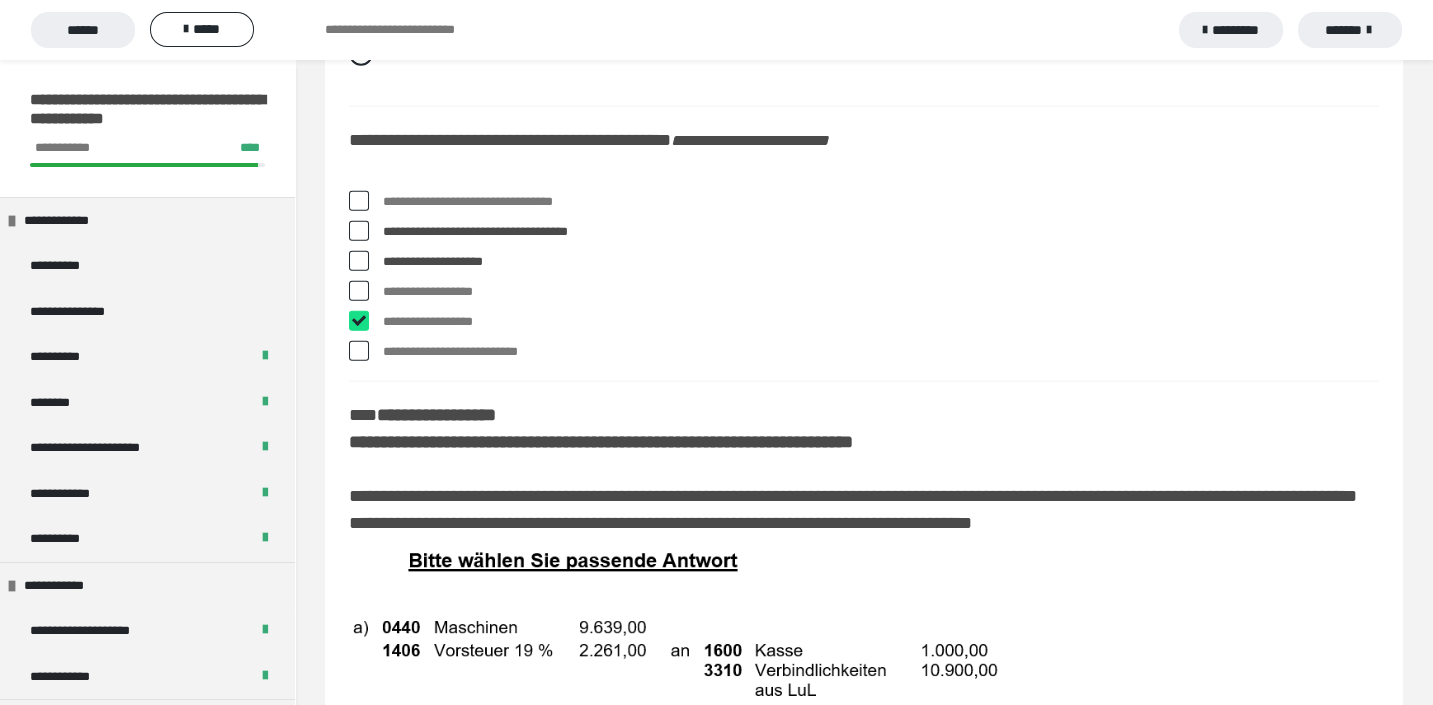 checkbox on "****" 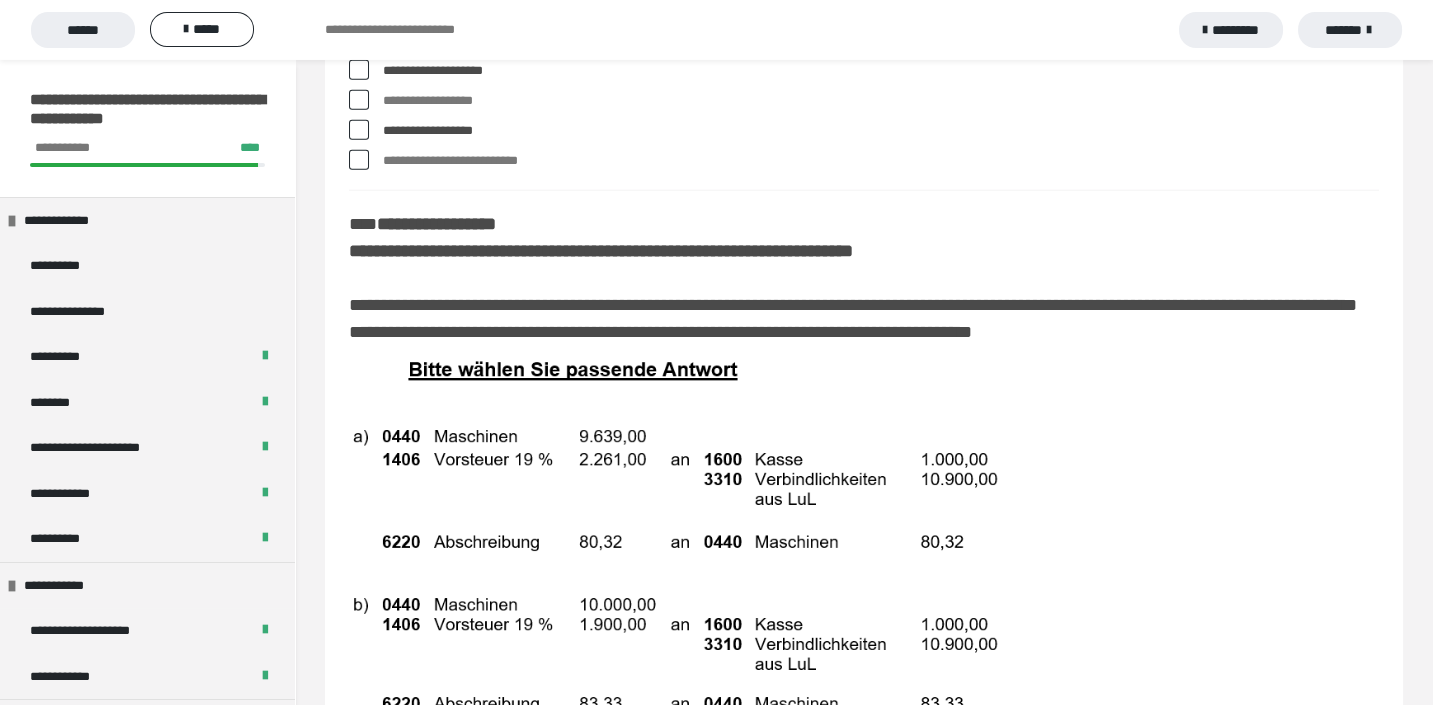 scroll, scrollTop: 9604, scrollLeft: 0, axis: vertical 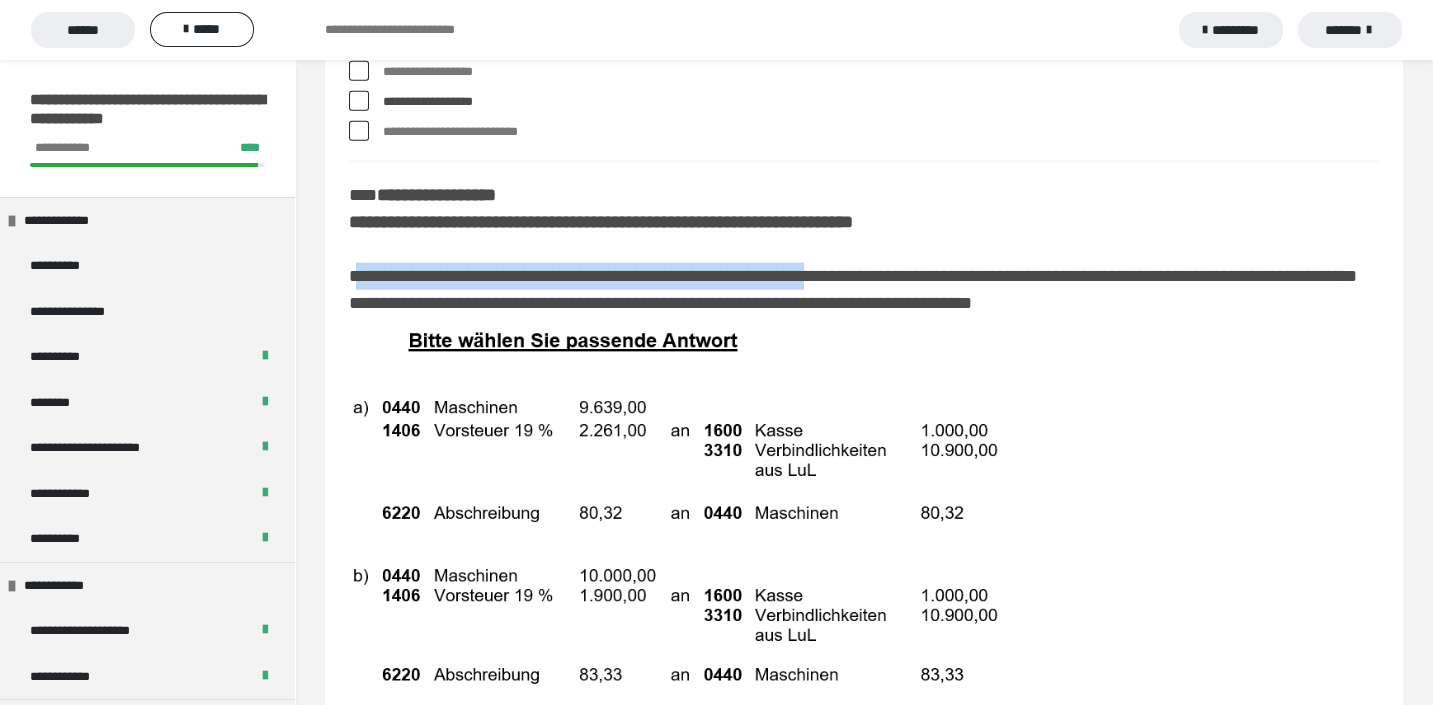 drag, startPoint x: 883, startPoint y: 271, endPoint x: 356, endPoint y: 261, distance: 527.09485 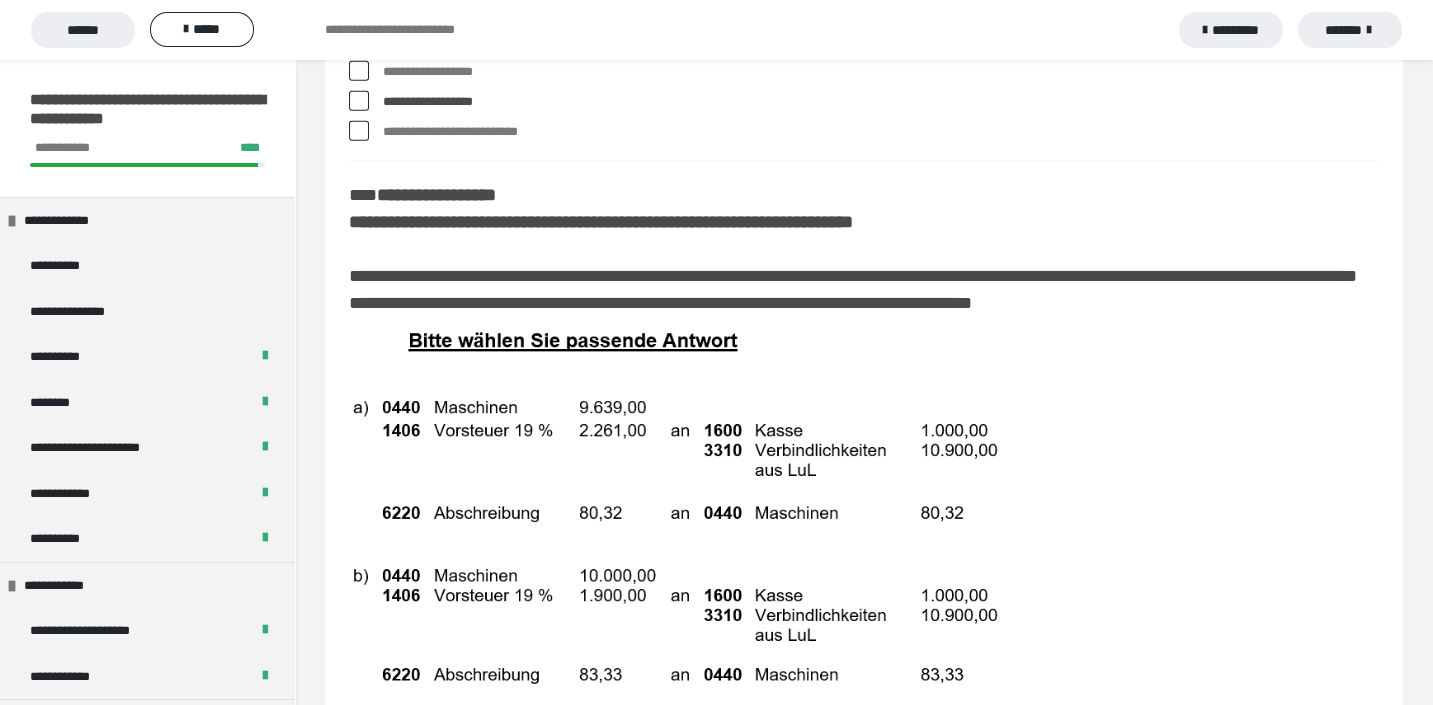 click on "**********" at bounding box center (853, 289) 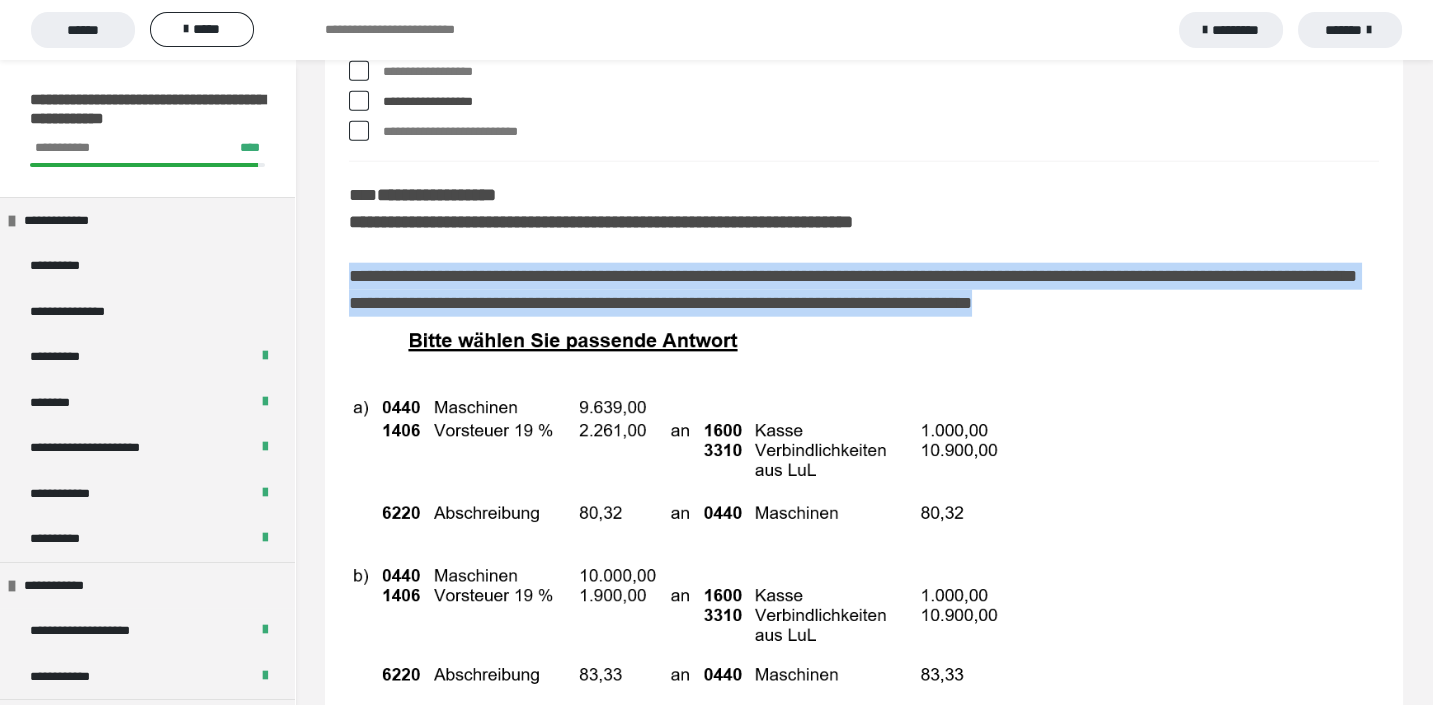 drag, startPoint x: 1326, startPoint y: 301, endPoint x: 333, endPoint y: 276, distance: 993.31464 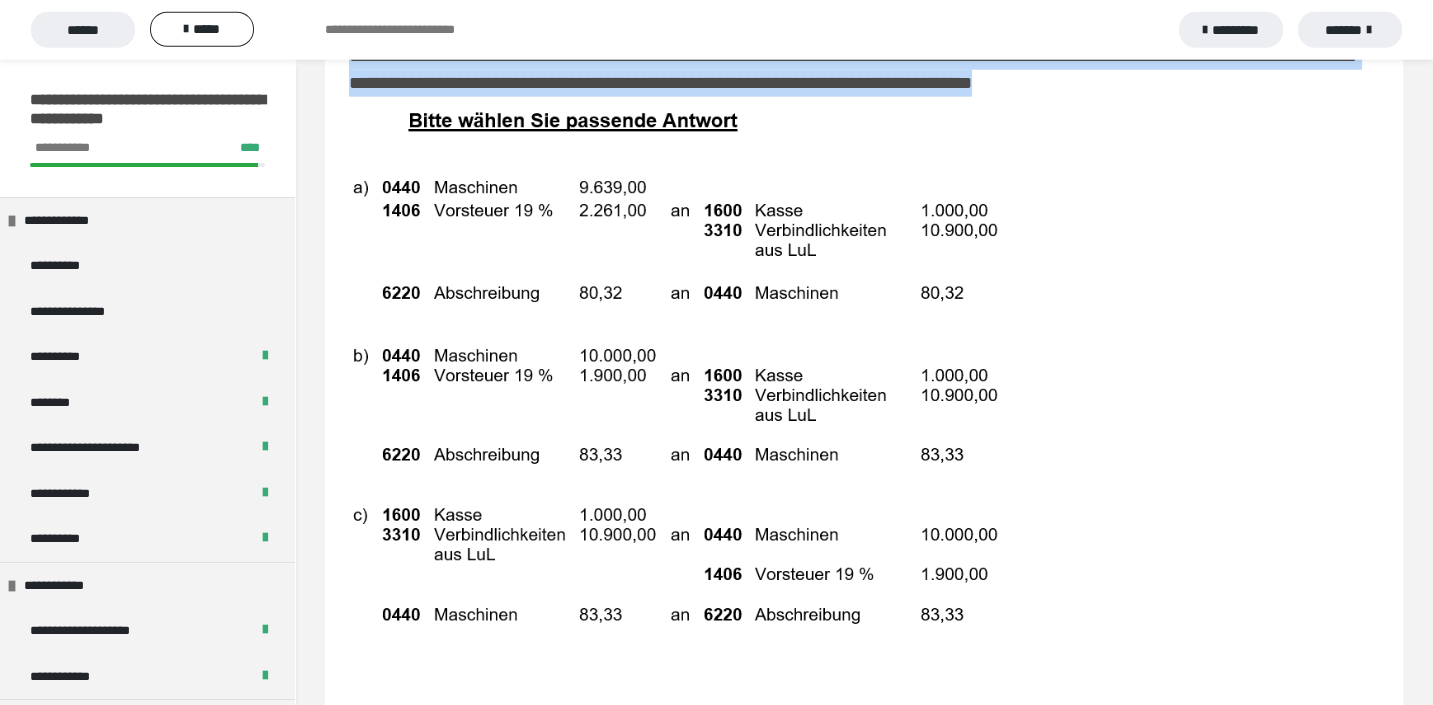 scroll, scrollTop: 9936, scrollLeft: 0, axis: vertical 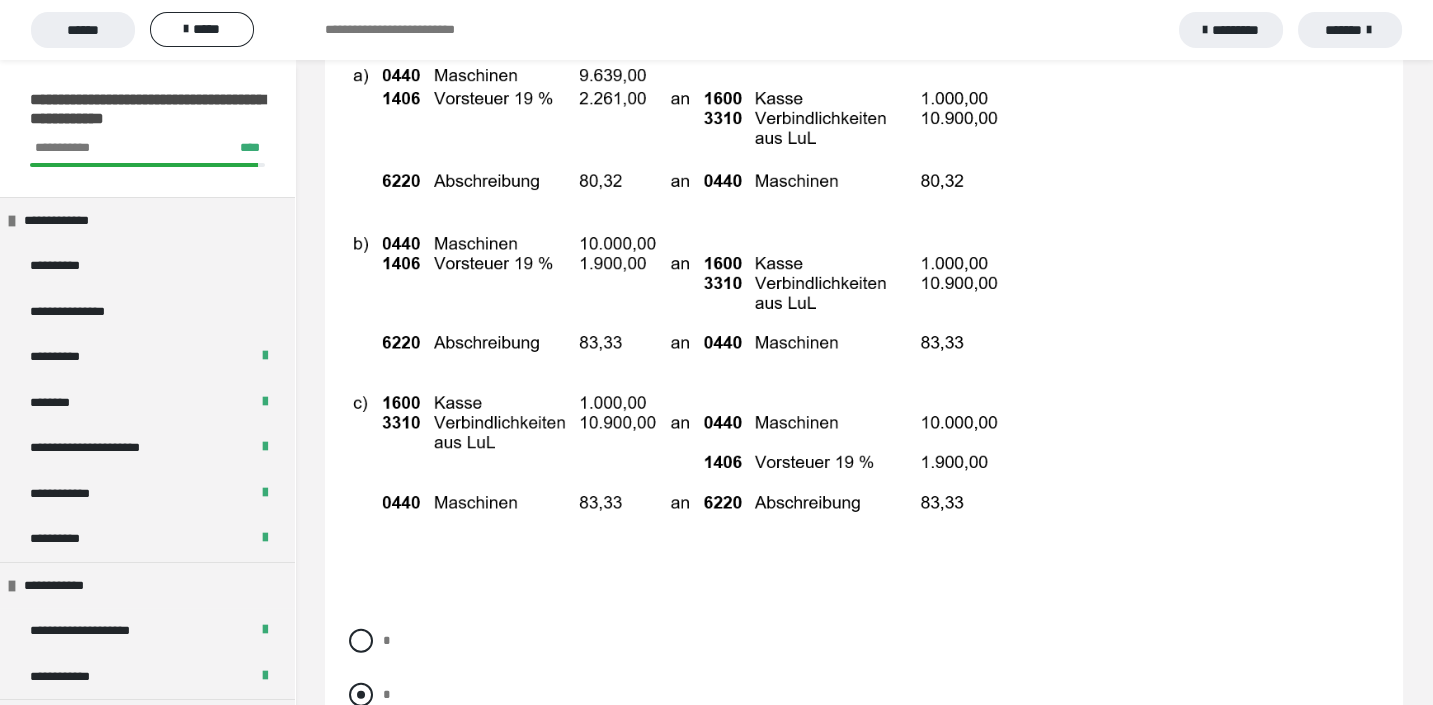 click at bounding box center [361, 695] 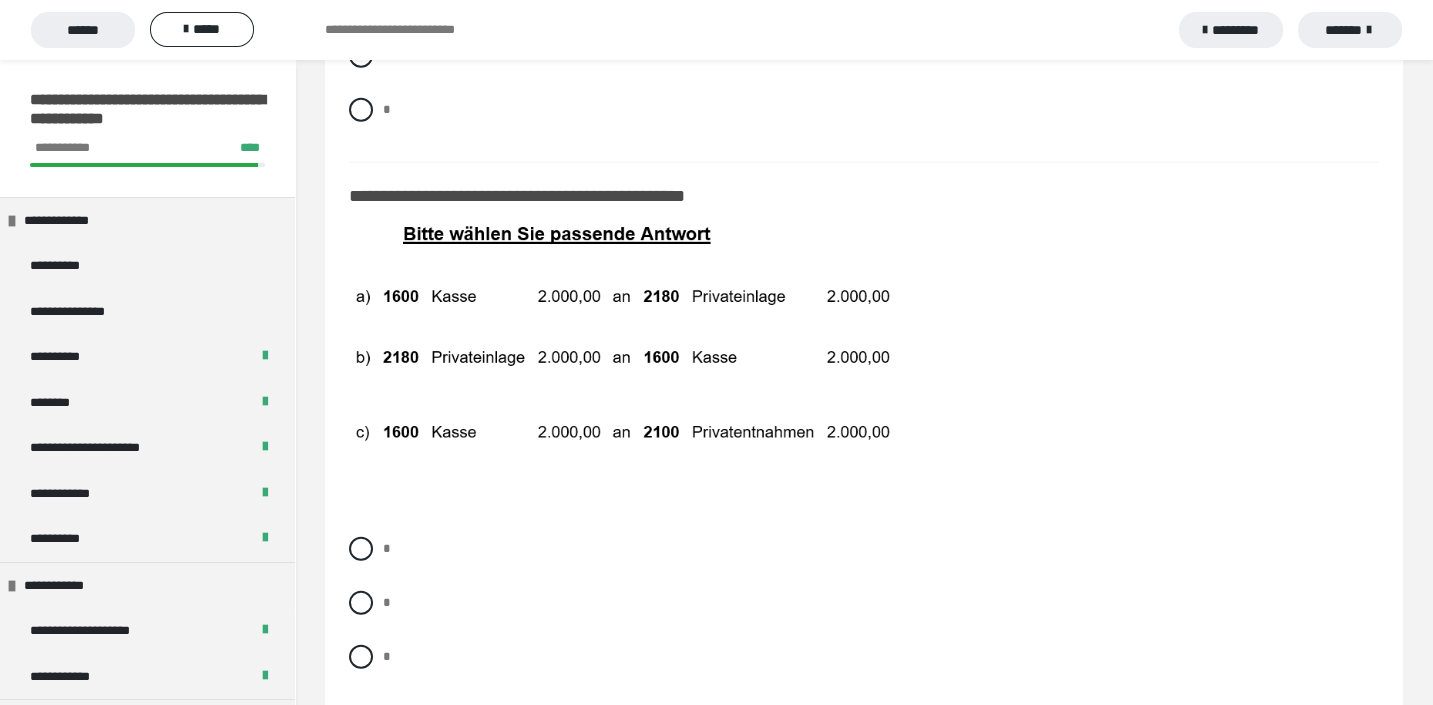 scroll, scrollTop: 10598, scrollLeft: 0, axis: vertical 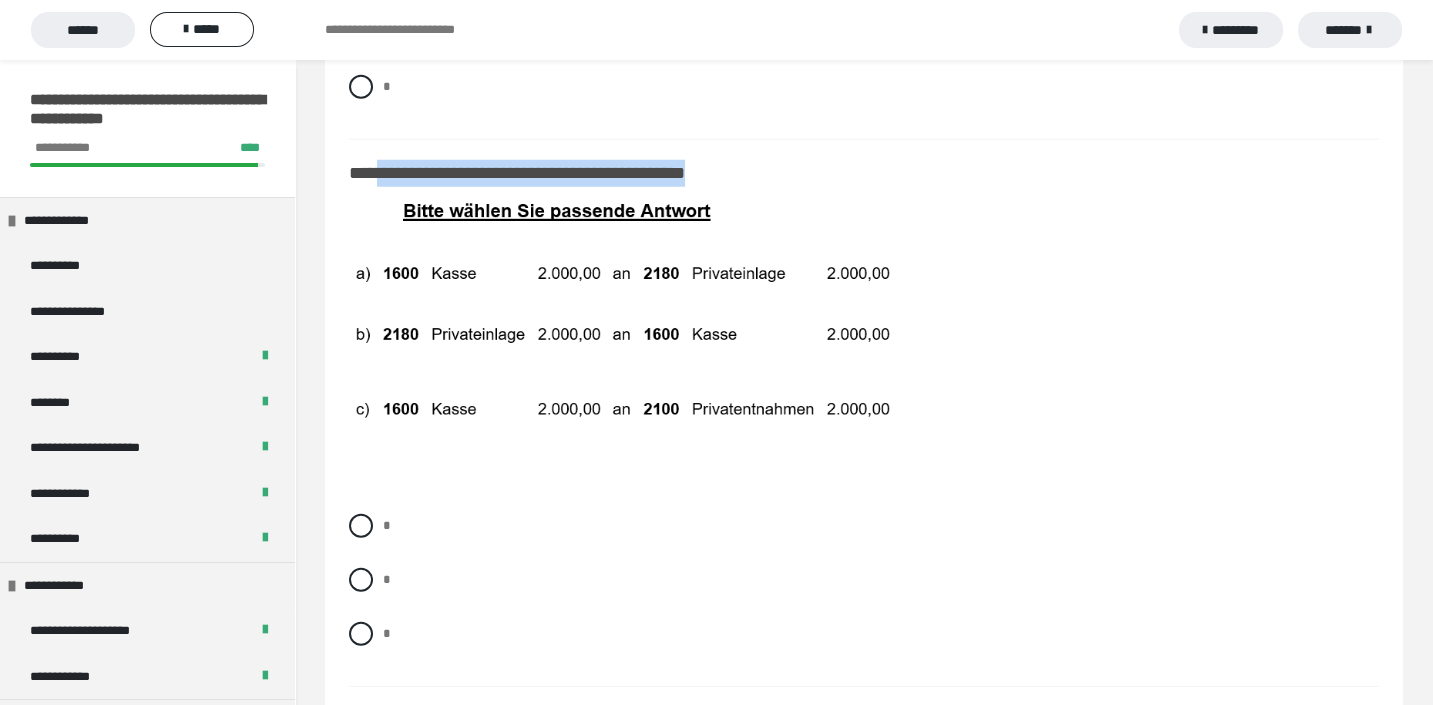 drag, startPoint x: 385, startPoint y: 161, endPoint x: 752, endPoint y: 172, distance: 367.16483 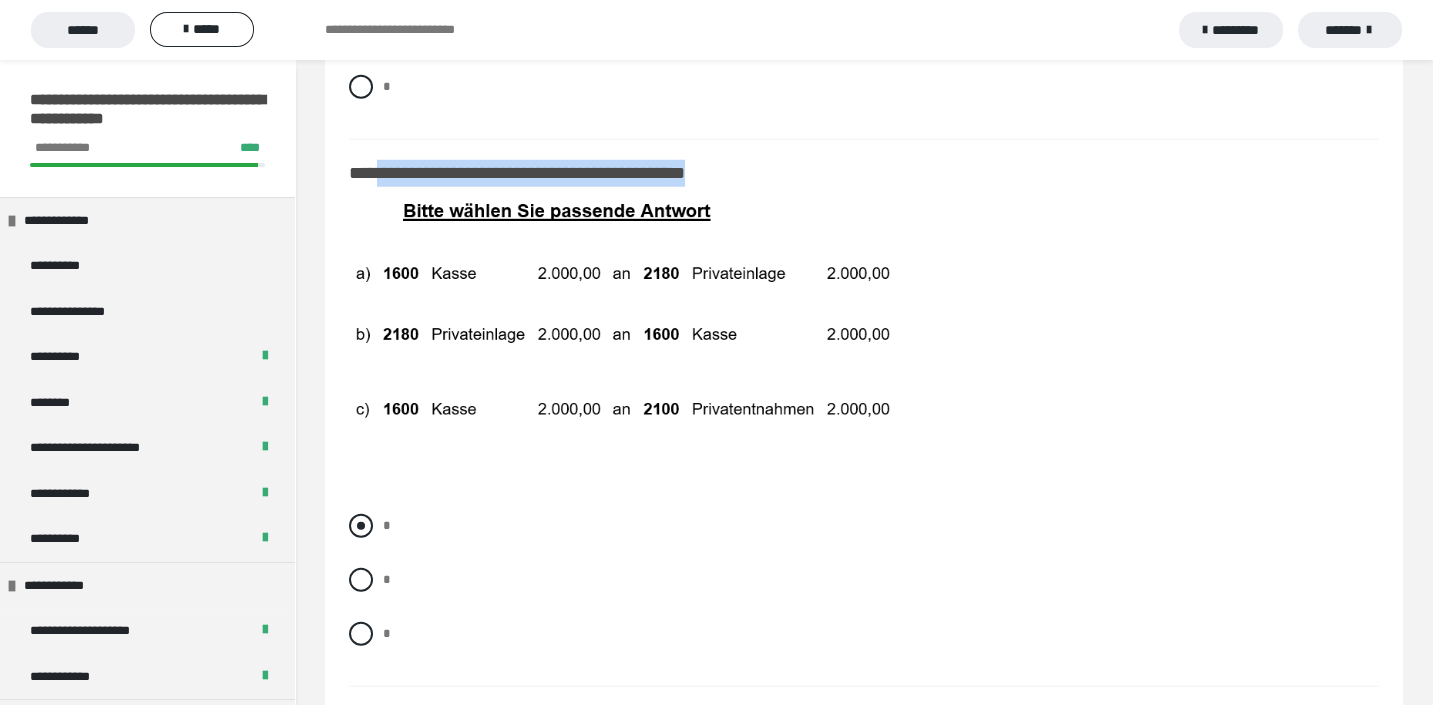 click at bounding box center (361, 526) 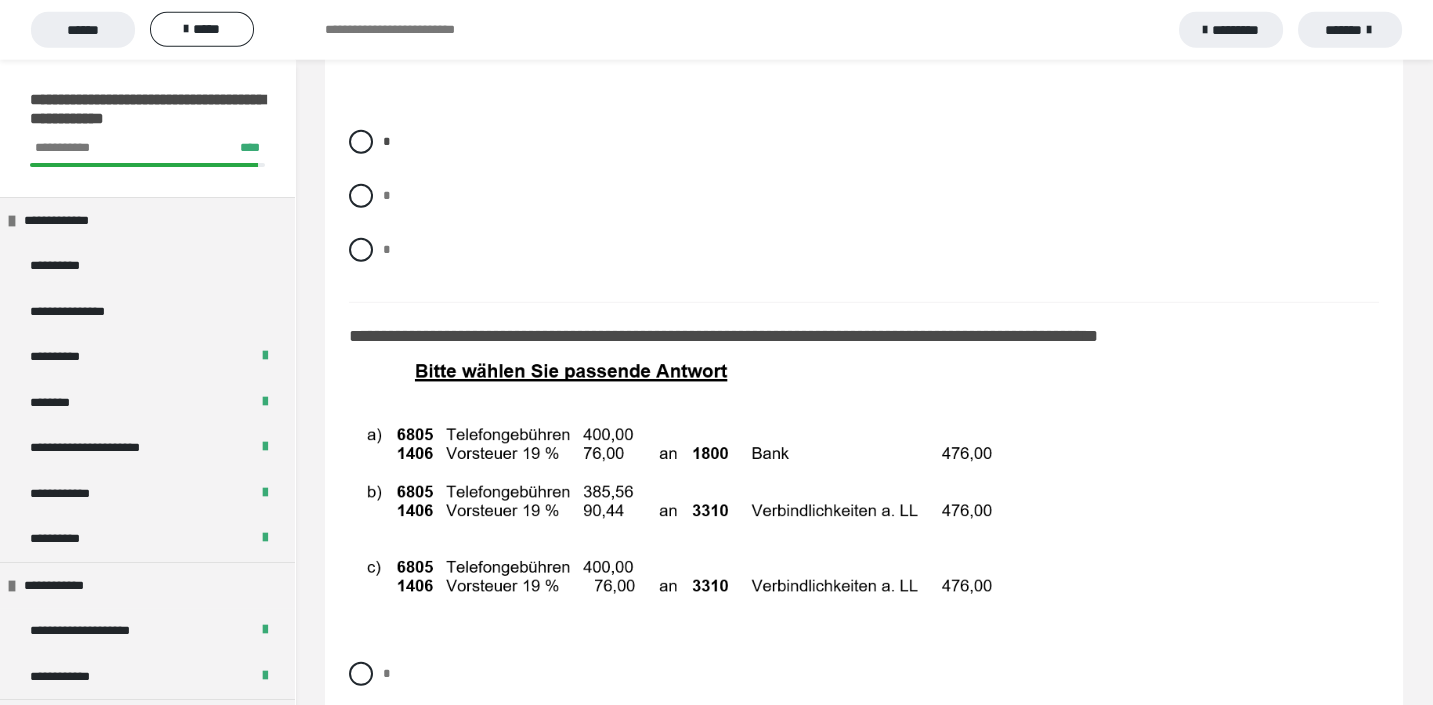 scroll, scrollTop: 11040, scrollLeft: 0, axis: vertical 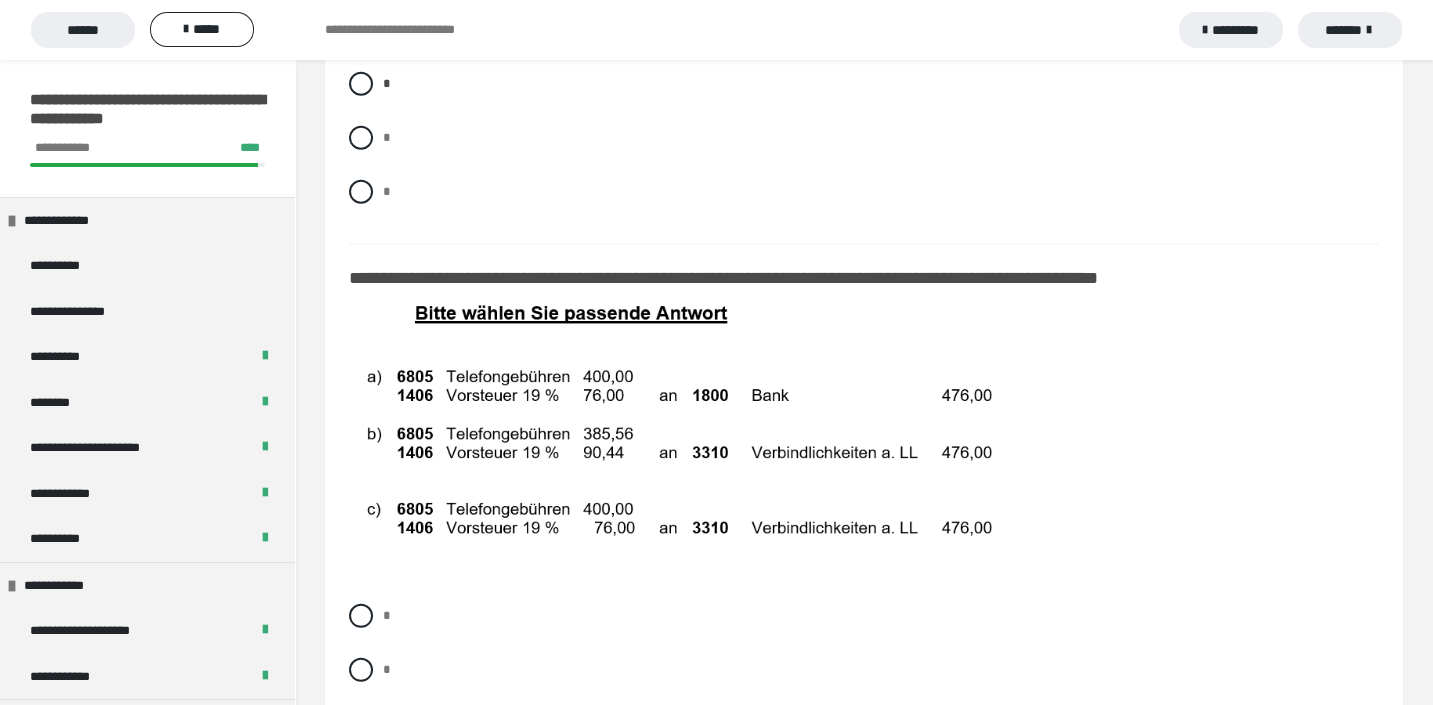 click at bounding box center [679, 429] 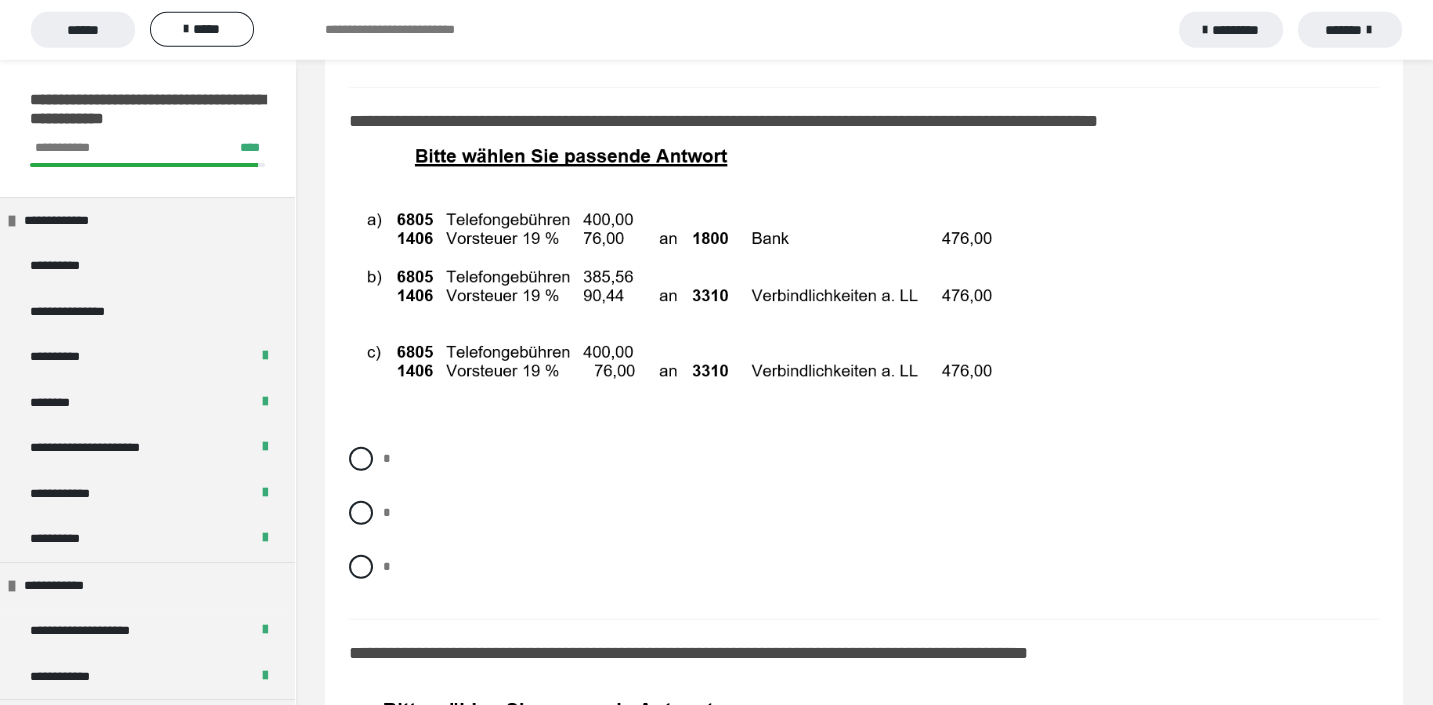 scroll, scrollTop: 11260, scrollLeft: 0, axis: vertical 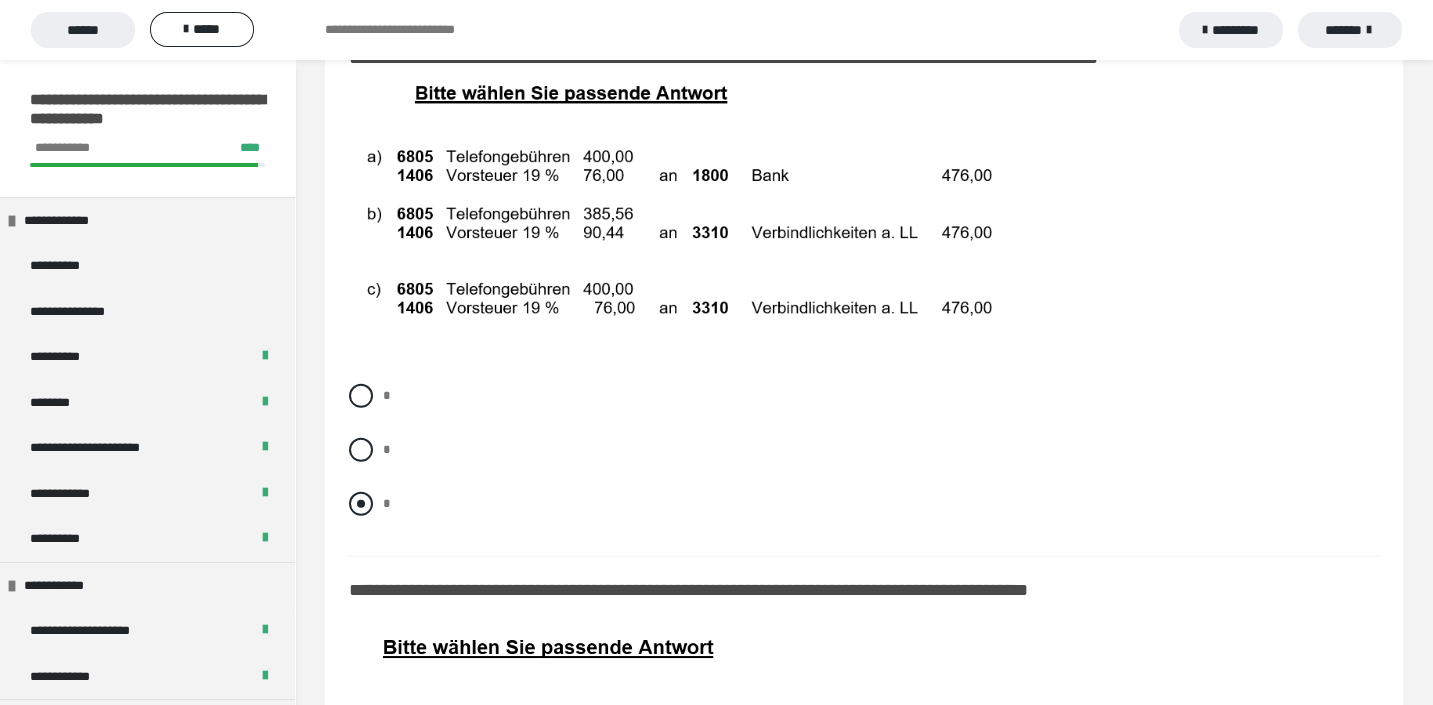 click at bounding box center [361, 504] 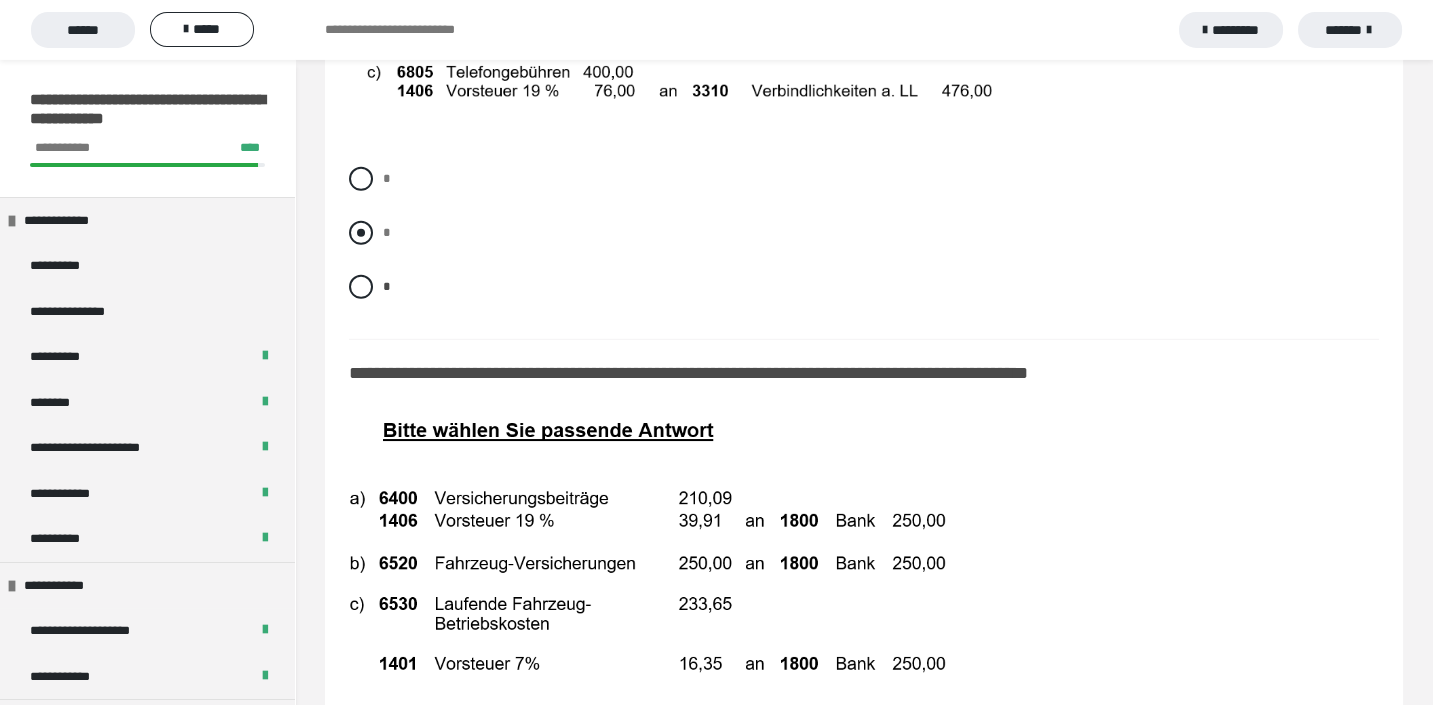 scroll, scrollTop: 11481, scrollLeft: 0, axis: vertical 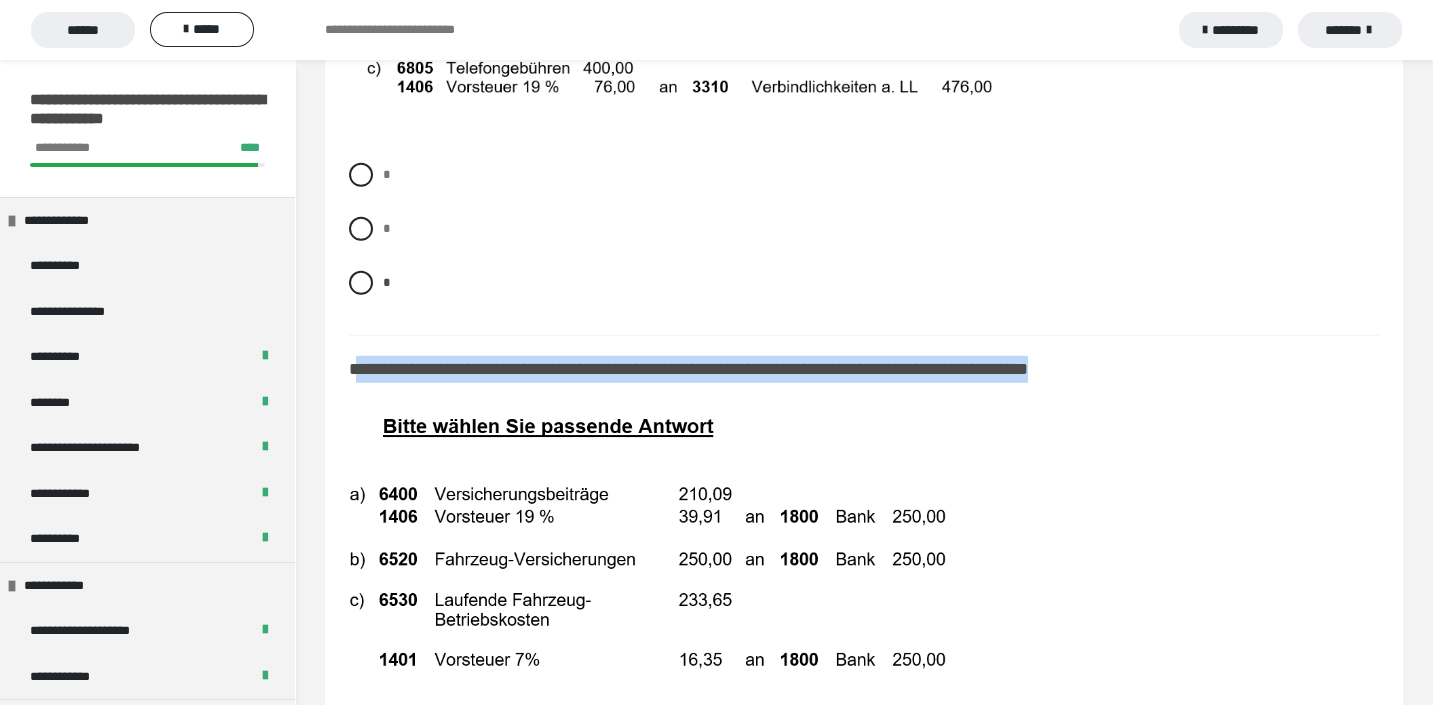 drag, startPoint x: 1146, startPoint y: 359, endPoint x: 360, endPoint y: 338, distance: 786.28046 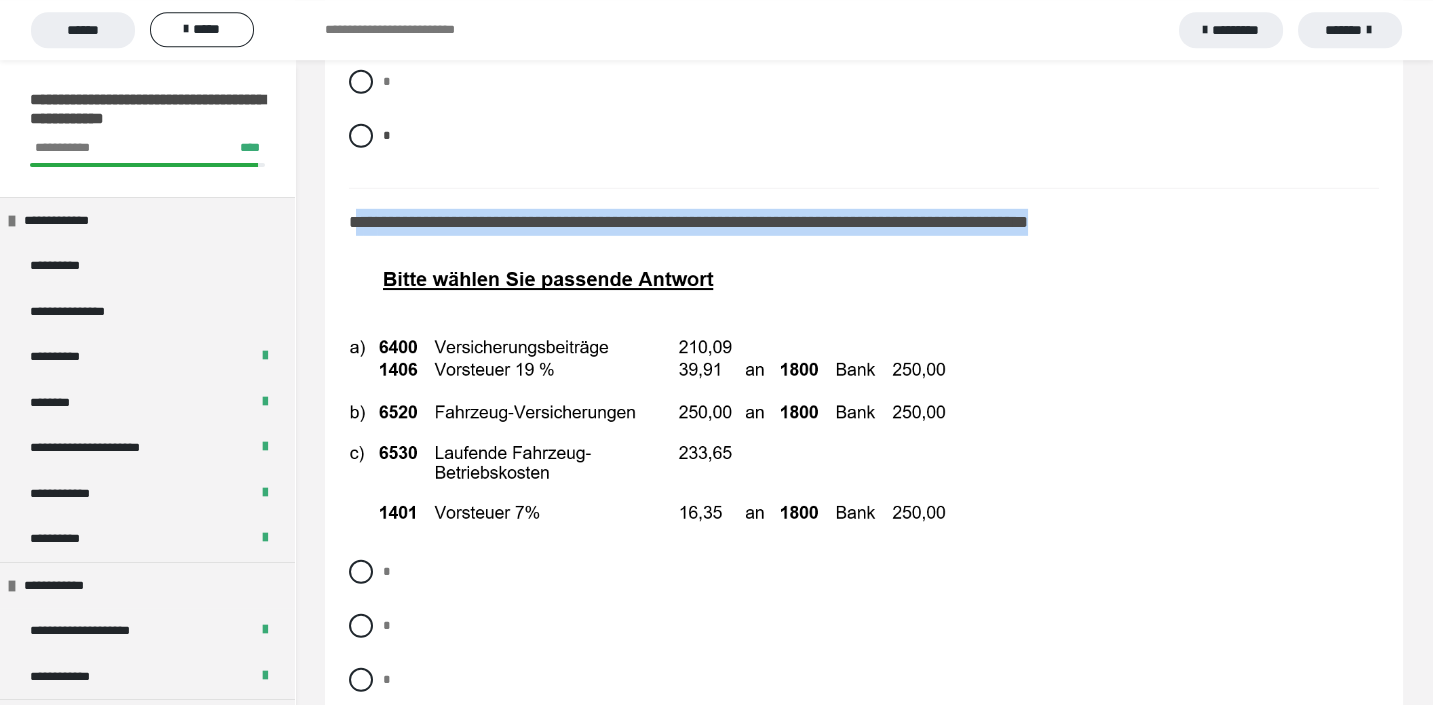 scroll, scrollTop: 11702, scrollLeft: 0, axis: vertical 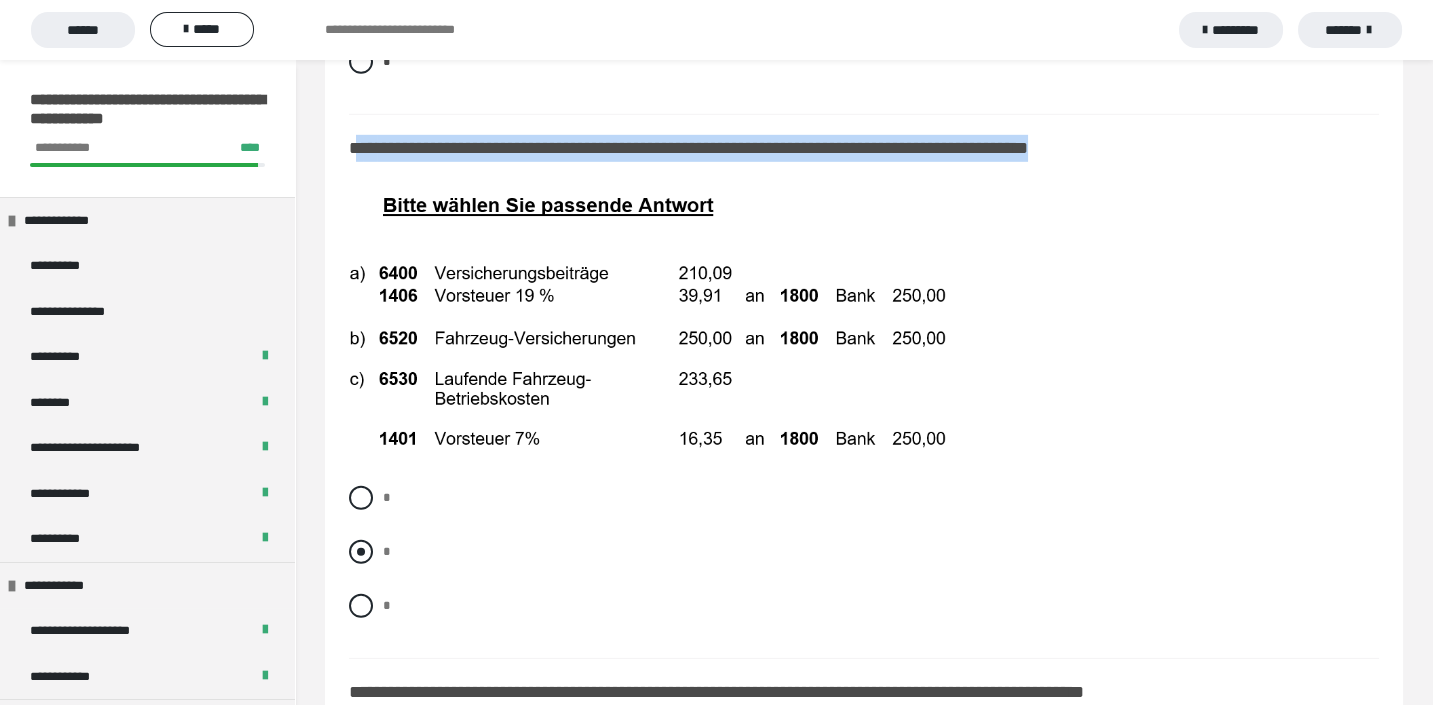 click at bounding box center [361, 552] 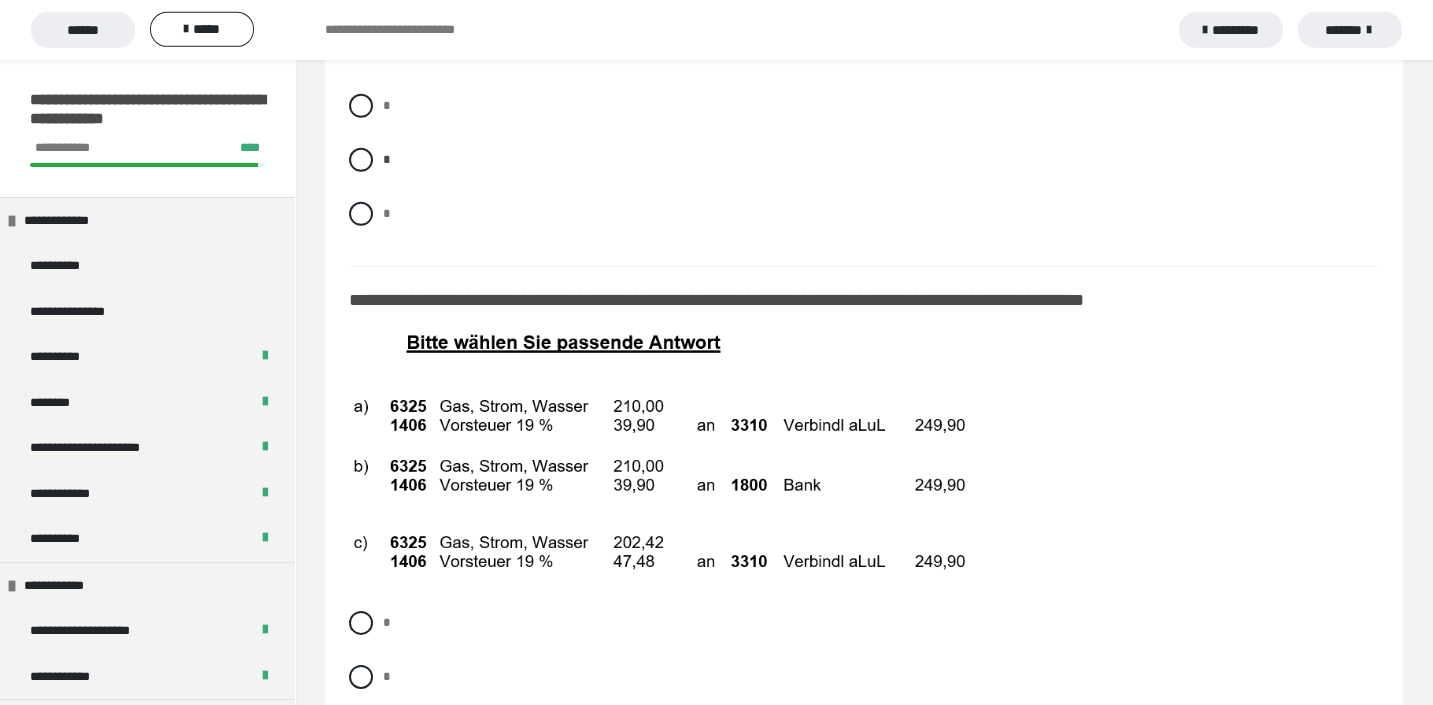 scroll, scrollTop: 12144, scrollLeft: 0, axis: vertical 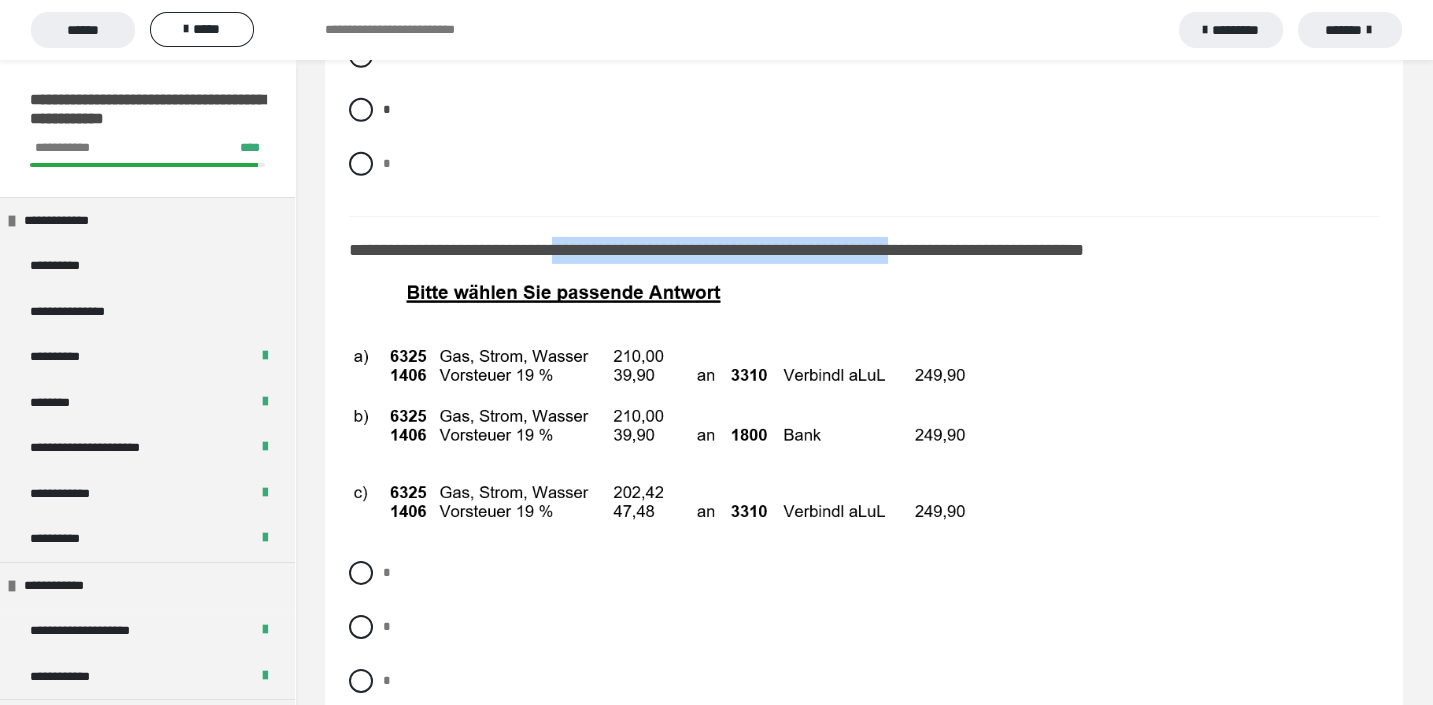 drag, startPoint x: 584, startPoint y: 248, endPoint x: 1002, endPoint y: 250, distance: 418.0048 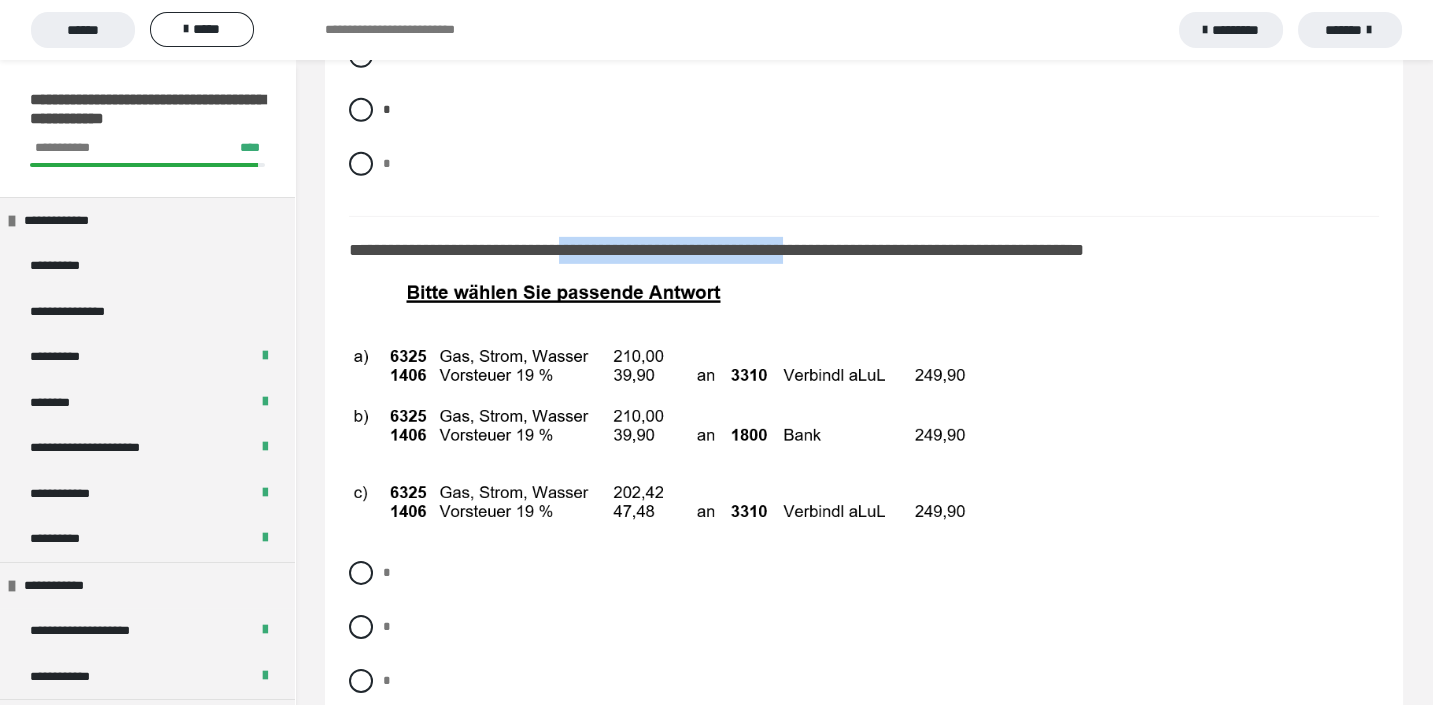 drag, startPoint x: 587, startPoint y: 250, endPoint x: 879, endPoint y: 252, distance: 292.00684 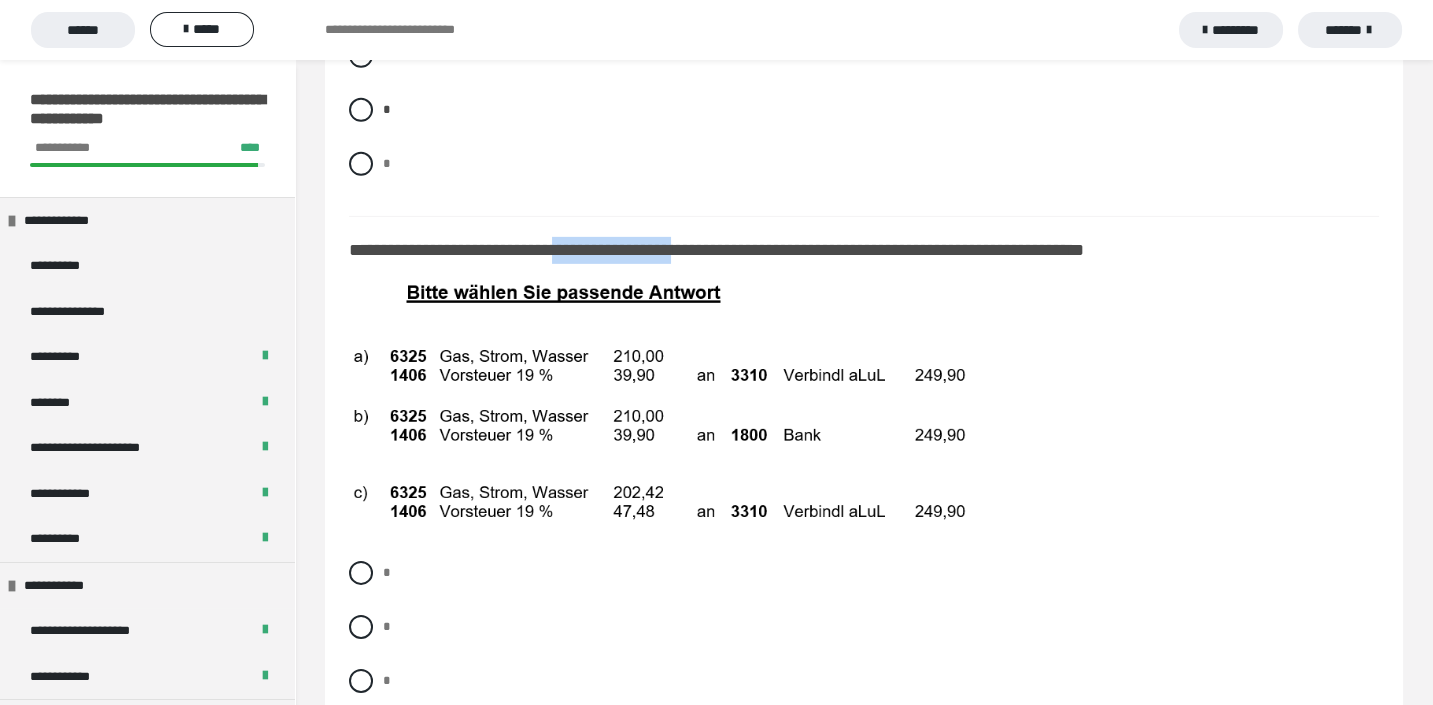 drag, startPoint x: 580, startPoint y: 246, endPoint x: 734, endPoint y: 250, distance: 154.05194 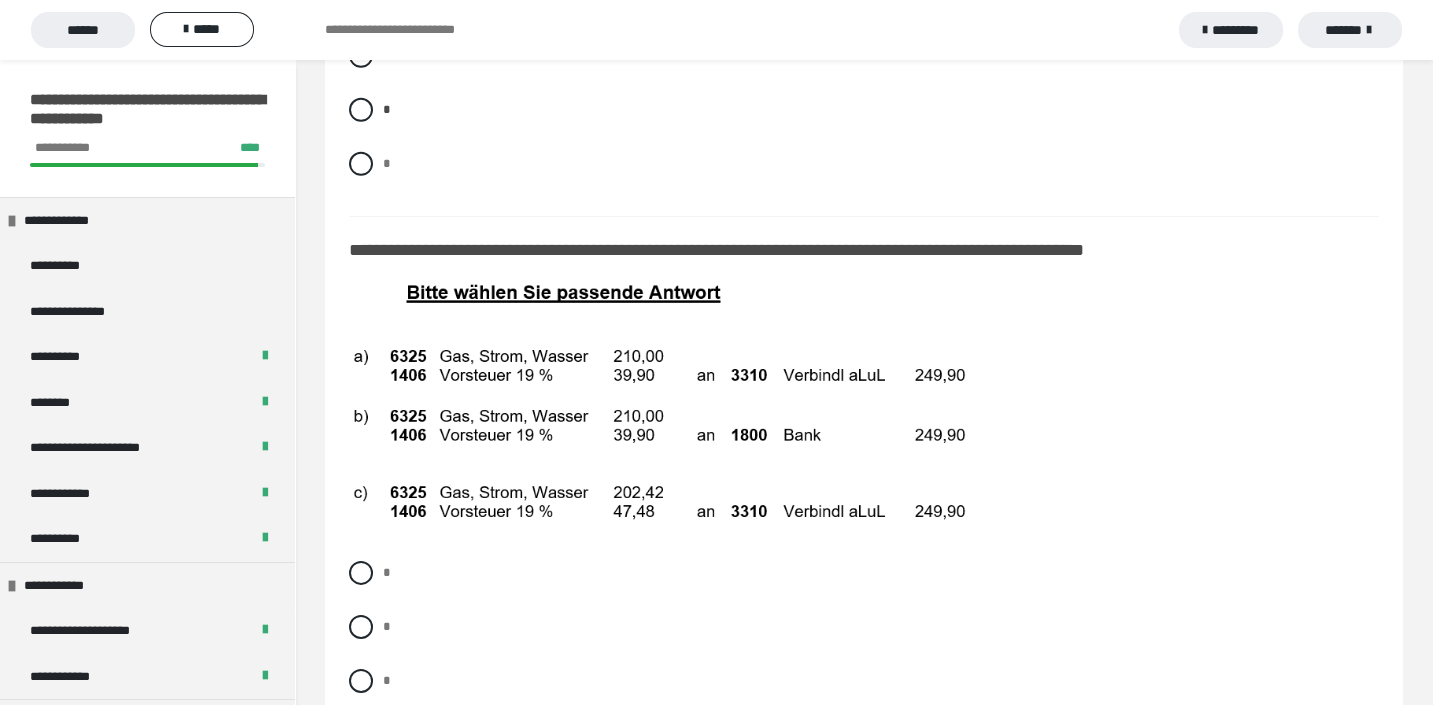 click on "**********" at bounding box center [730, 250] 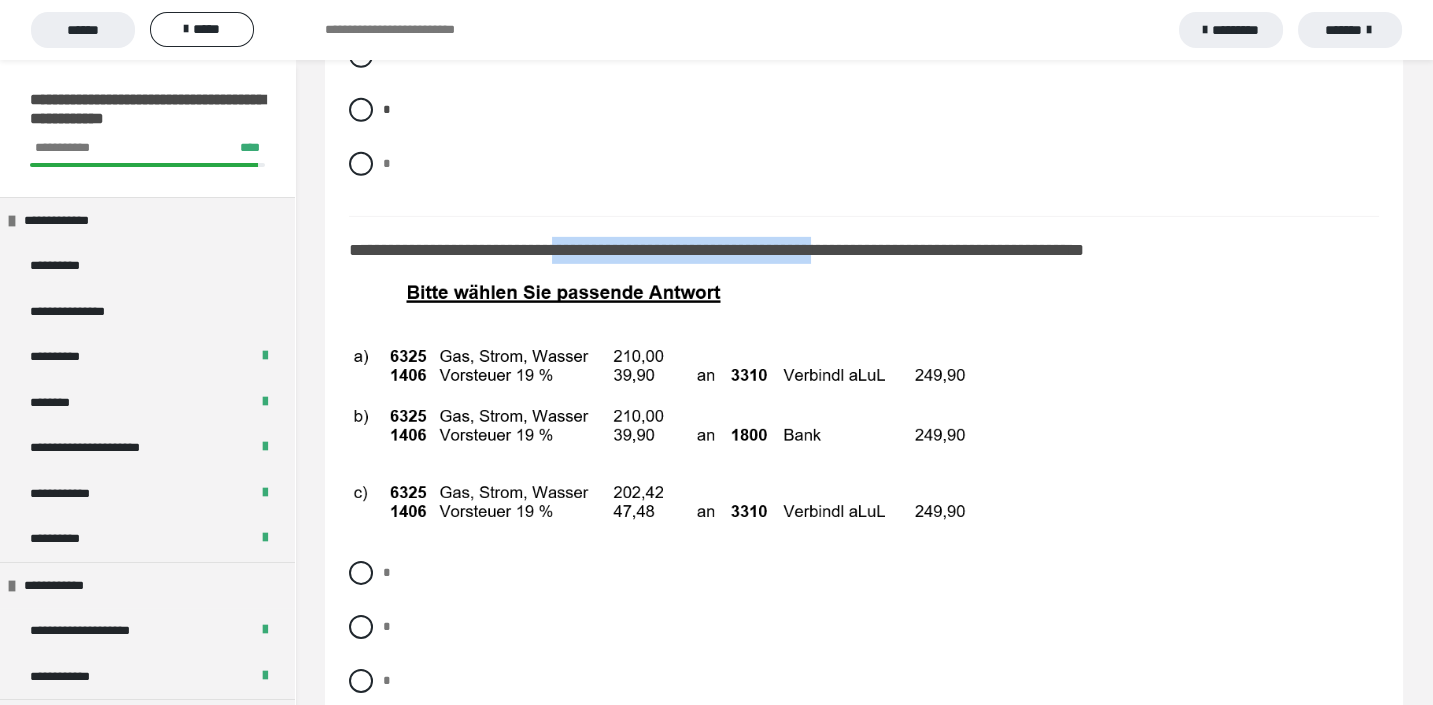 drag, startPoint x: 582, startPoint y: 248, endPoint x: 802, endPoint y: 32, distance: 308.31152 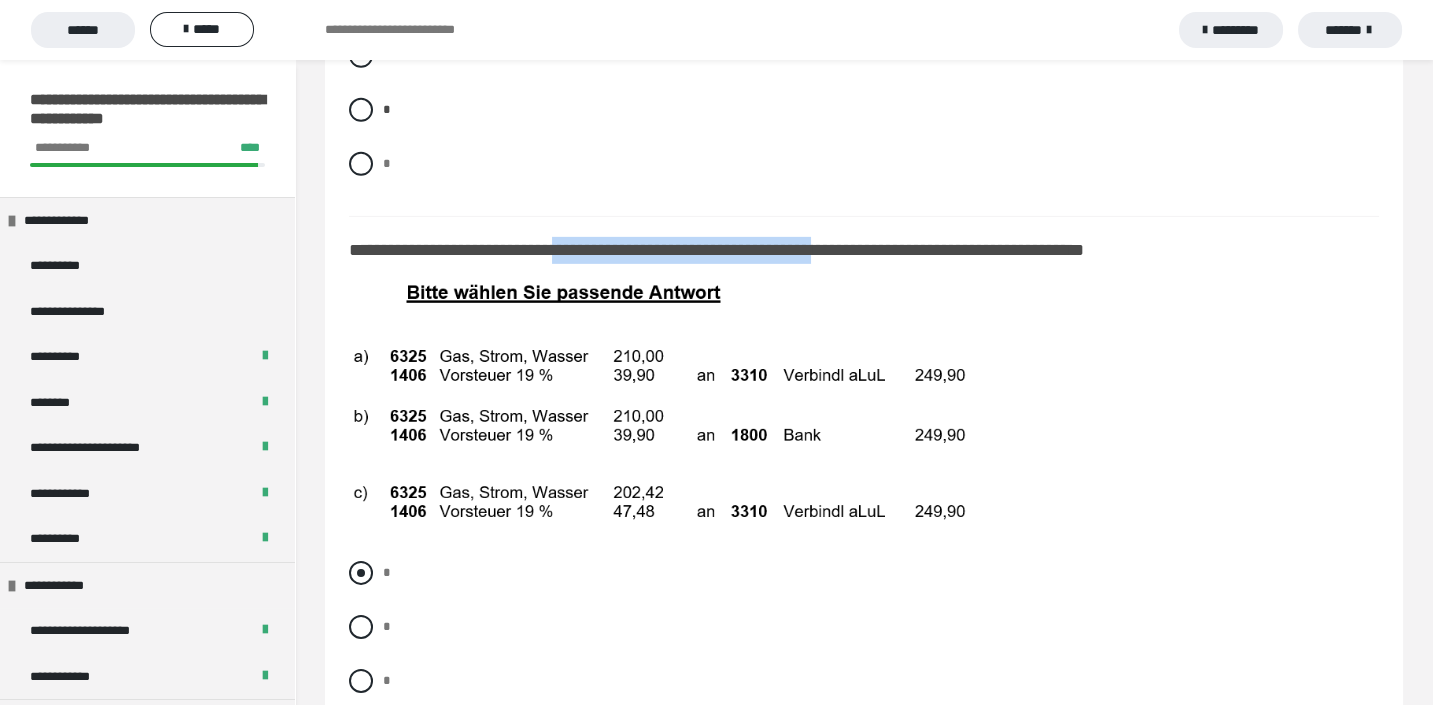 click on "*" at bounding box center [864, 573] 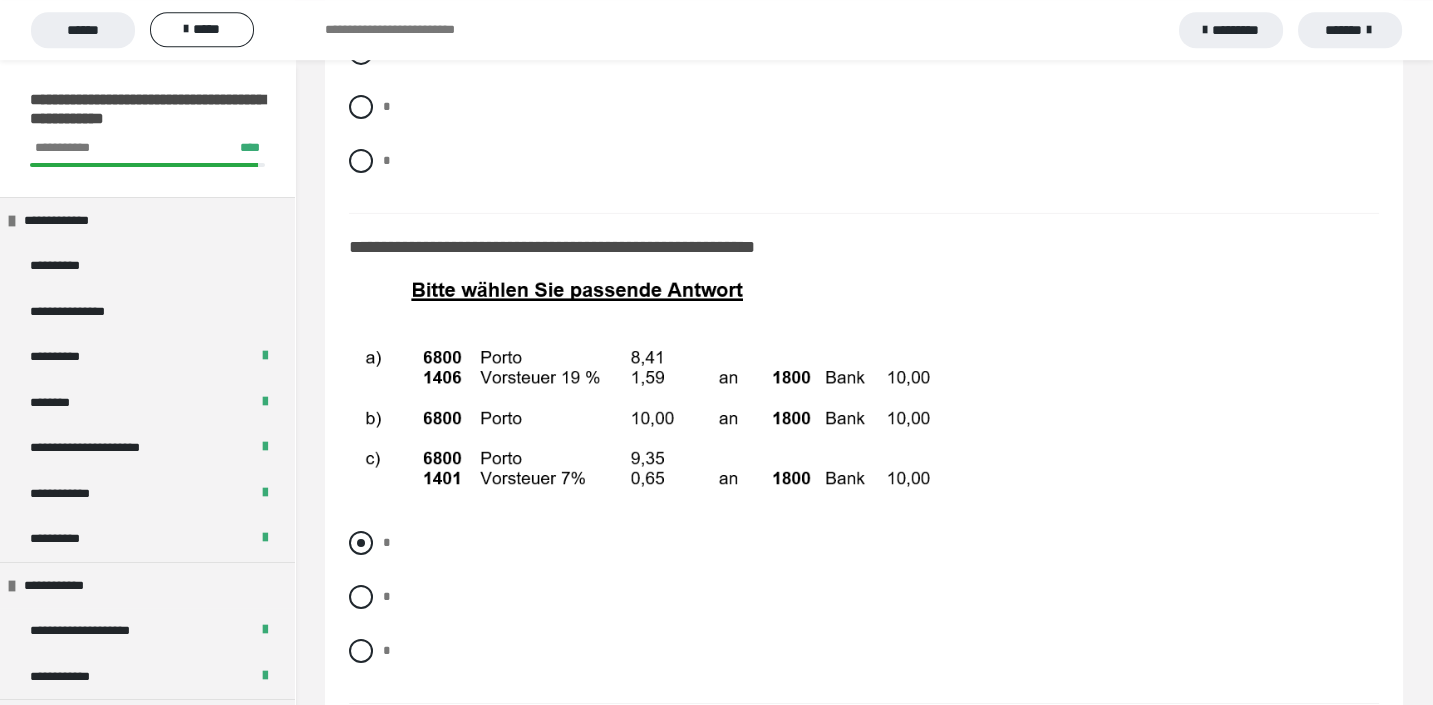 scroll, scrollTop: 12696, scrollLeft: 0, axis: vertical 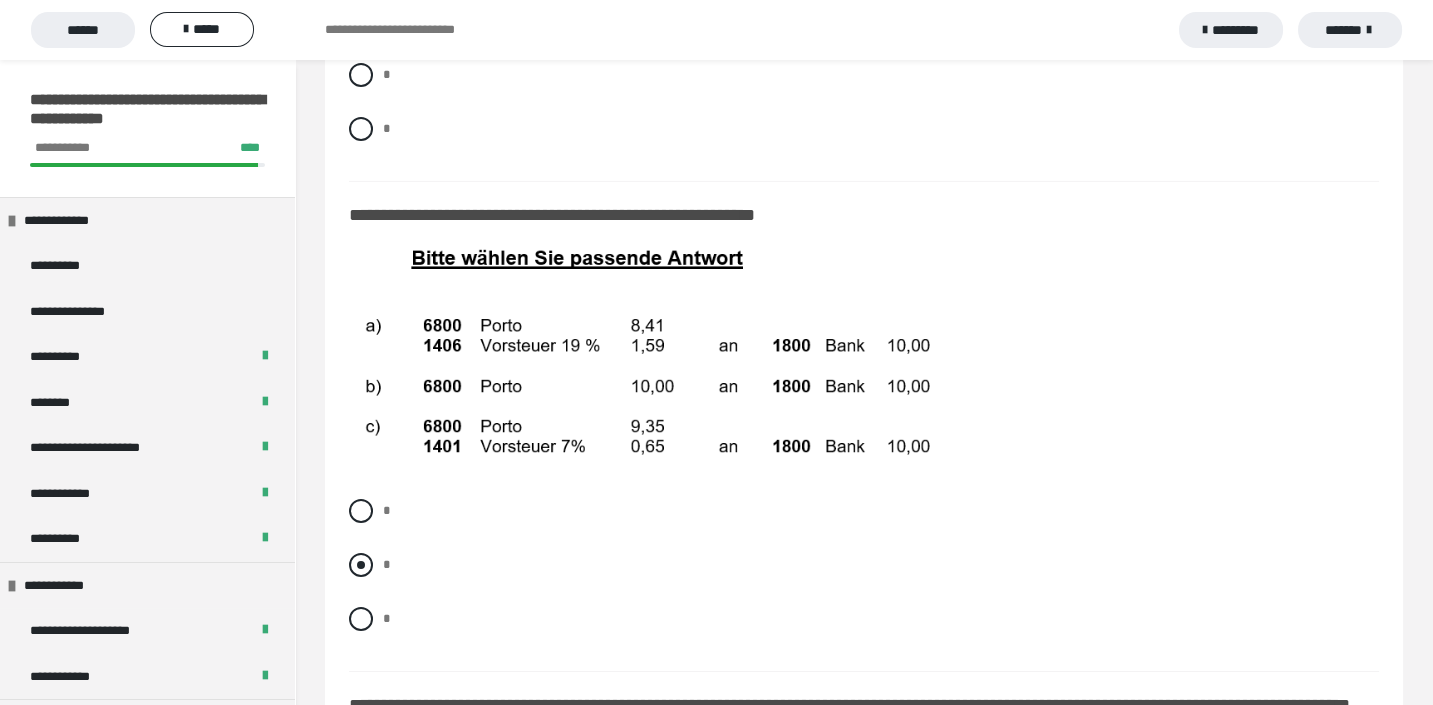 click on "*" at bounding box center (864, 565) 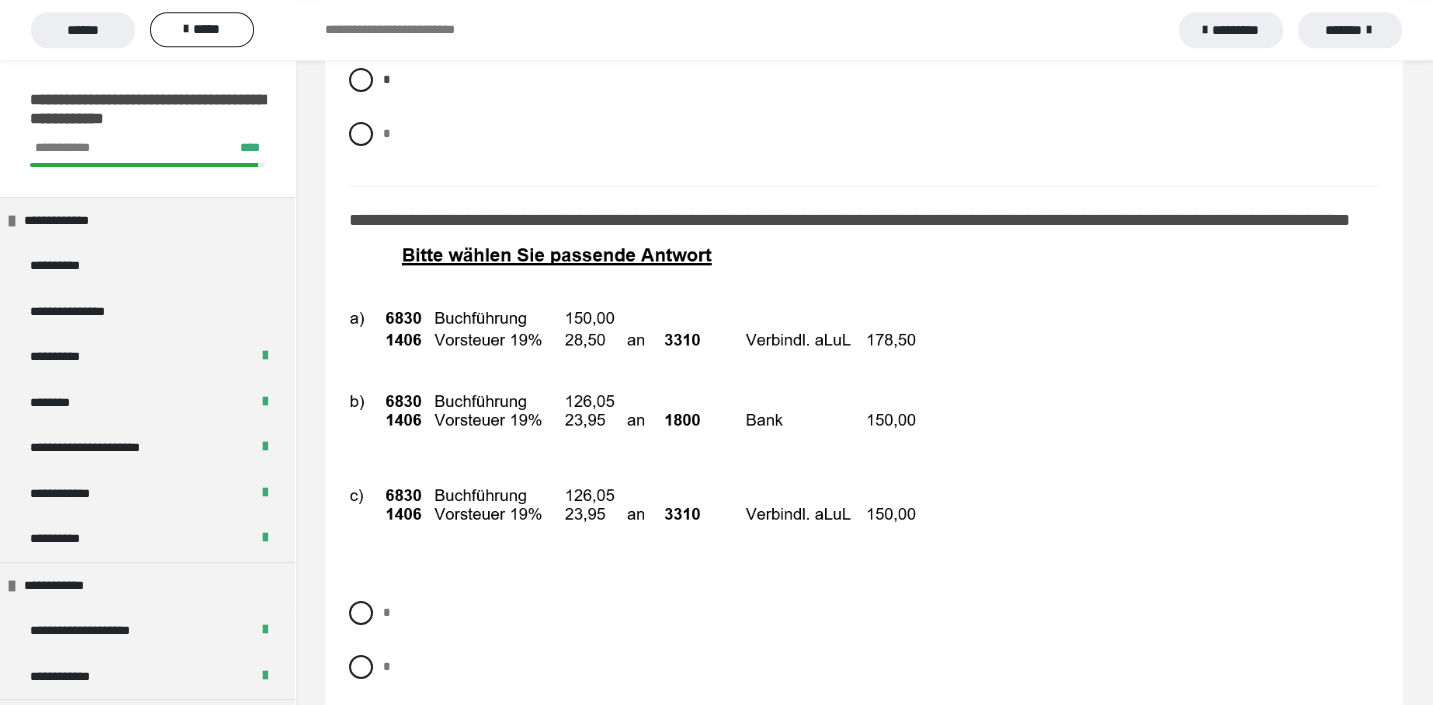 scroll, scrollTop: 13137, scrollLeft: 0, axis: vertical 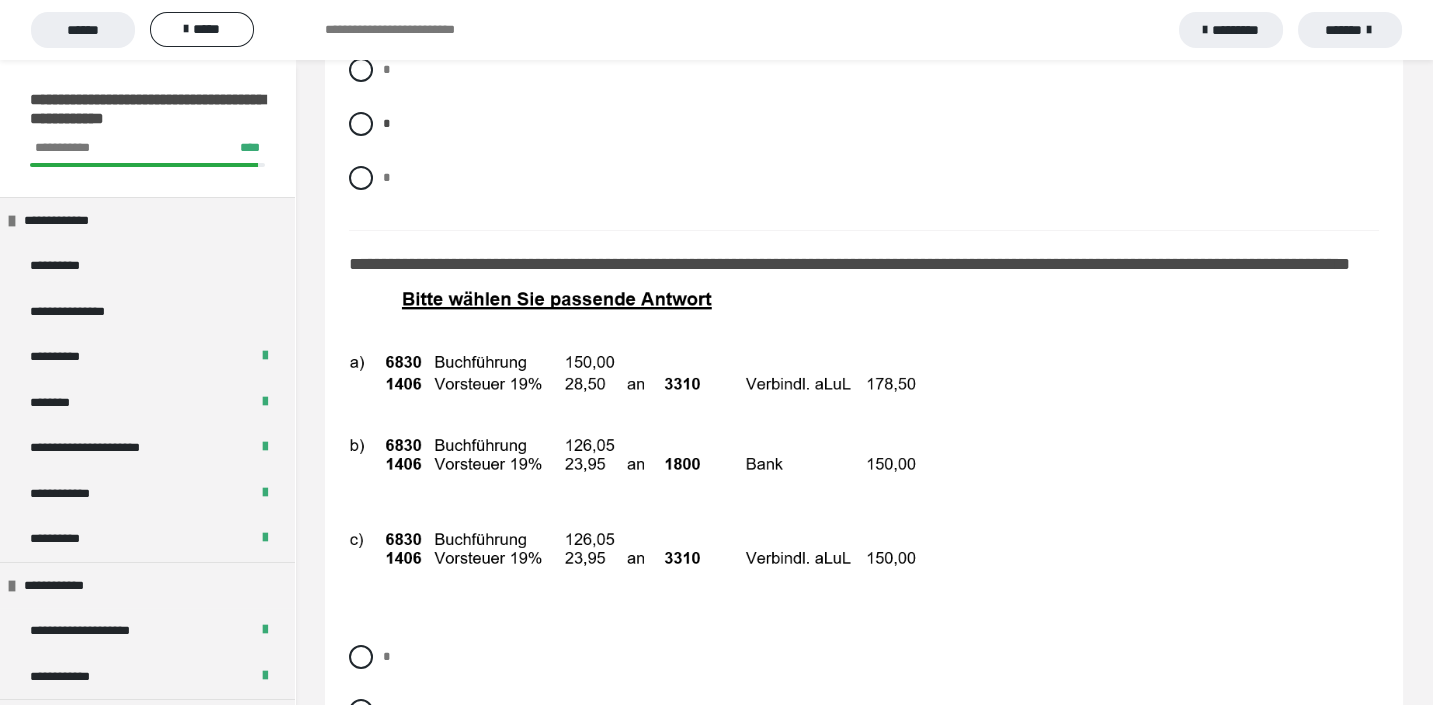 click at bounding box center [642, 445] 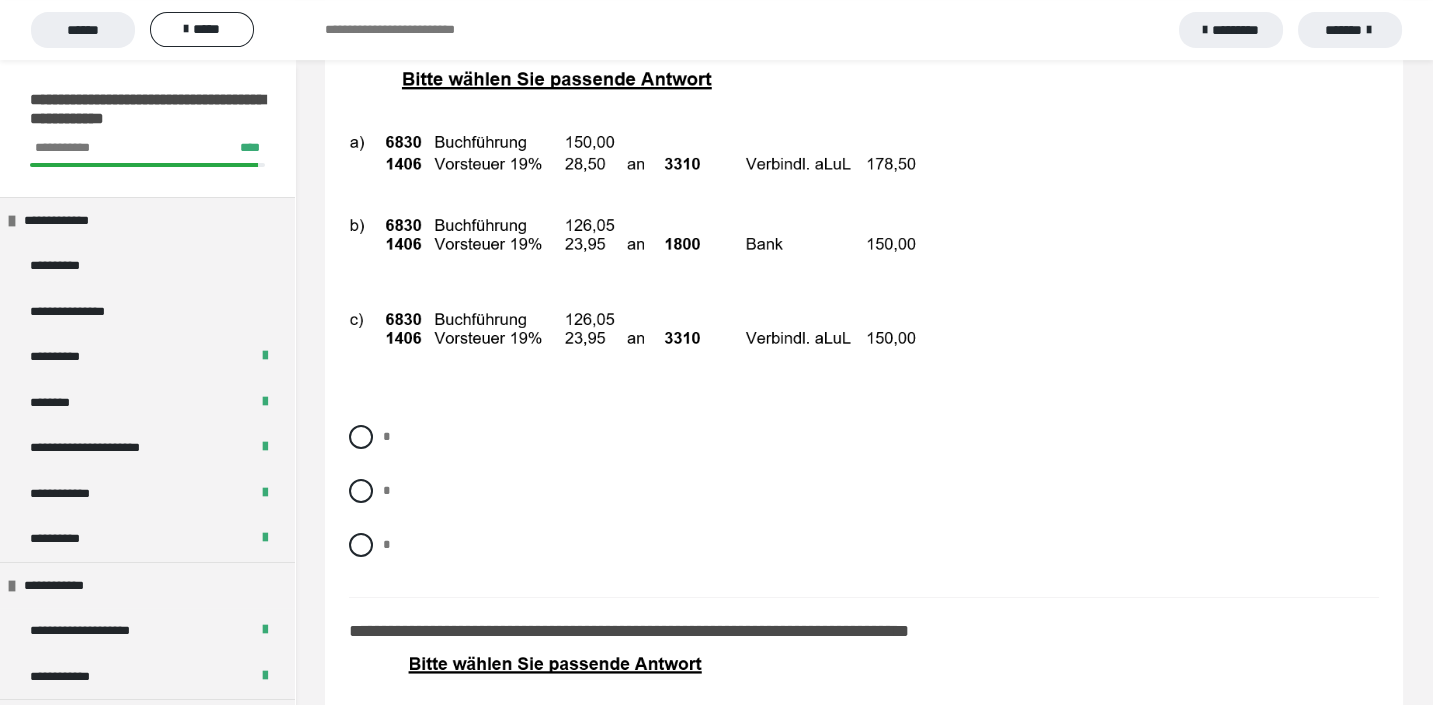 scroll, scrollTop: 13358, scrollLeft: 0, axis: vertical 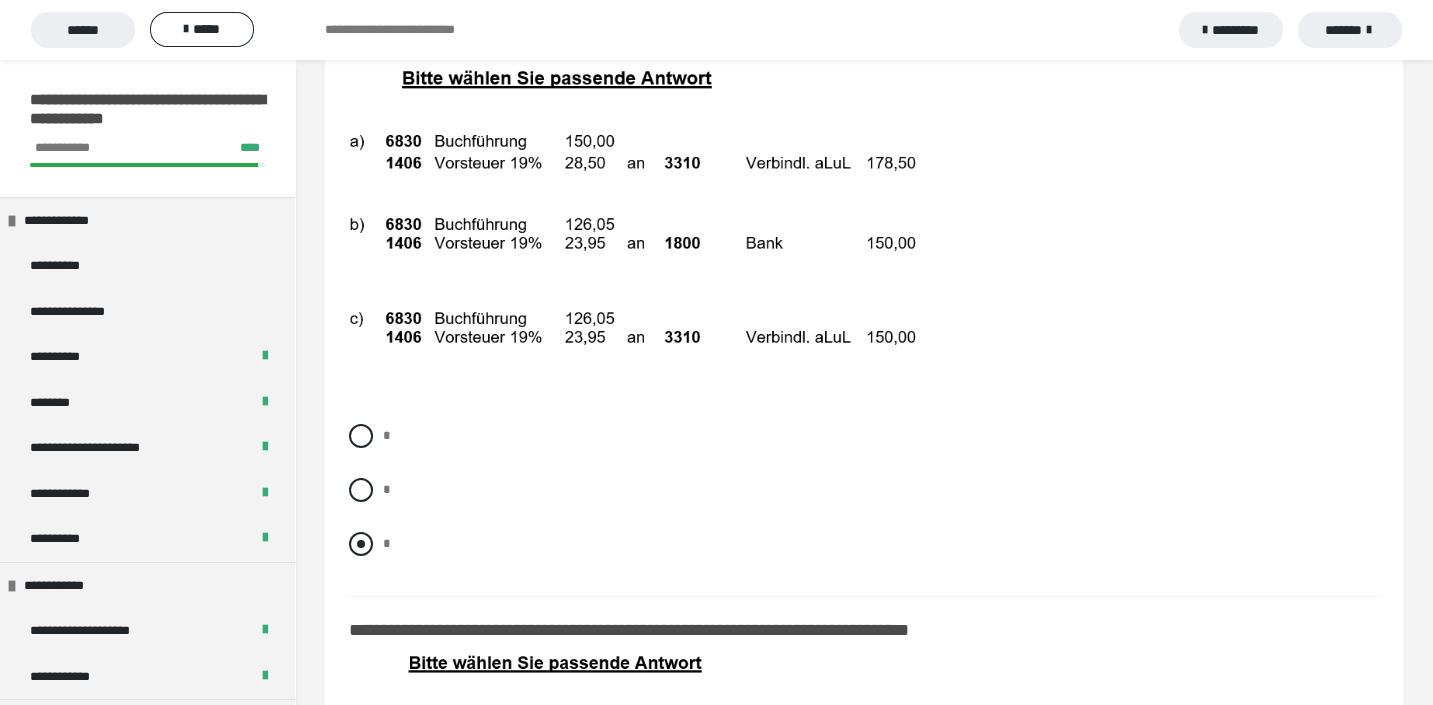click at bounding box center (361, 544) 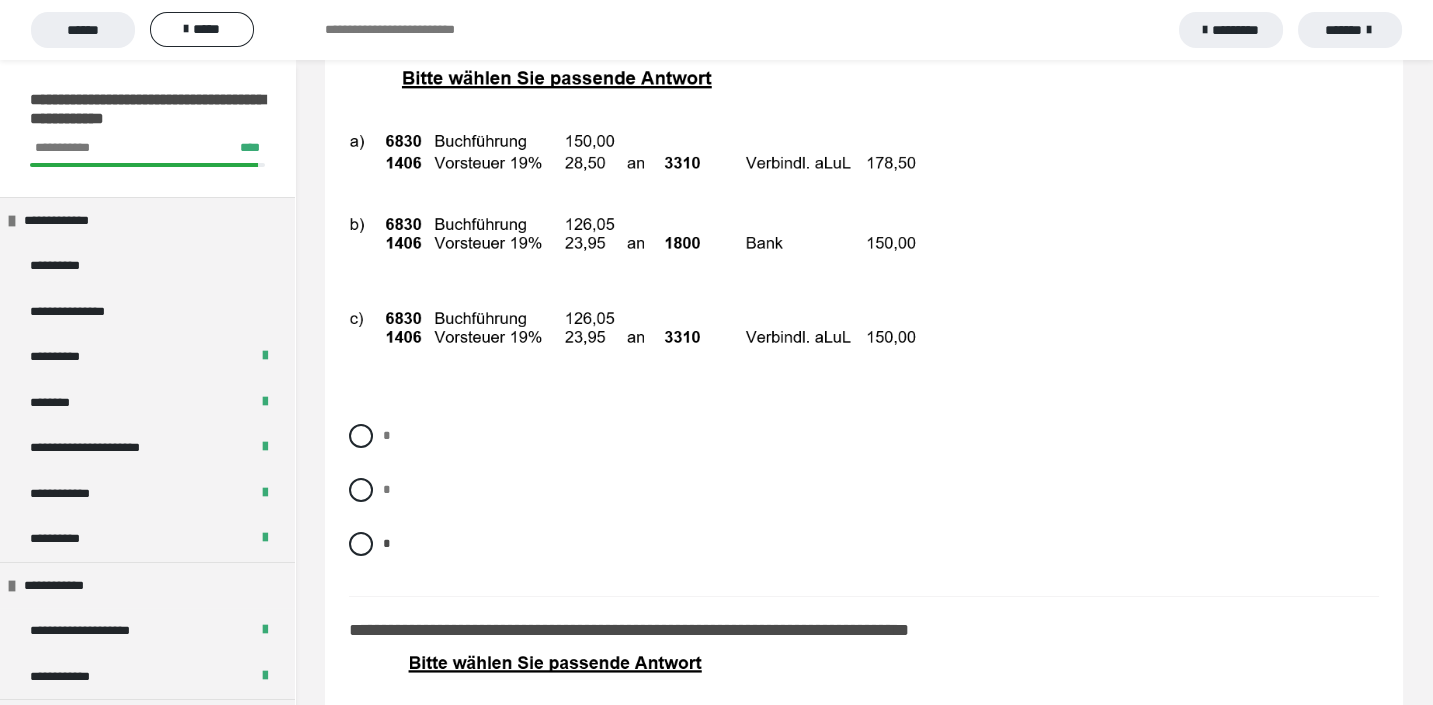 scroll, scrollTop: 13689, scrollLeft: 0, axis: vertical 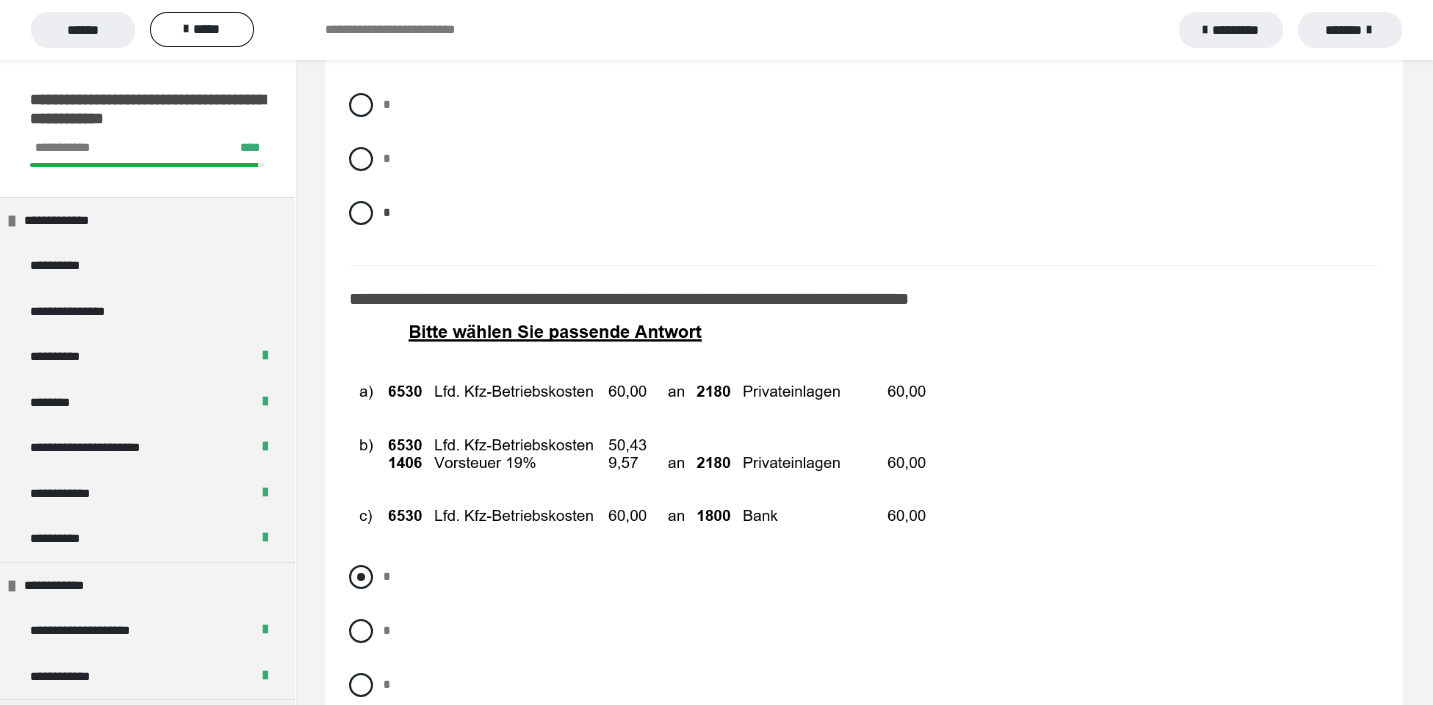 click at bounding box center (361, 577) 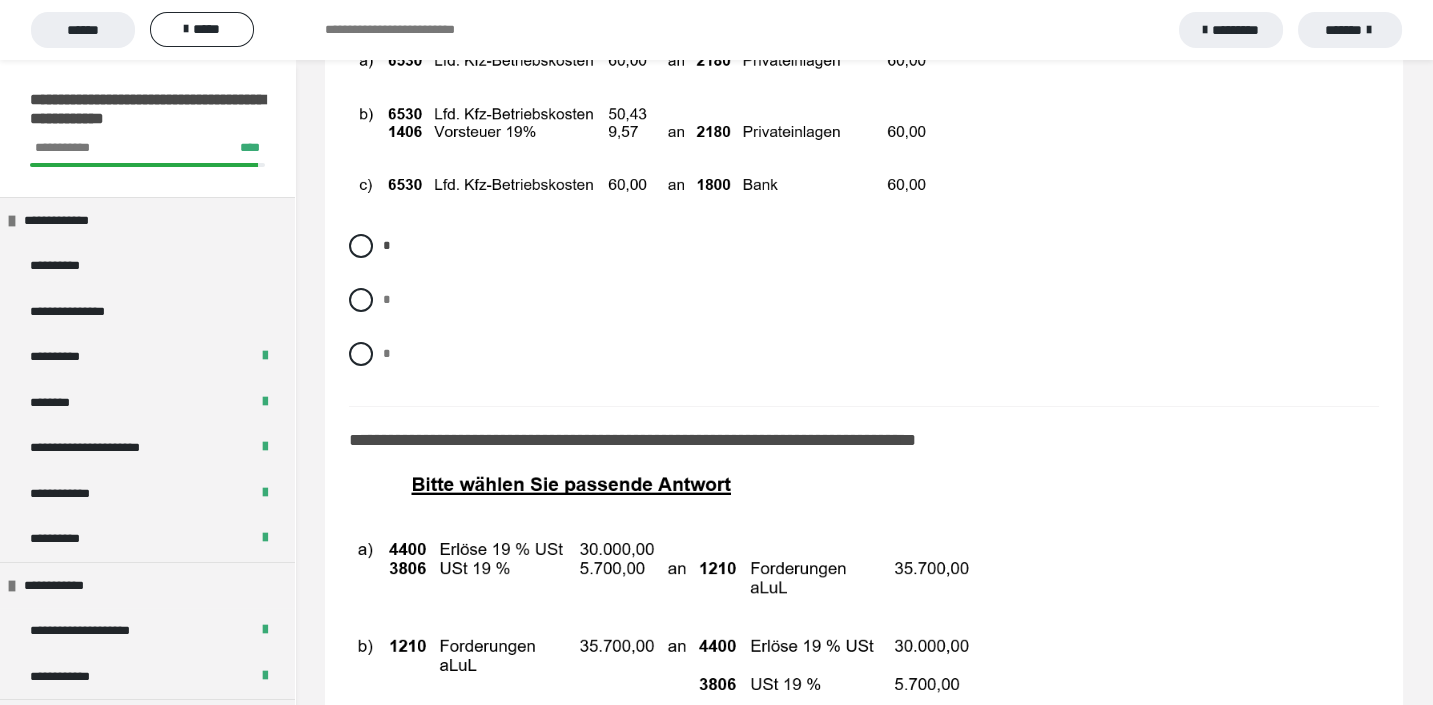 scroll, scrollTop: 14241, scrollLeft: 0, axis: vertical 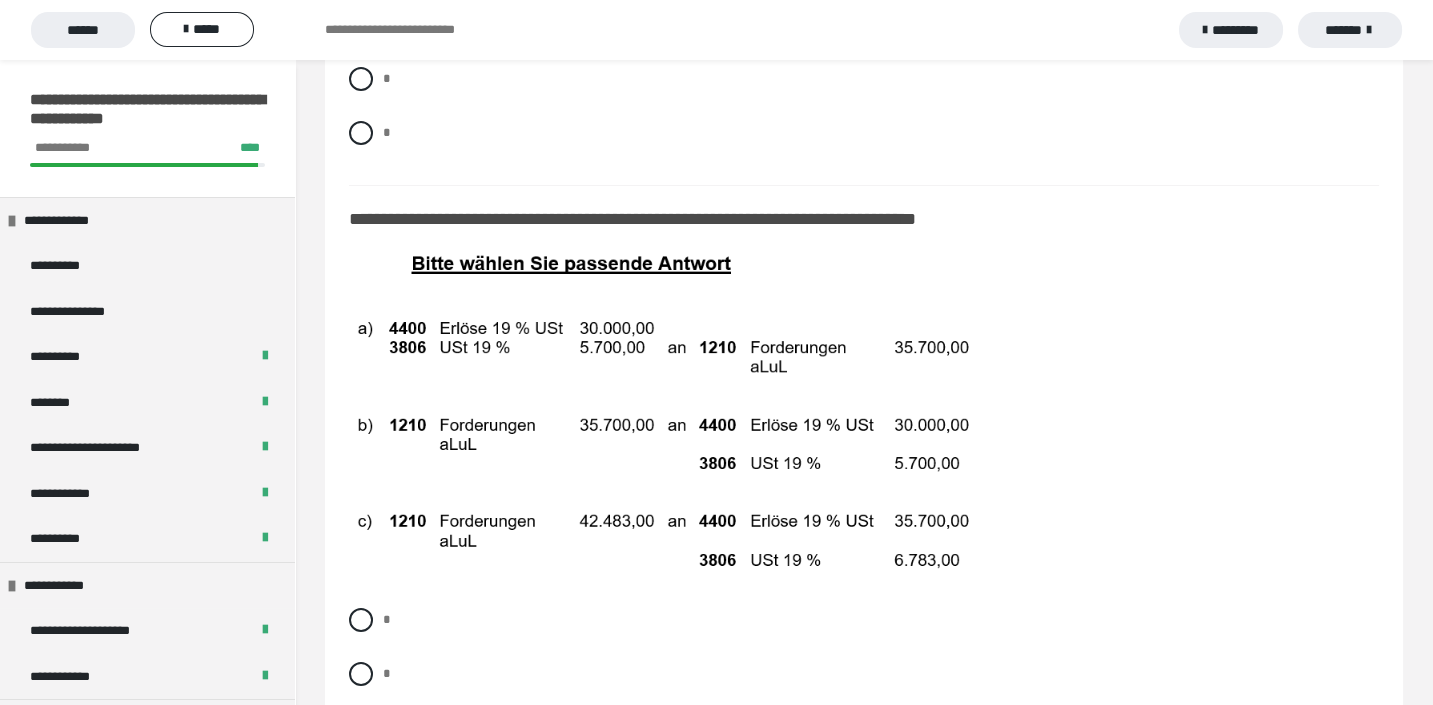 click at bounding box center [670, 418] 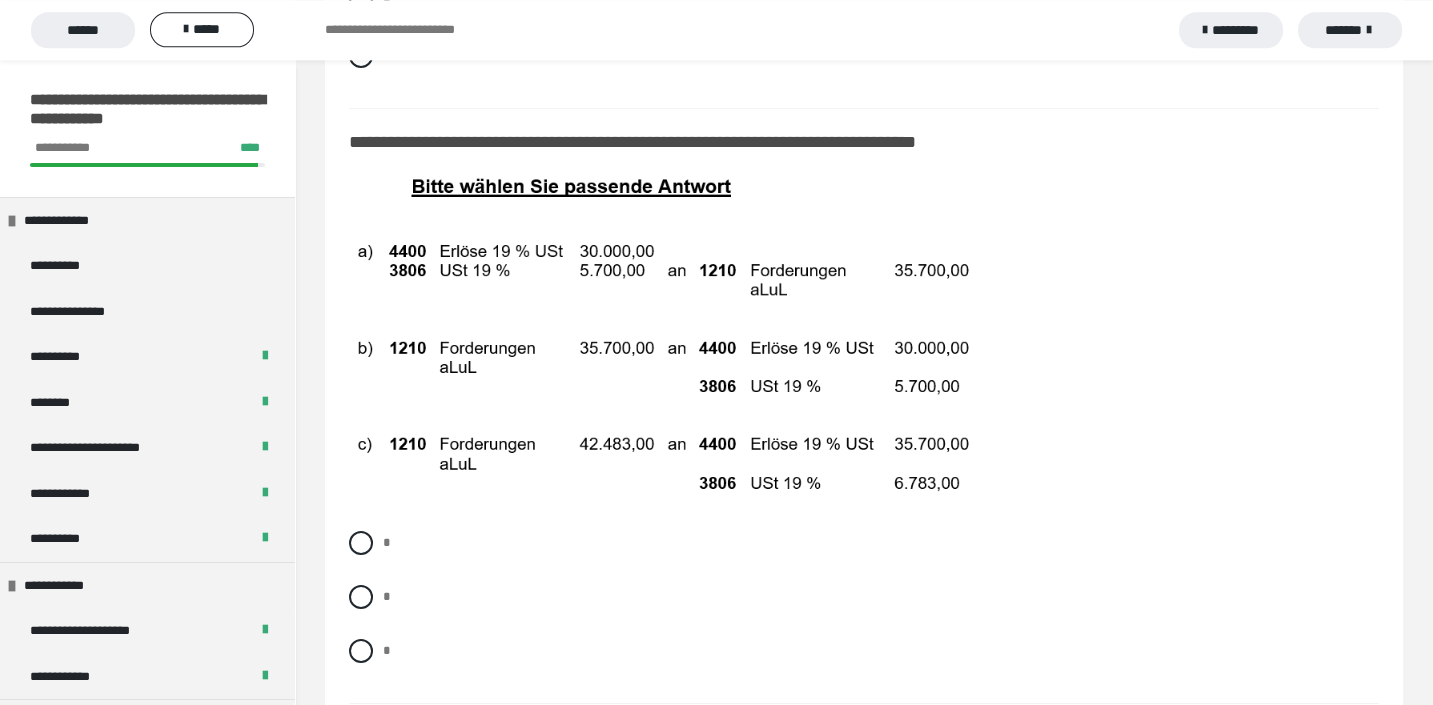 scroll, scrollTop: 14352, scrollLeft: 0, axis: vertical 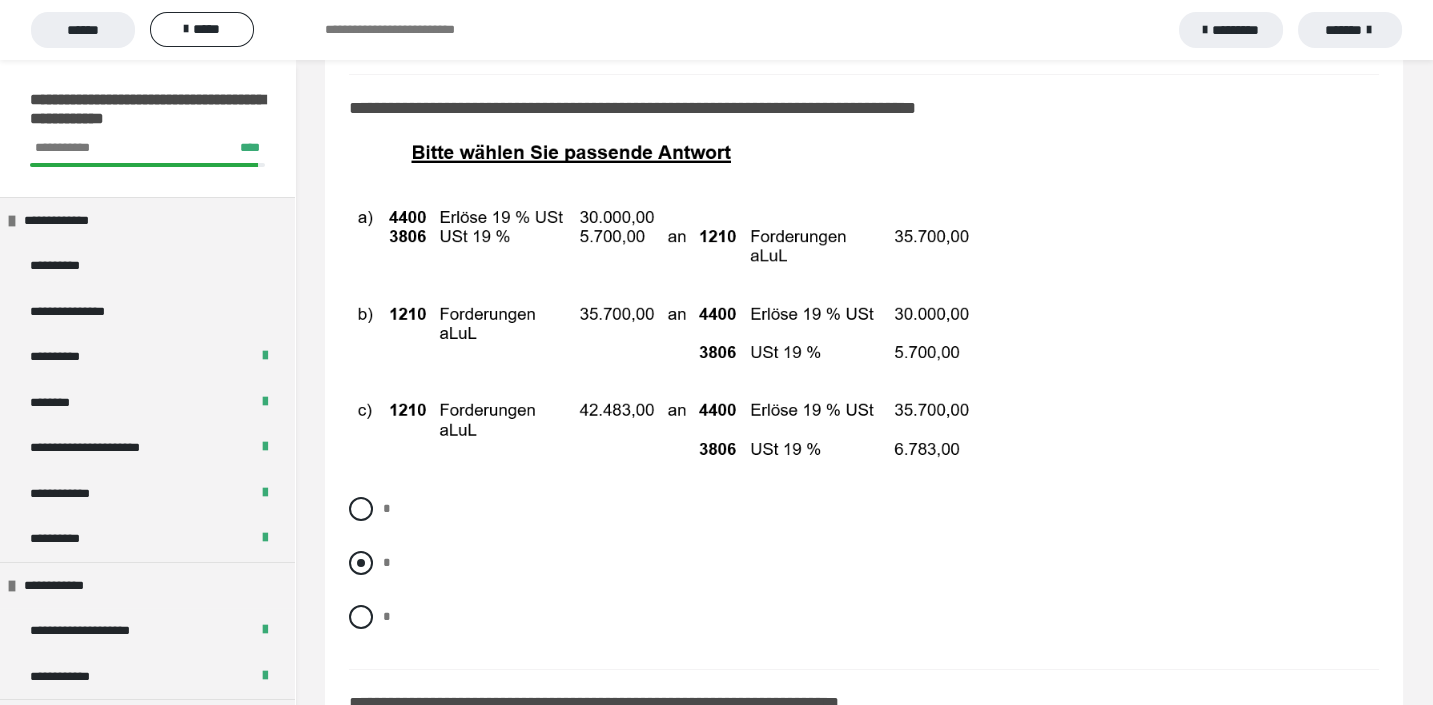 click at bounding box center (361, 563) 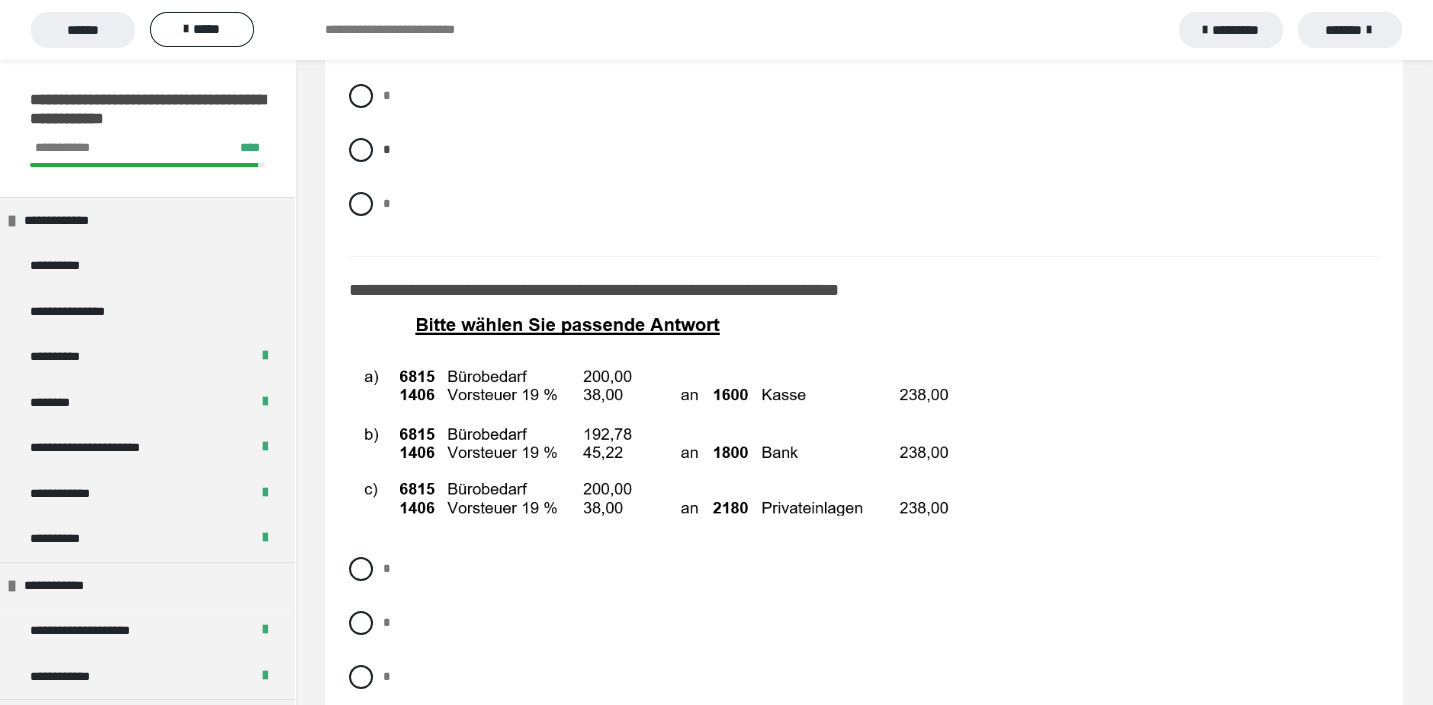 scroll, scrollTop: 14793, scrollLeft: 0, axis: vertical 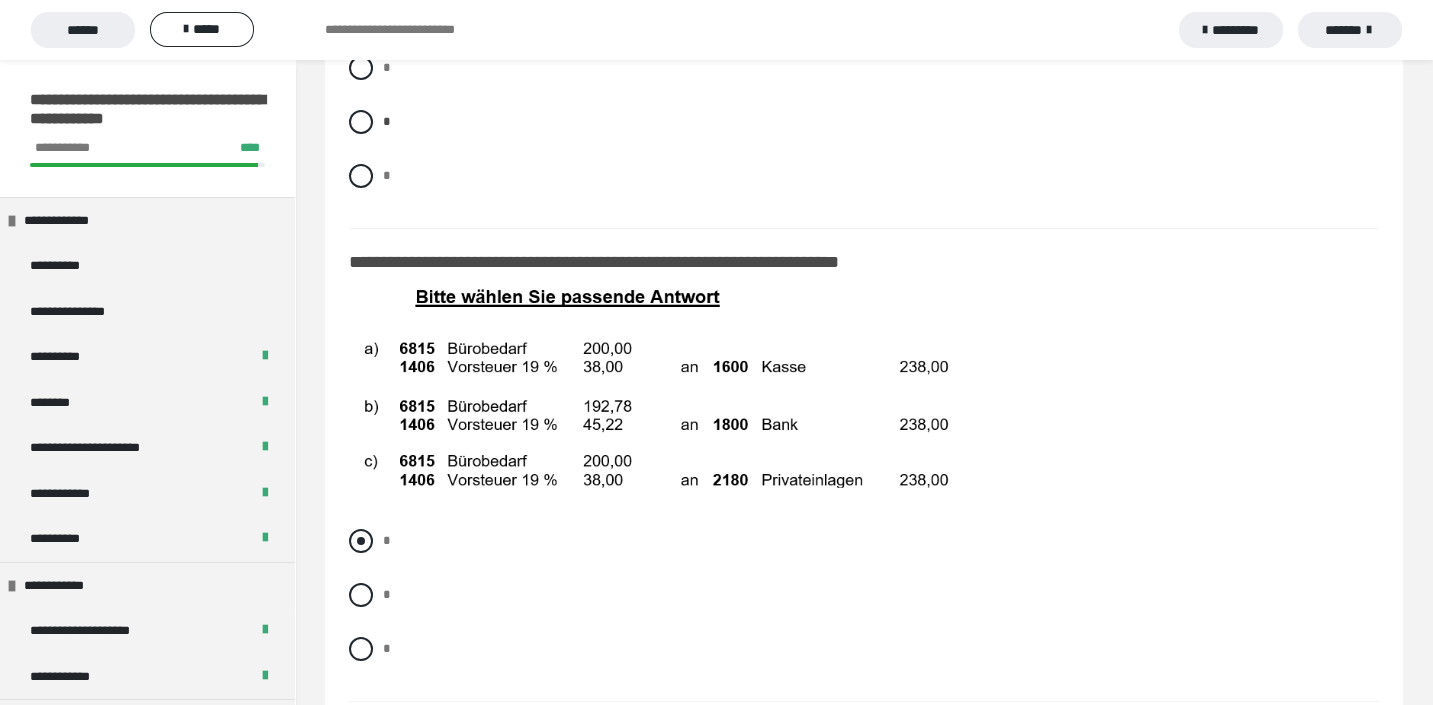 click at bounding box center (361, 541) 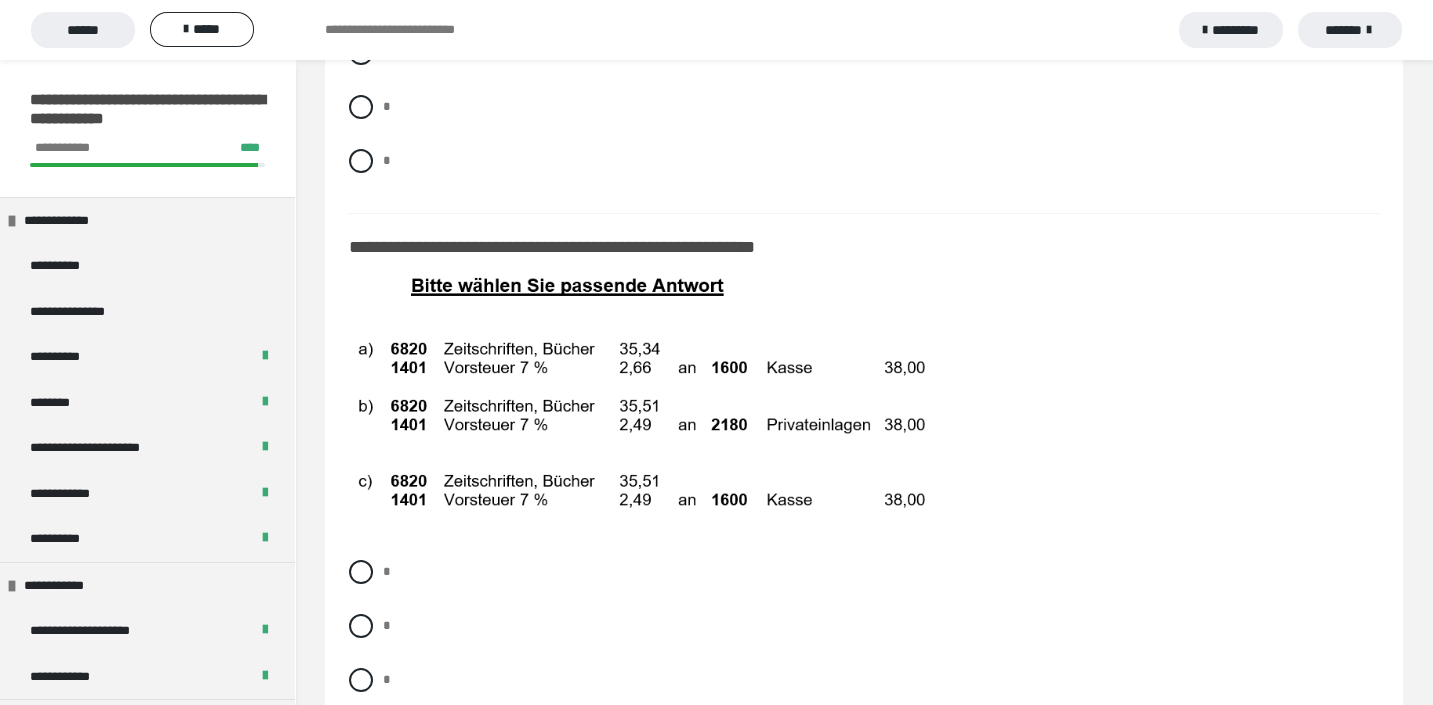 scroll, scrollTop: 15345, scrollLeft: 0, axis: vertical 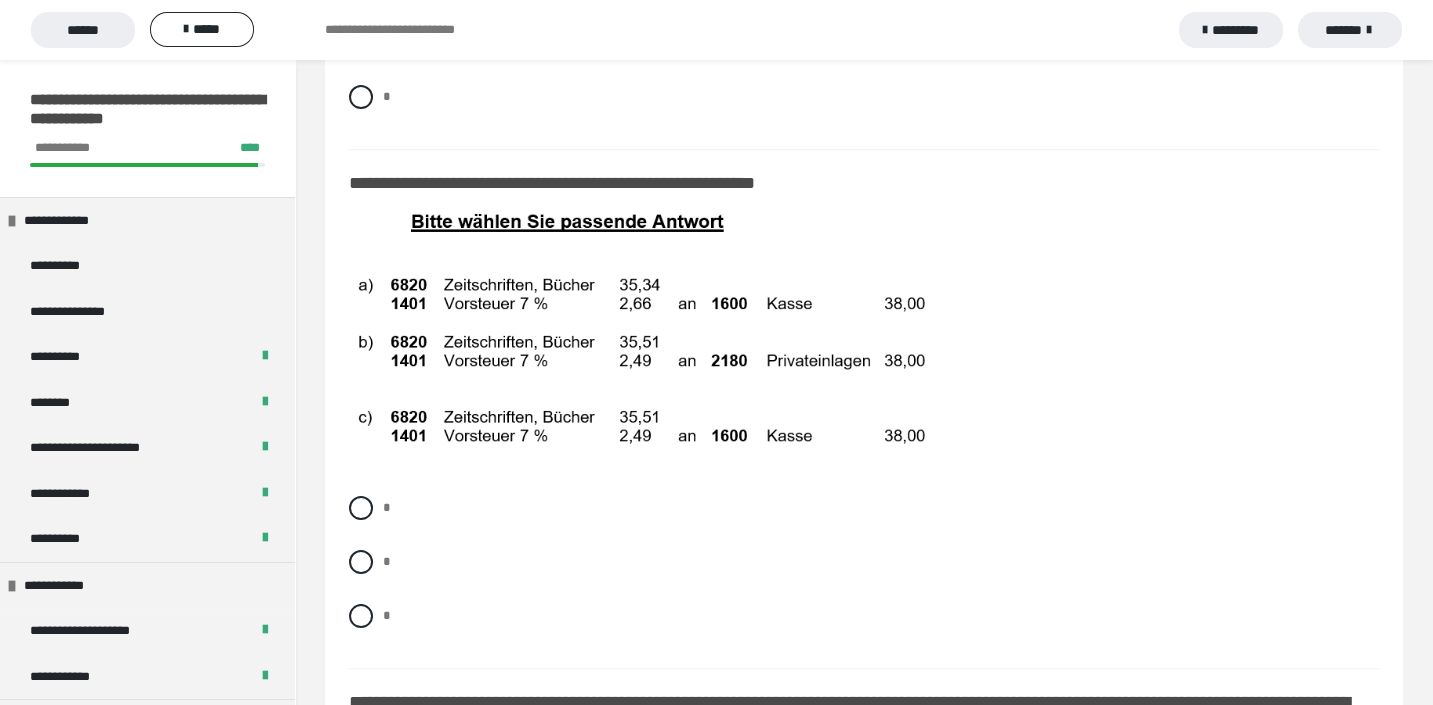 click at bounding box center (649, 344) 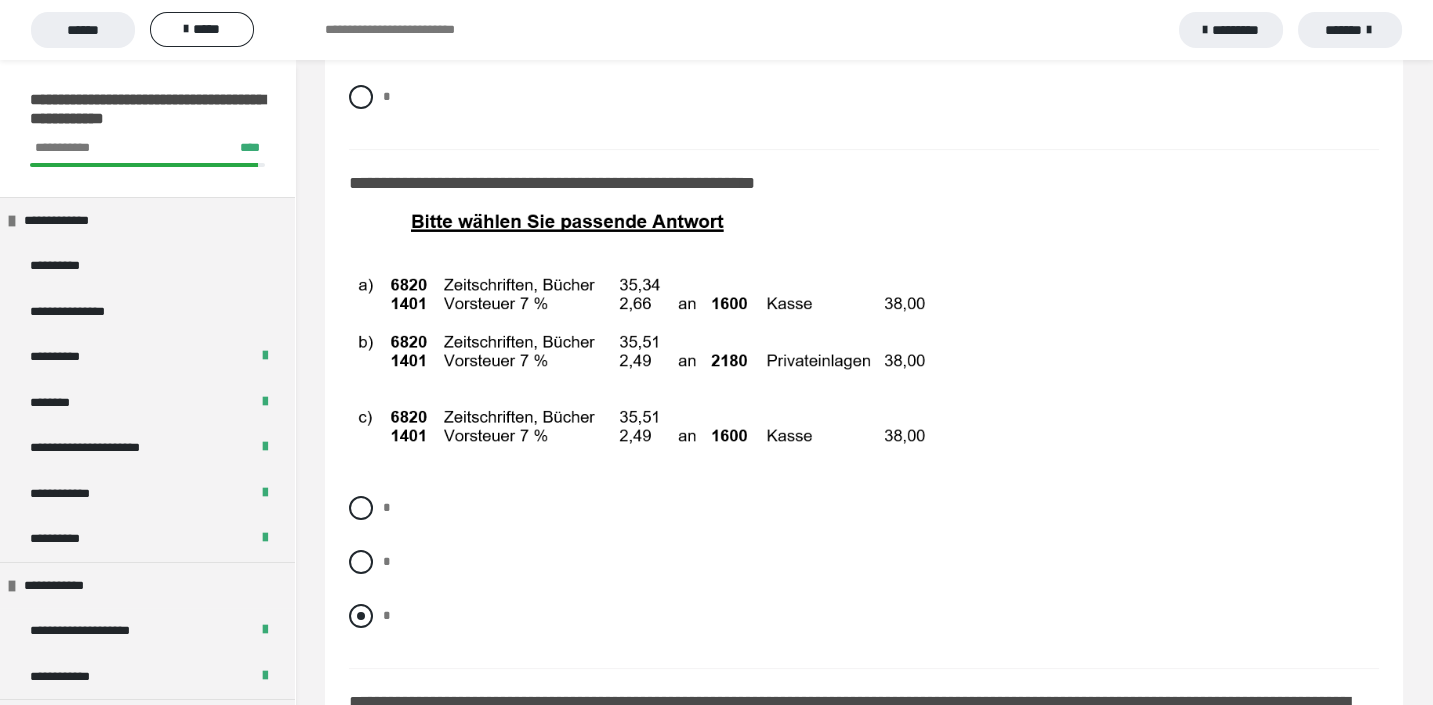 click at bounding box center (361, 616) 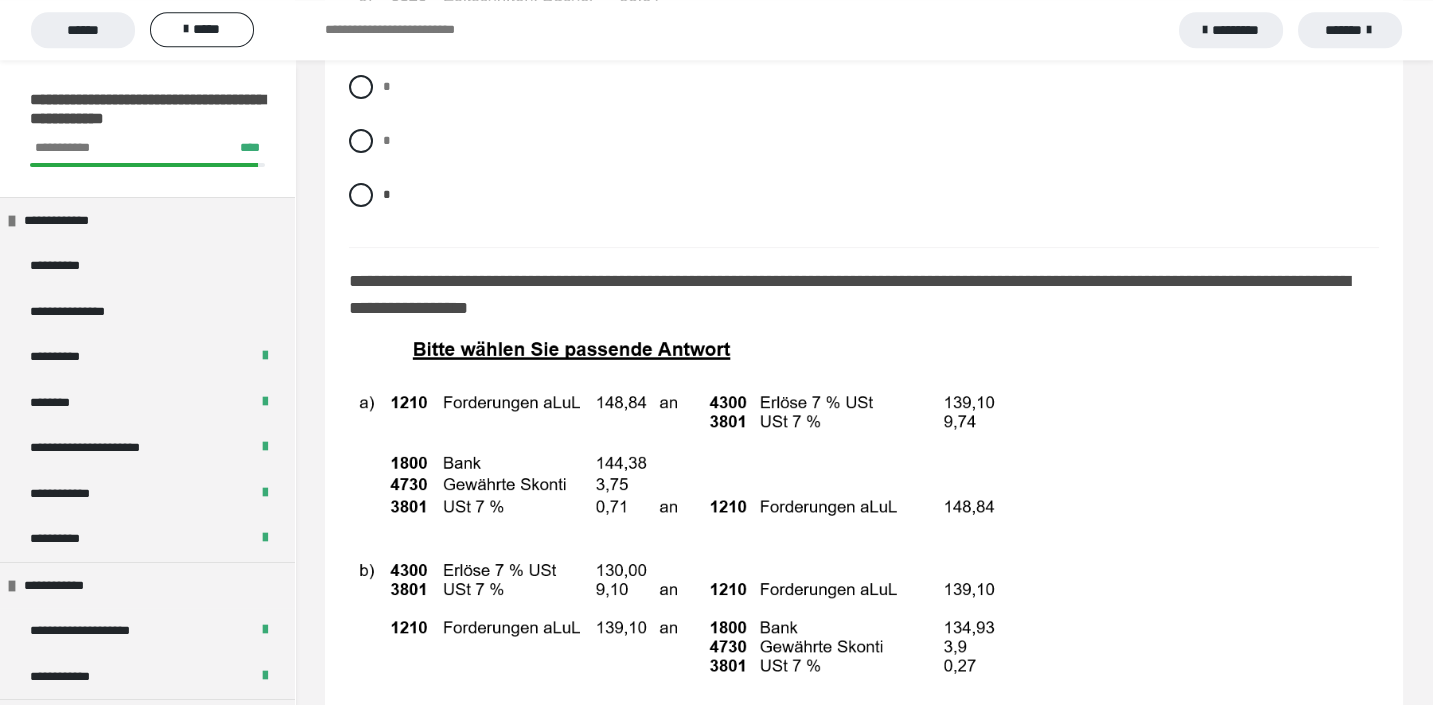 scroll, scrollTop: 15787, scrollLeft: 0, axis: vertical 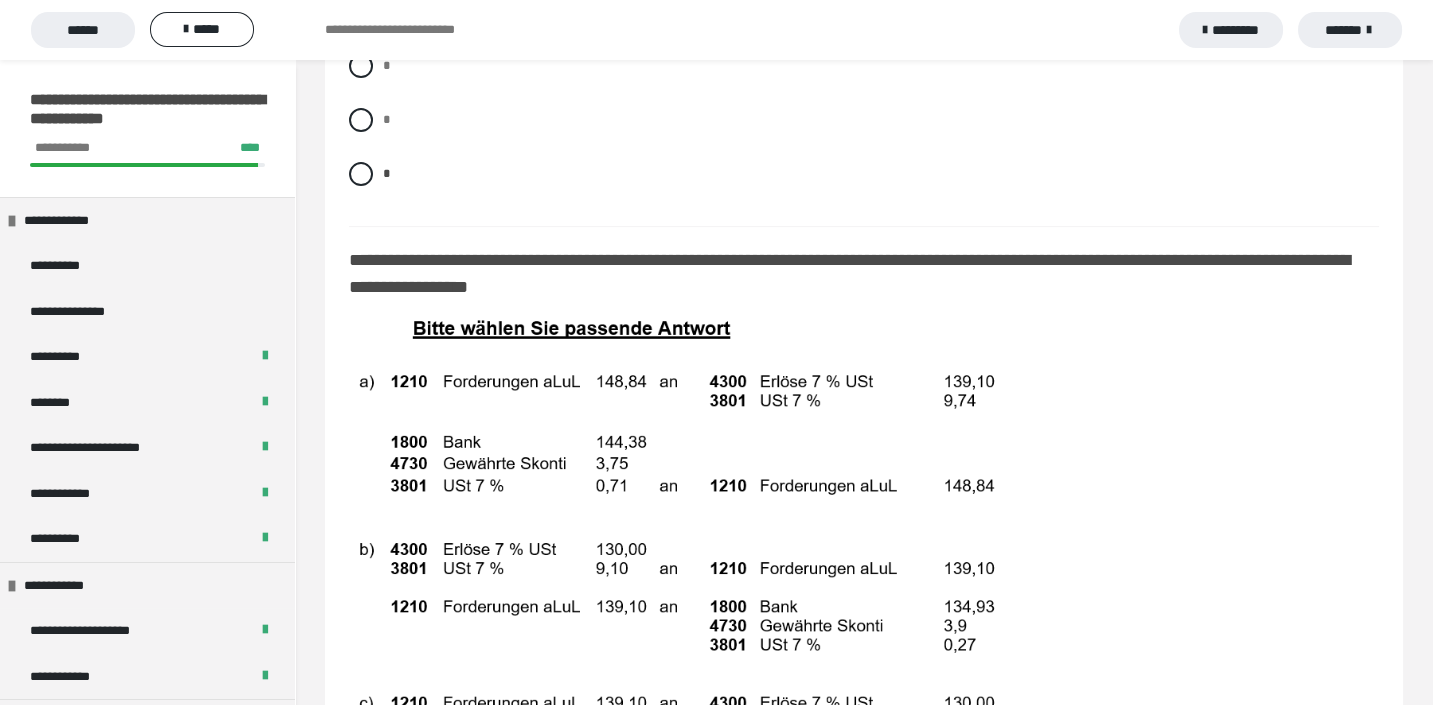 click on "**********" at bounding box center (864, 543) 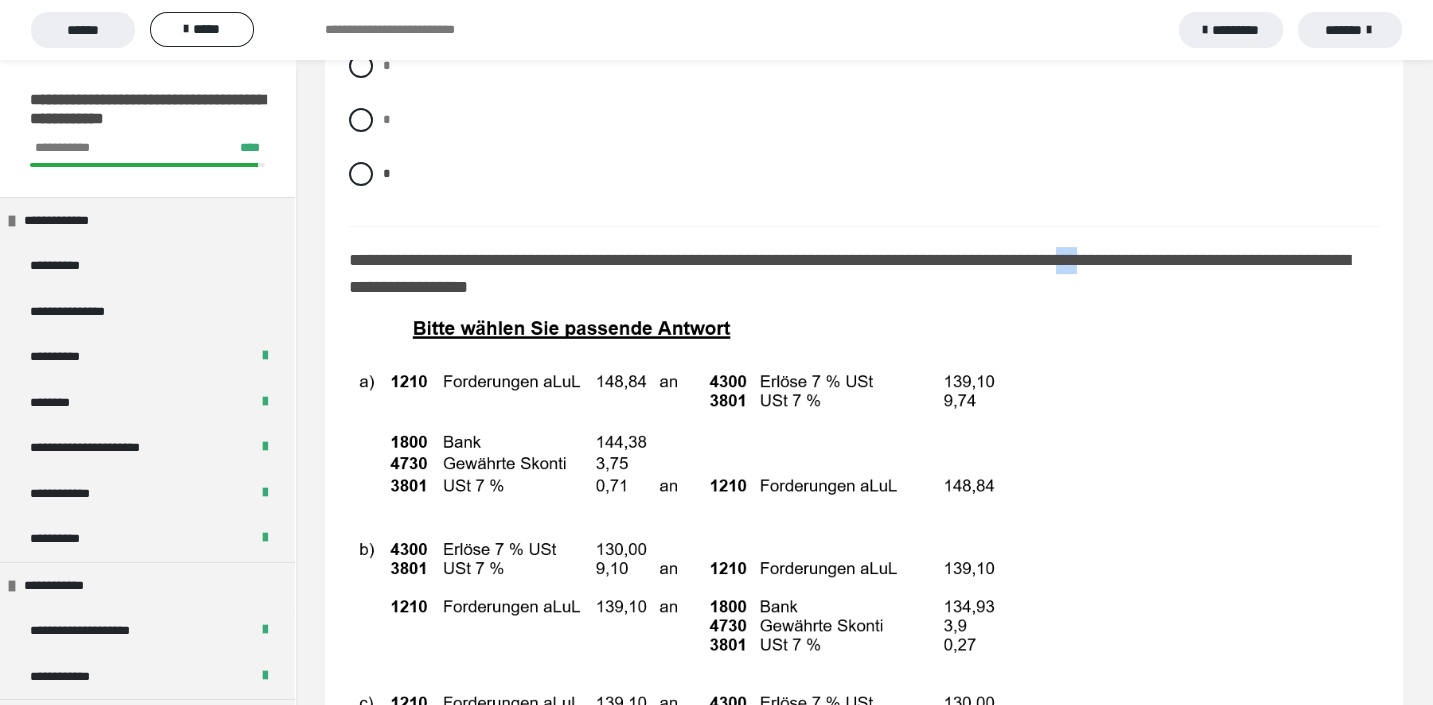drag, startPoint x: 1184, startPoint y: 288, endPoint x: 1210, endPoint y: 303, distance: 30.016663 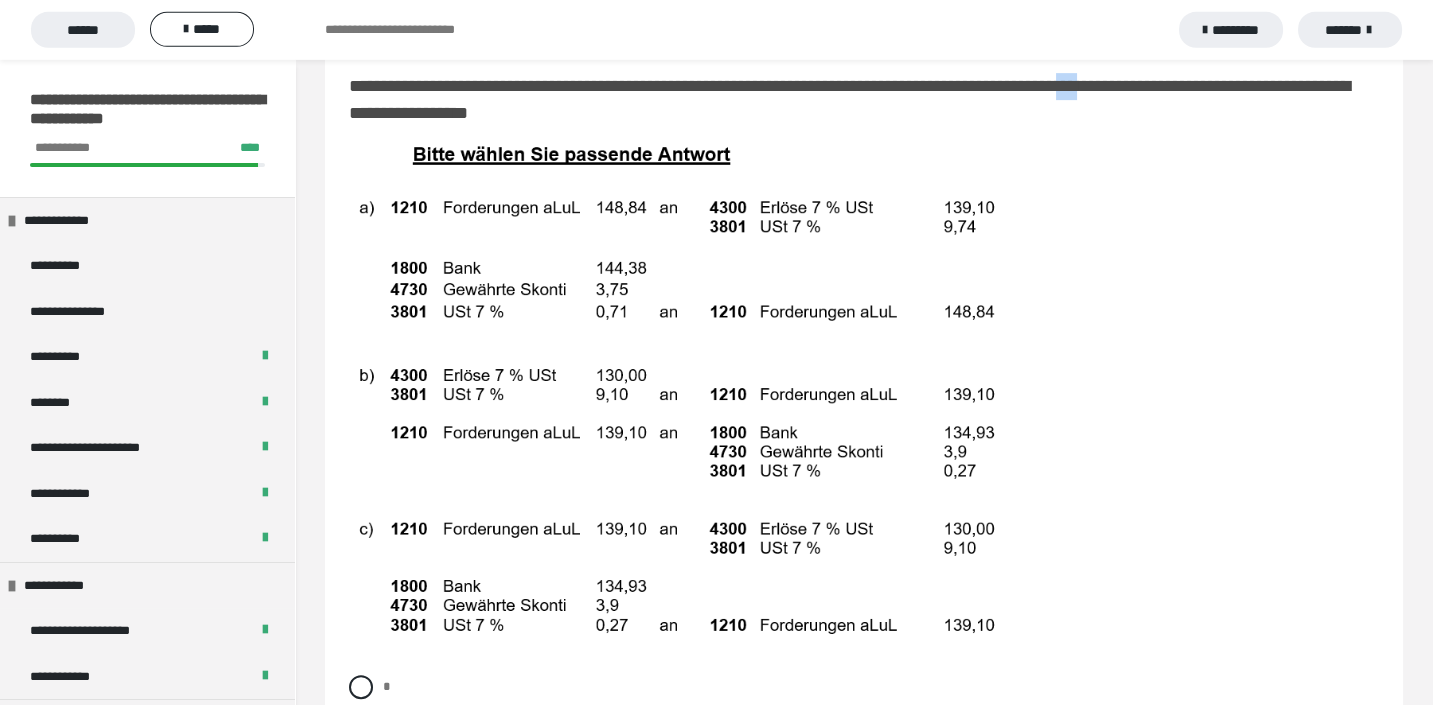 scroll, scrollTop: 16008, scrollLeft: 0, axis: vertical 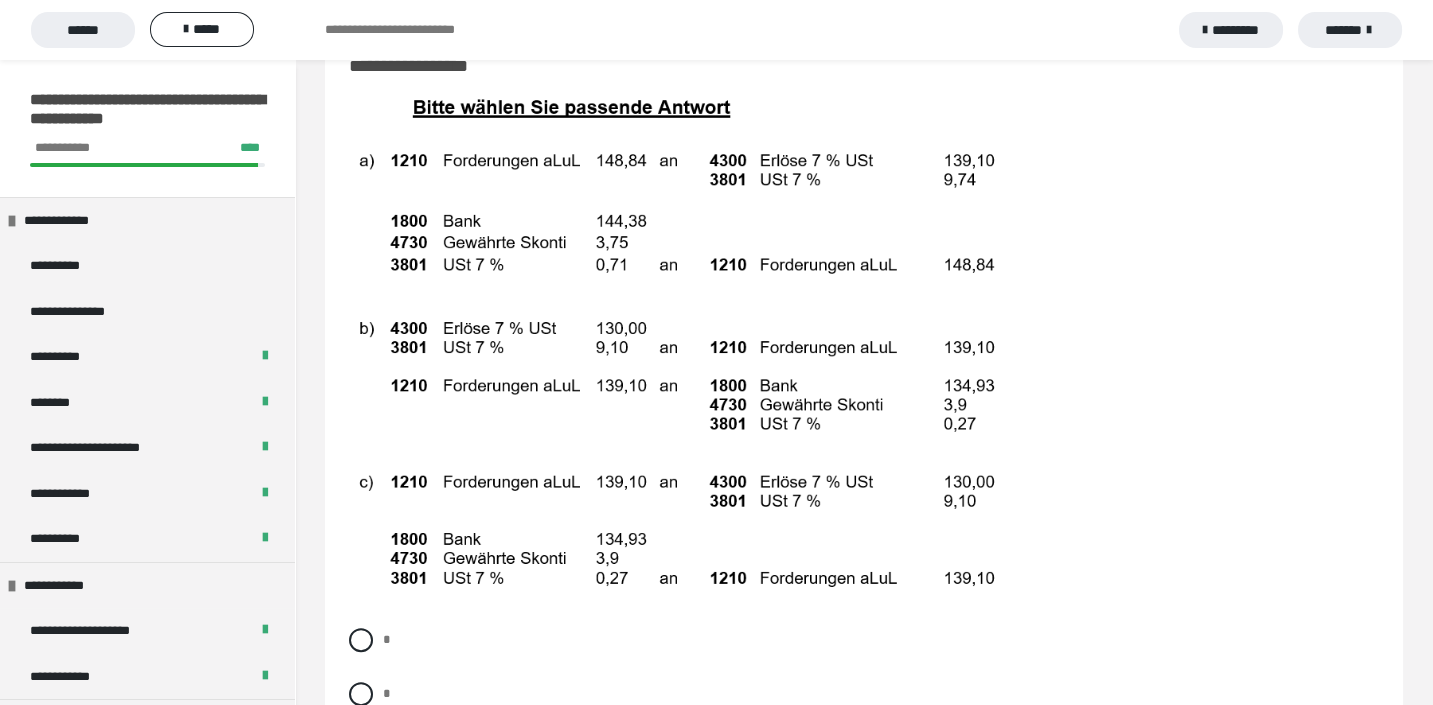 click at bounding box center [686, 351] 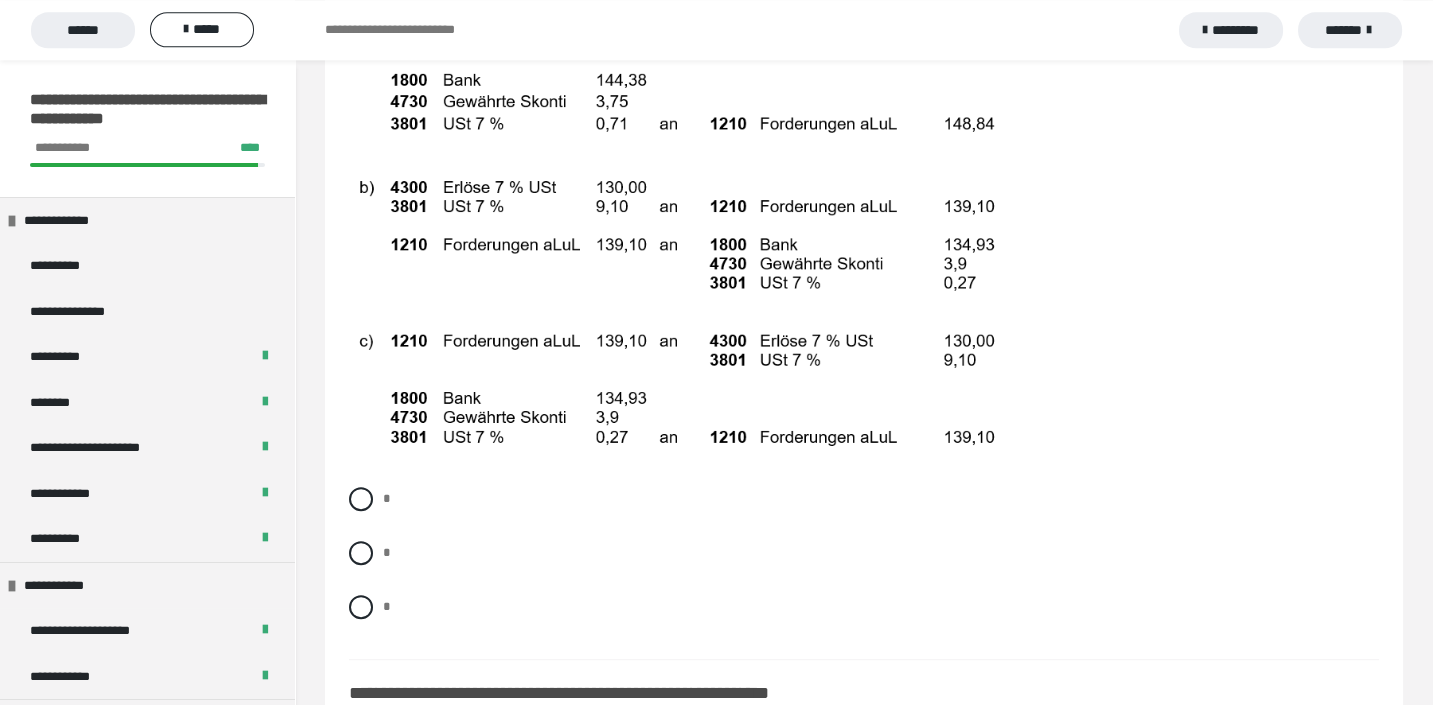 scroll, scrollTop: 16228, scrollLeft: 0, axis: vertical 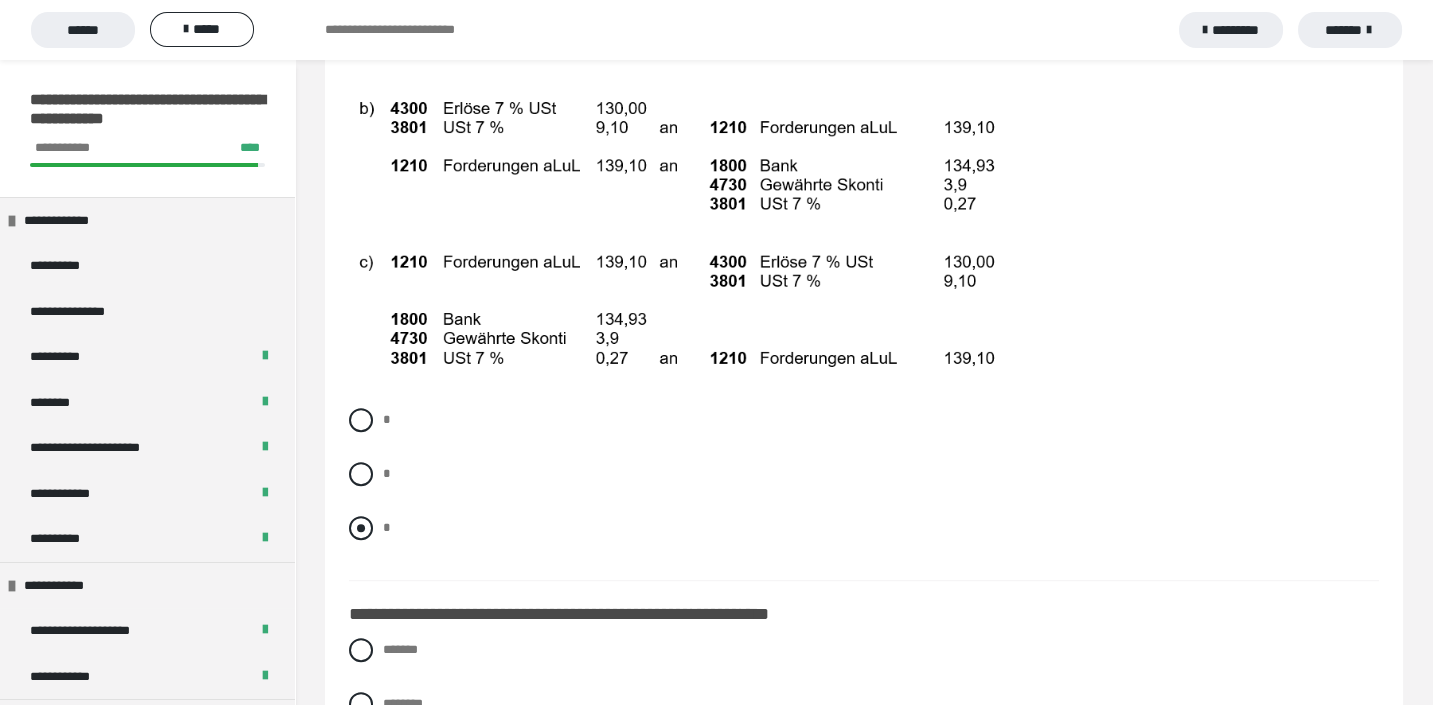 click at bounding box center (361, 528) 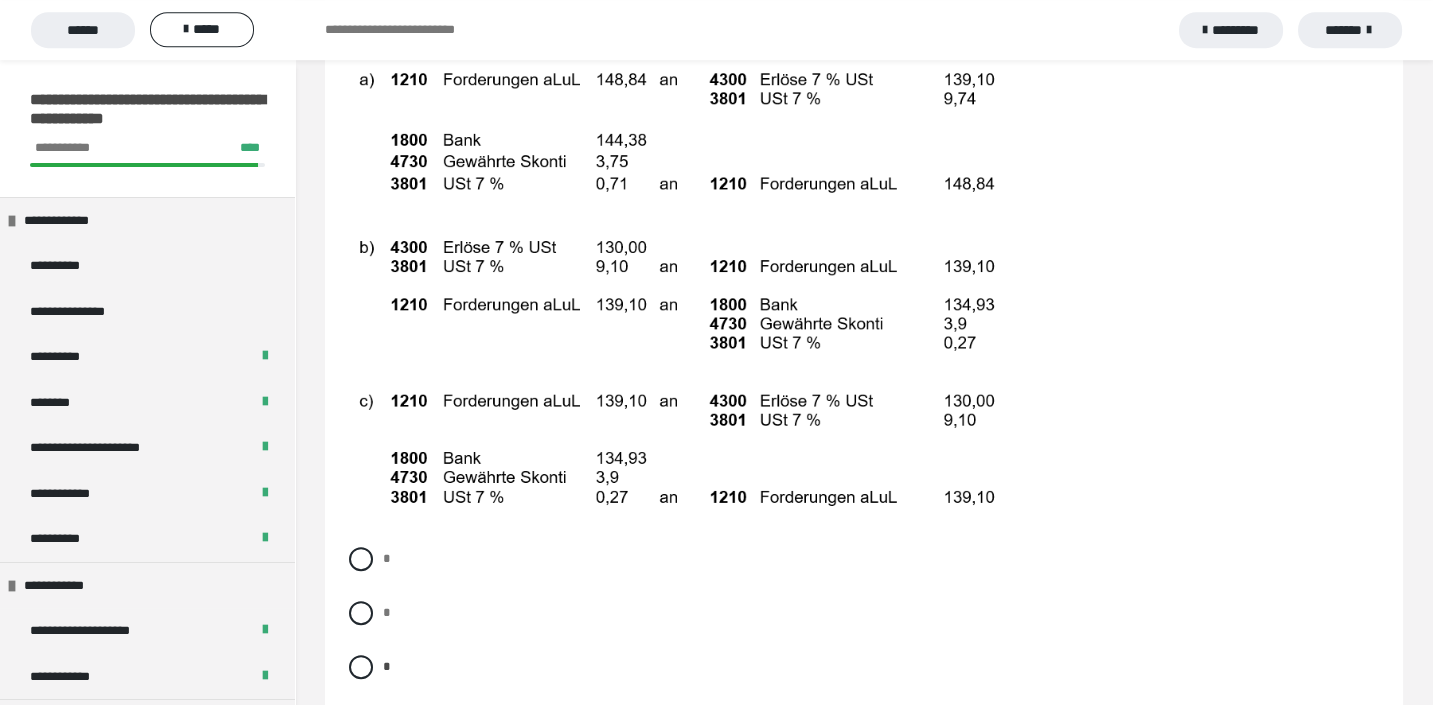 scroll, scrollTop: 16008, scrollLeft: 0, axis: vertical 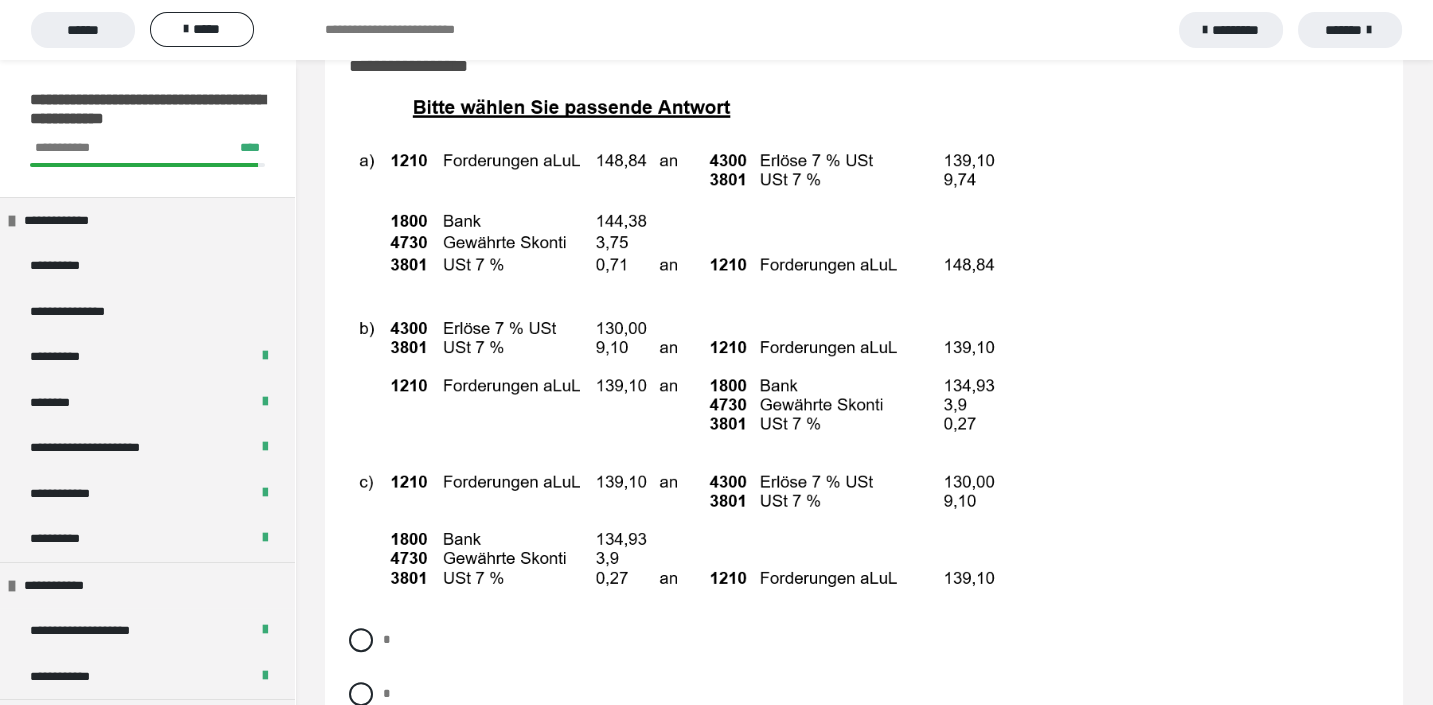 click at bounding box center [686, 351] 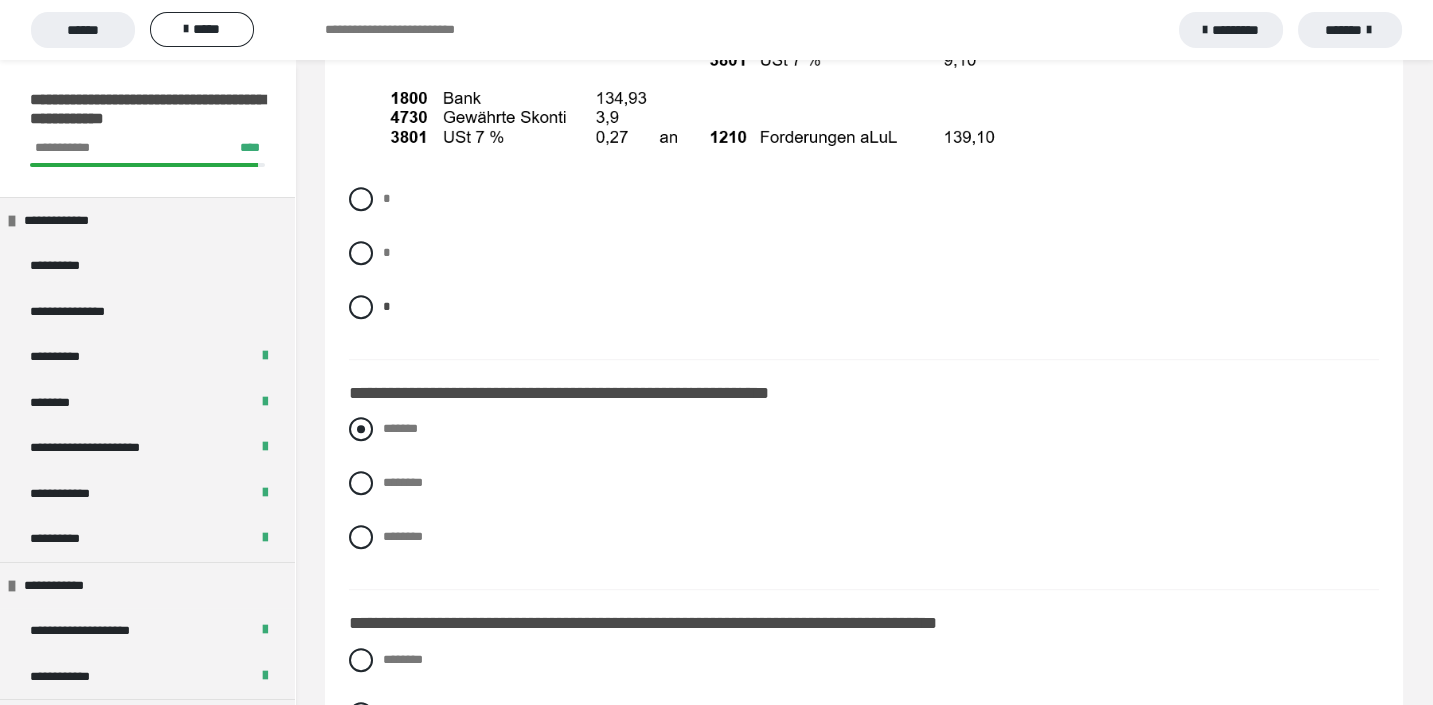 scroll, scrollTop: 16228, scrollLeft: 0, axis: vertical 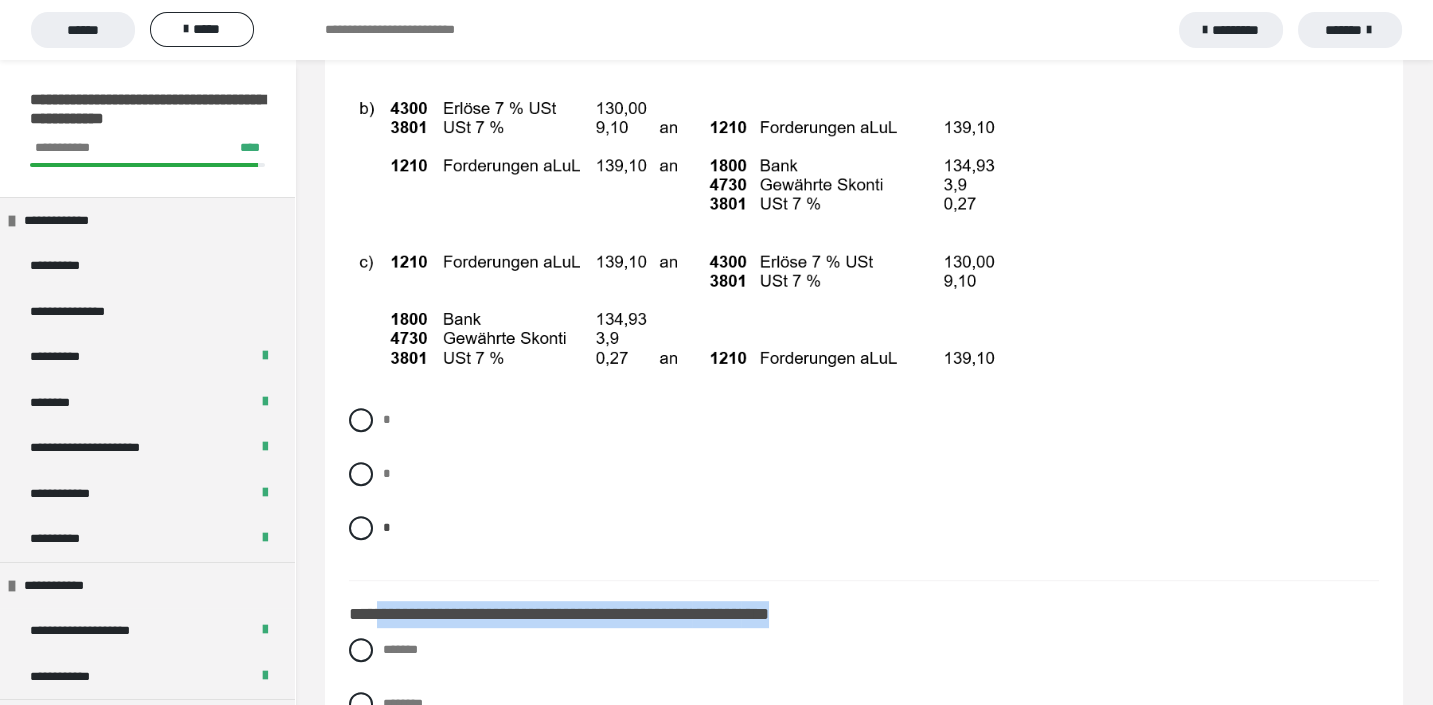 drag, startPoint x: 589, startPoint y: 649, endPoint x: 908, endPoint y: 653, distance: 319.0251 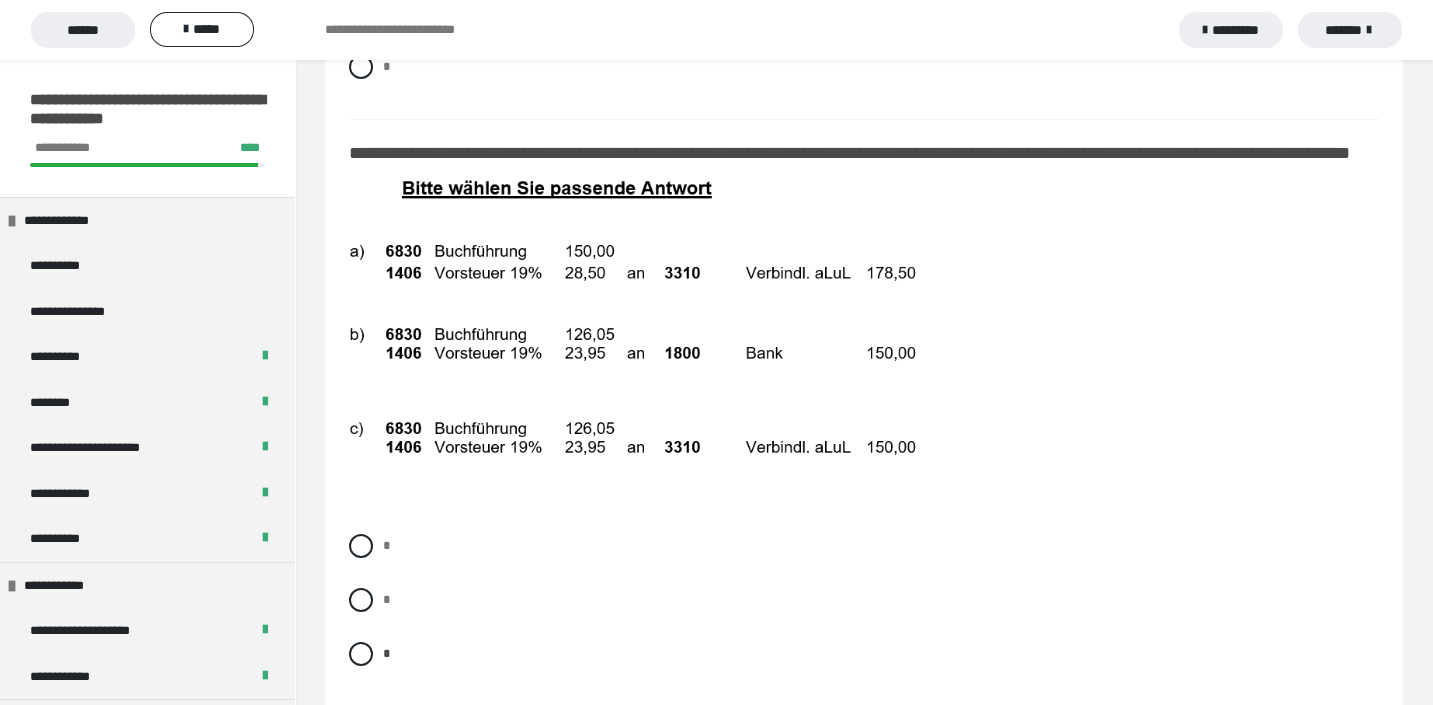 scroll, scrollTop: 13358, scrollLeft: 0, axis: vertical 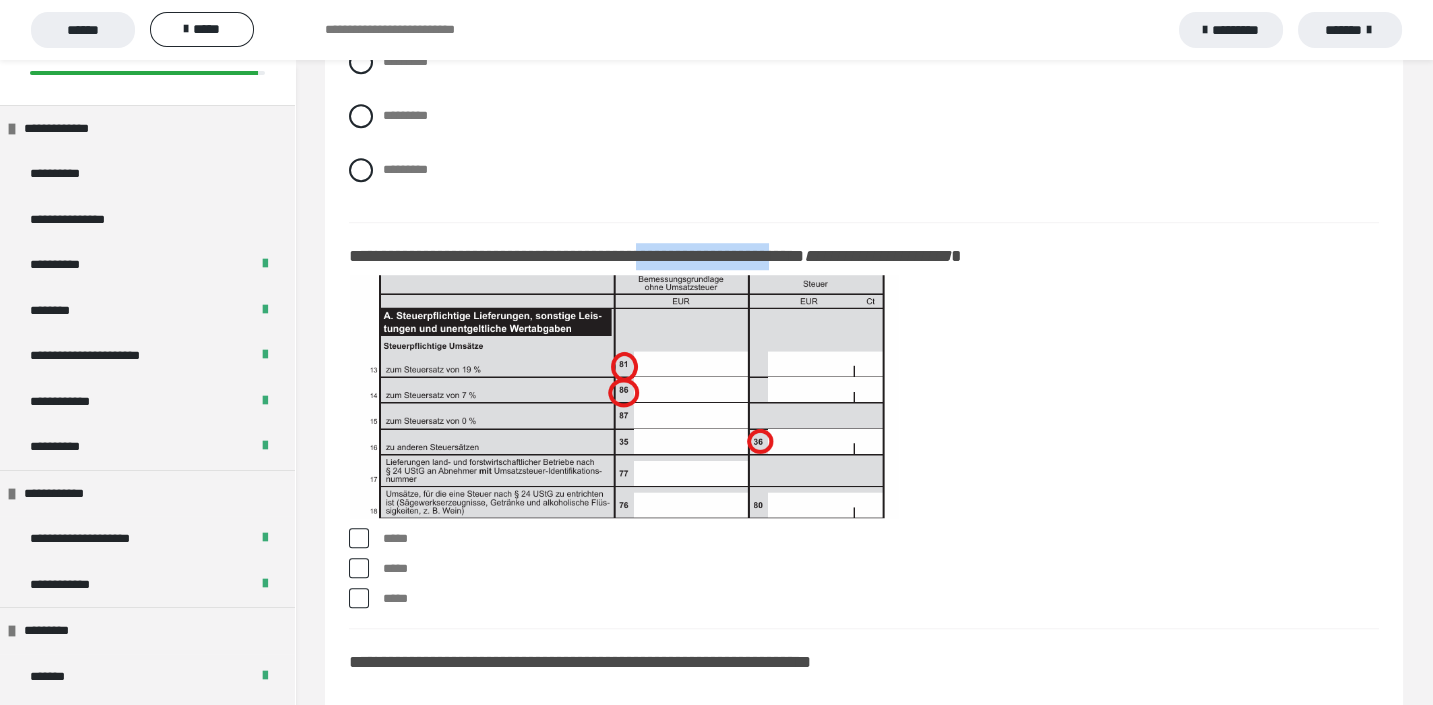 drag, startPoint x: 692, startPoint y: 286, endPoint x: 874, endPoint y: 299, distance: 182.4637 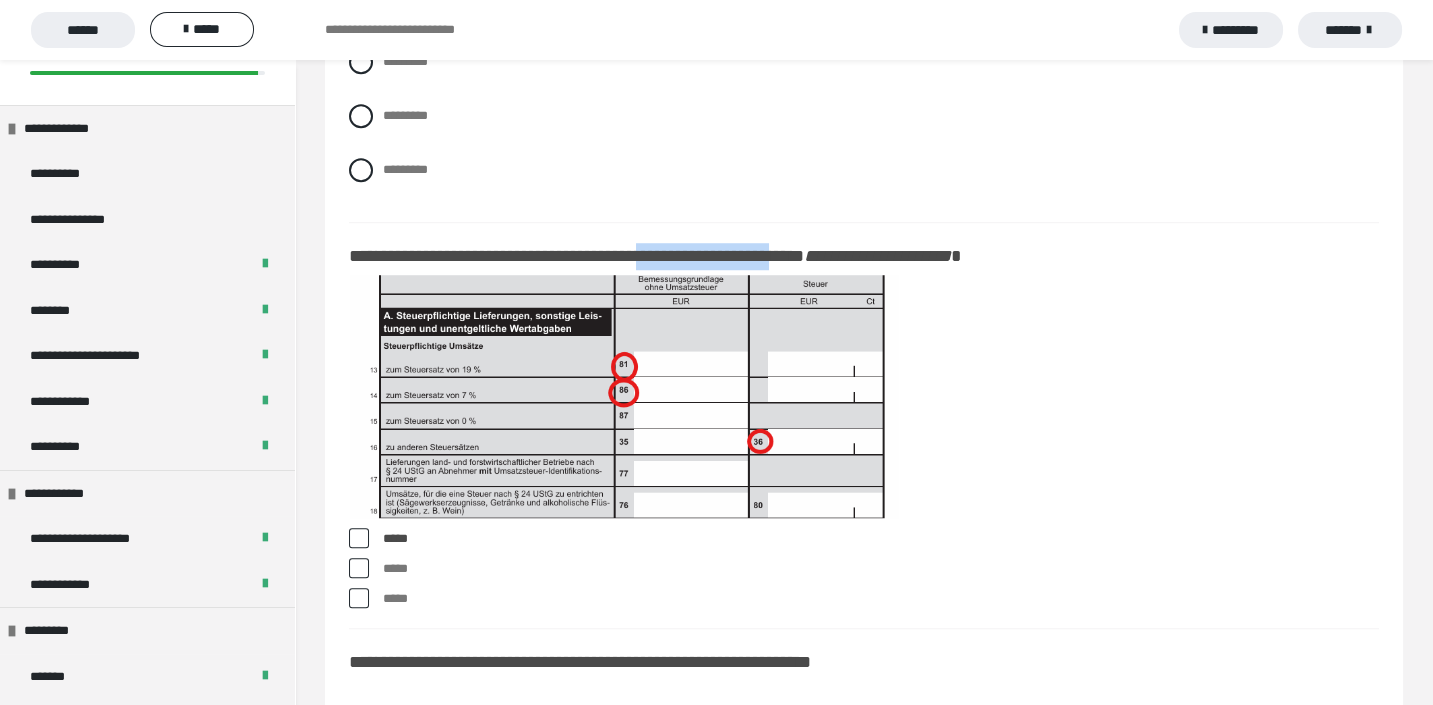 click at bounding box center [359, 568] 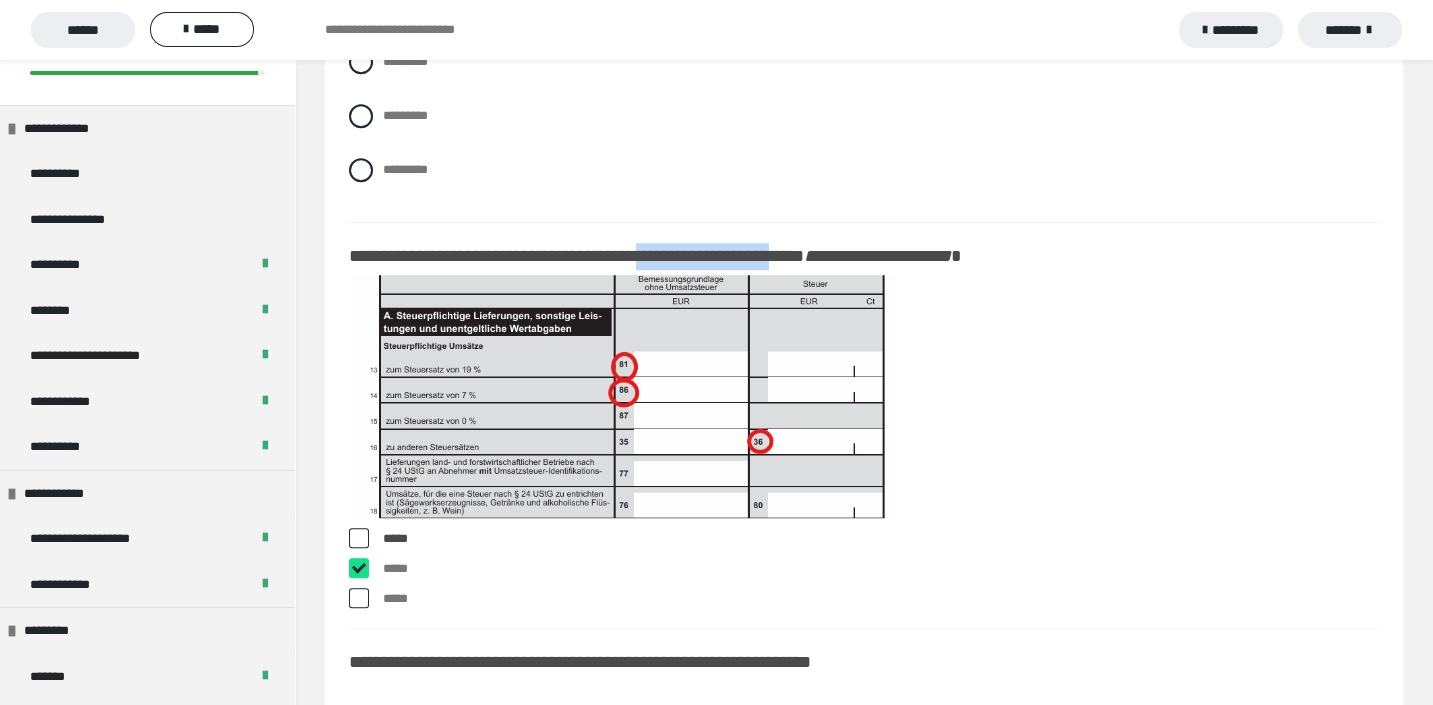 checkbox on "****" 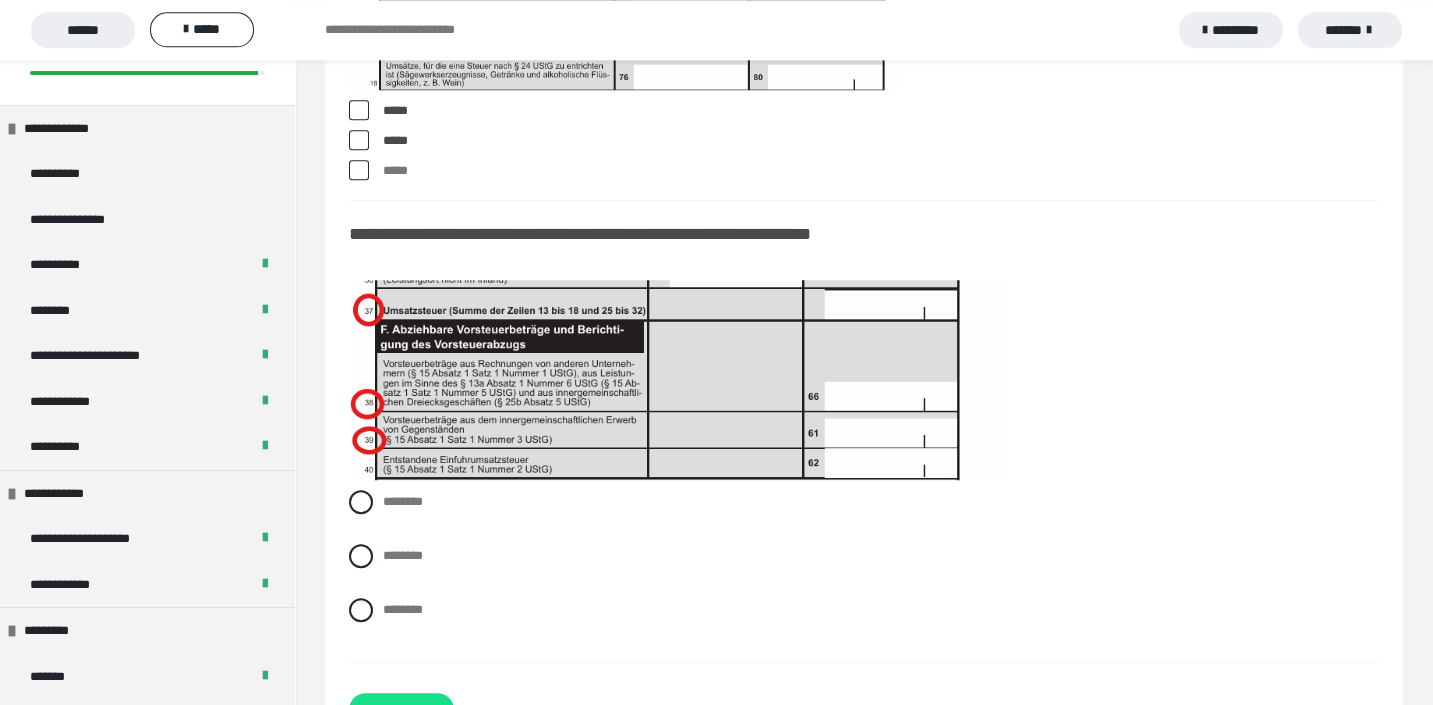 scroll, scrollTop: 17774, scrollLeft: 0, axis: vertical 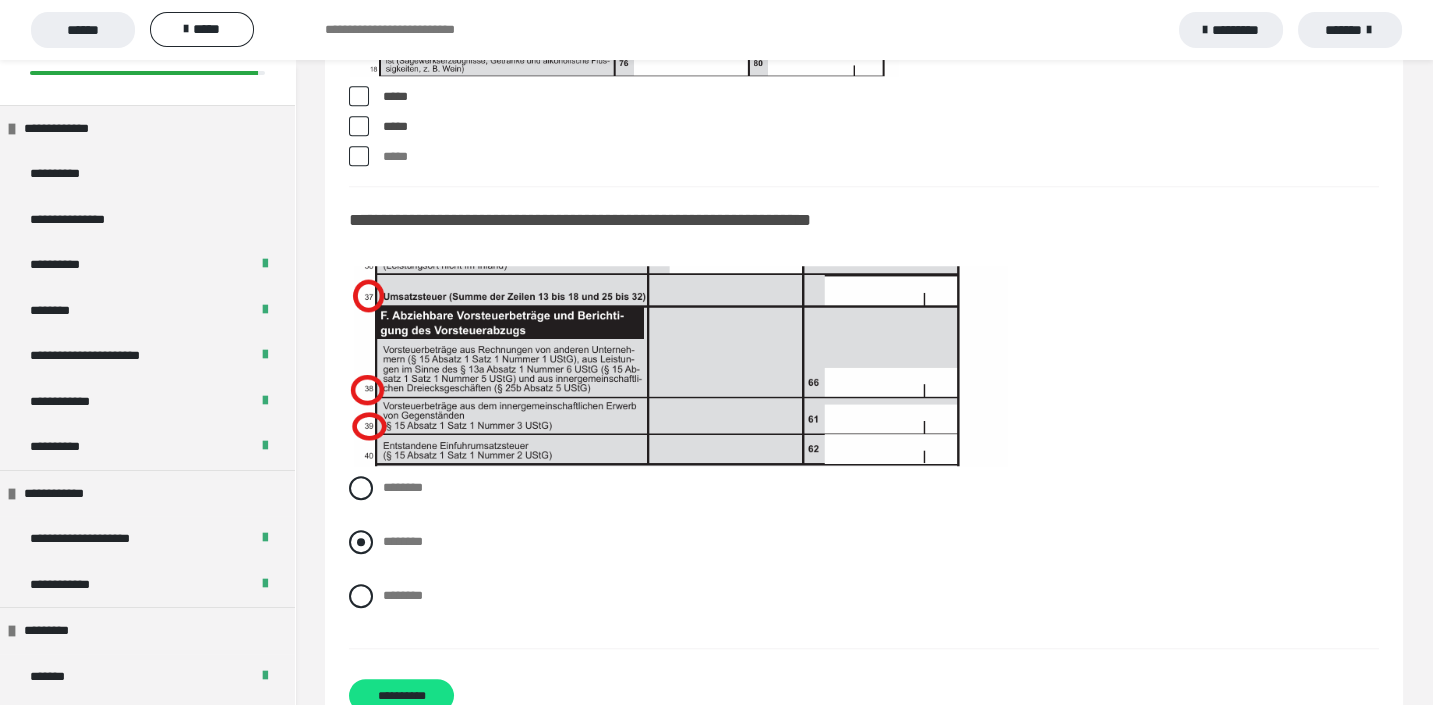 click at bounding box center [361, 542] 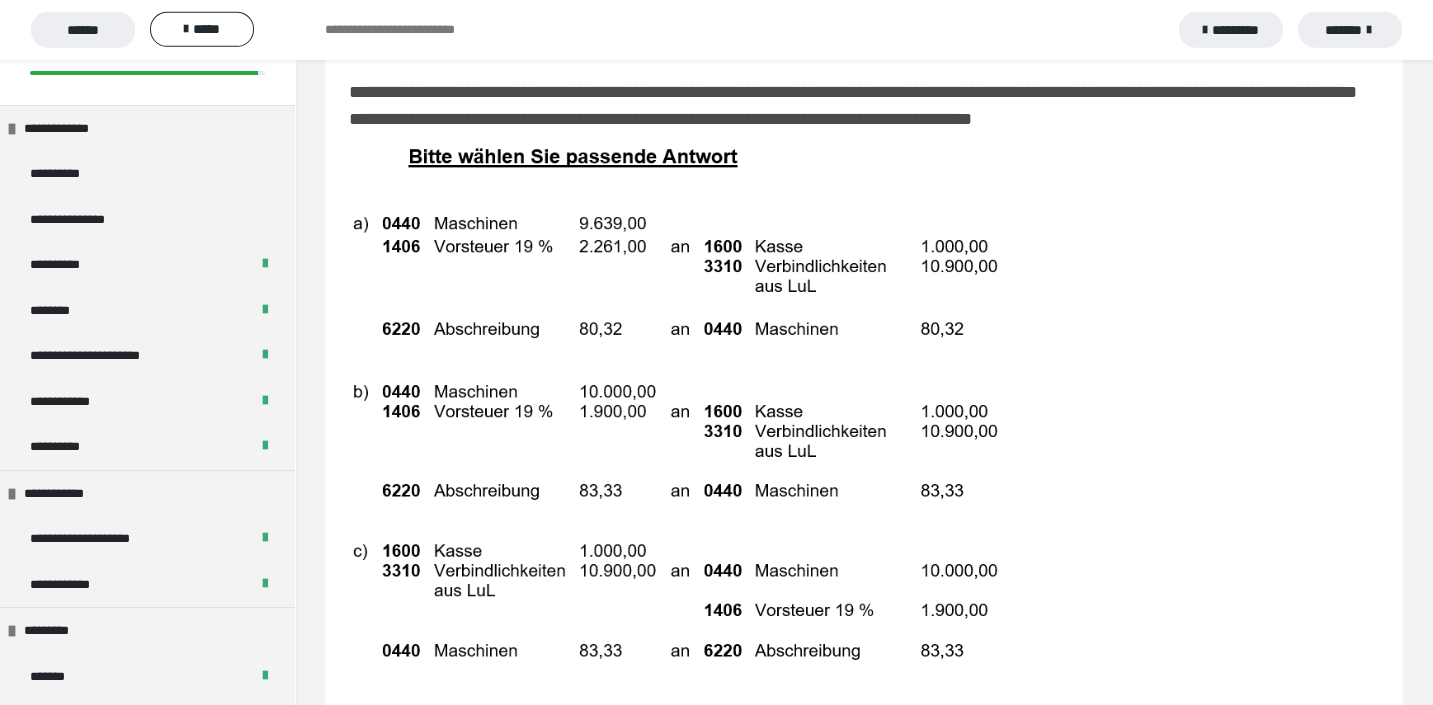 scroll, scrollTop: 9820, scrollLeft: 0, axis: vertical 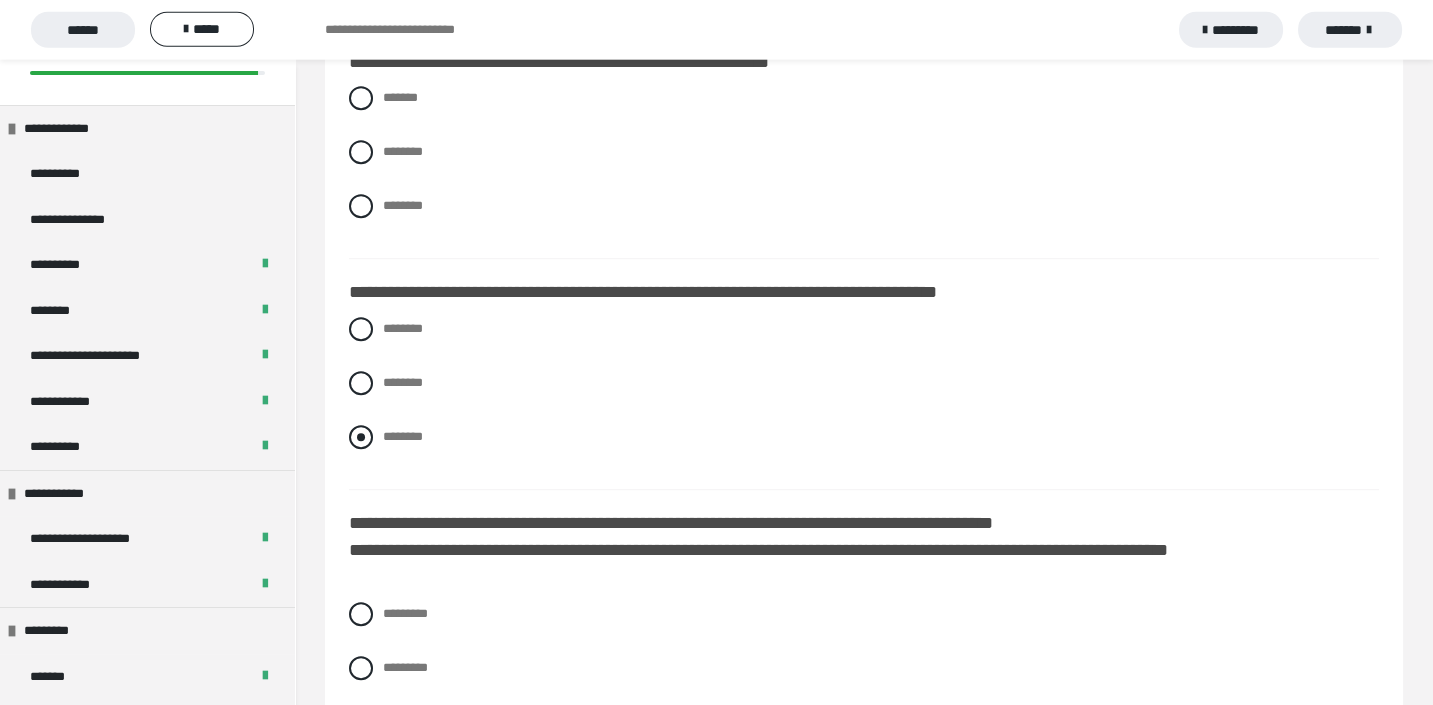 click at bounding box center (361, 437) 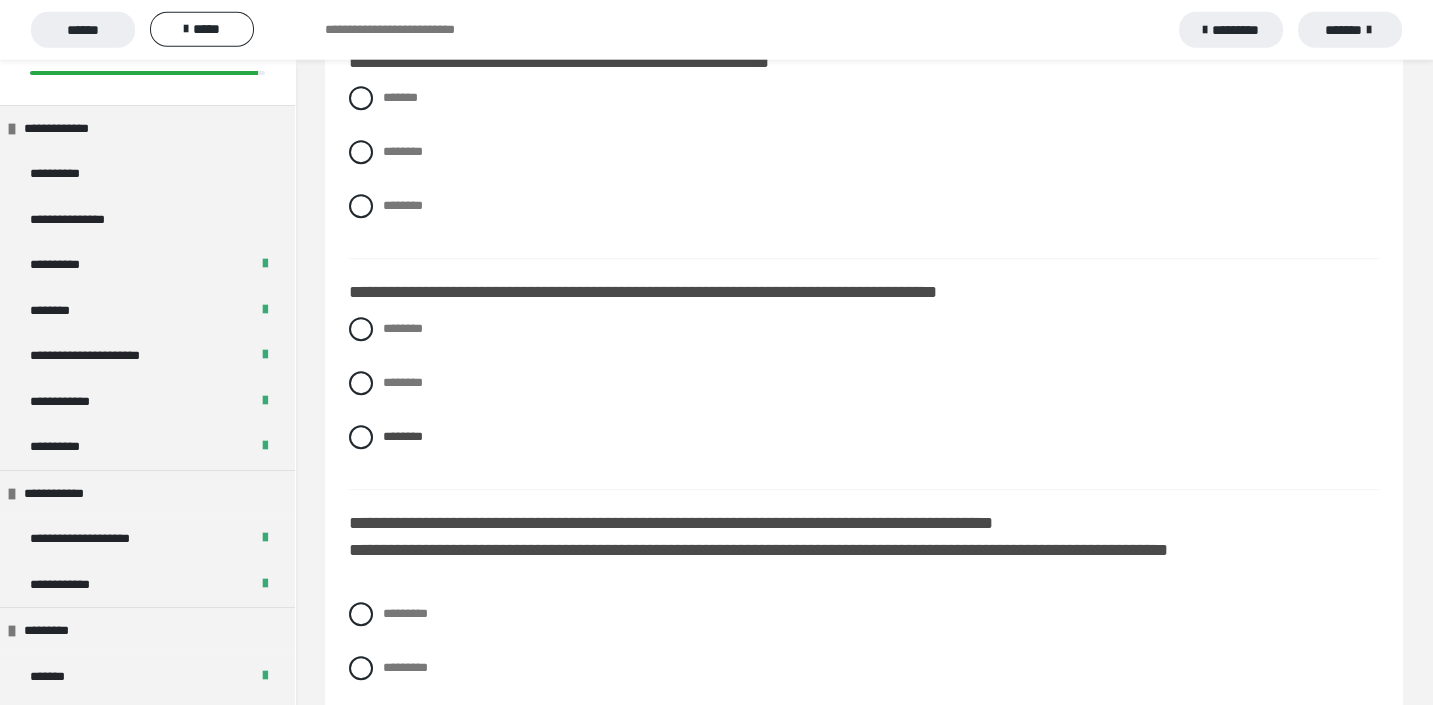 scroll, scrollTop: 16891, scrollLeft: 0, axis: vertical 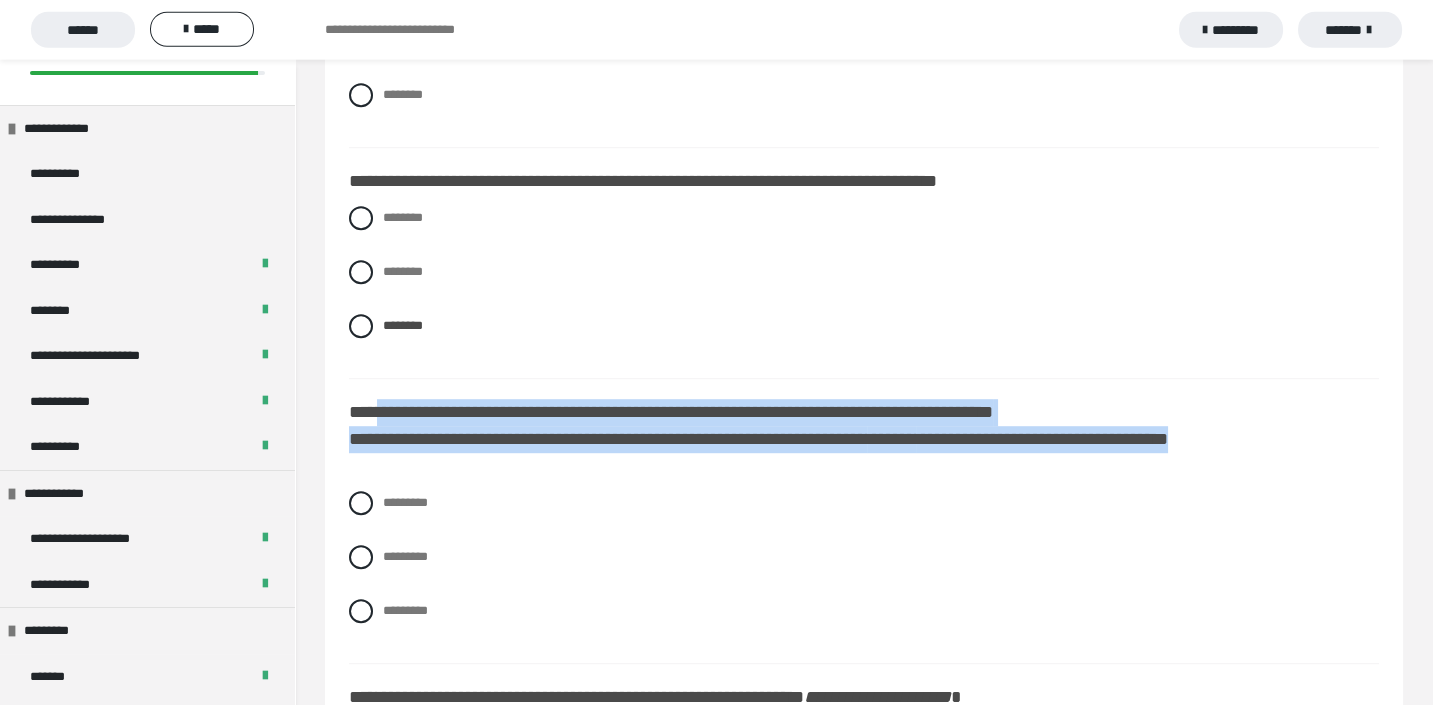drag, startPoint x: 398, startPoint y: 451, endPoint x: 434, endPoint y: 506, distance: 65.734314 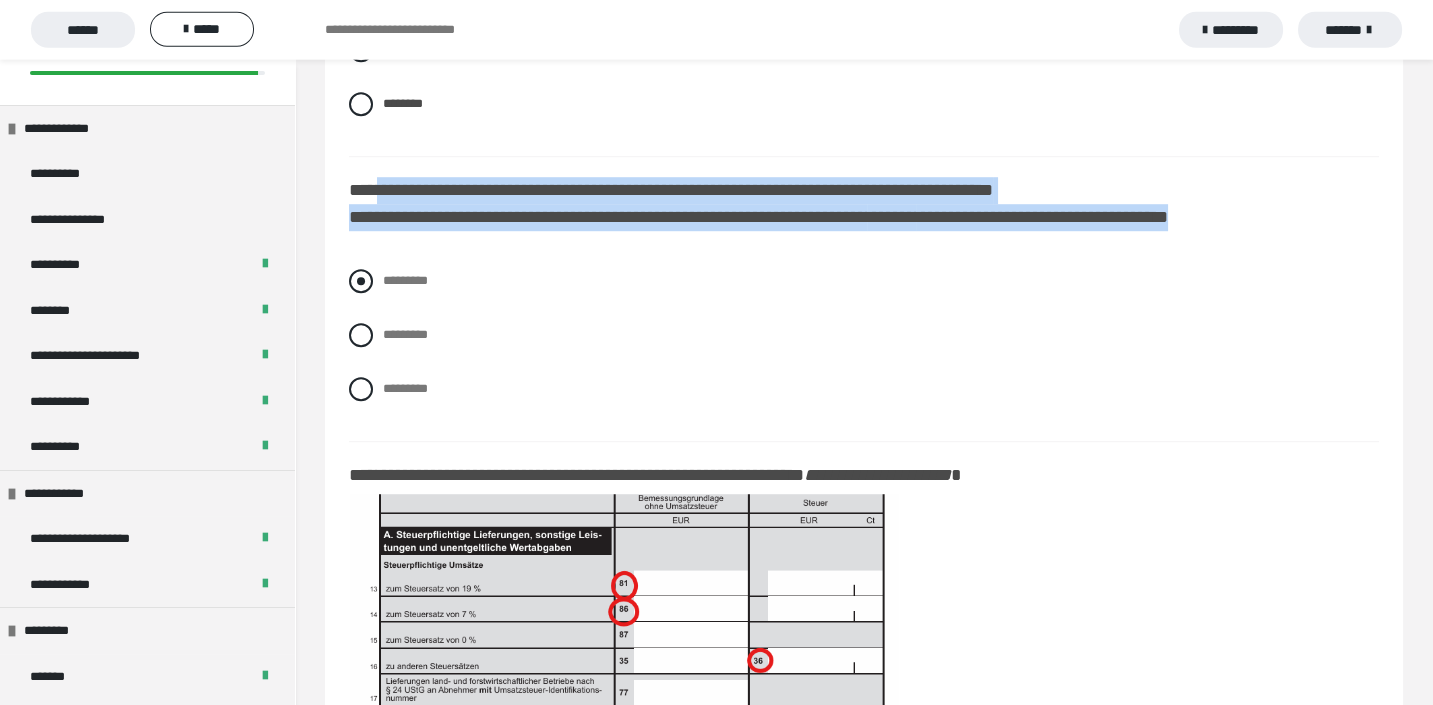click at bounding box center [361, 282] 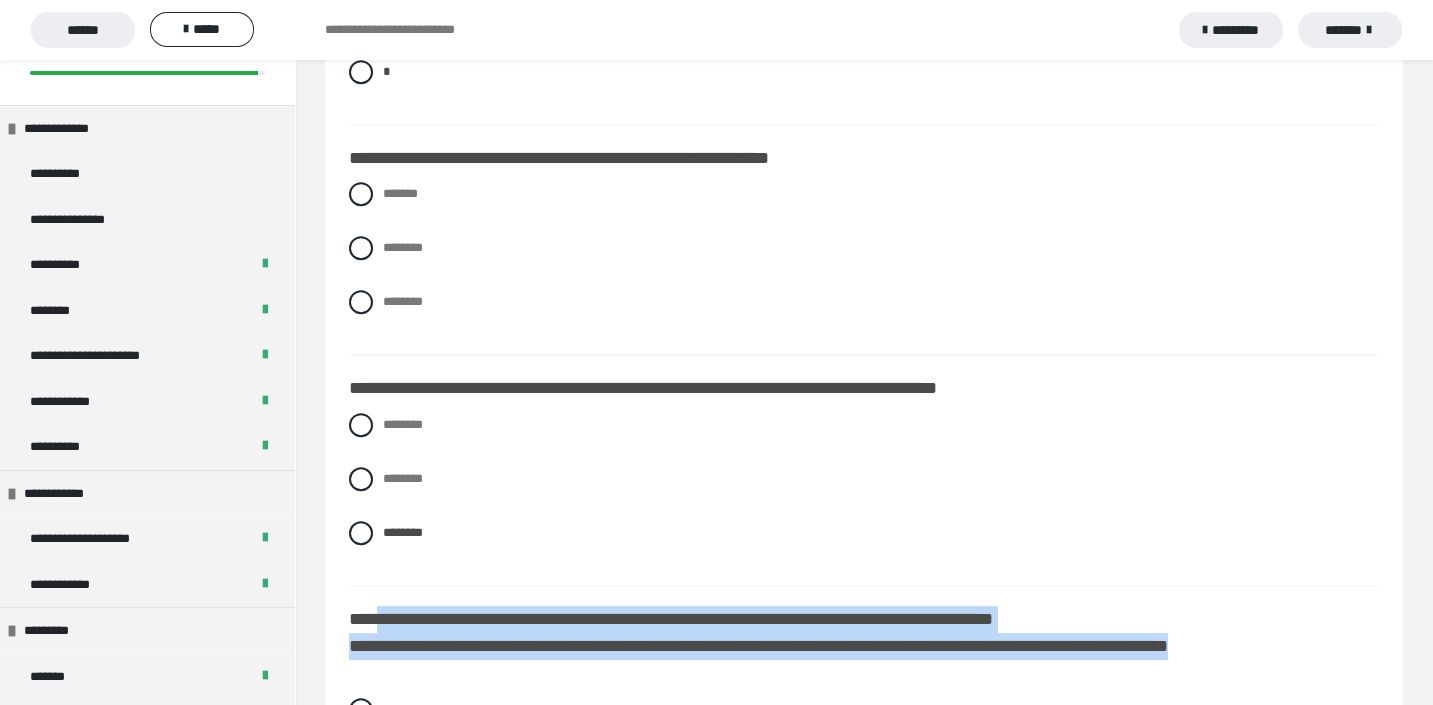 scroll, scrollTop: 16554, scrollLeft: 0, axis: vertical 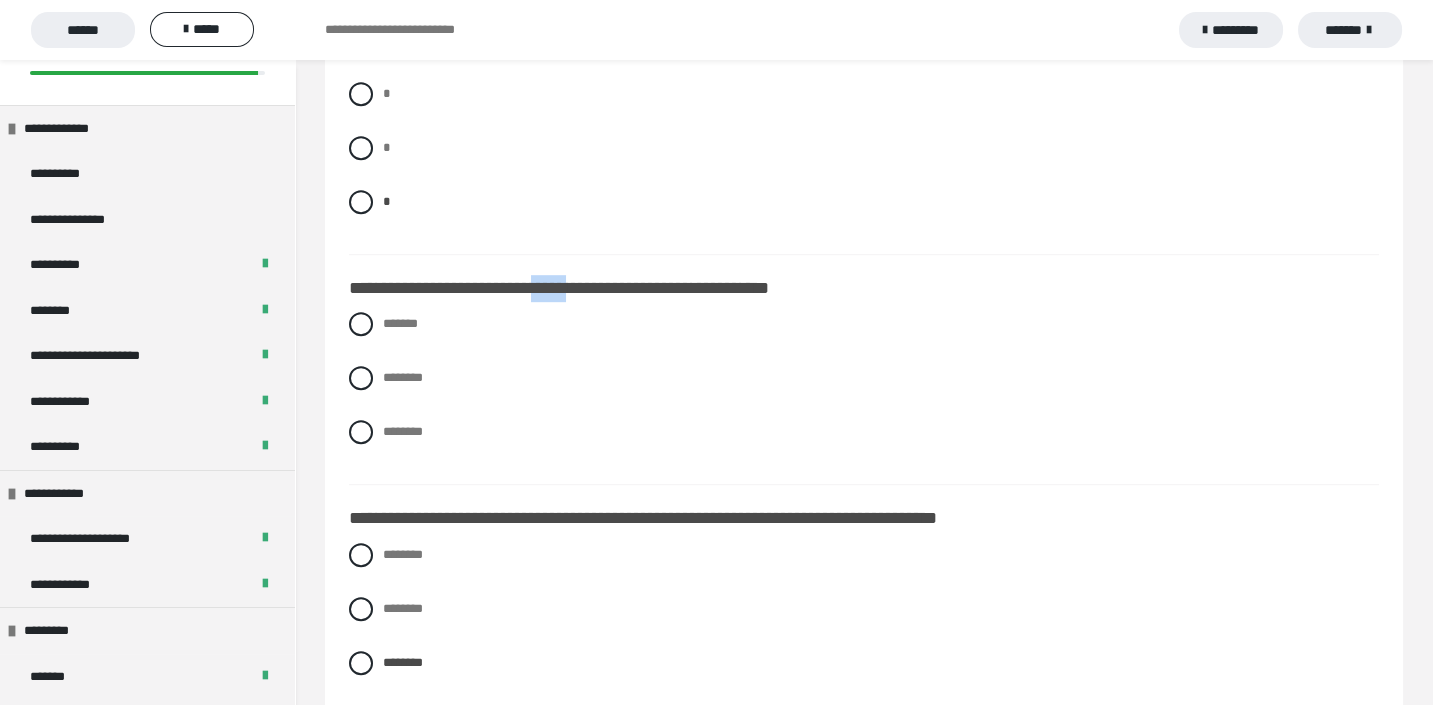 drag, startPoint x: 590, startPoint y: 320, endPoint x: 632, endPoint y: 324, distance: 42.190044 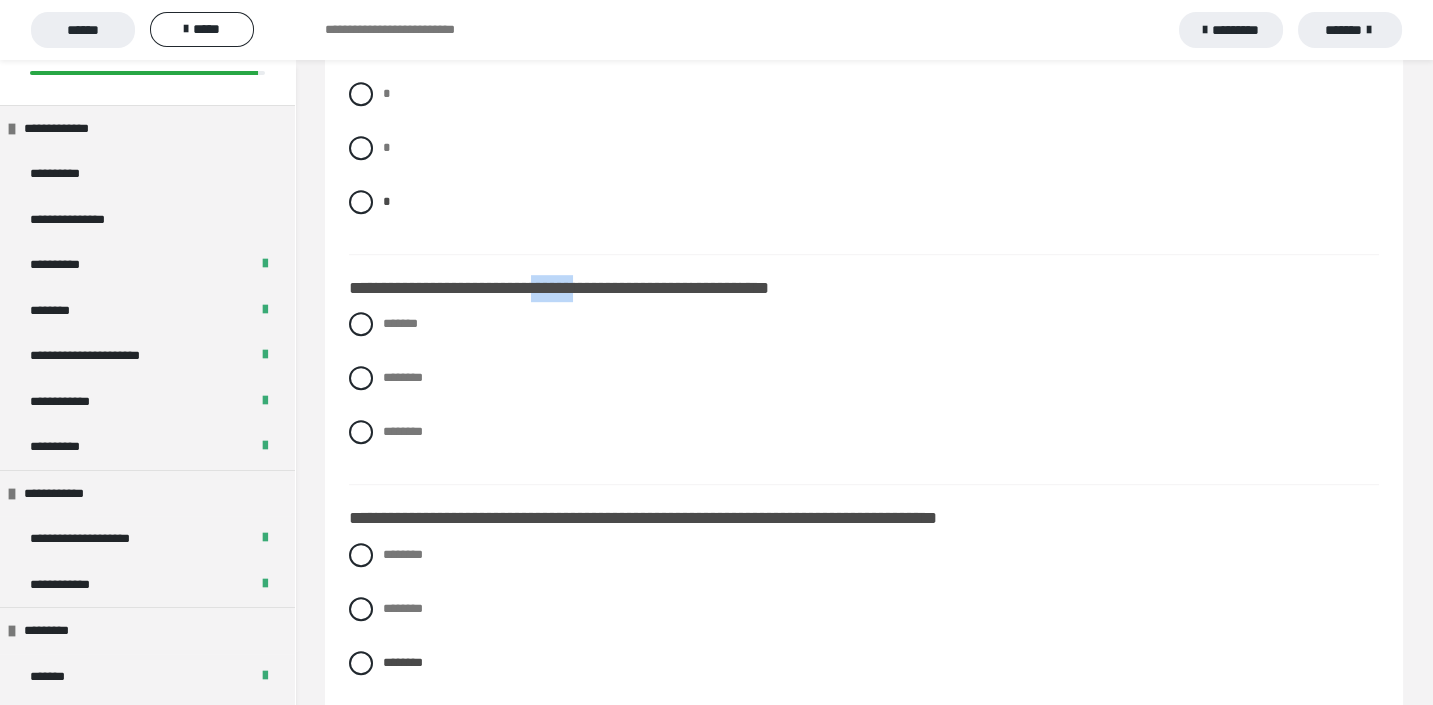 click on "**********" at bounding box center [534, 288] 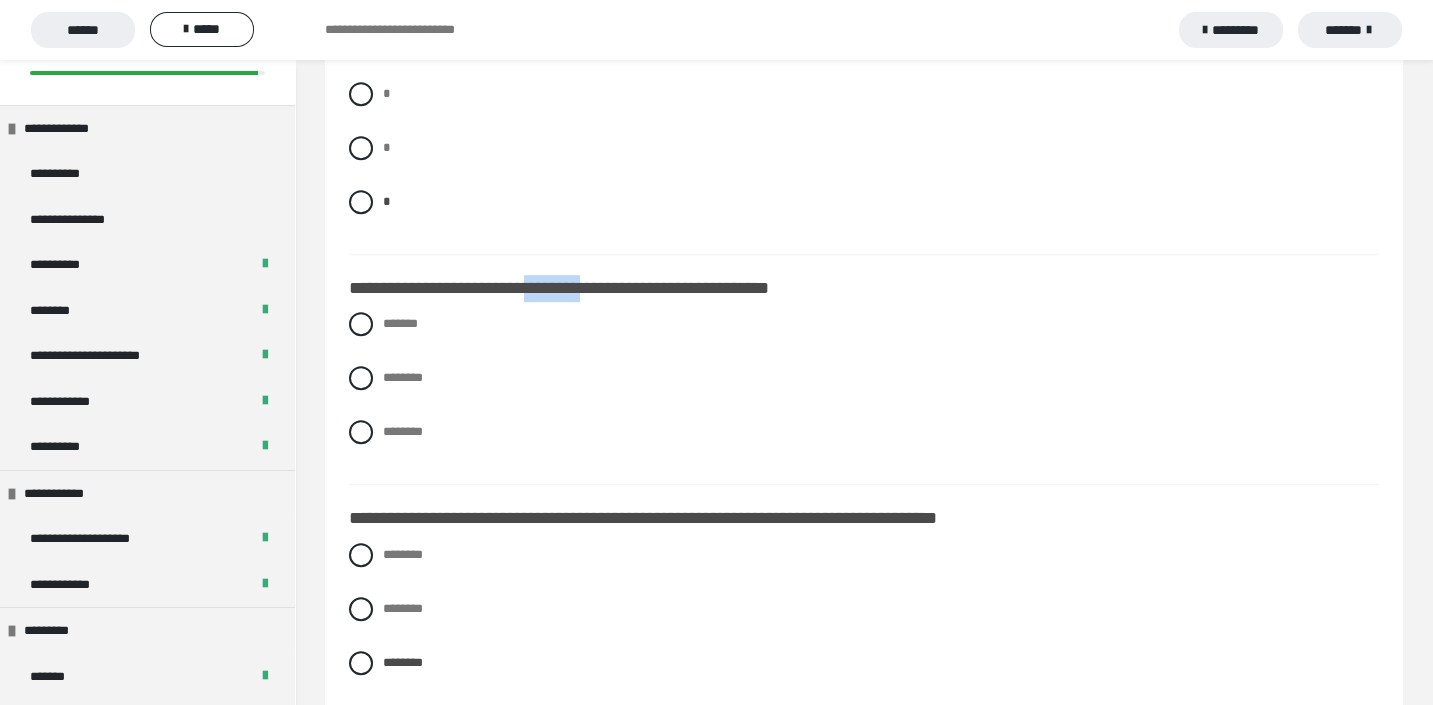 drag, startPoint x: 569, startPoint y: 322, endPoint x: 633, endPoint y: 320, distance: 64.03124 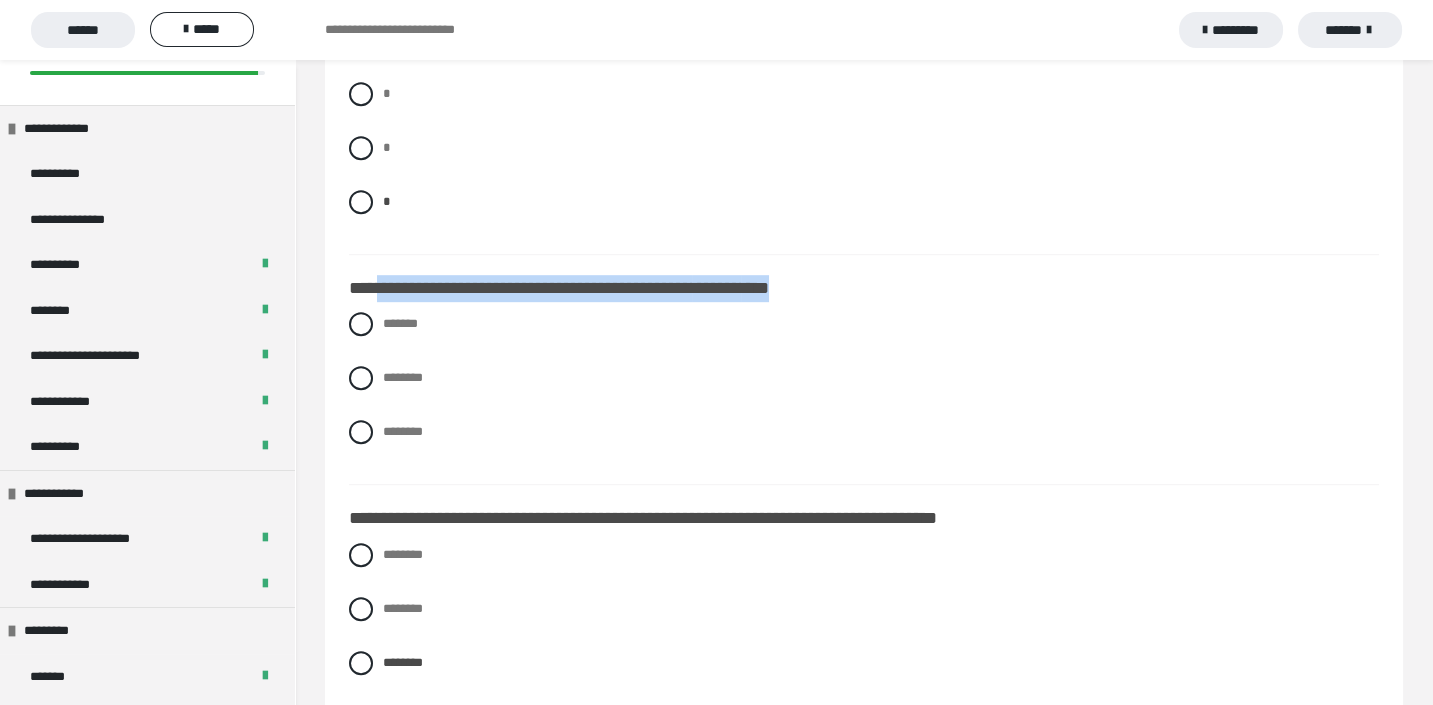 drag, startPoint x: 587, startPoint y: 320, endPoint x: 913, endPoint y: 322, distance: 326.00613 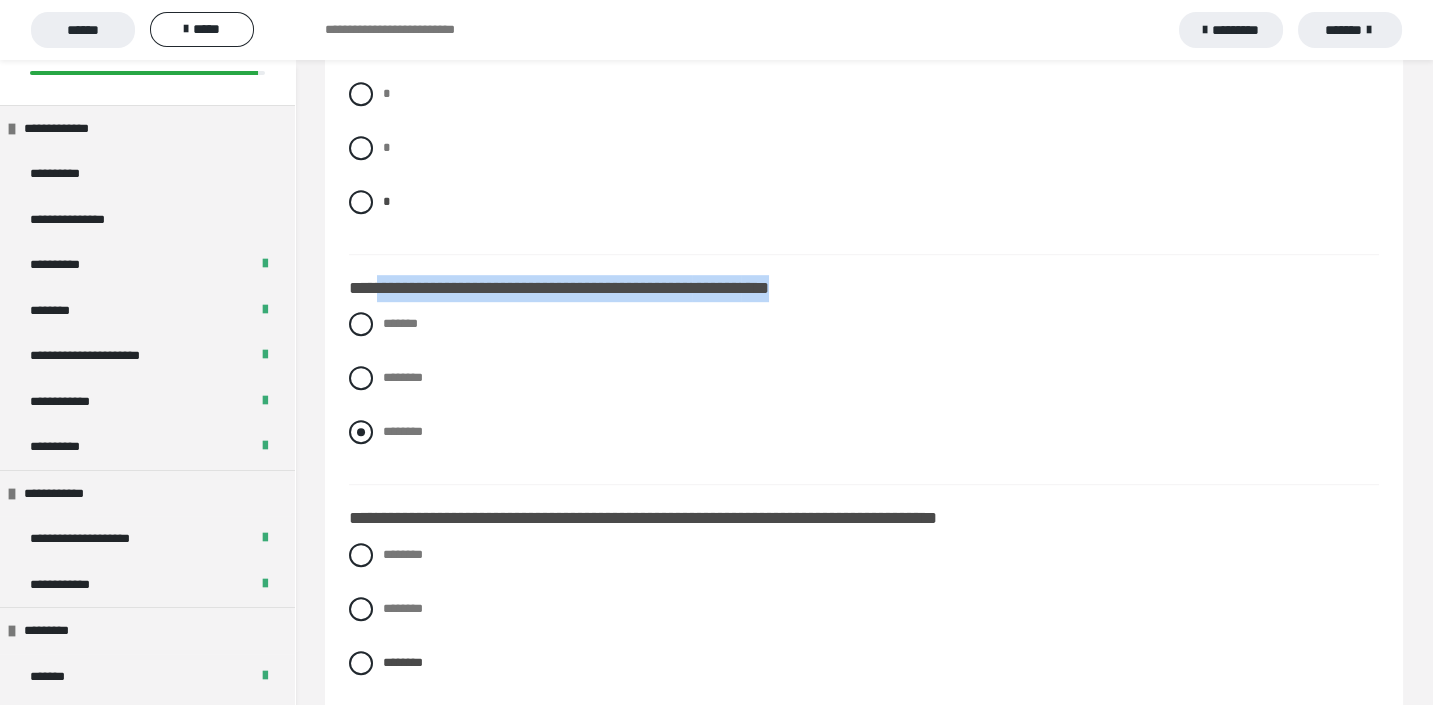 click at bounding box center (361, 432) 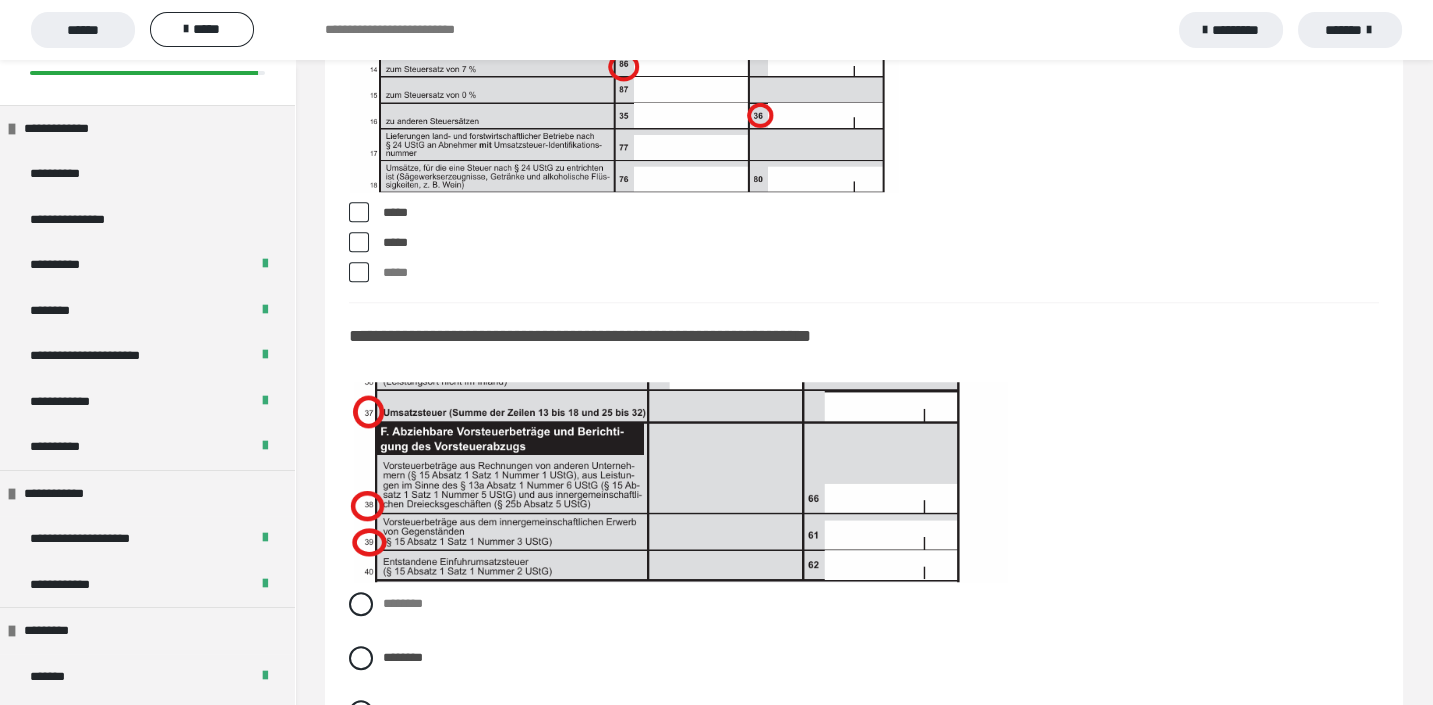 scroll, scrollTop: 17879, scrollLeft: 0, axis: vertical 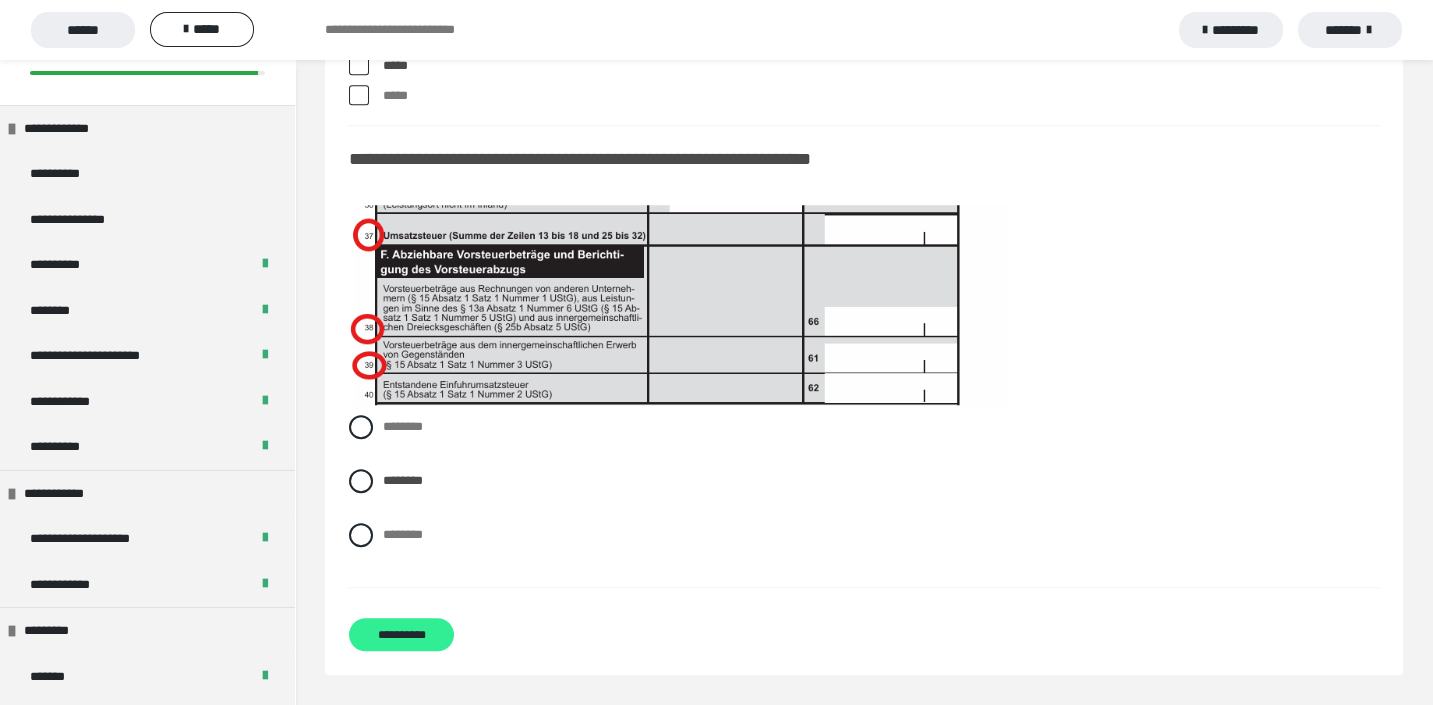 drag, startPoint x: 399, startPoint y: 639, endPoint x: 426, endPoint y: 638, distance: 27.018513 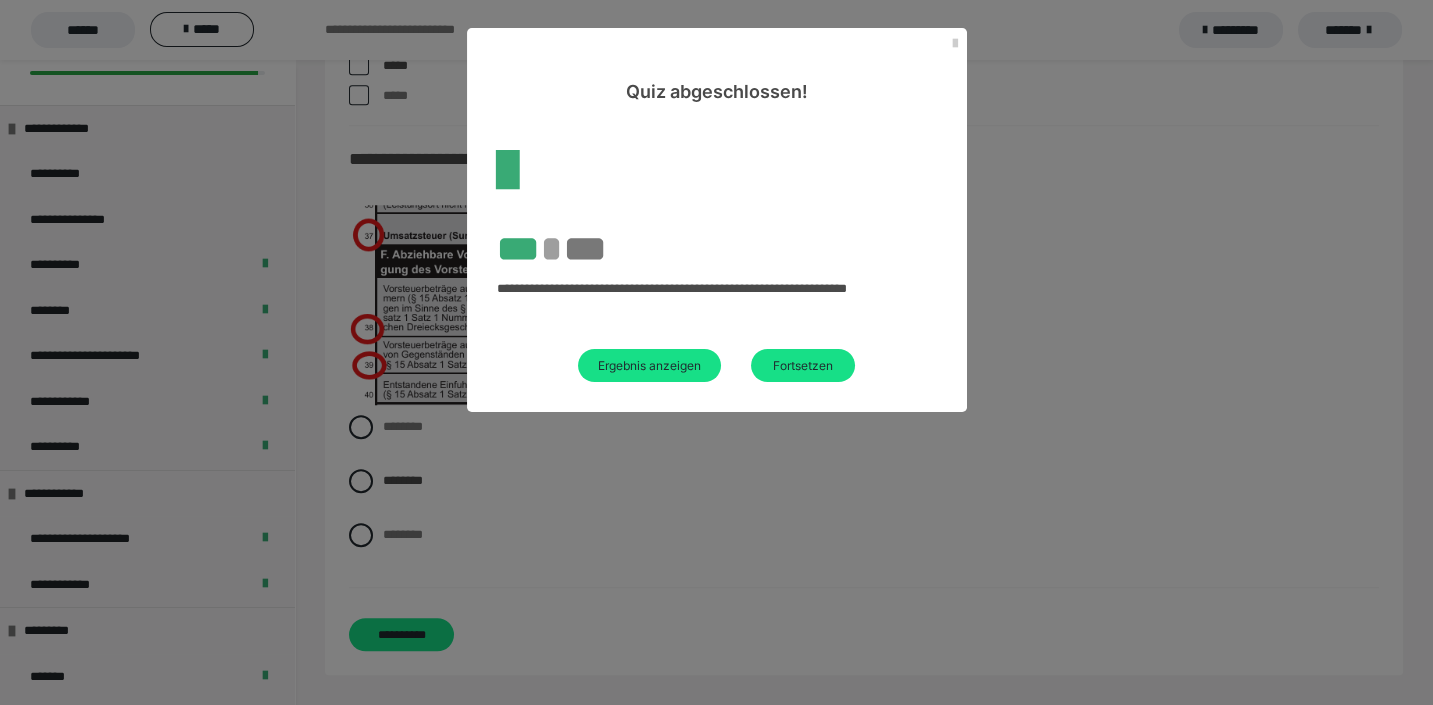 scroll, scrollTop: 59, scrollLeft: 0, axis: vertical 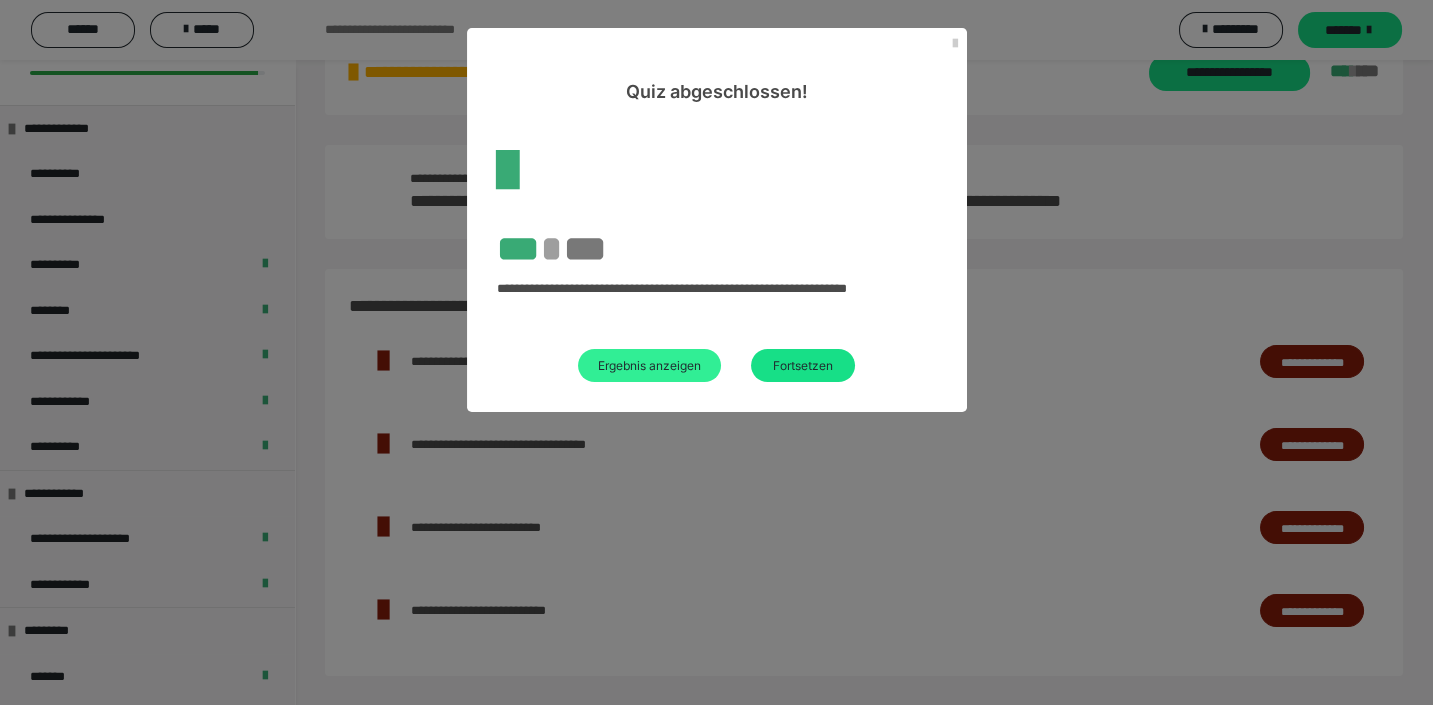 click on "Ergebnis anzeigen" at bounding box center [649, 365] 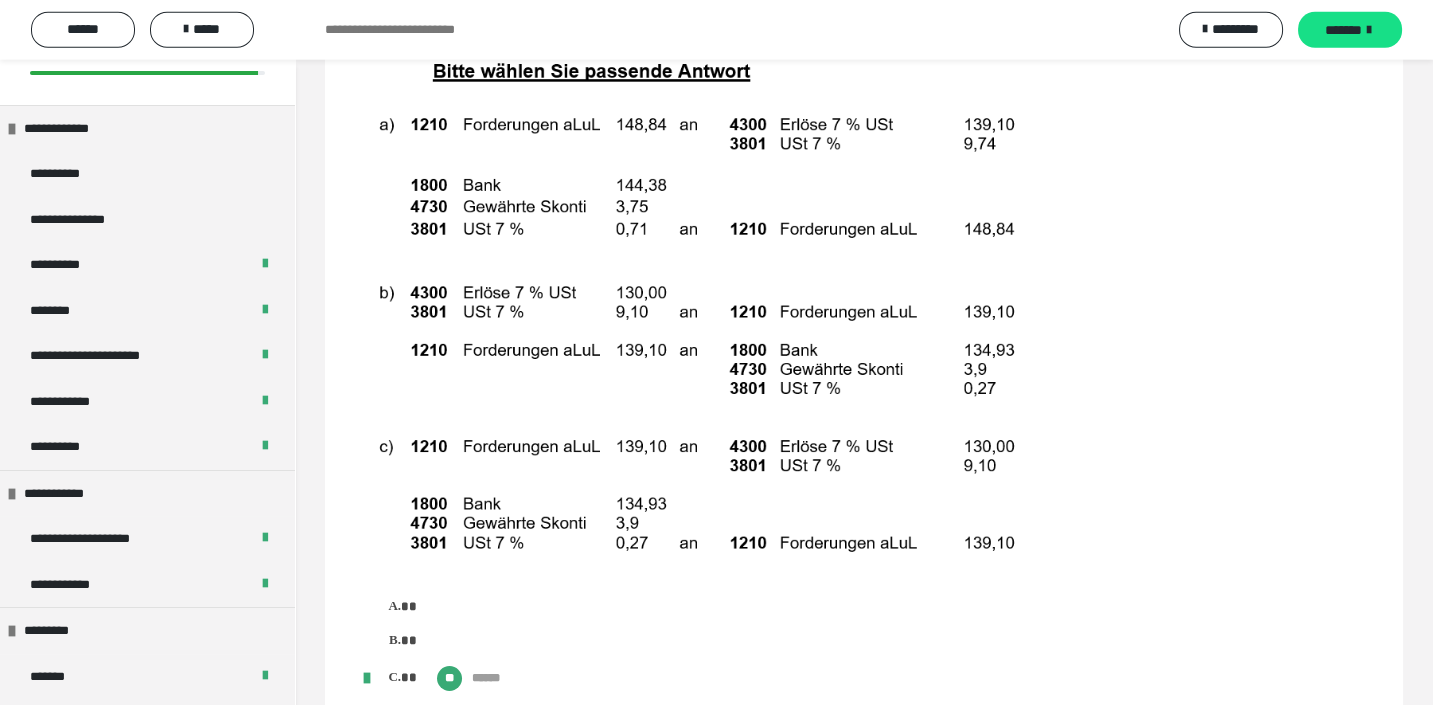 scroll, scrollTop: 13631, scrollLeft: 0, axis: vertical 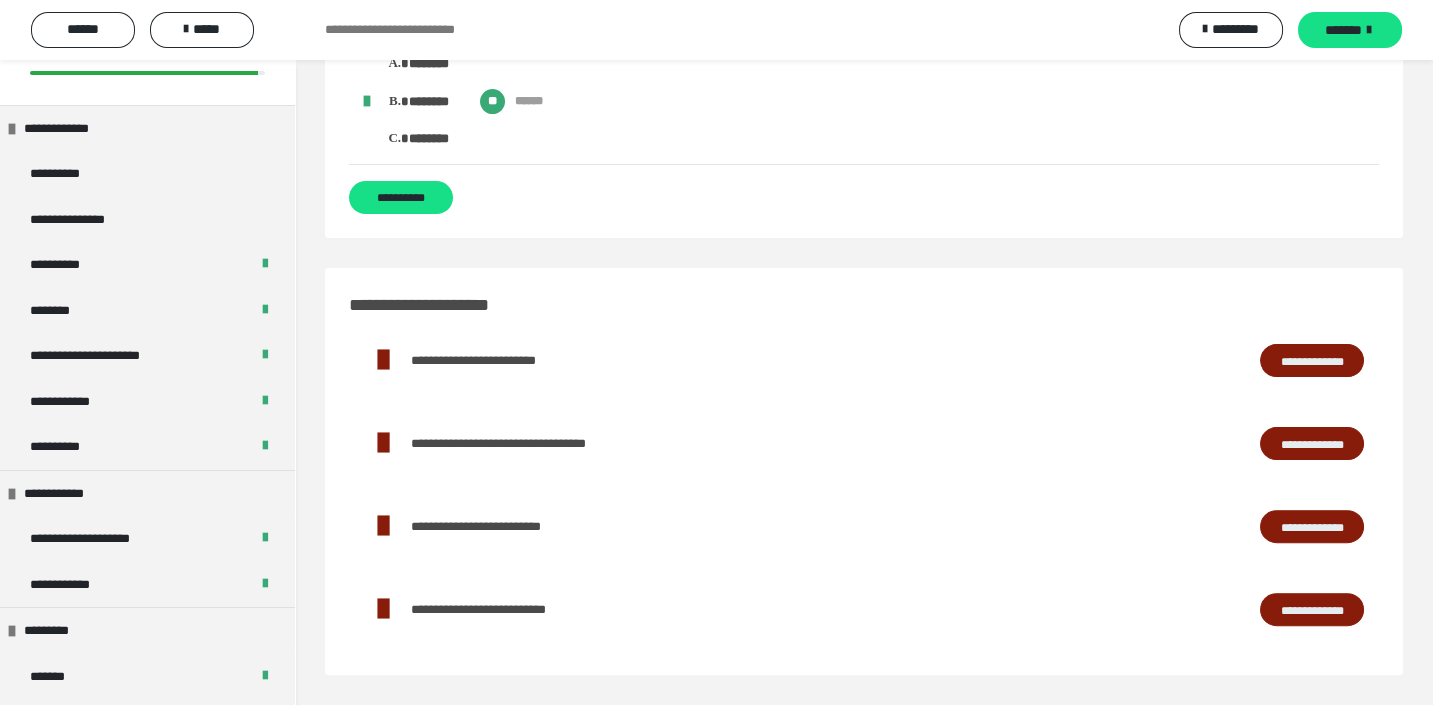 click at bounding box center [383, 443] 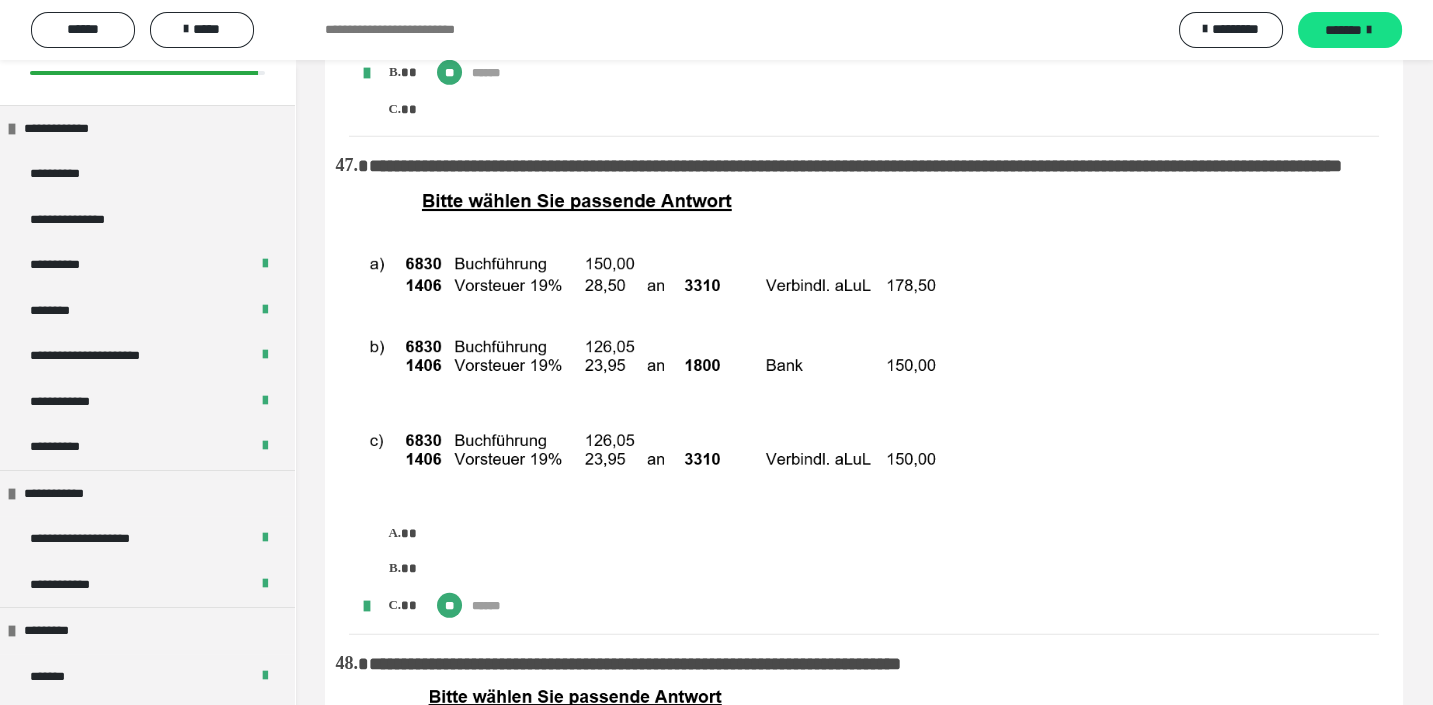 scroll, scrollTop: 10819, scrollLeft: 0, axis: vertical 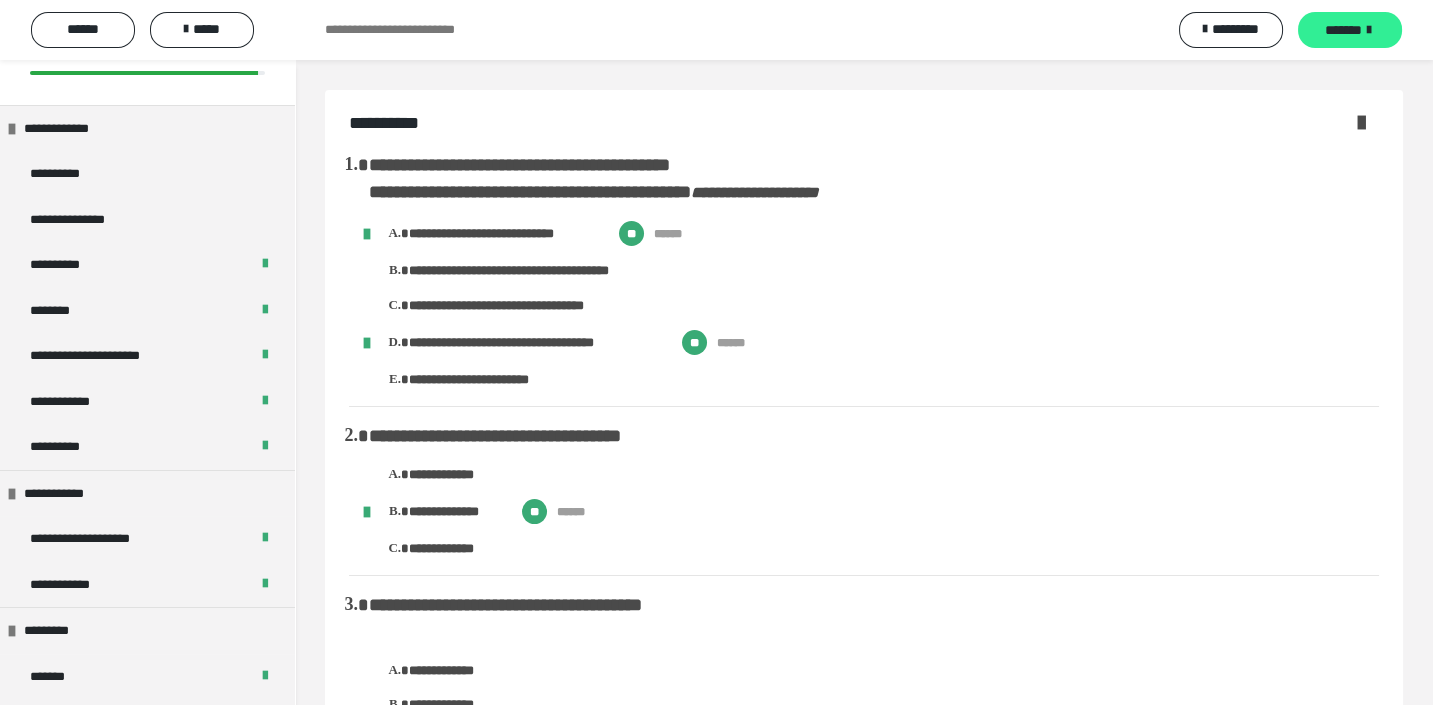 click on "*******" at bounding box center (1343, 30) 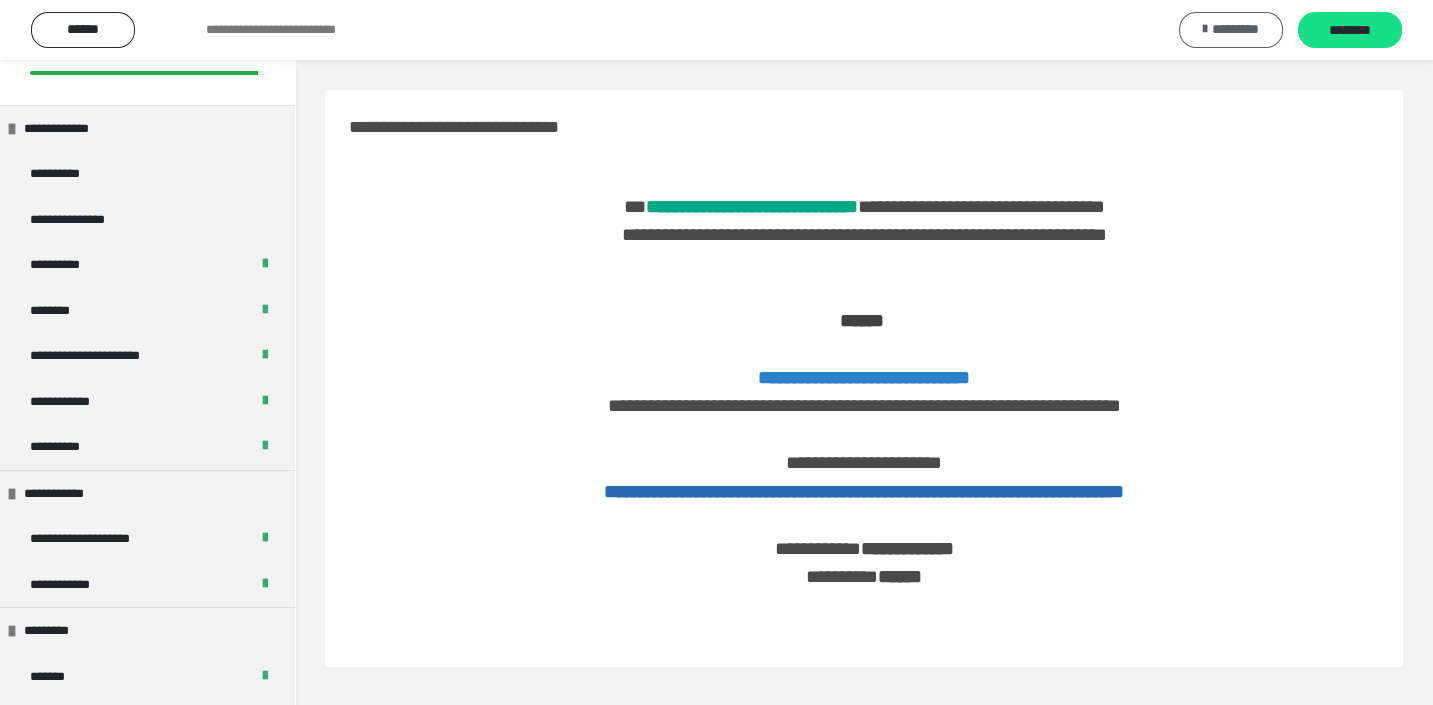 click on "*********" at bounding box center (1235, 29) 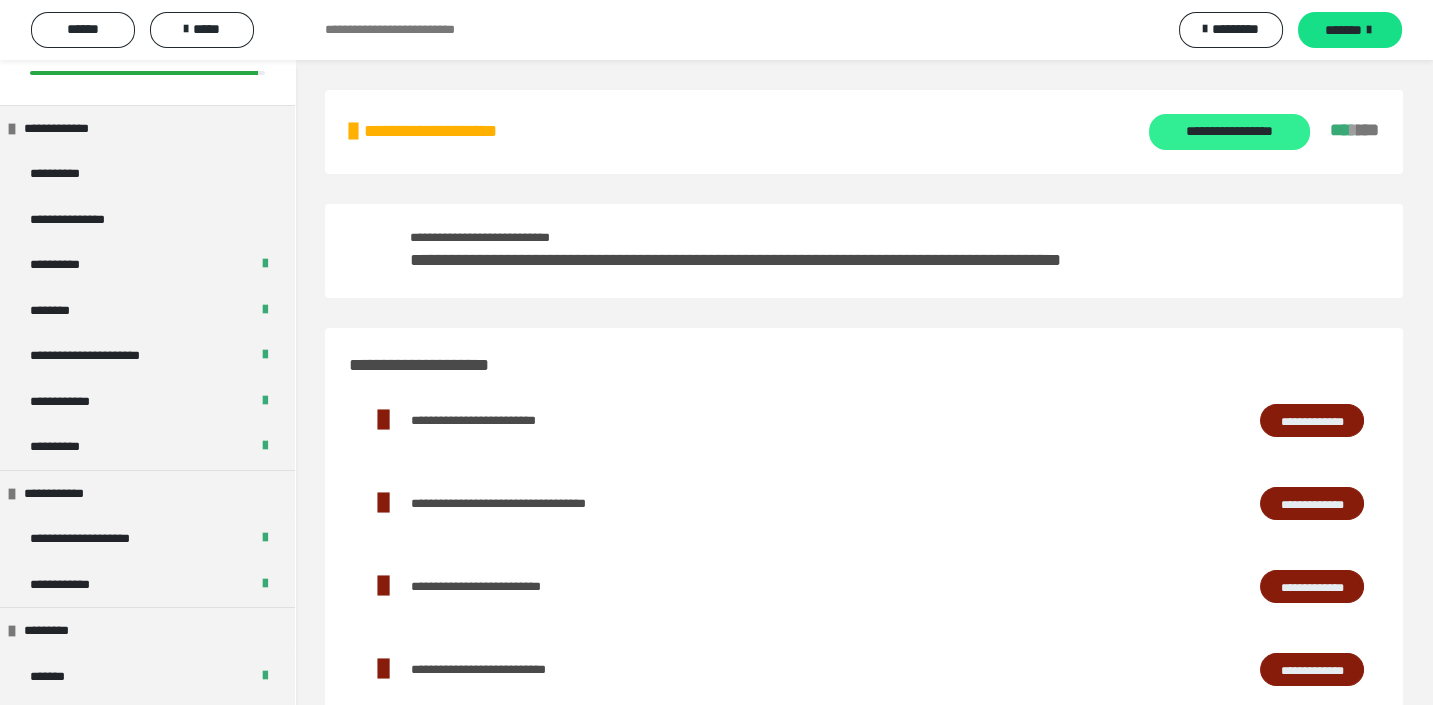 click on "**********" at bounding box center (1229, 132) 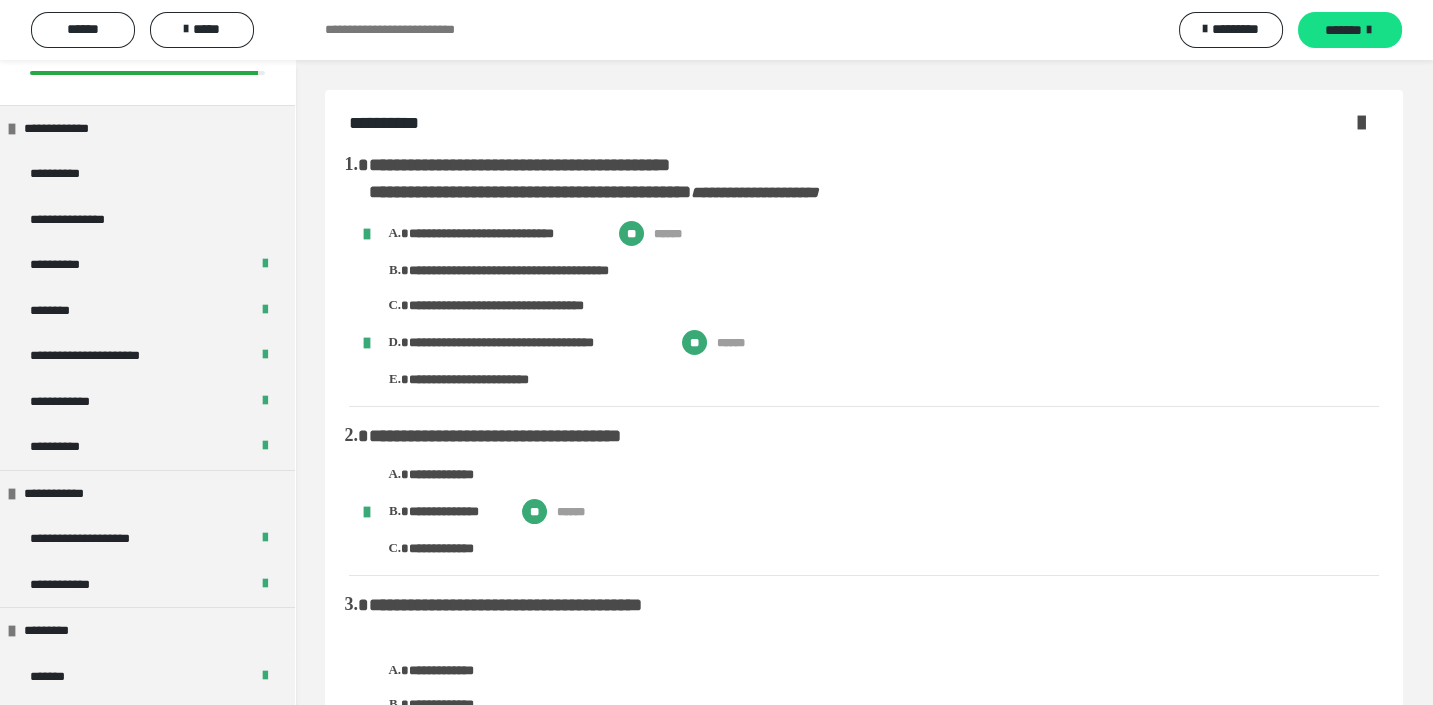 click at bounding box center [1361, 122] 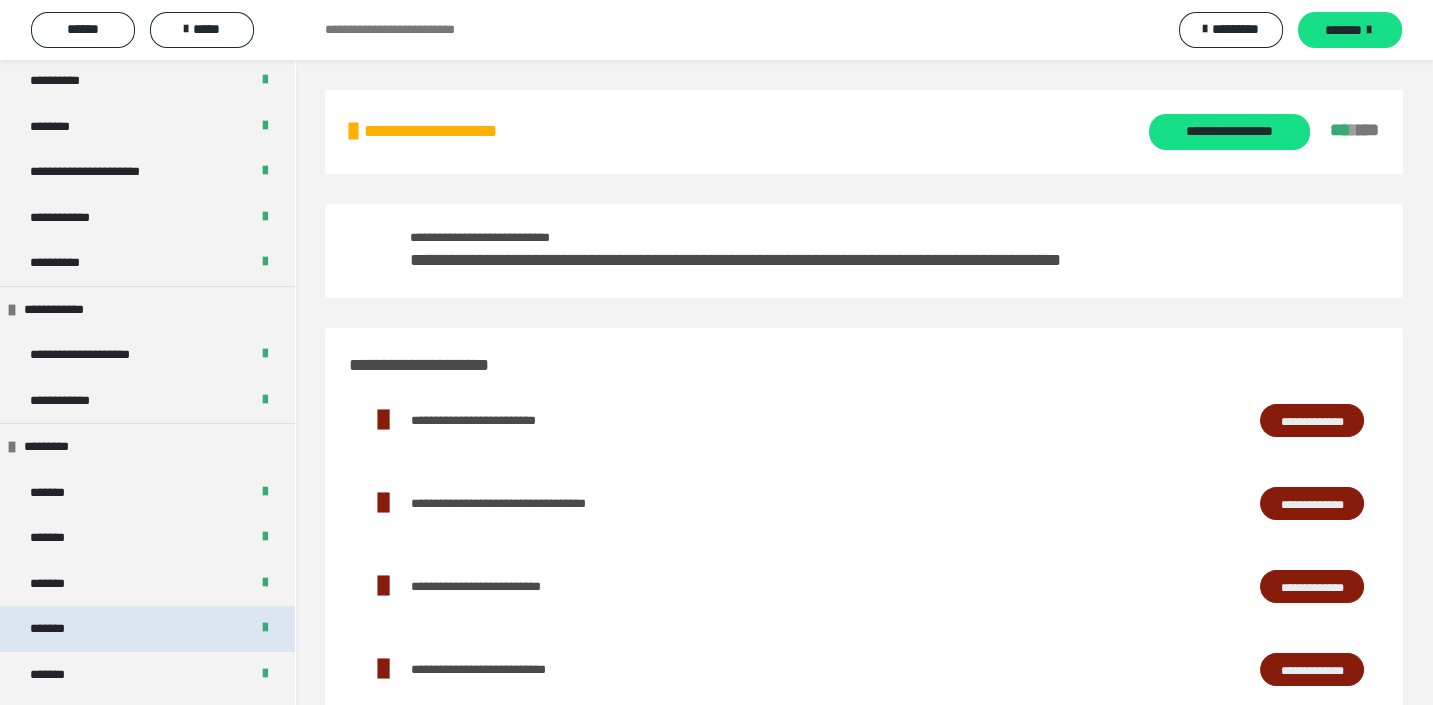 scroll, scrollTop: 552, scrollLeft: 0, axis: vertical 